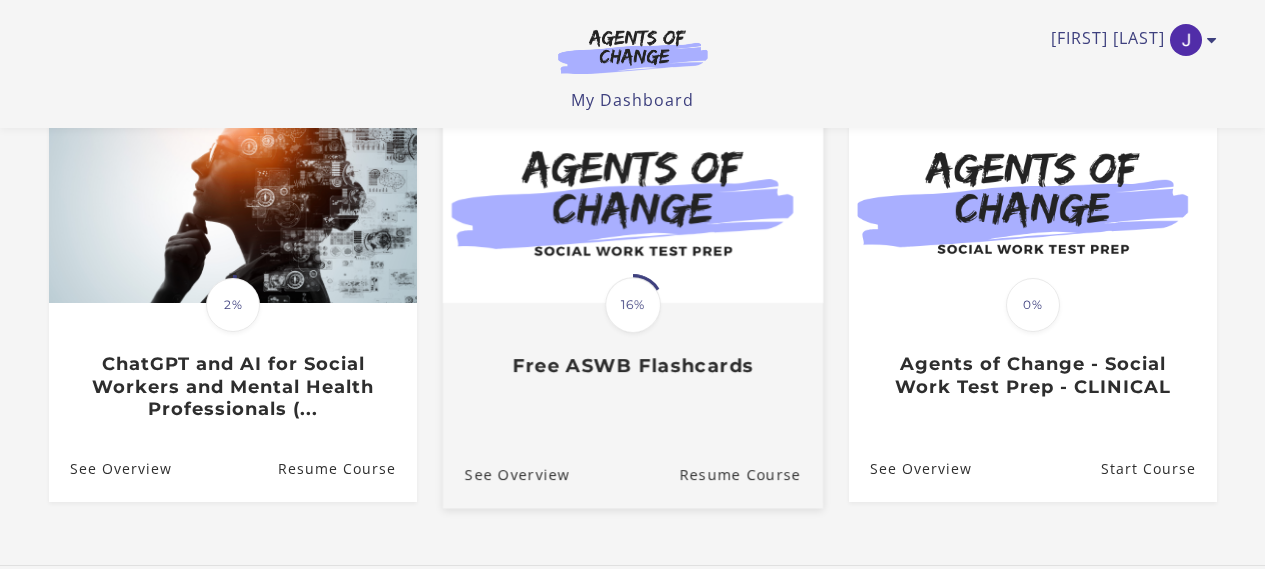 scroll, scrollTop: 200, scrollLeft: 0, axis: vertical 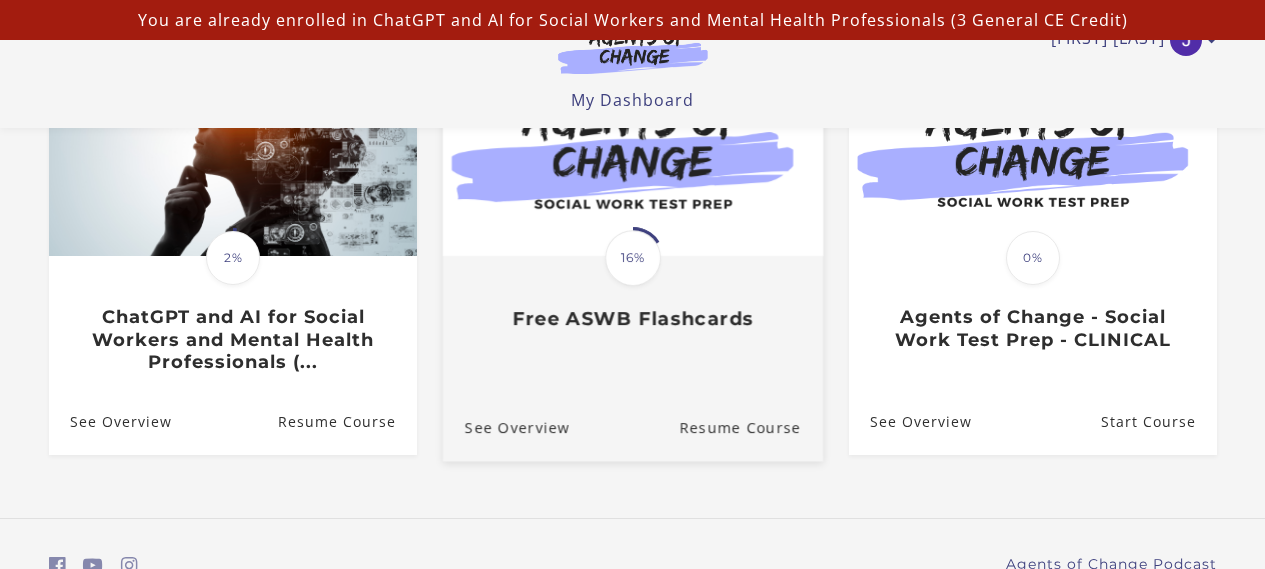 click at bounding box center (632, 153) 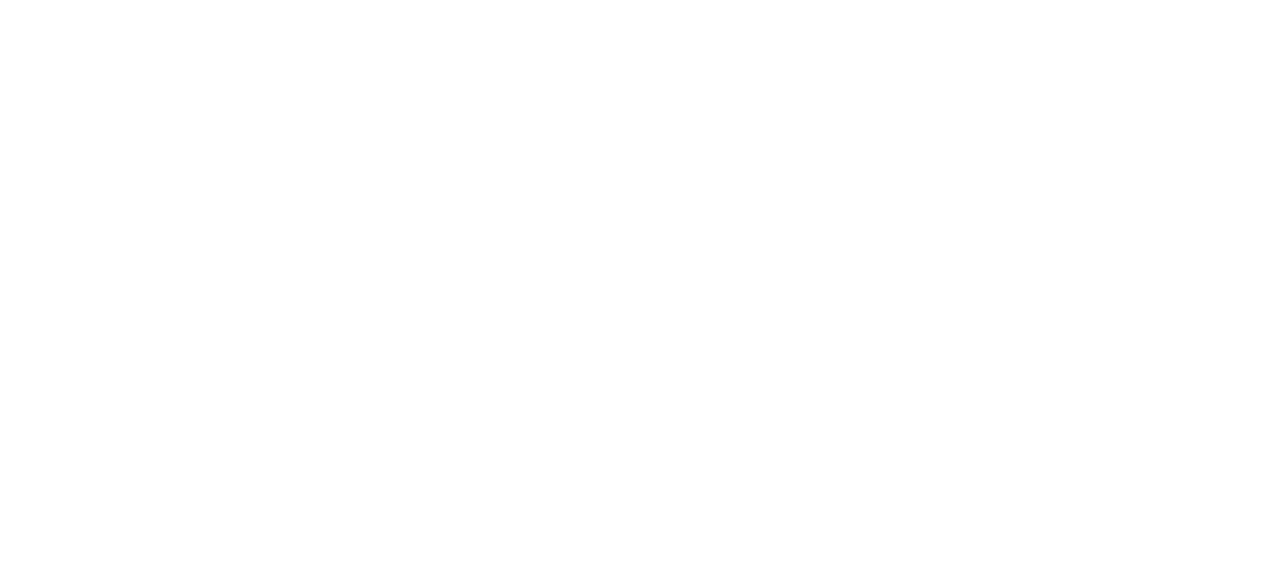 scroll, scrollTop: 0, scrollLeft: 0, axis: both 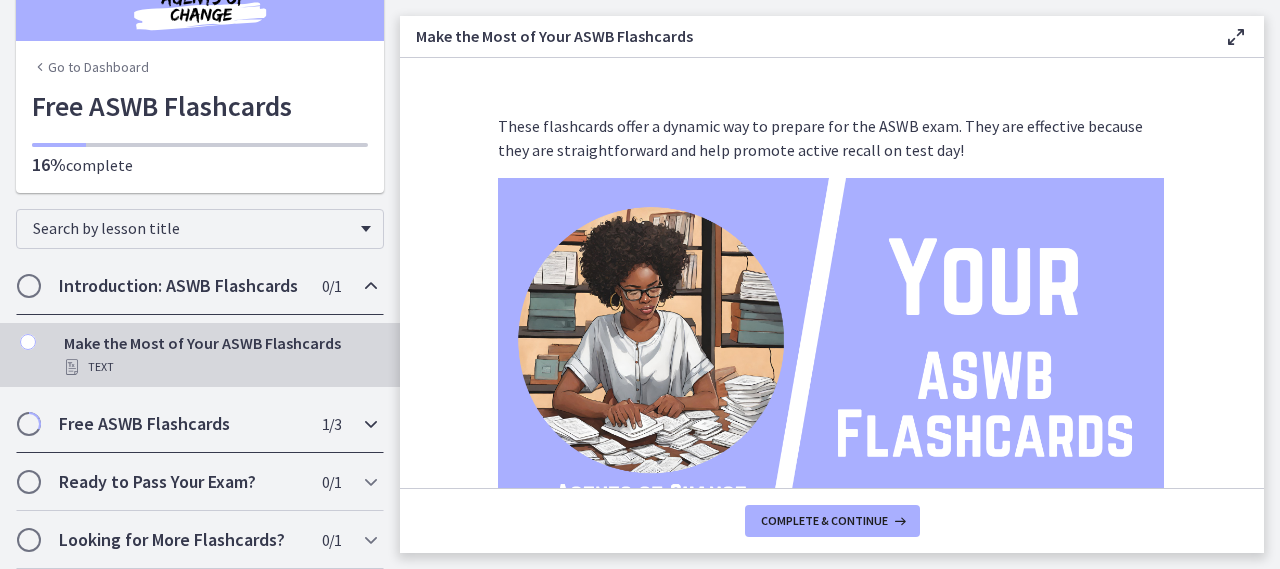 click on "Free ASWB Flashcards" at bounding box center [181, 424] 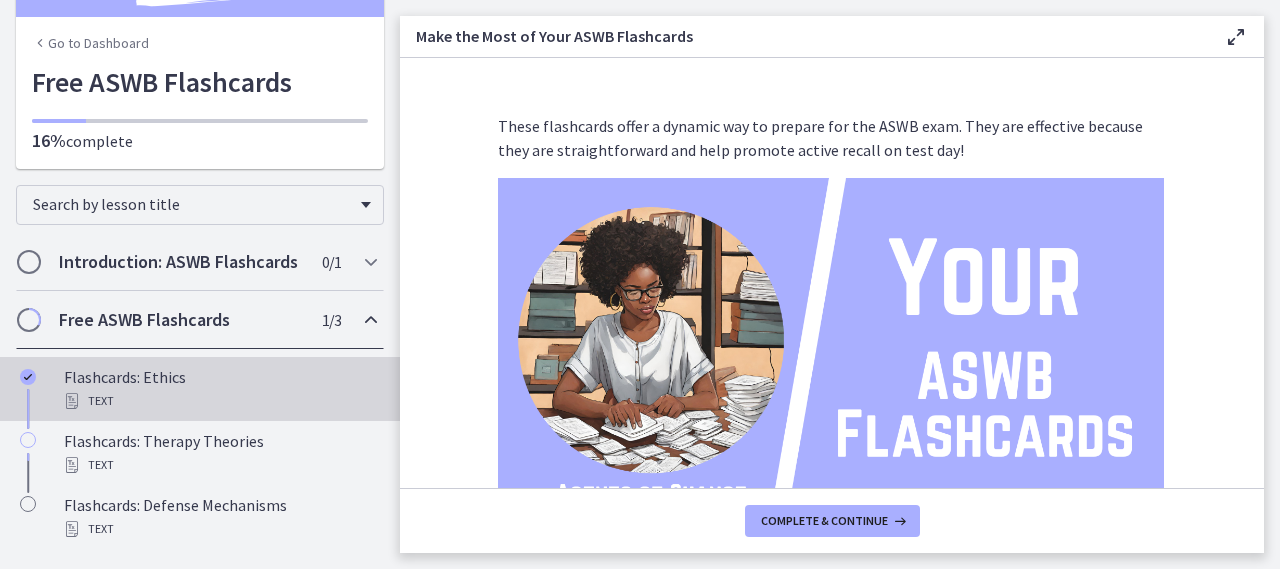 click on "Text" at bounding box center [220, 401] 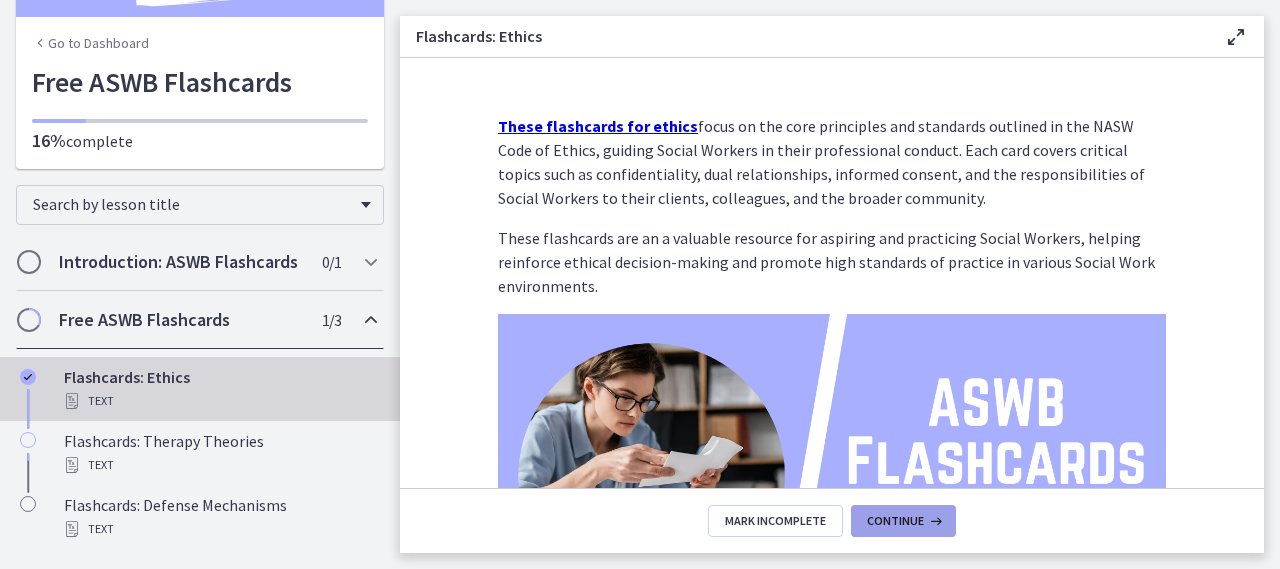 click on "Continue" at bounding box center (895, 521) 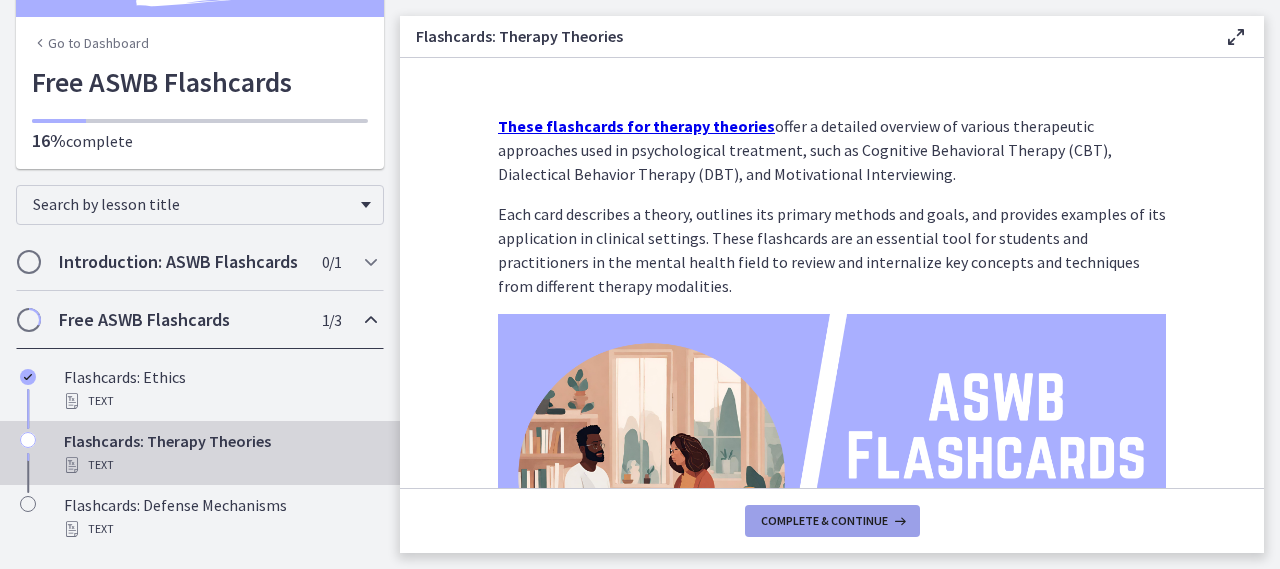click at bounding box center (898, 521) 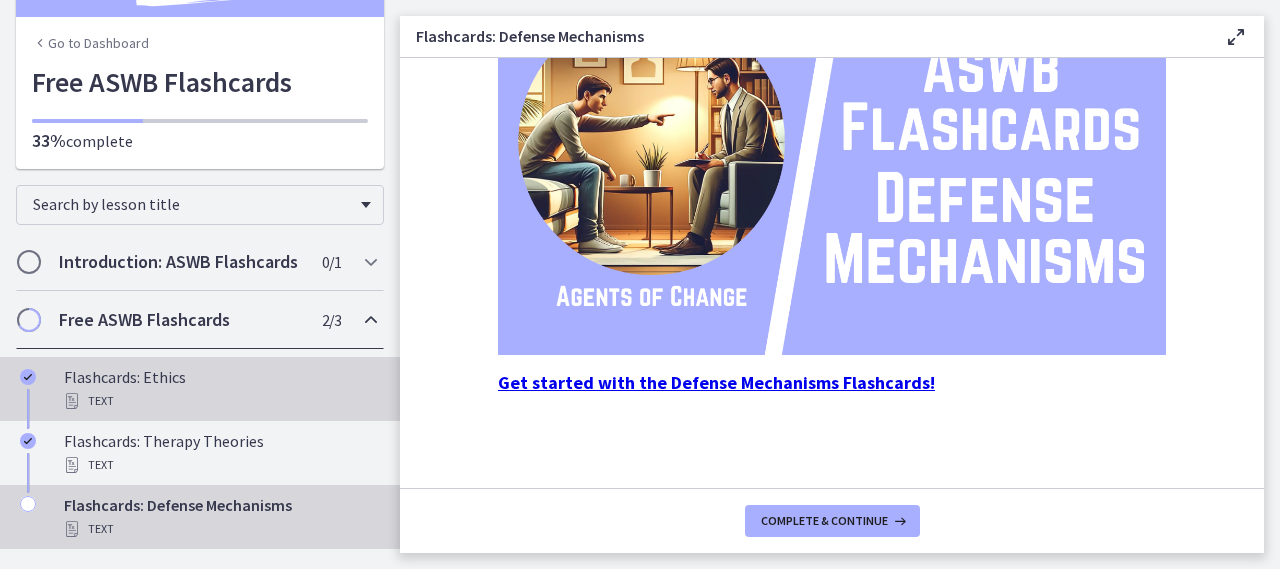 scroll, scrollTop: 338, scrollLeft: 0, axis: vertical 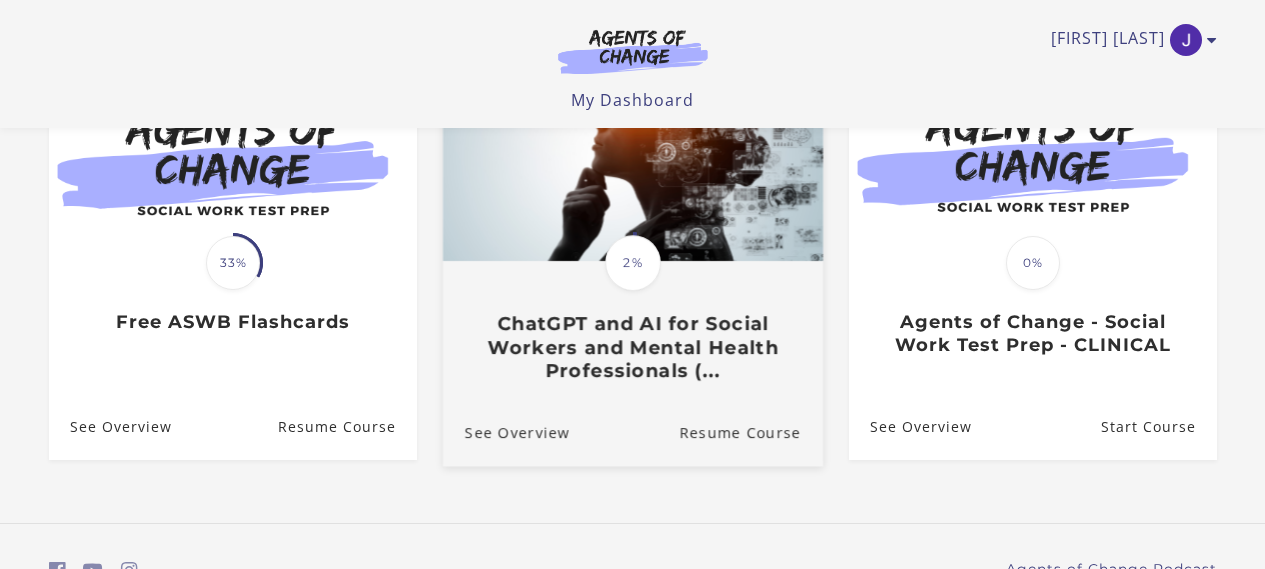 drag, startPoint x: 670, startPoint y: 305, endPoint x: 650, endPoint y: 297, distance: 21.540659 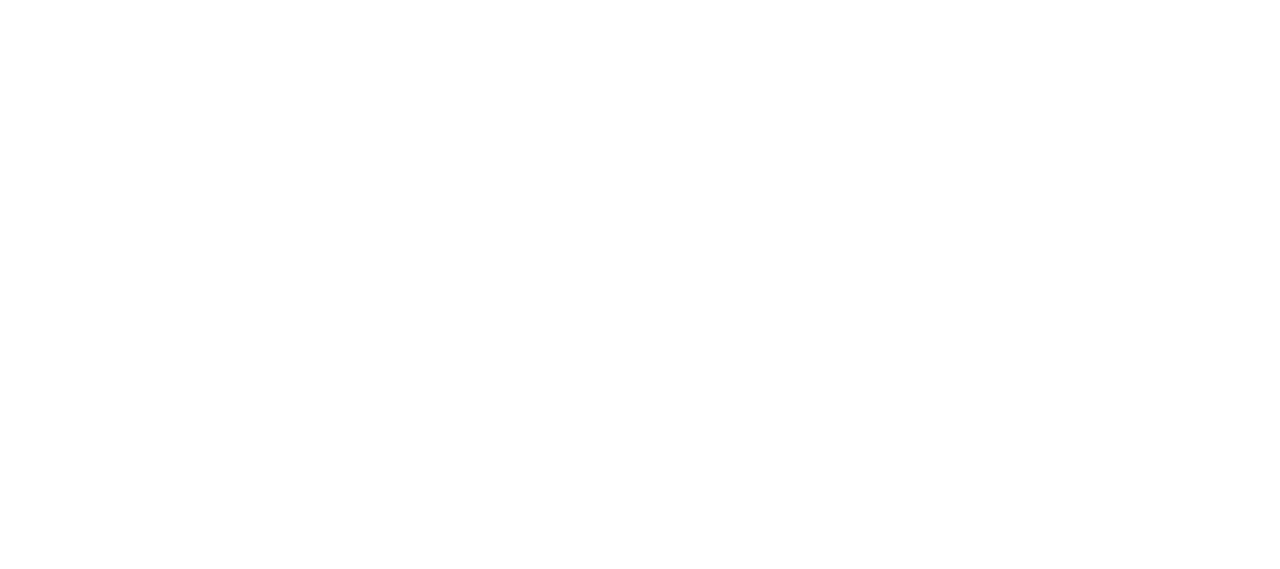 scroll, scrollTop: 0, scrollLeft: 0, axis: both 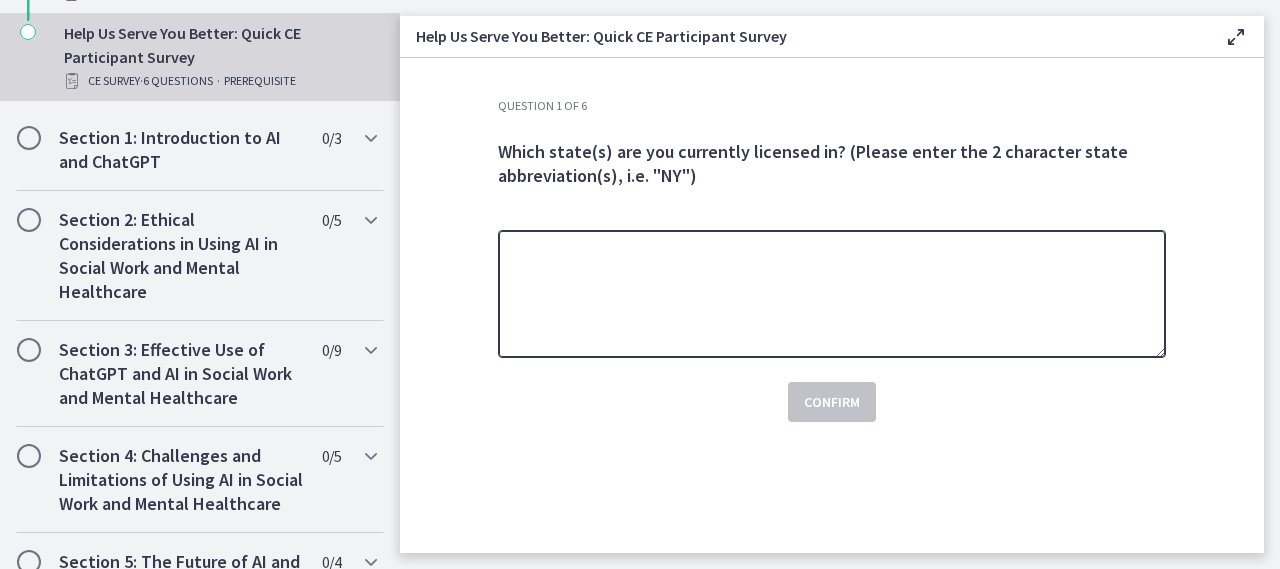 click at bounding box center (832, 294) 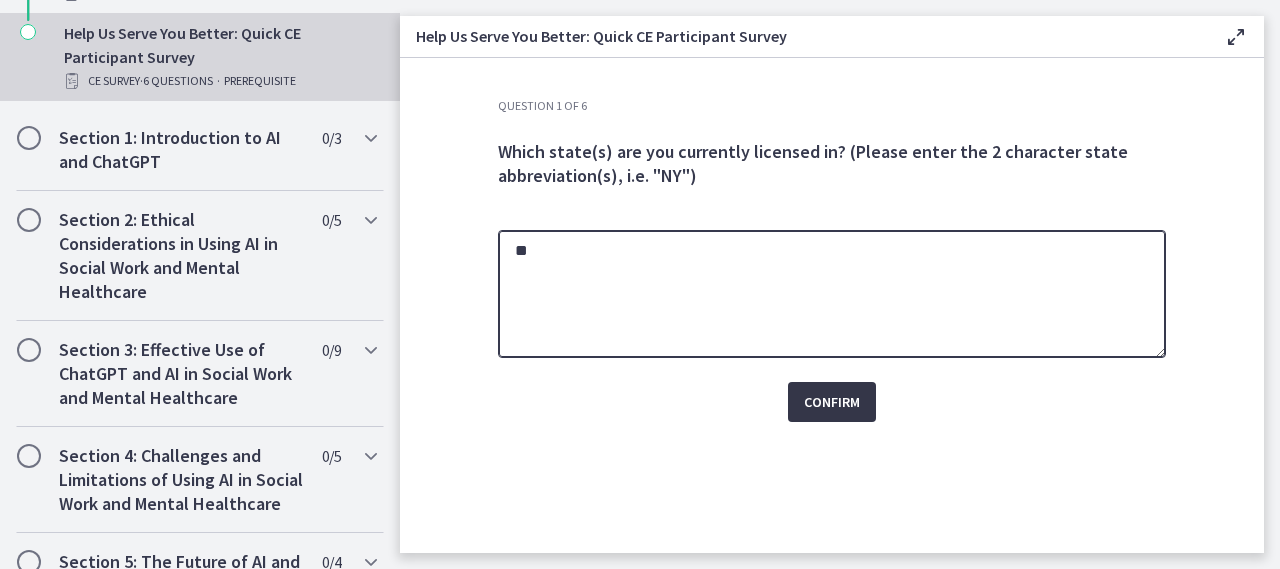 type on "**" 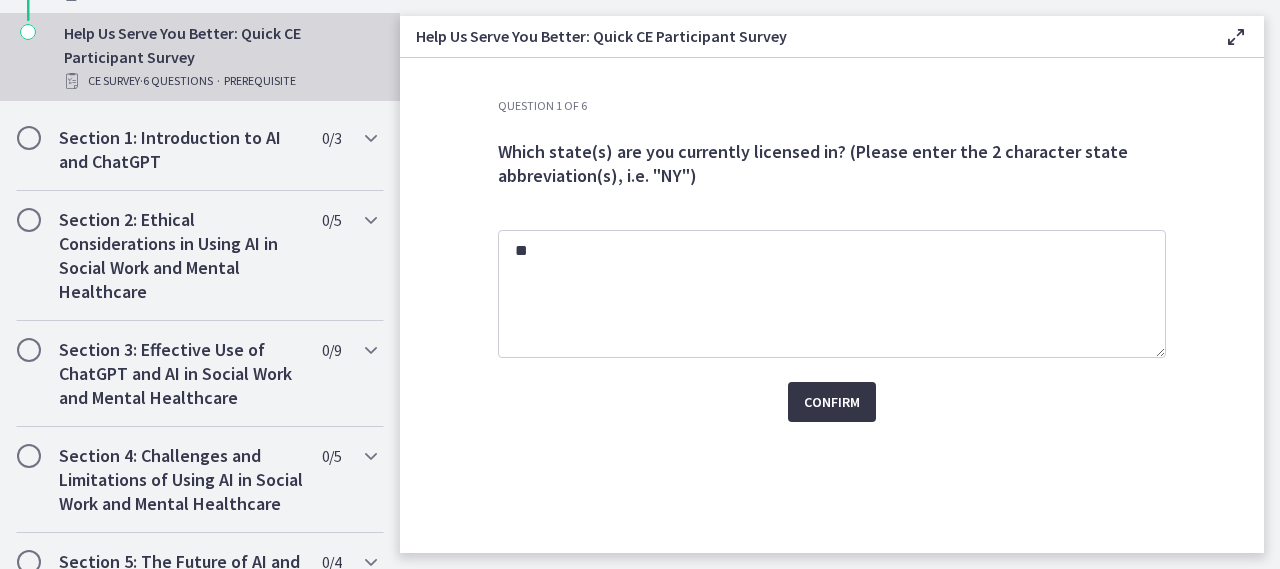 click on "Confirm" at bounding box center [832, 402] 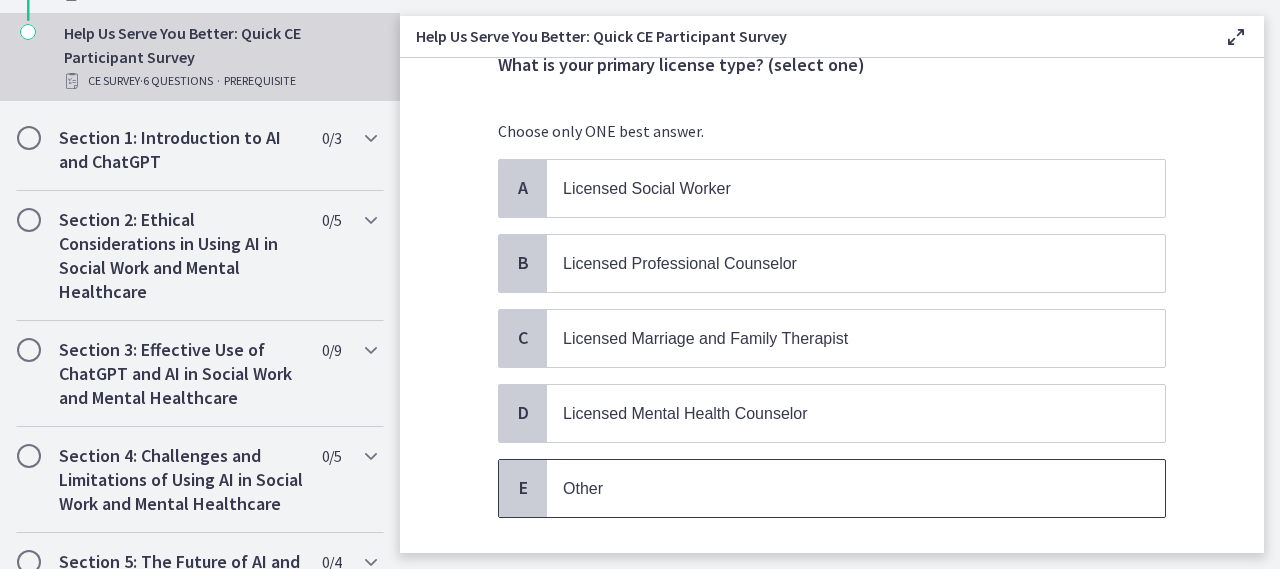 scroll, scrollTop: 212, scrollLeft: 0, axis: vertical 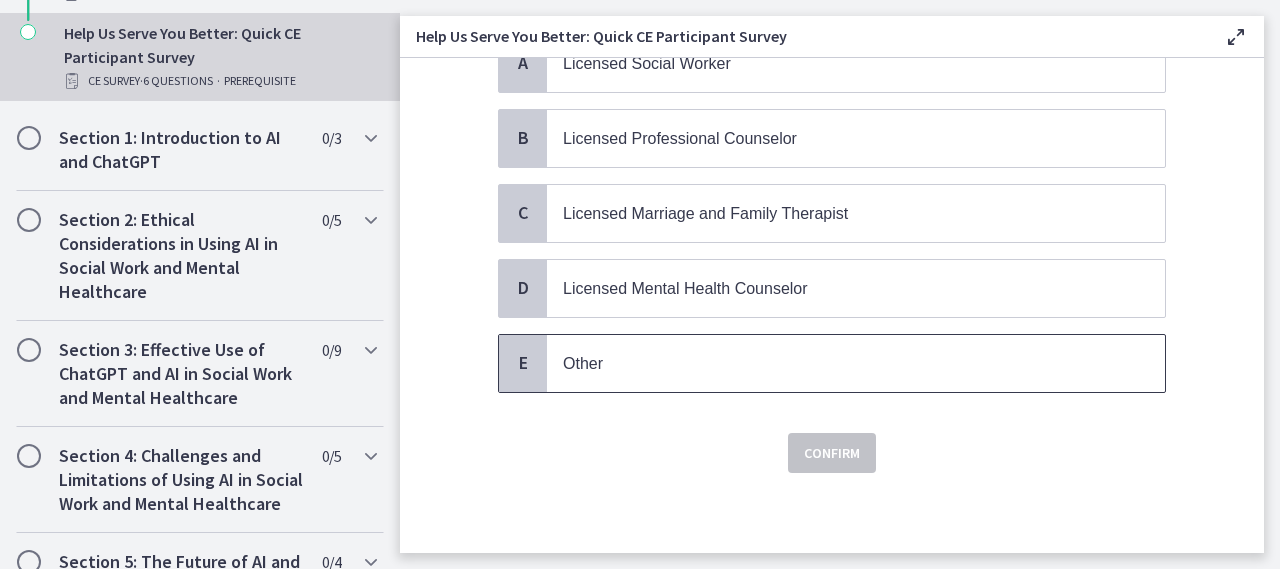 click on "Other" at bounding box center (856, 363) 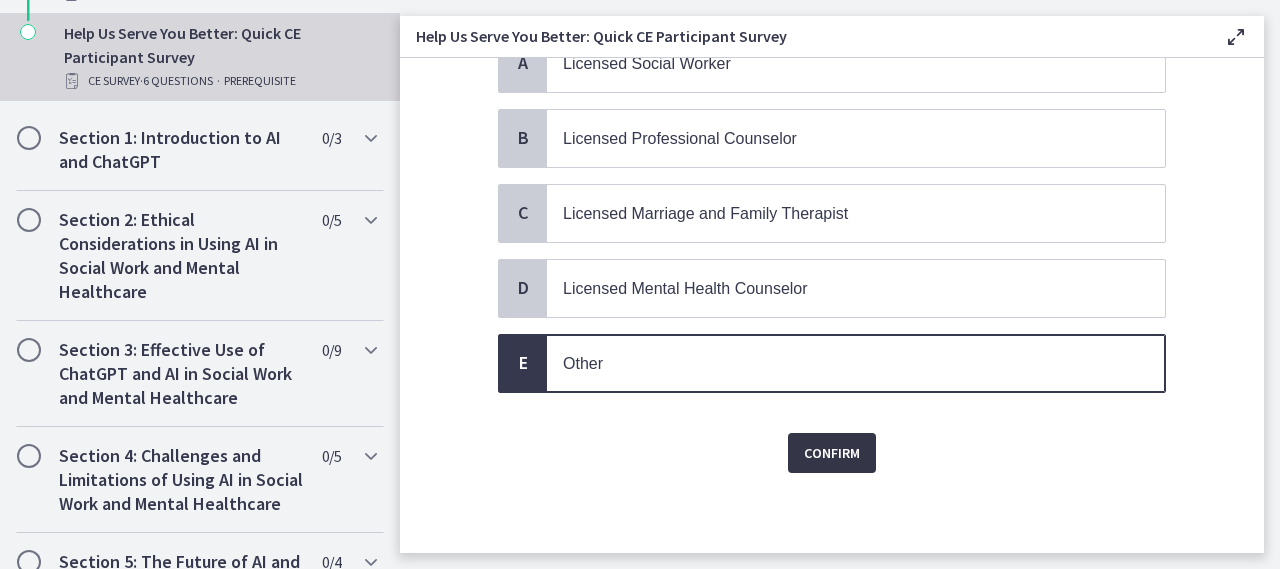 click on "Confirm" at bounding box center (832, 453) 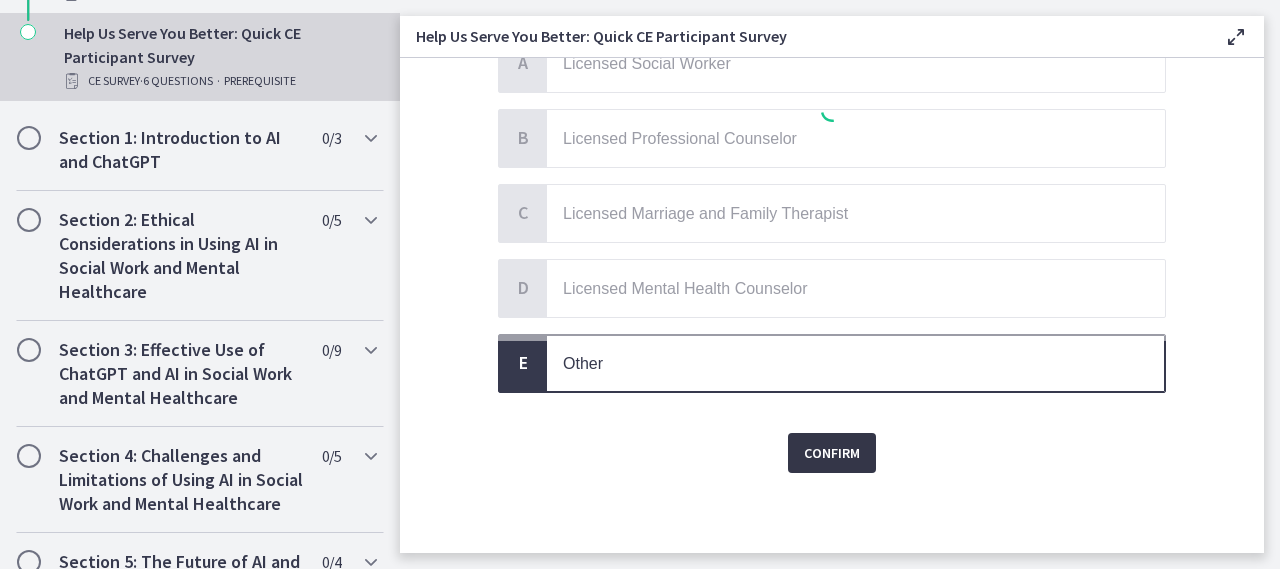 scroll, scrollTop: 0, scrollLeft: 0, axis: both 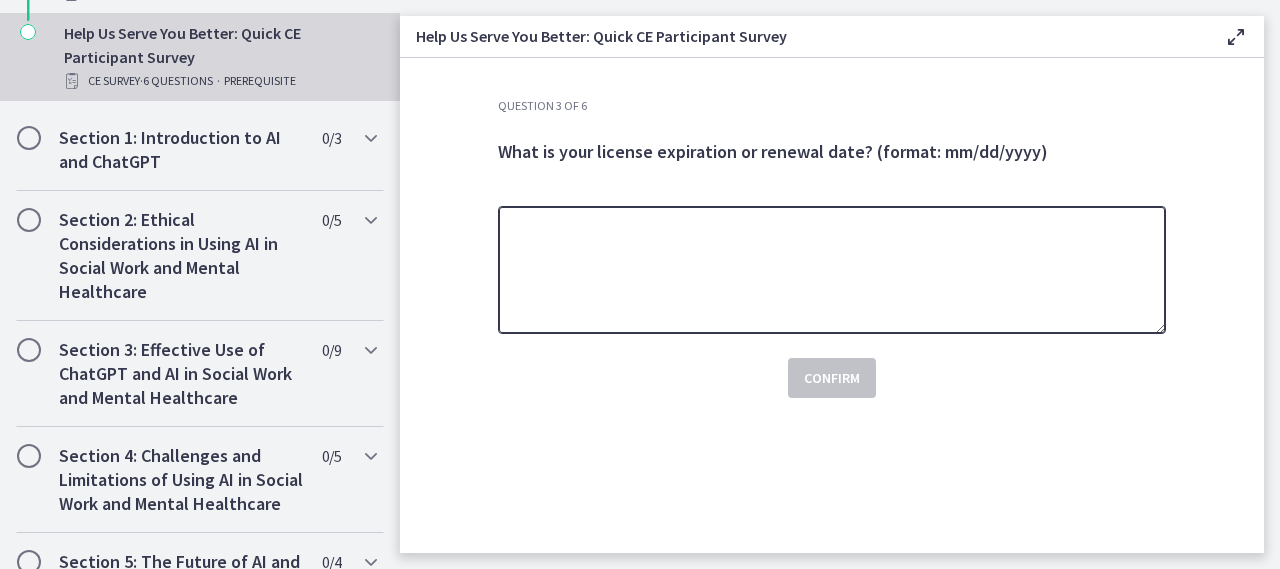 click at bounding box center (832, 270) 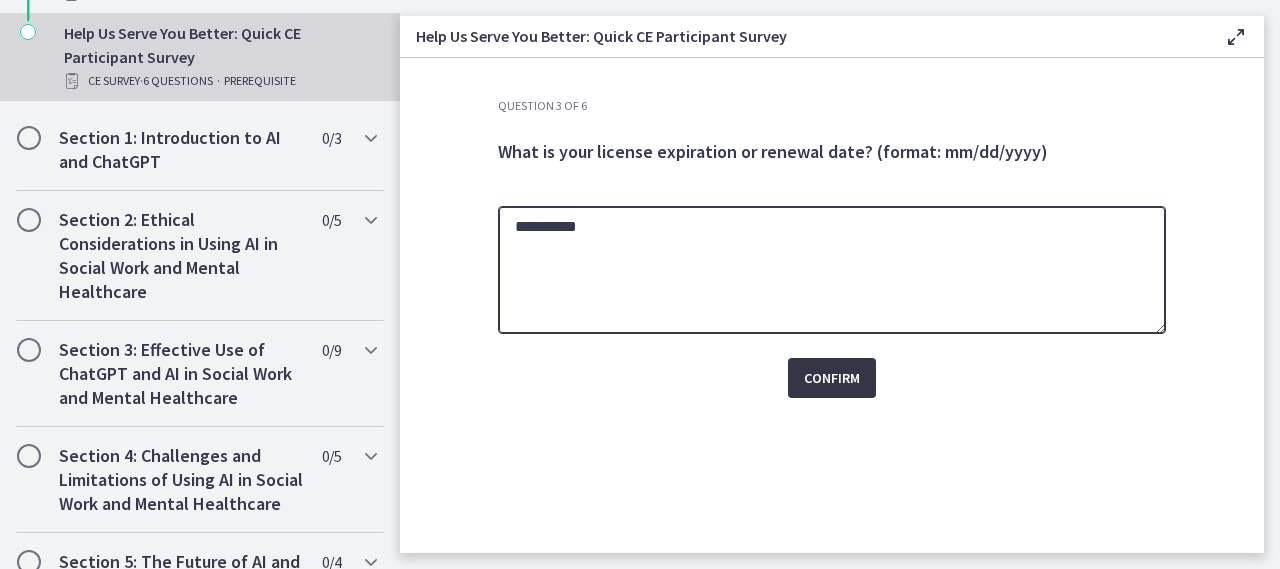 type on "**********" 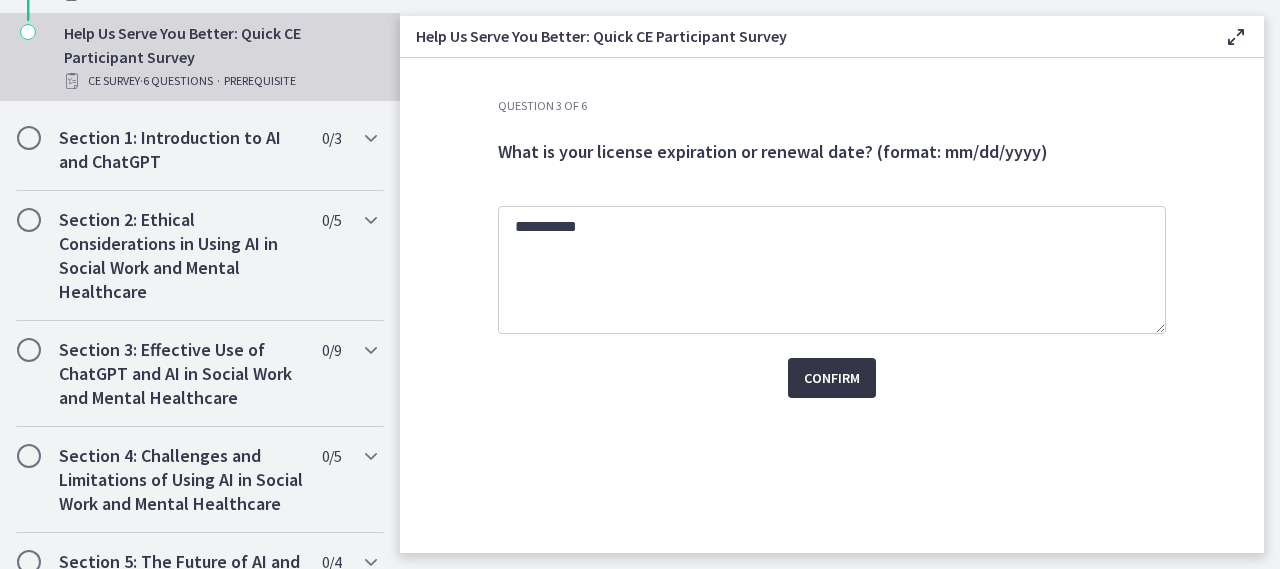 click on "Confirm" at bounding box center (832, 378) 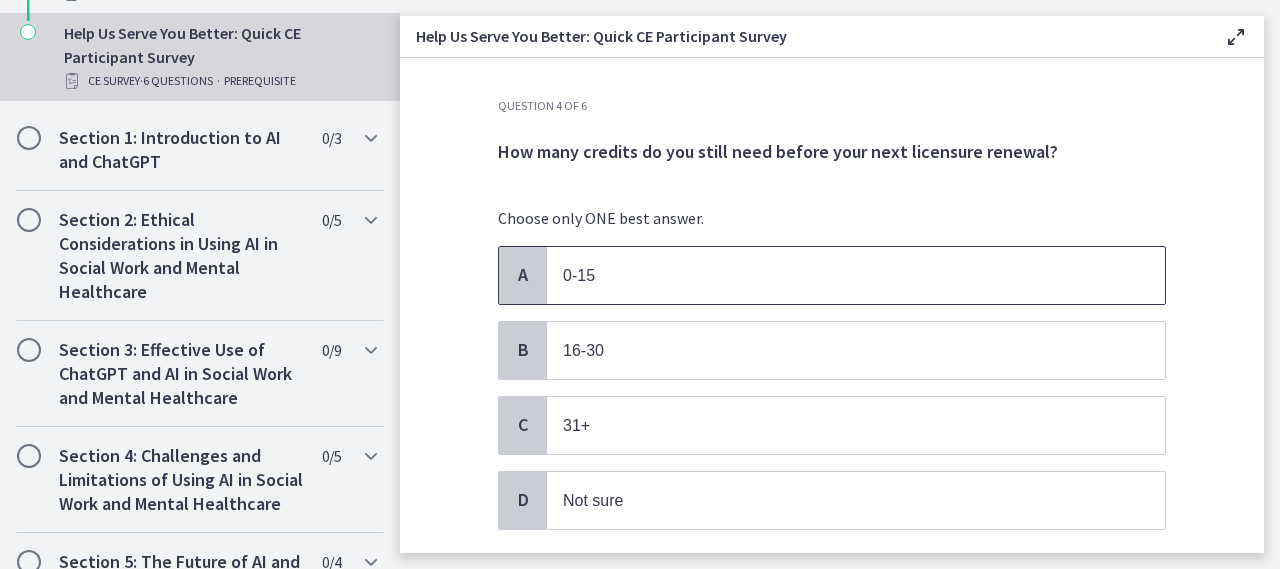 click on "0-15" at bounding box center (856, 275) 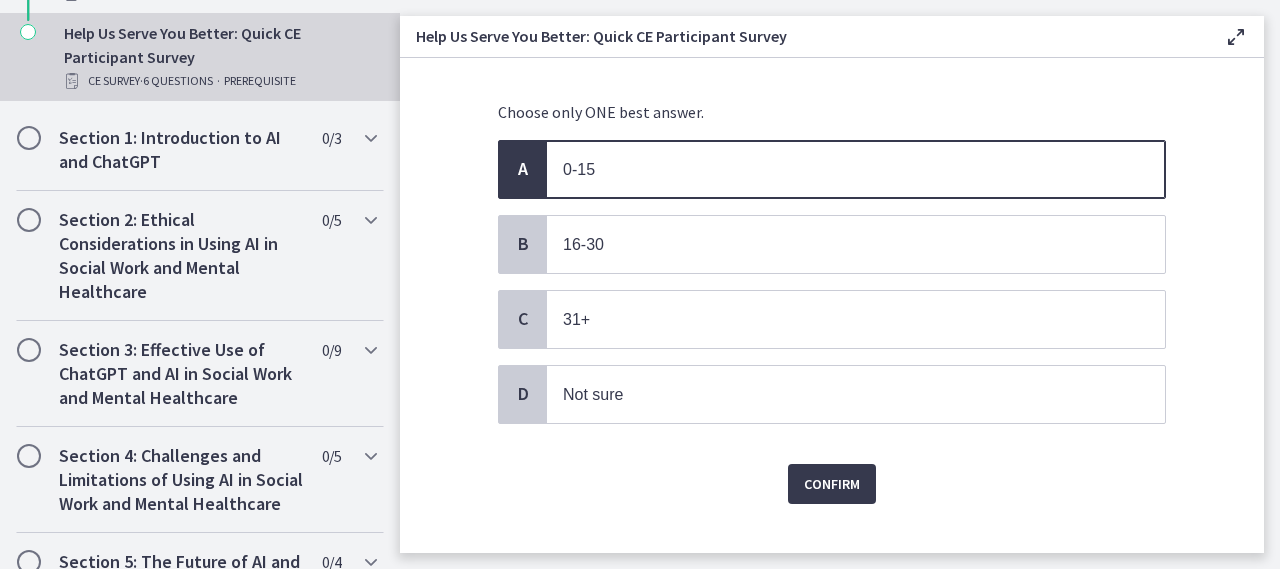 scroll, scrollTop: 137, scrollLeft: 0, axis: vertical 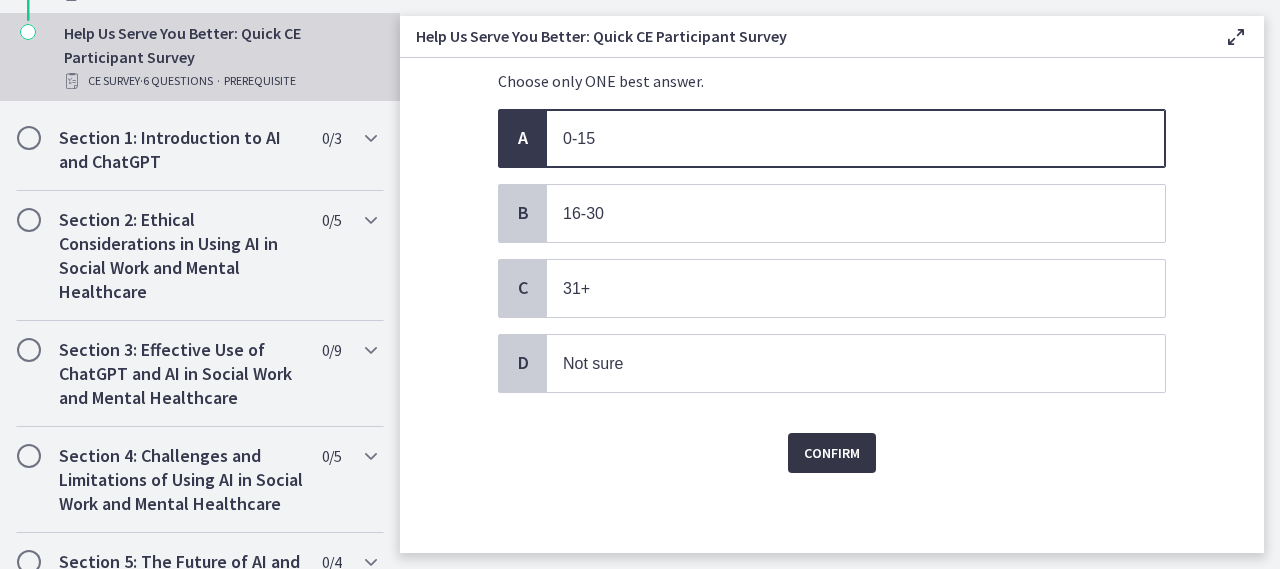 click on "Confirm" at bounding box center [832, 453] 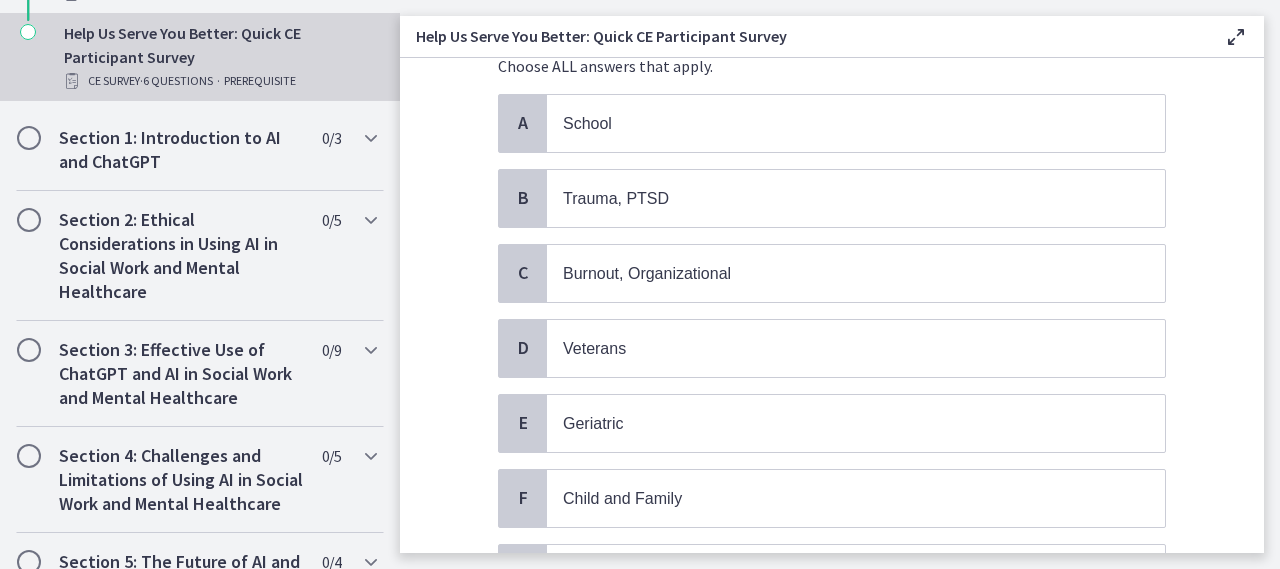 scroll, scrollTop: 62, scrollLeft: 0, axis: vertical 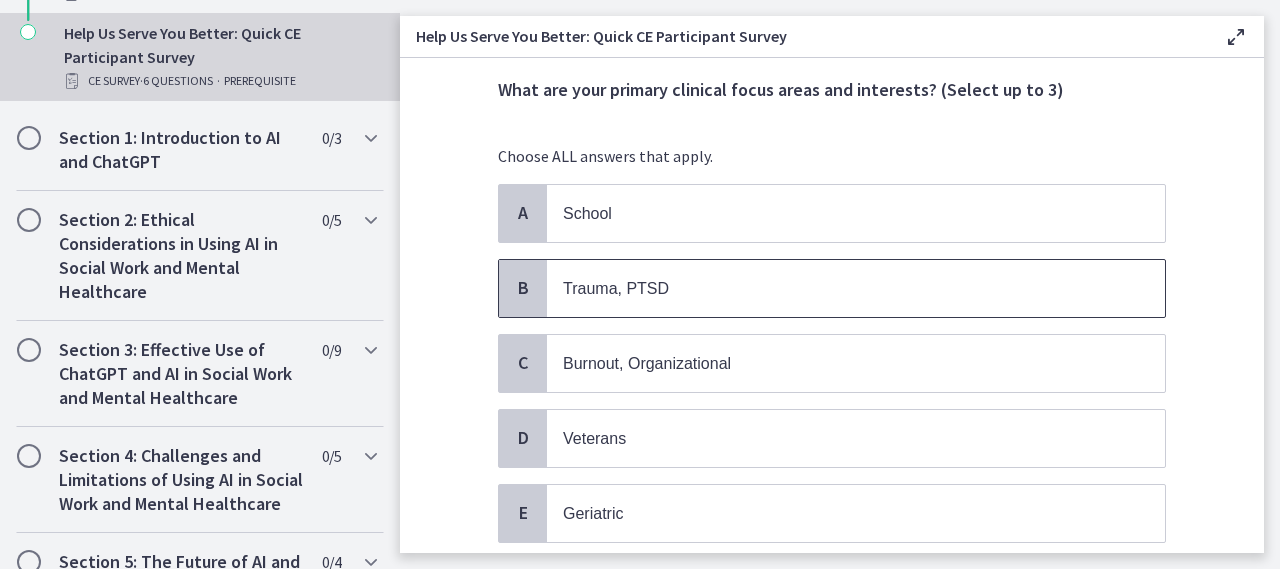 click on "Trauma, PTSD" at bounding box center [856, 288] 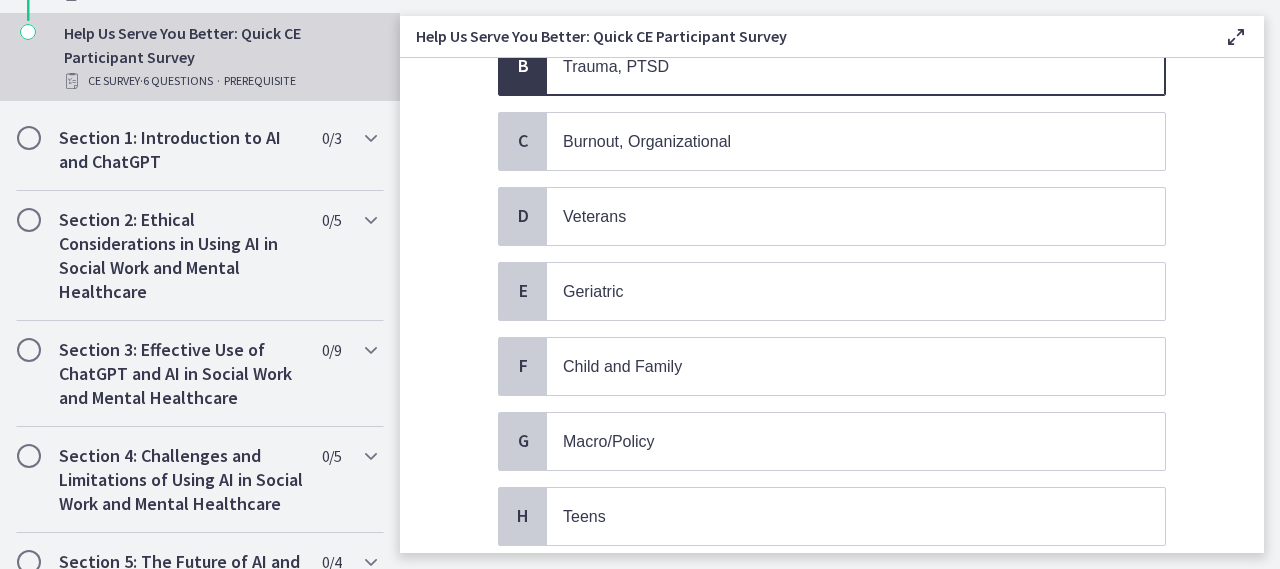 scroll, scrollTop: 362, scrollLeft: 0, axis: vertical 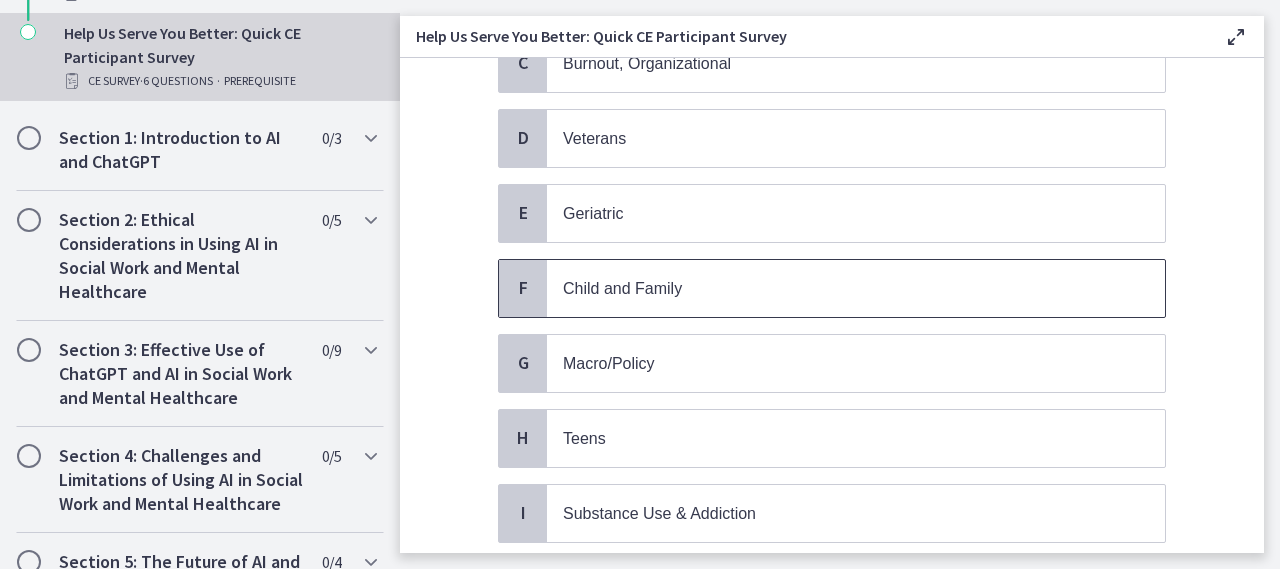 click on "Child and Family" at bounding box center [856, 288] 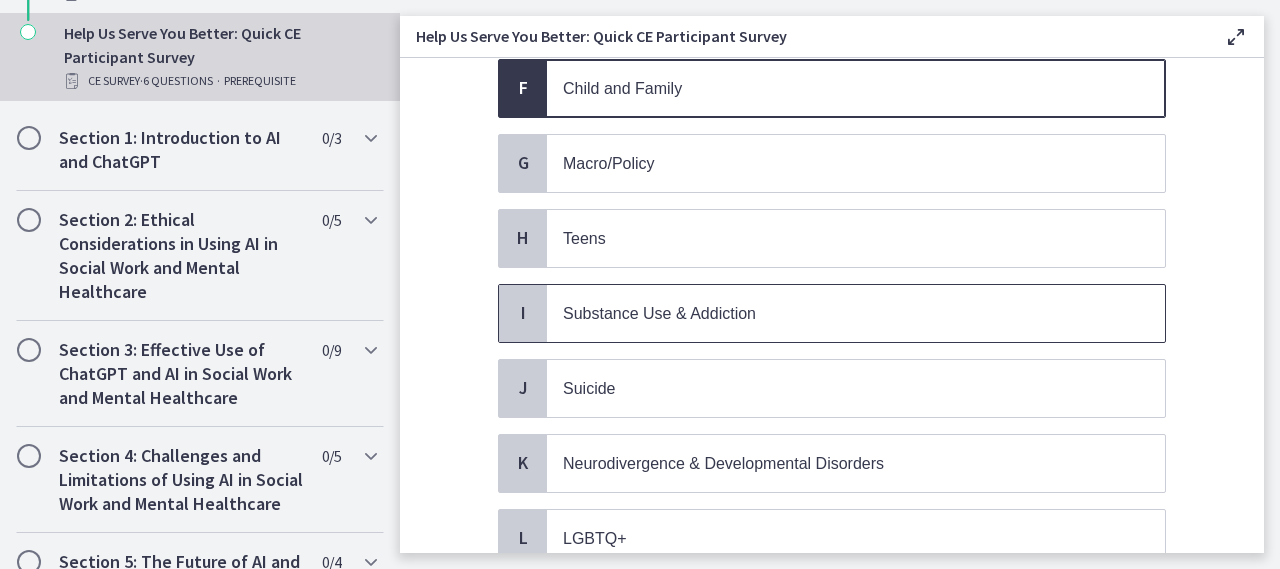 click on "Substance Use & Addiction" at bounding box center [659, 313] 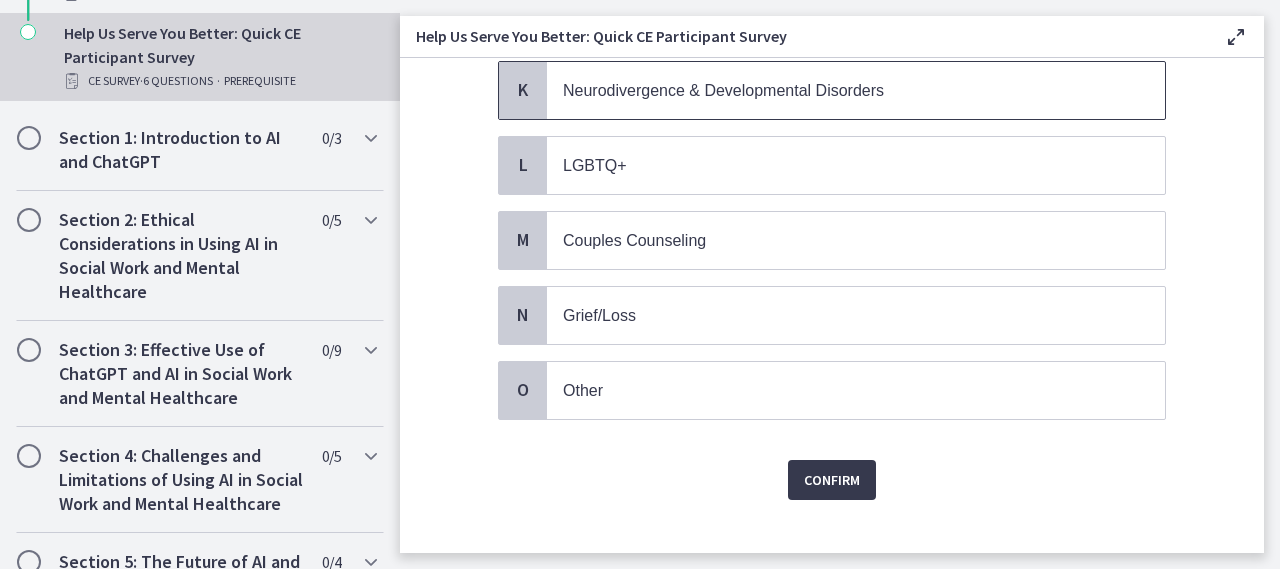 scroll, scrollTop: 962, scrollLeft: 0, axis: vertical 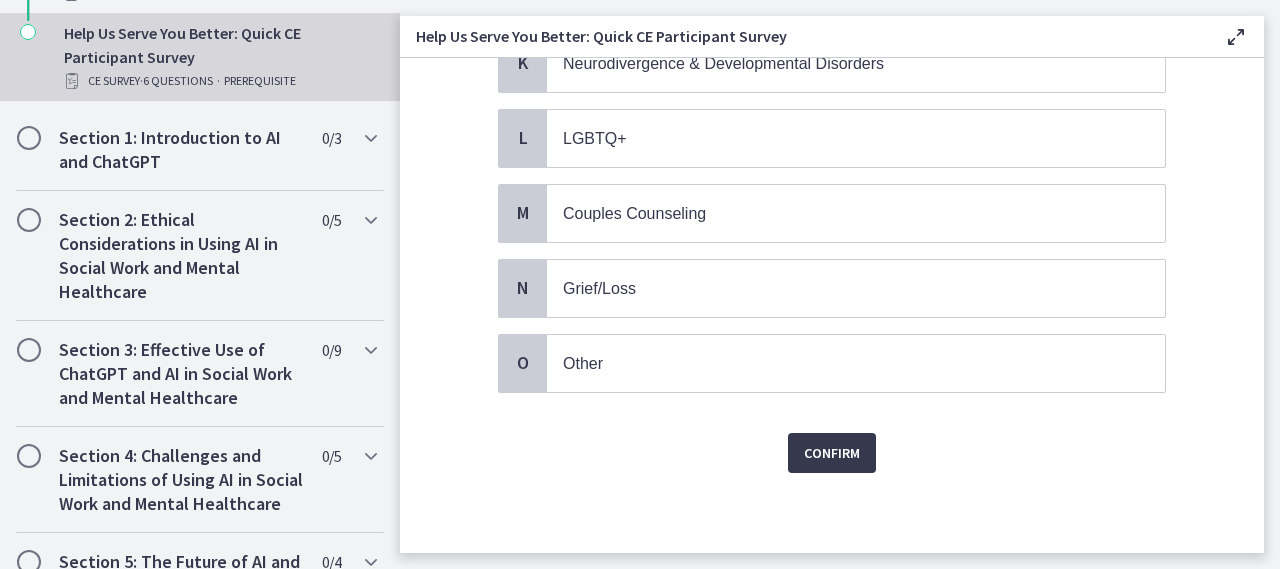 click on "Confirm" at bounding box center [832, 441] 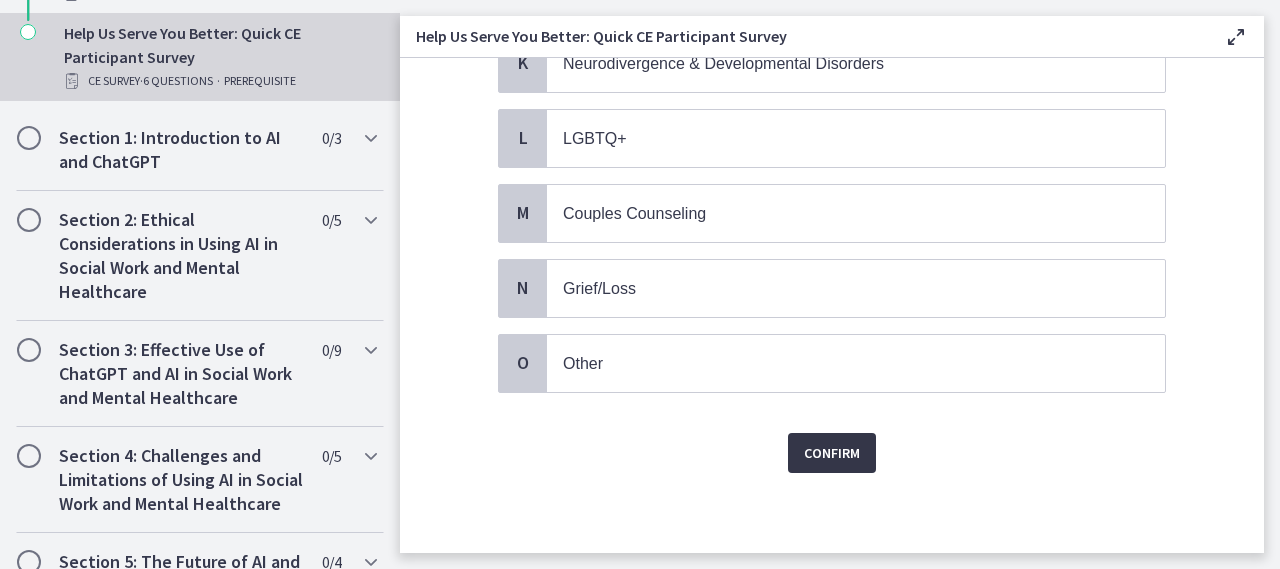 click on "Confirm" at bounding box center [832, 453] 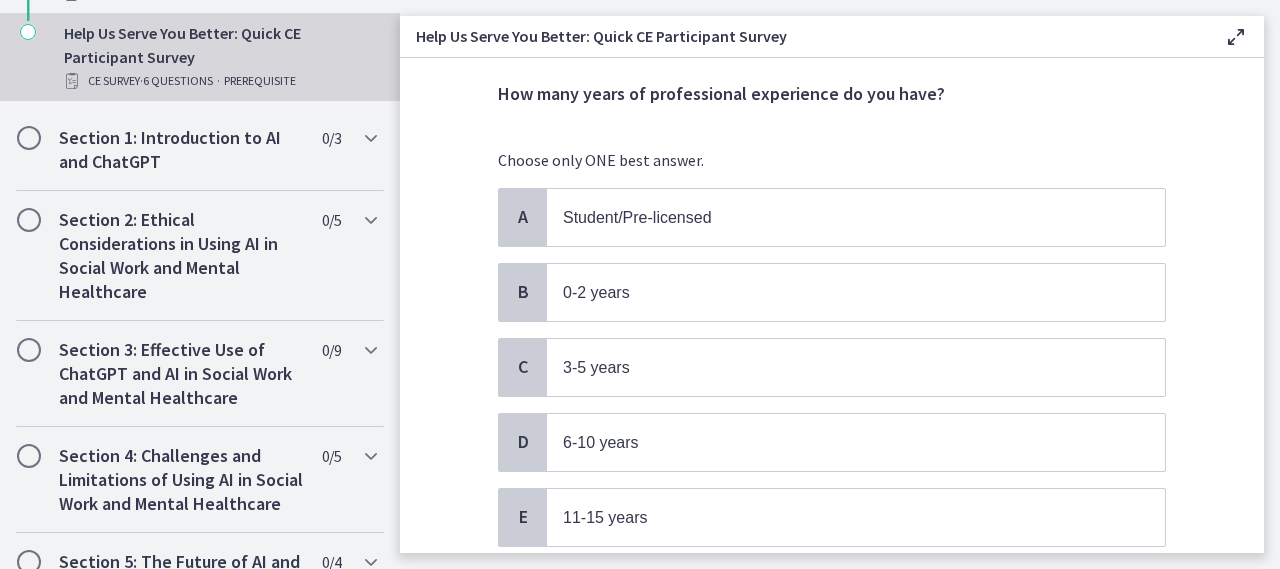 scroll, scrollTop: 100, scrollLeft: 0, axis: vertical 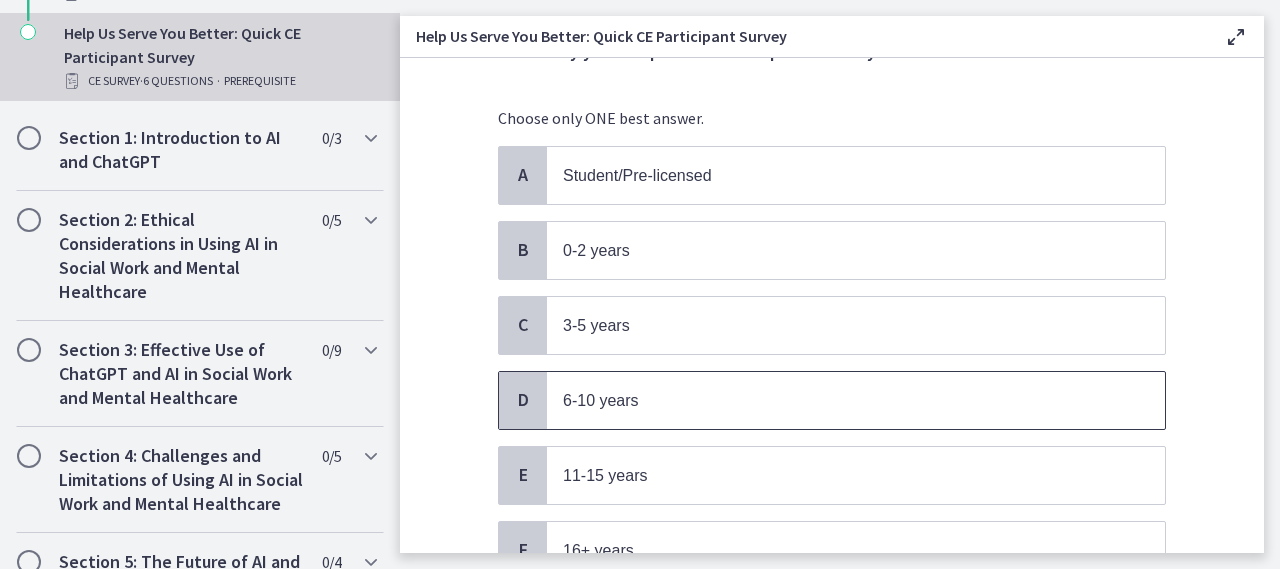 click on "6-10 years" at bounding box center [856, 400] 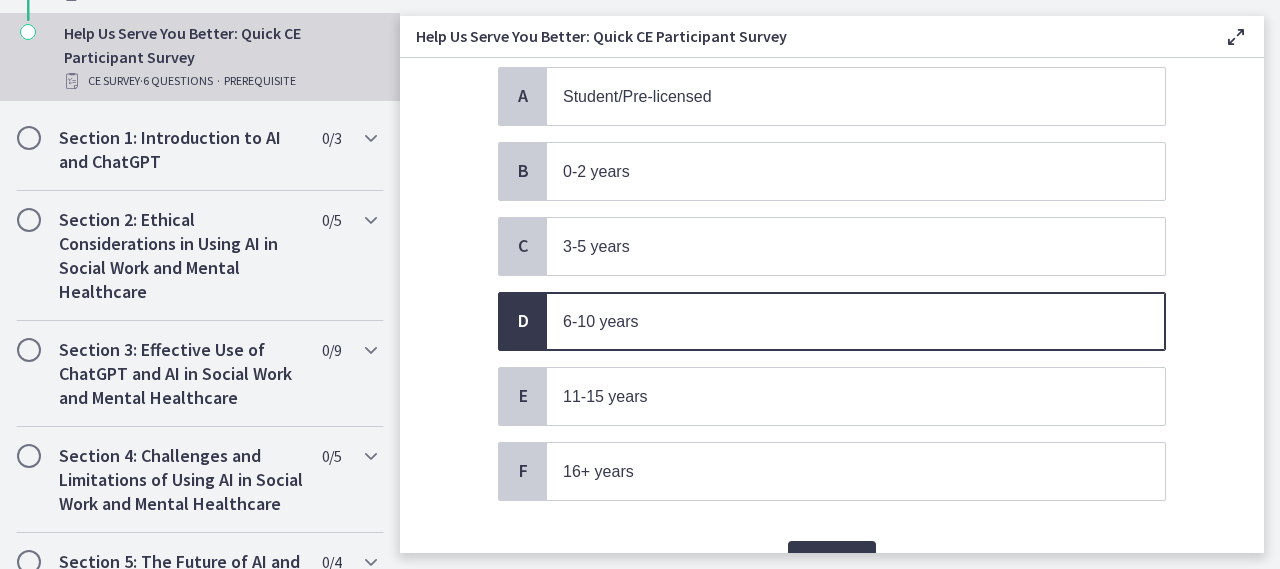 scroll, scrollTop: 287, scrollLeft: 0, axis: vertical 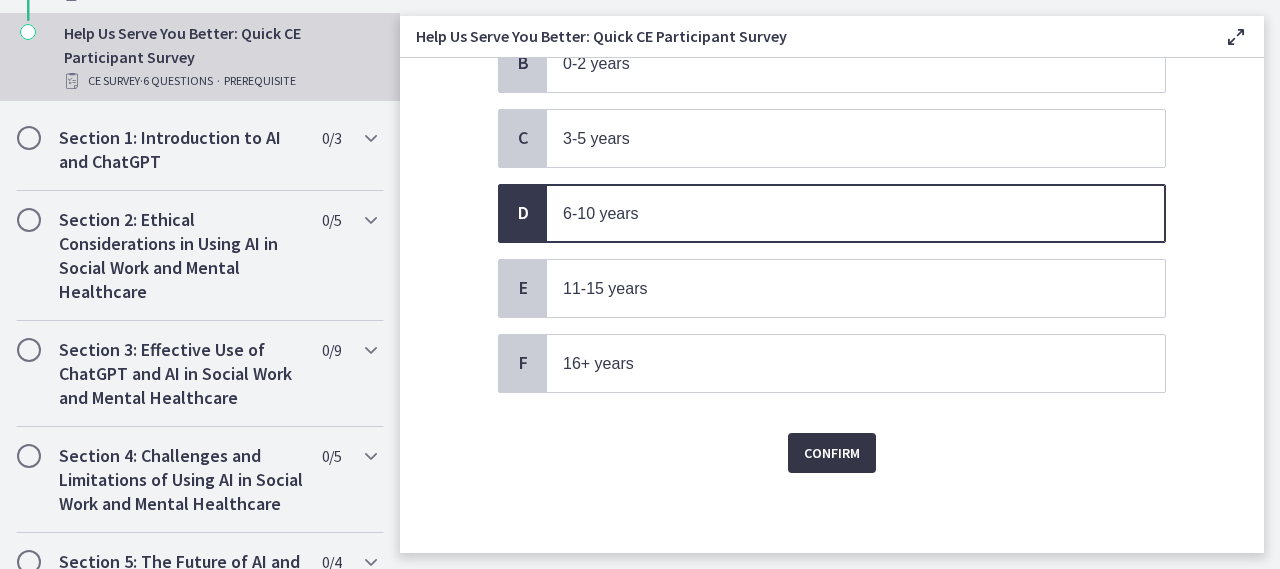 click on "Confirm" at bounding box center (832, 453) 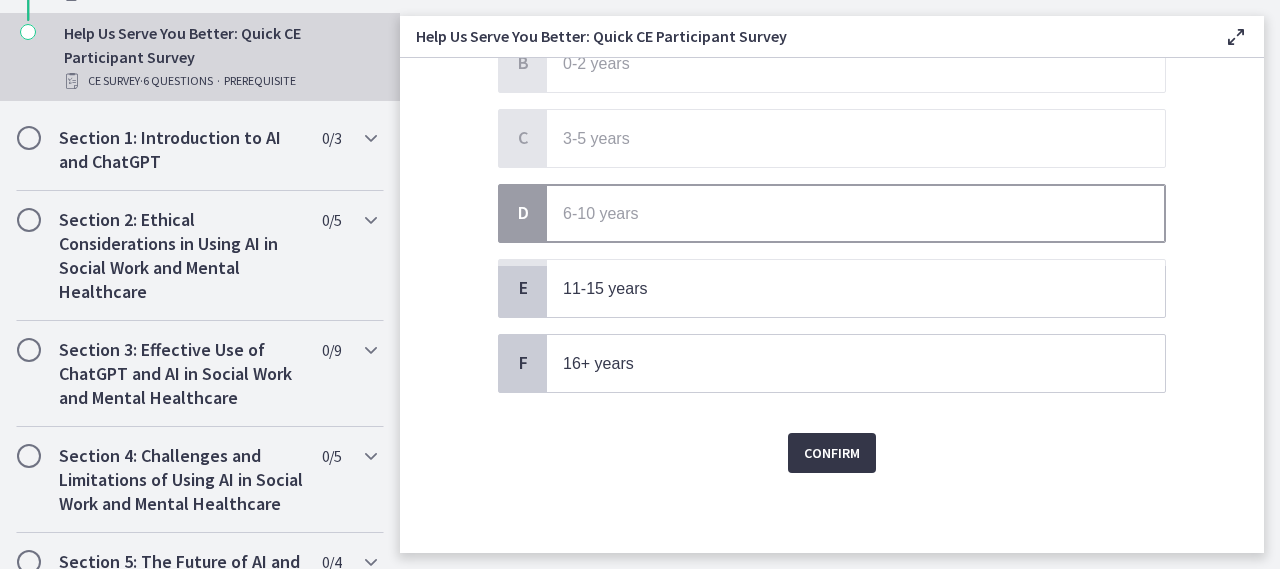 scroll, scrollTop: 0, scrollLeft: 0, axis: both 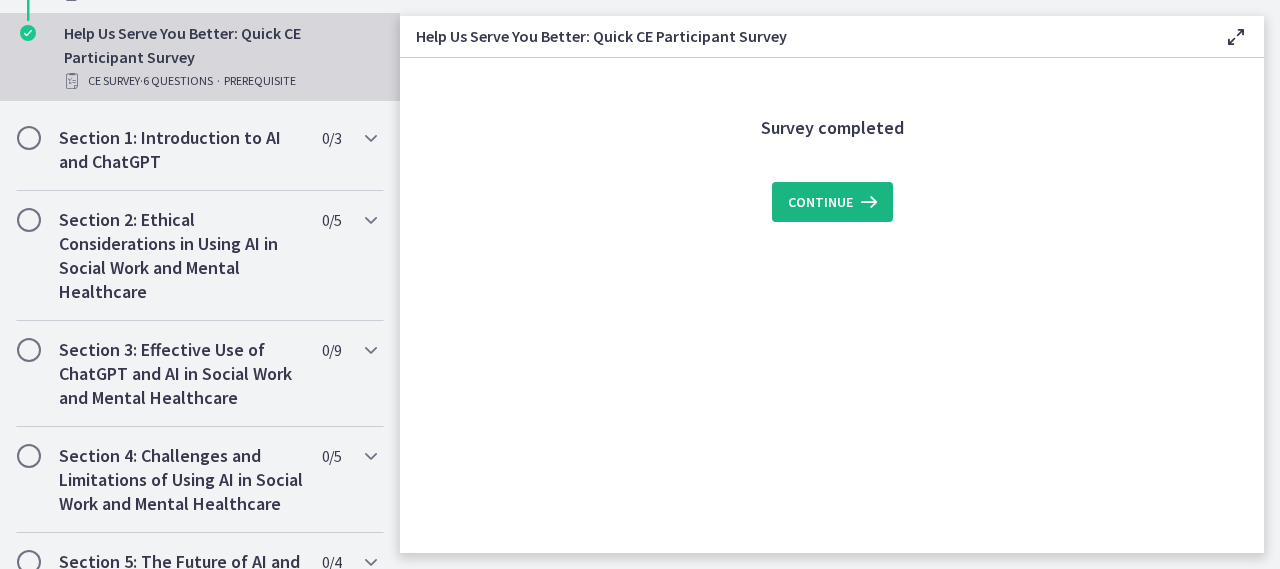 click at bounding box center [867, 202] 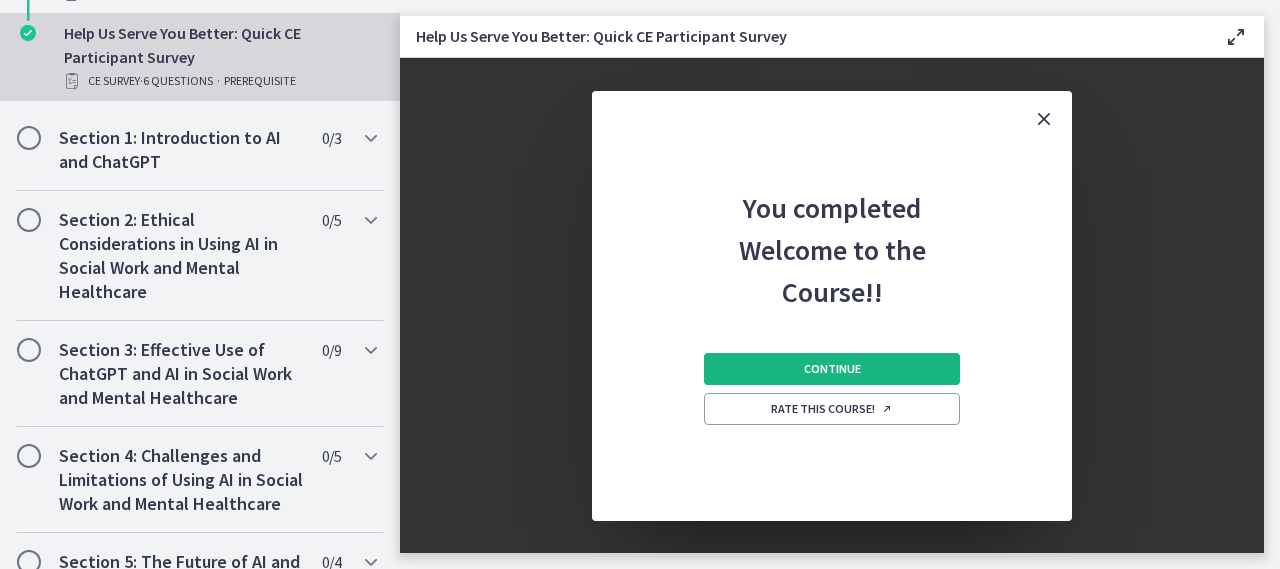 click on "Continue" at bounding box center (832, 369) 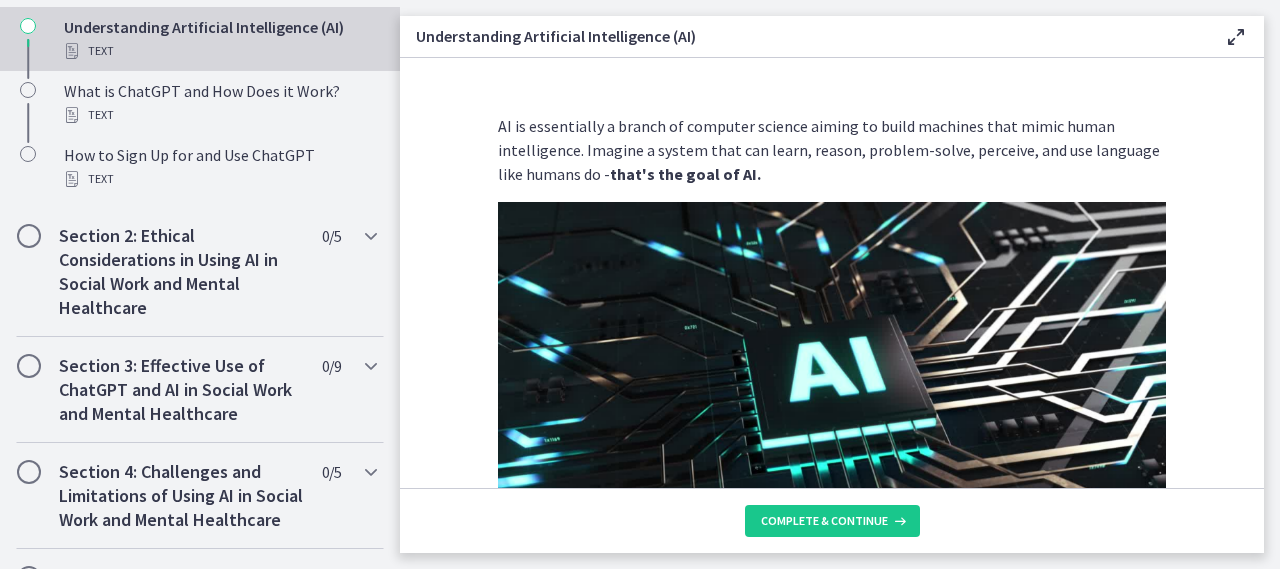 scroll, scrollTop: 559, scrollLeft: 0, axis: vertical 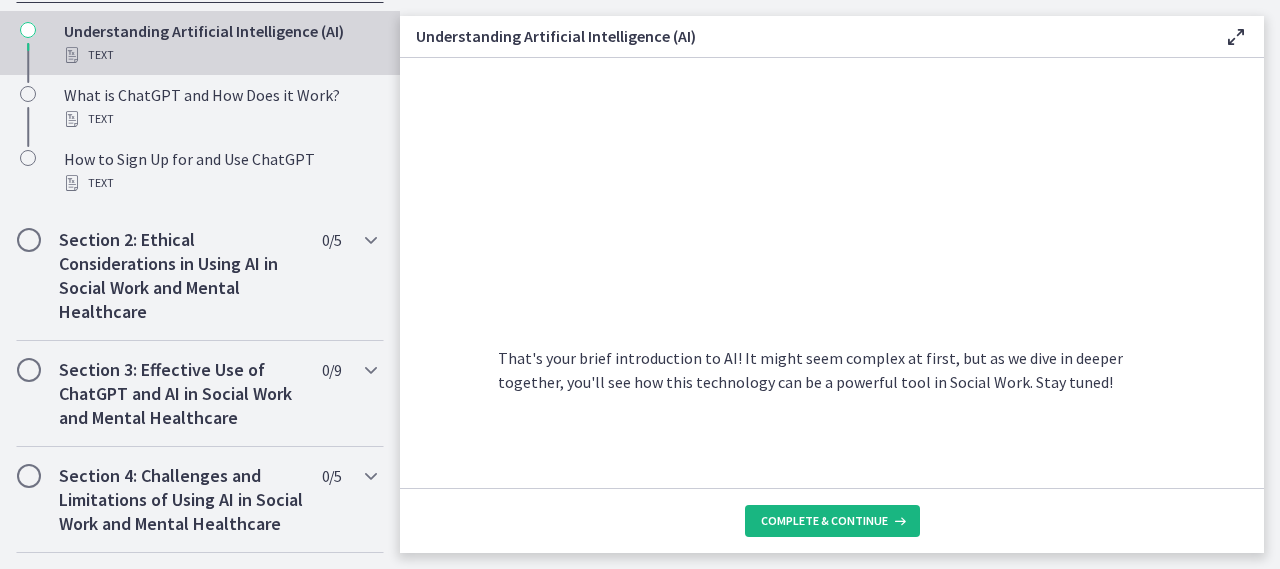 click on "Complete & continue" at bounding box center (832, 521) 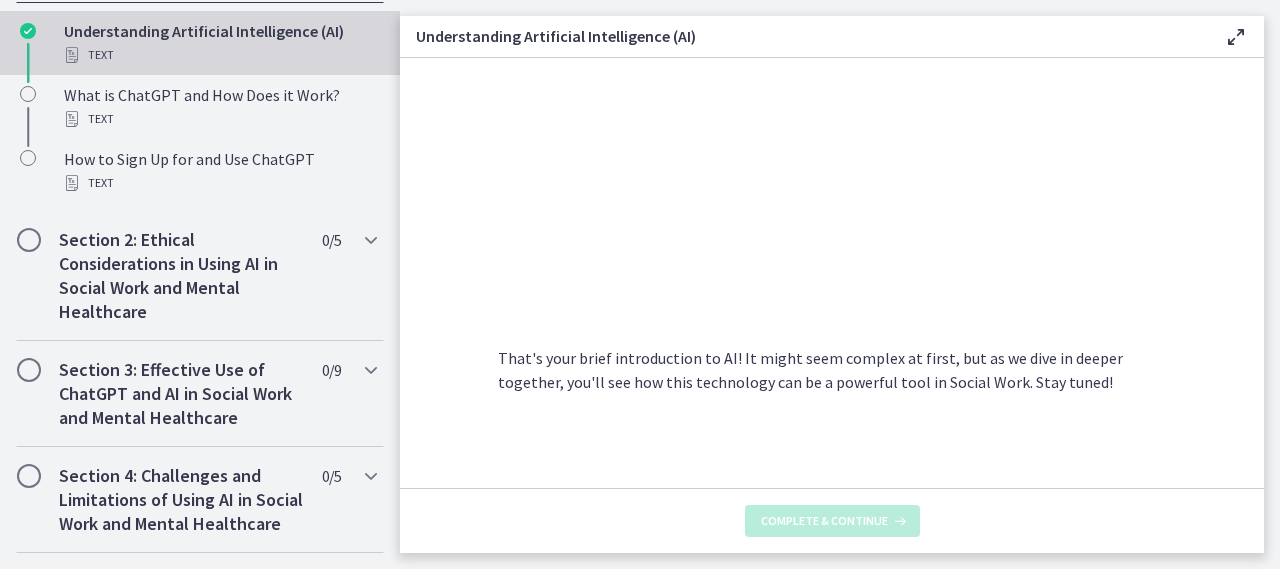 scroll, scrollTop: 0, scrollLeft: 0, axis: both 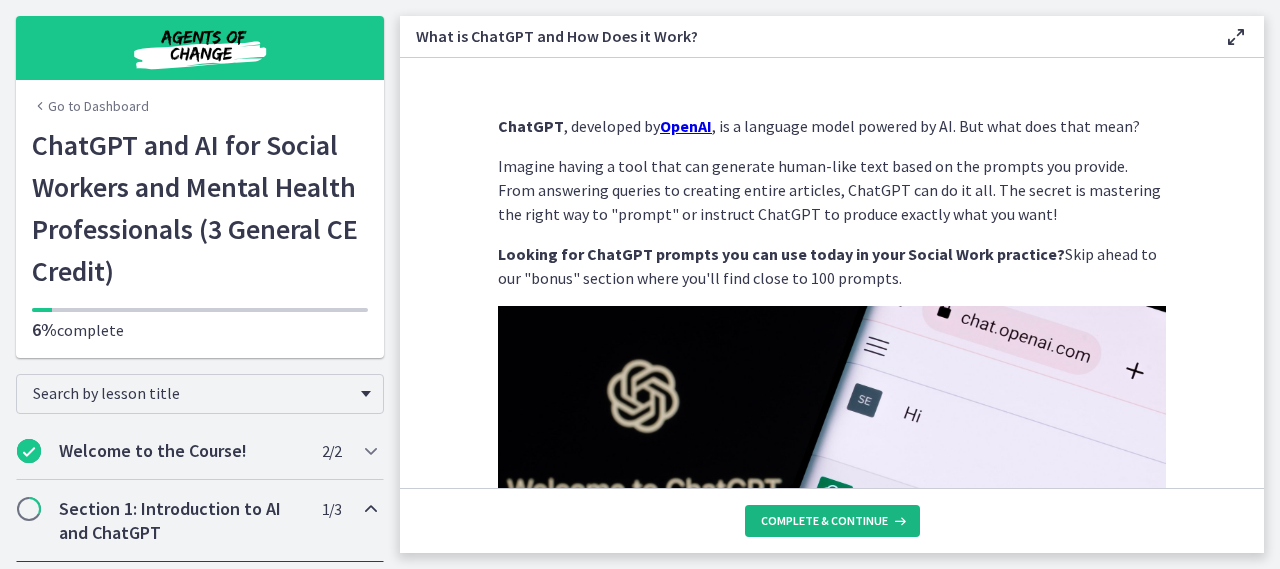 click on "Complete & continue" at bounding box center (824, 521) 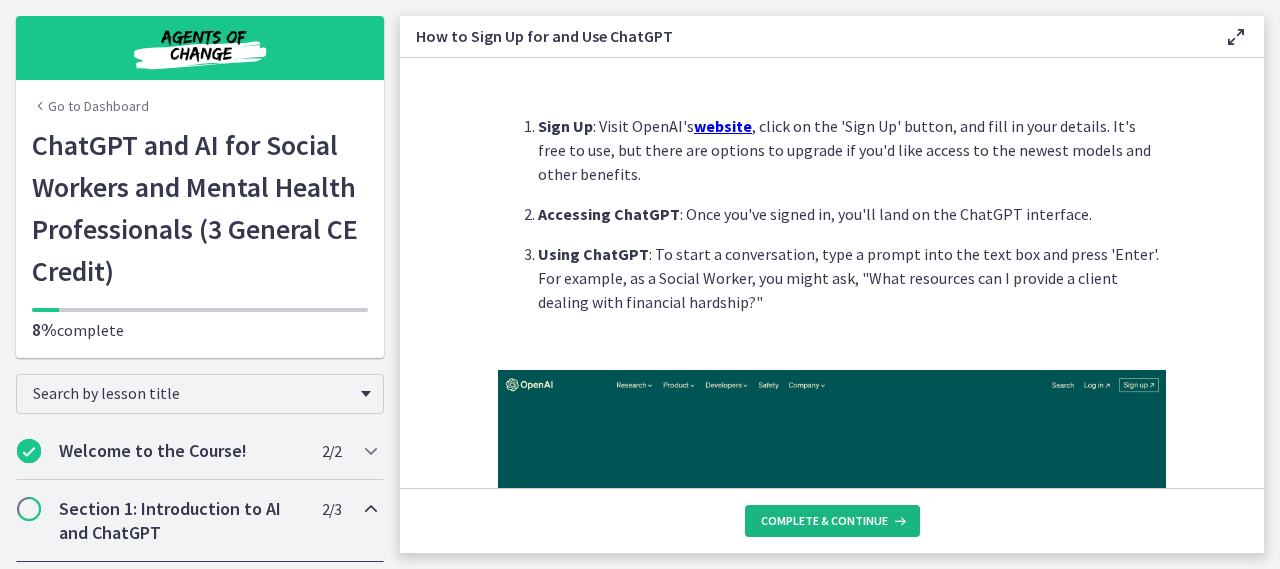 click on "Complete & continue" at bounding box center (824, 521) 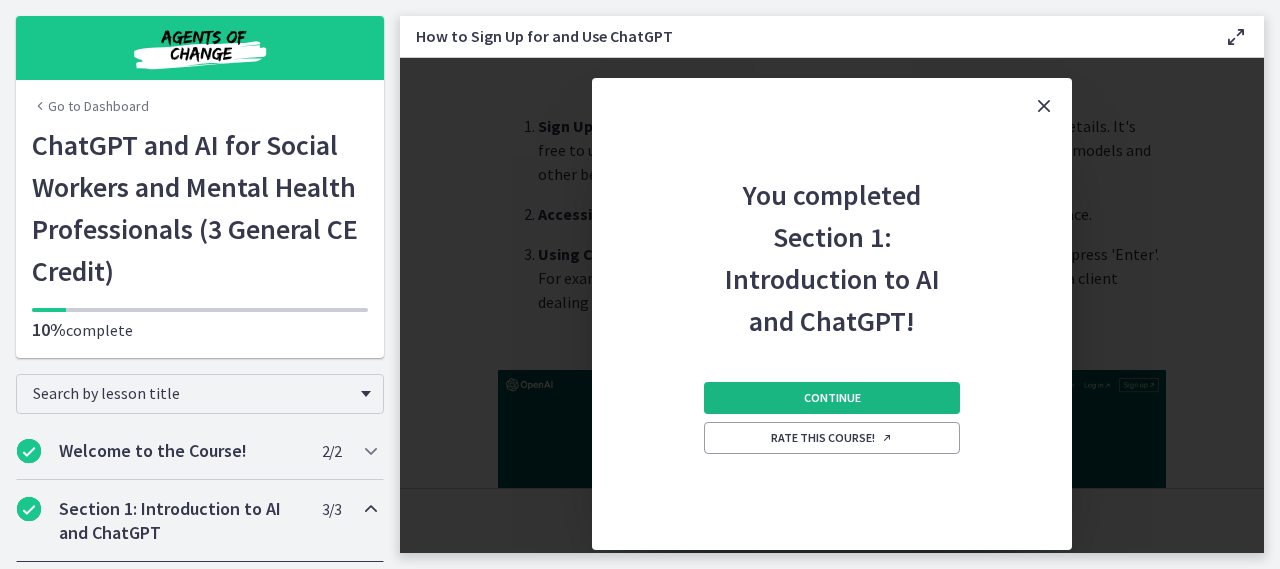 click on "Continue" at bounding box center (832, 398) 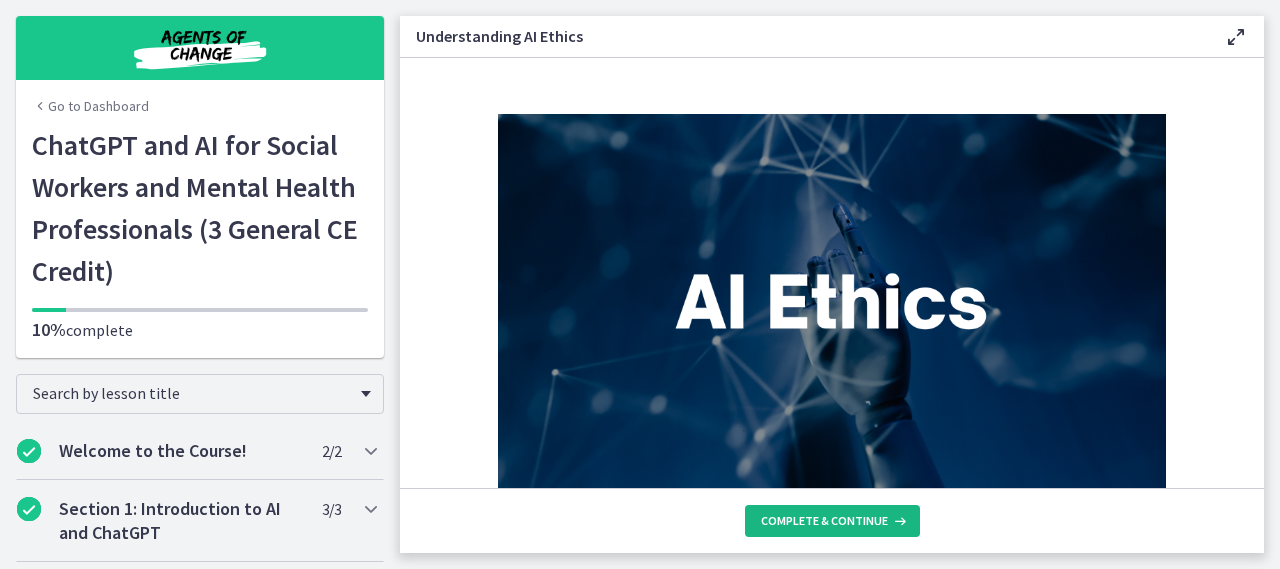 click on "Complete & continue" at bounding box center (824, 521) 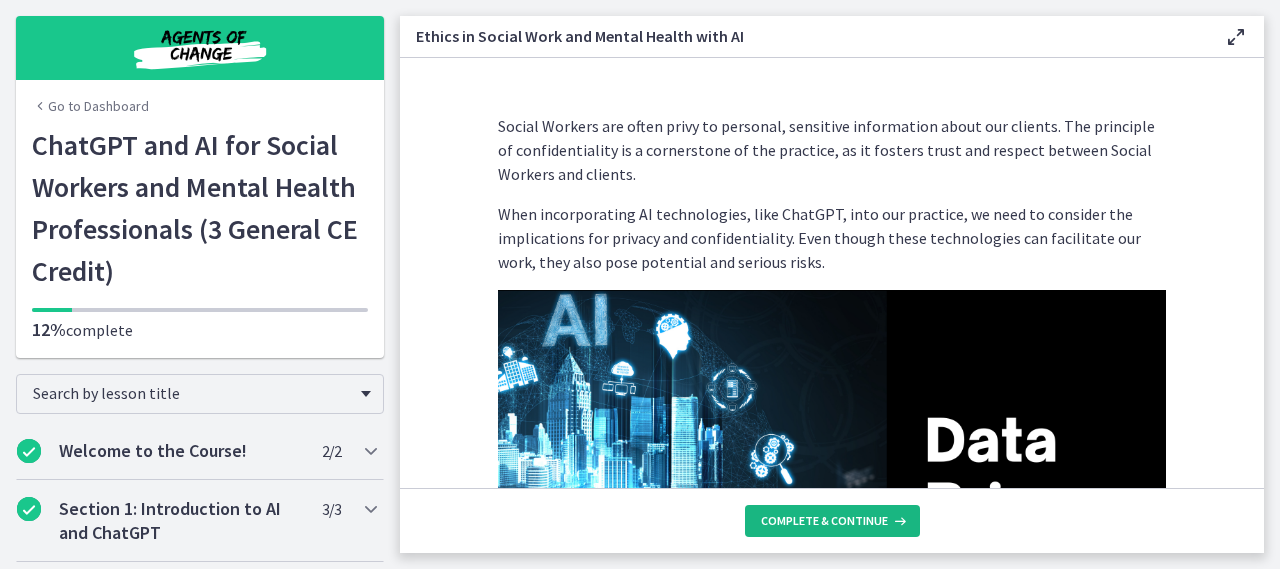 click on "Complete & continue" at bounding box center [832, 521] 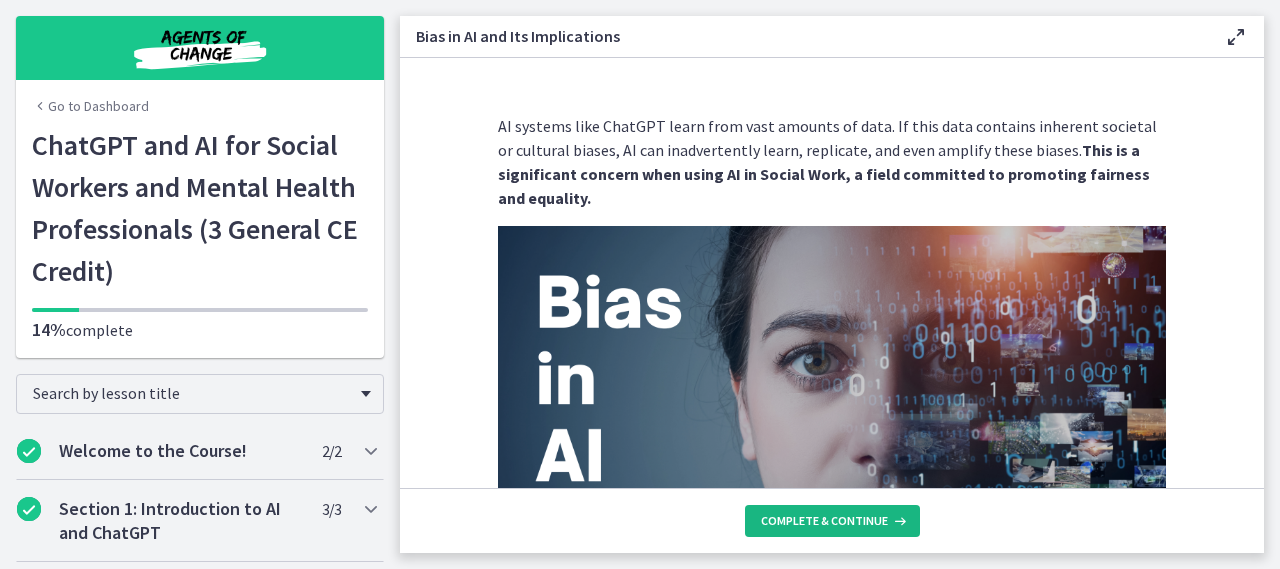 click on "Complete & continue" at bounding box center [832, 521] 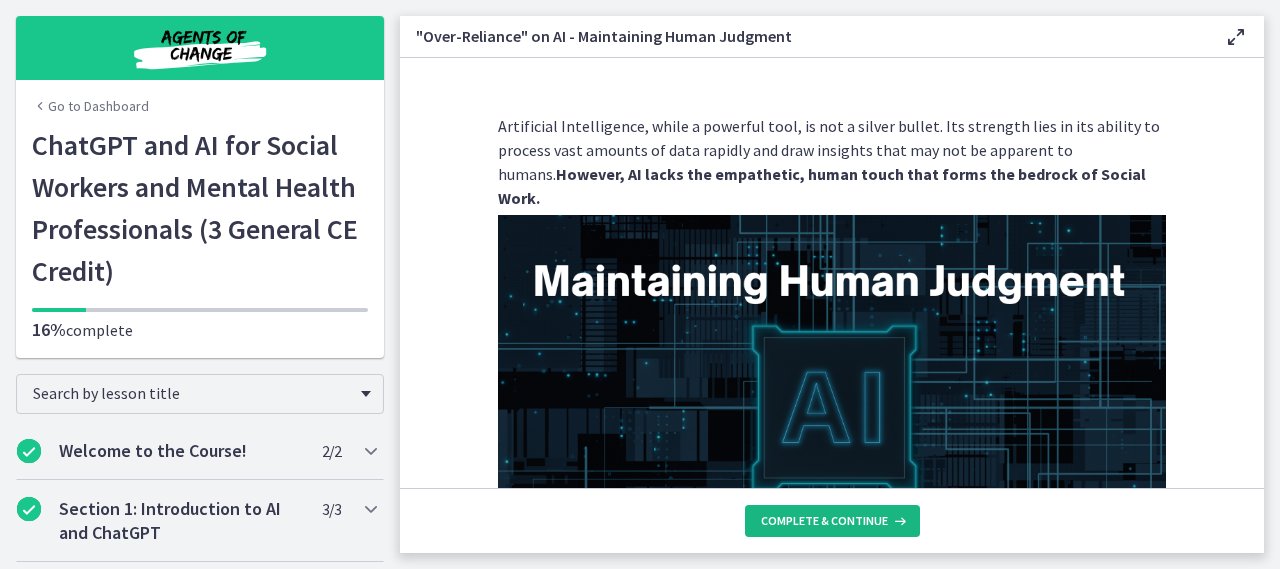 click on "Complete & continue" at bounding box center (824, 521) 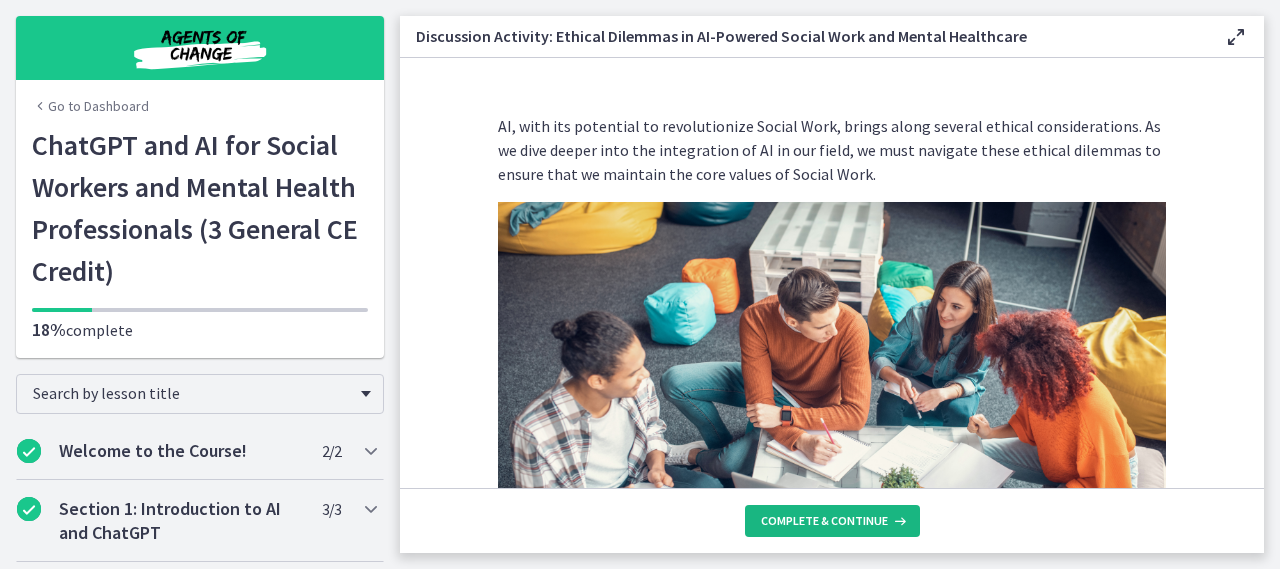 click on "Complete & continue" at bounding box center [832, 521] 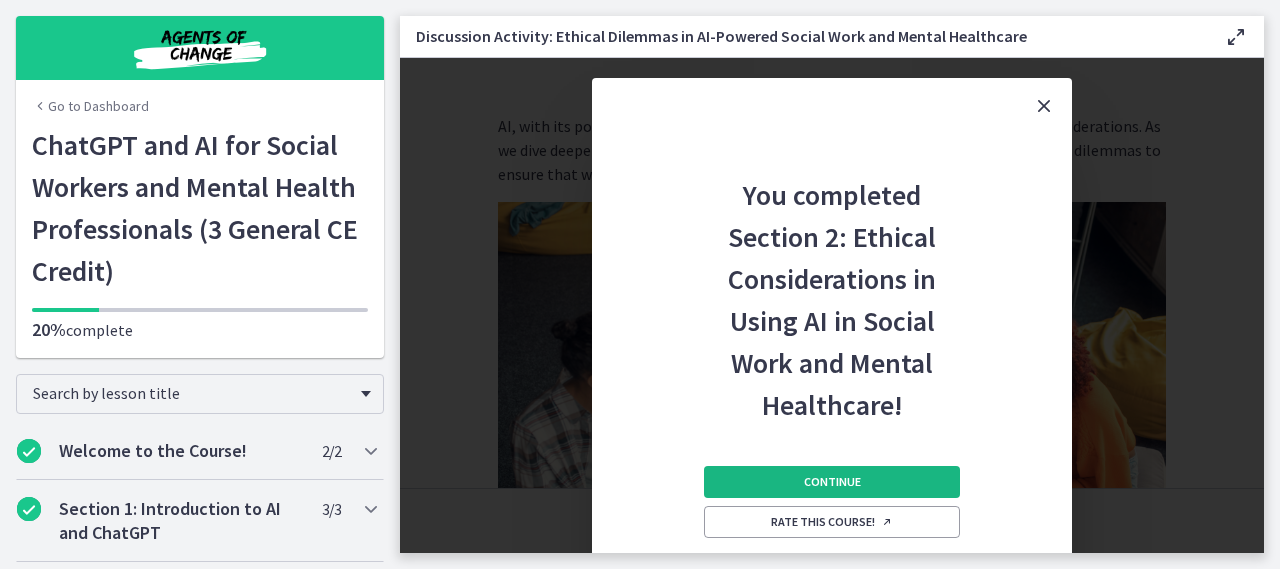 click on "Continue" at bounding box center (832, 482) 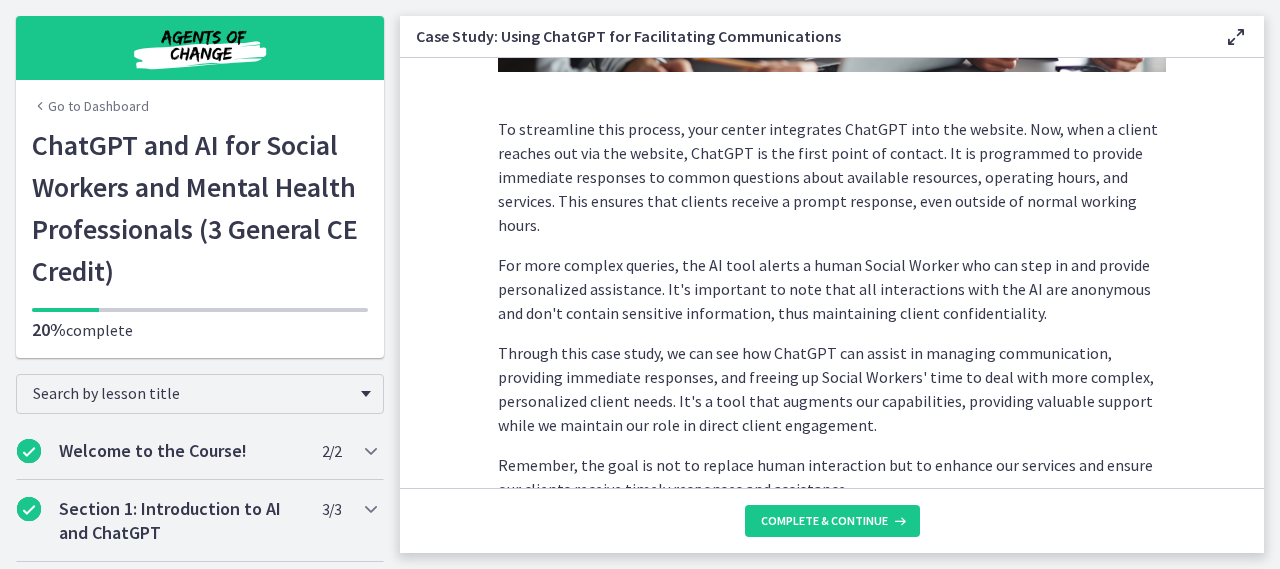 scroll, scrollTop: 600, scrollLeft: 0, axis: vertical 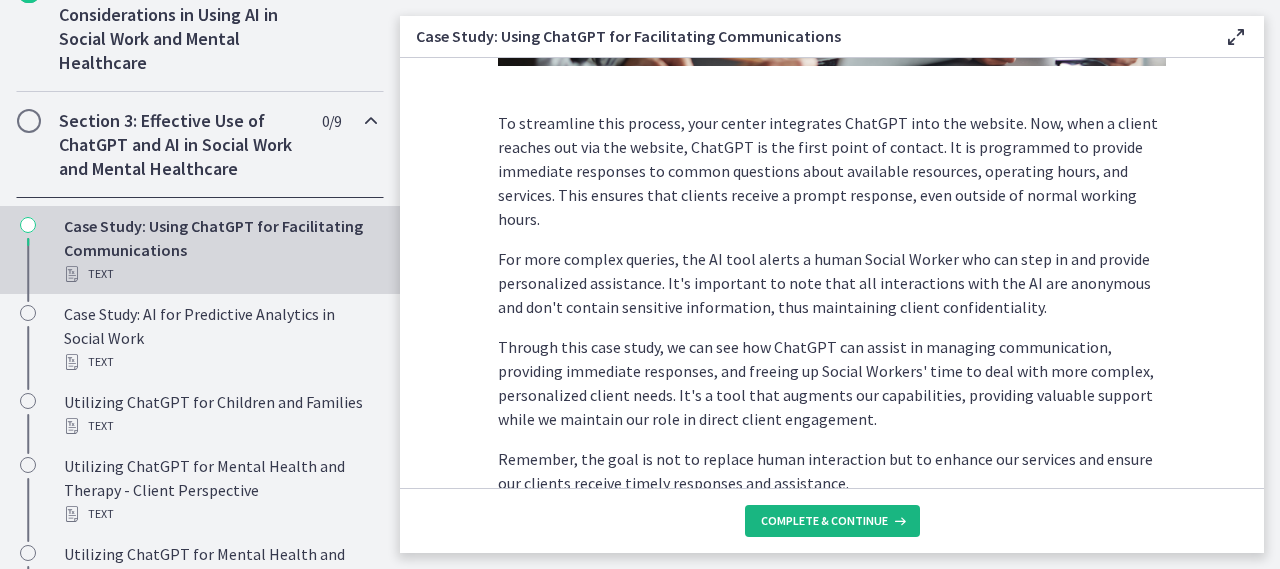 click on "Complete & continue" at bounding box center (832, 521) 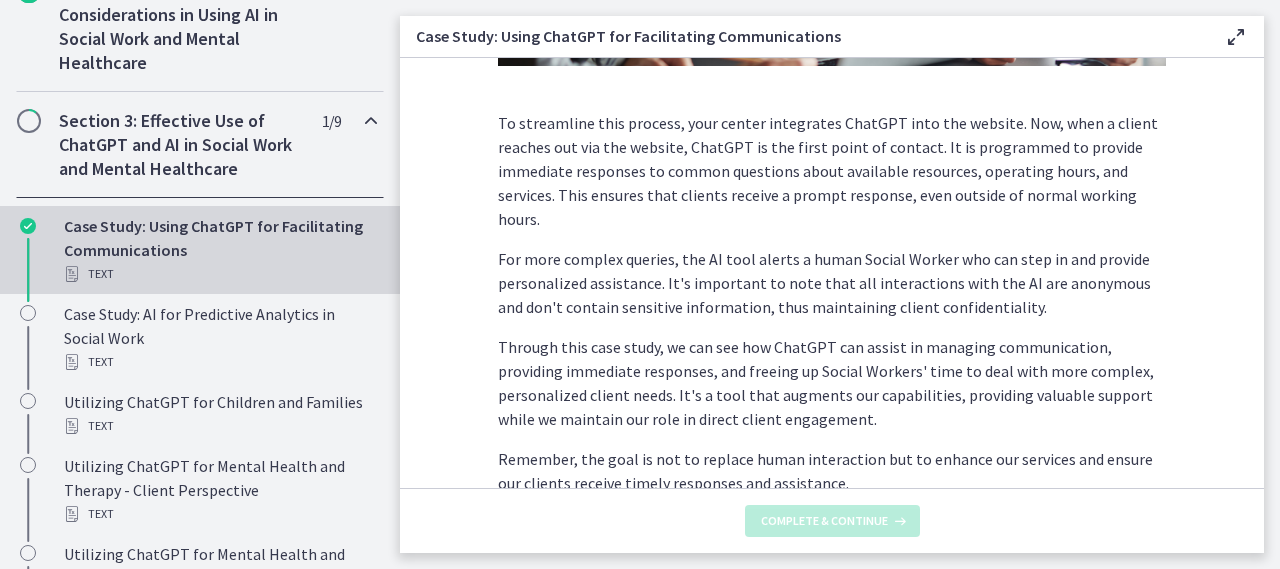 scroll, scrollTop: 0, scrollLeft: 0, axis: both 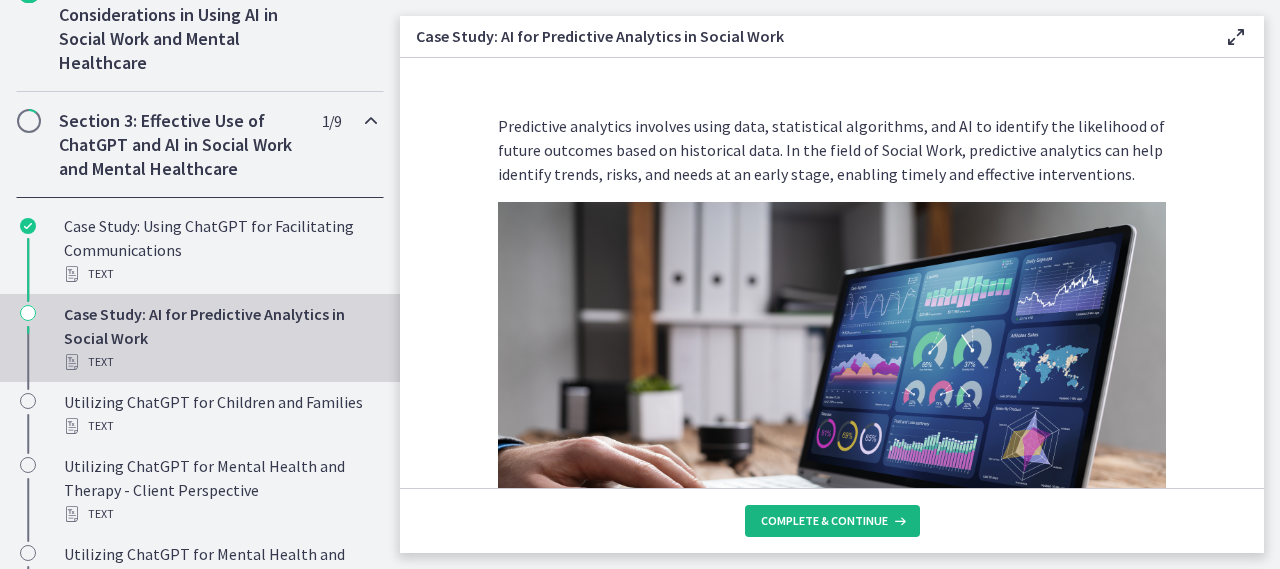click on "Complete & continue" at bounding box center (824, 521) 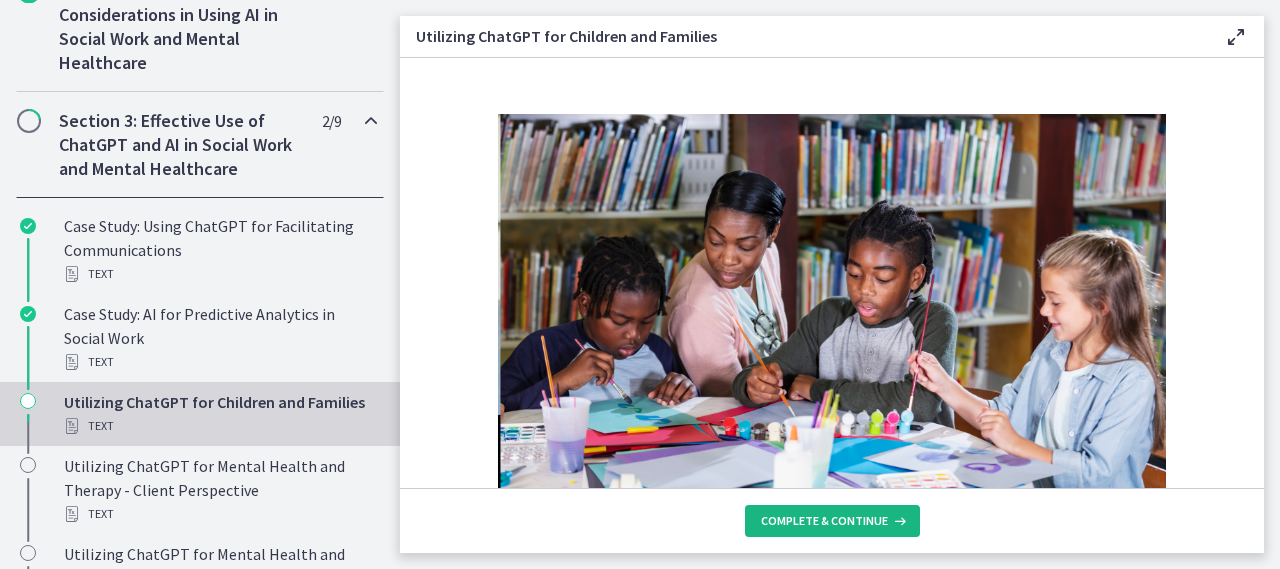 click on "Complete & continue" at bounding box center (824, 521) 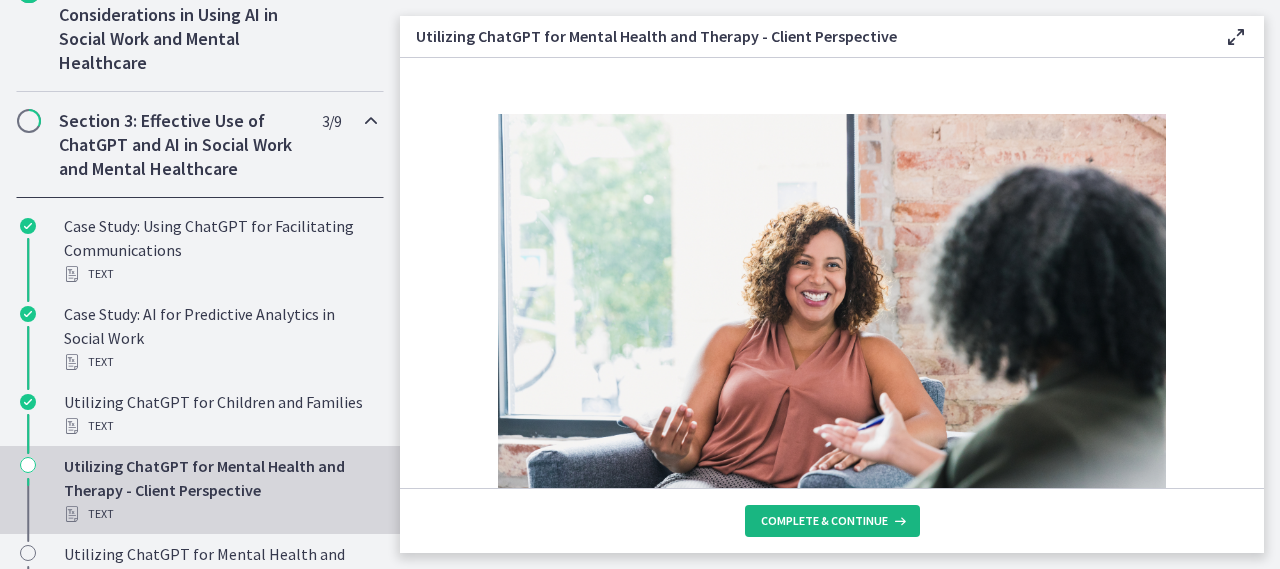click on "Complete & continue" at bounding box center [824, 521] 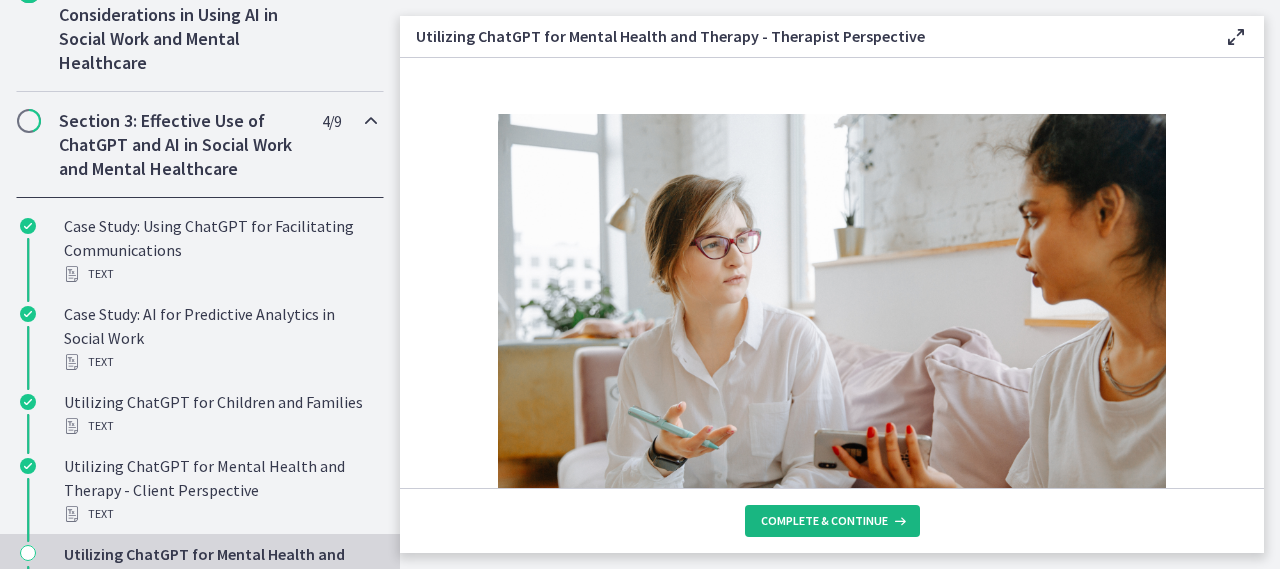 click on "Complete & continue" at bounding box center [824, 521] 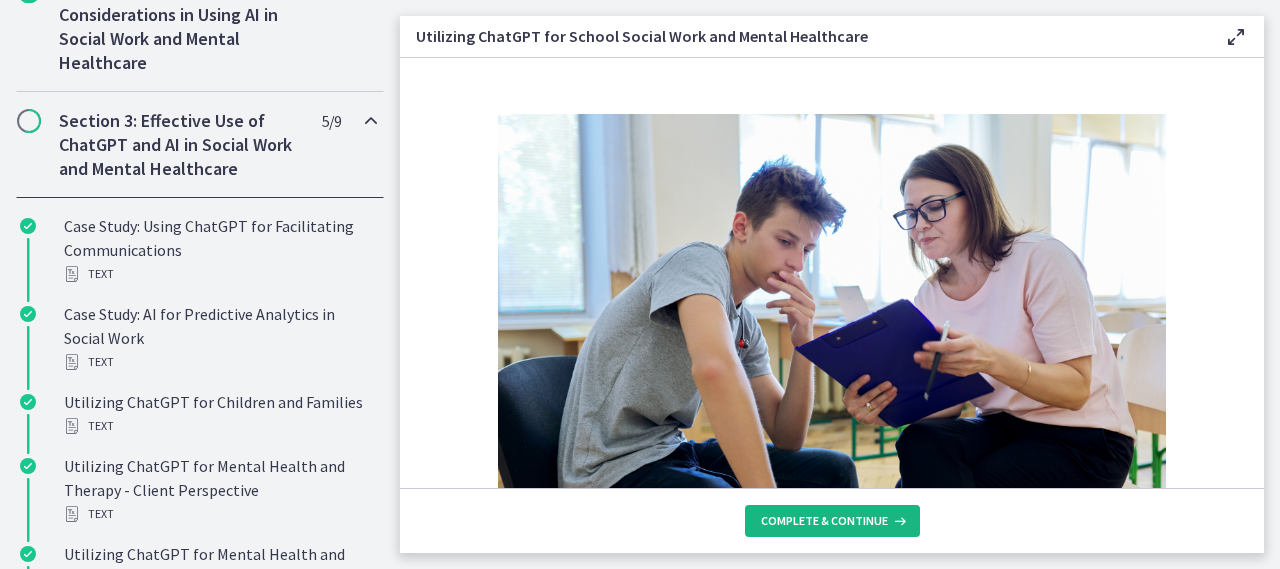 click on "Complete & continue" at bounding box center [824, 521] 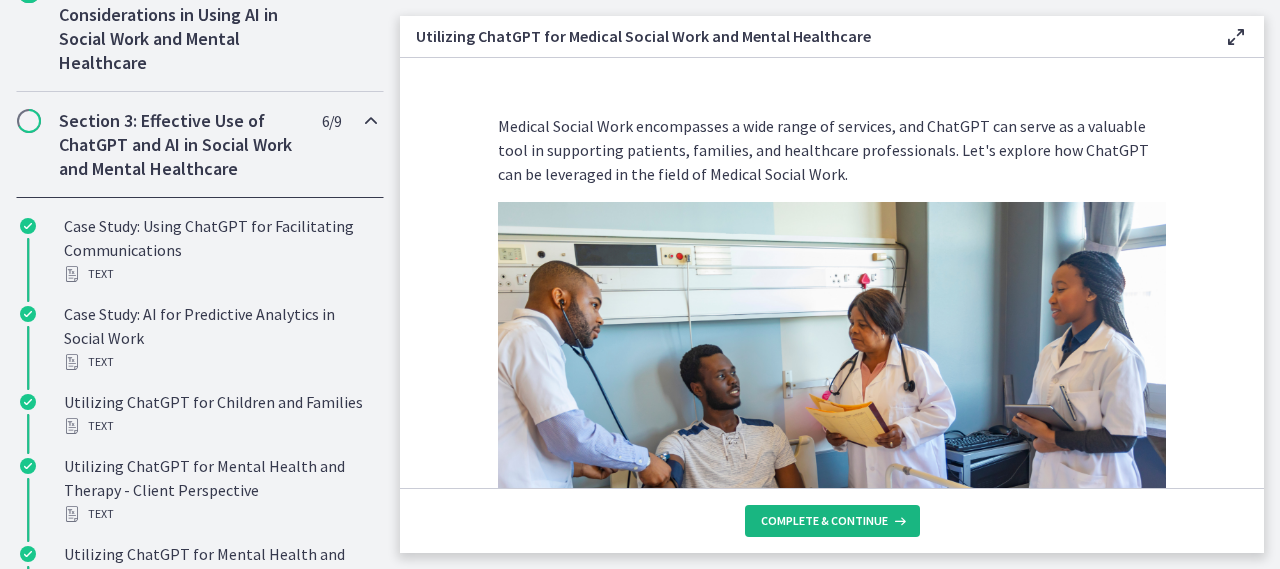 click on "Complete & continue" at bounding box center (824, 521) 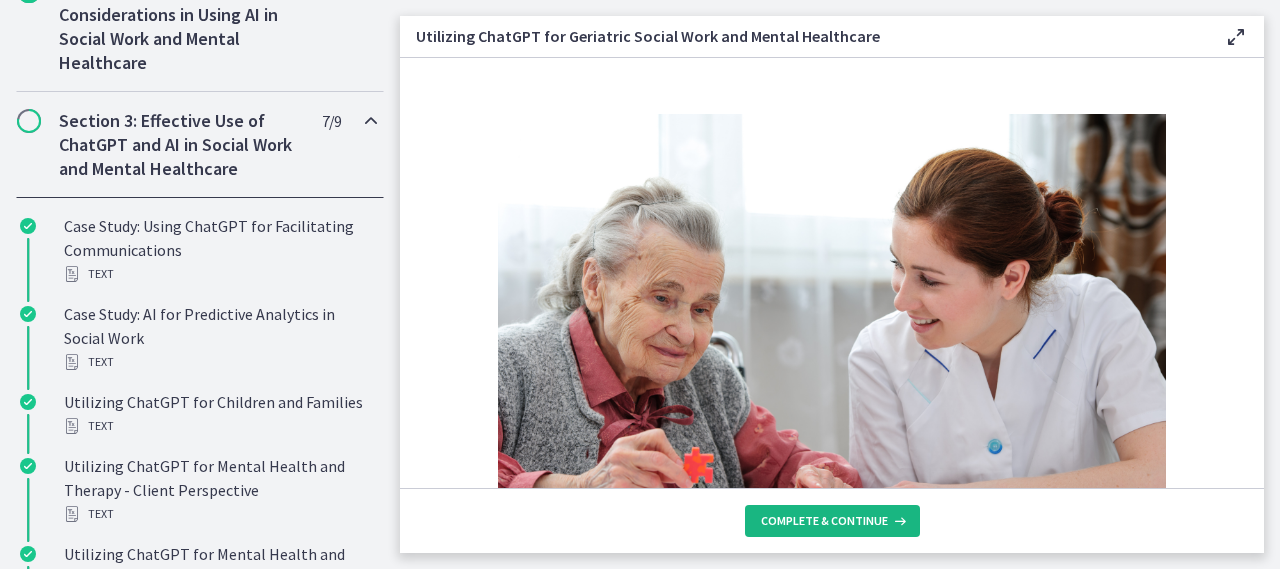 click on "Complete & continue" at bounding box center (824, 521) 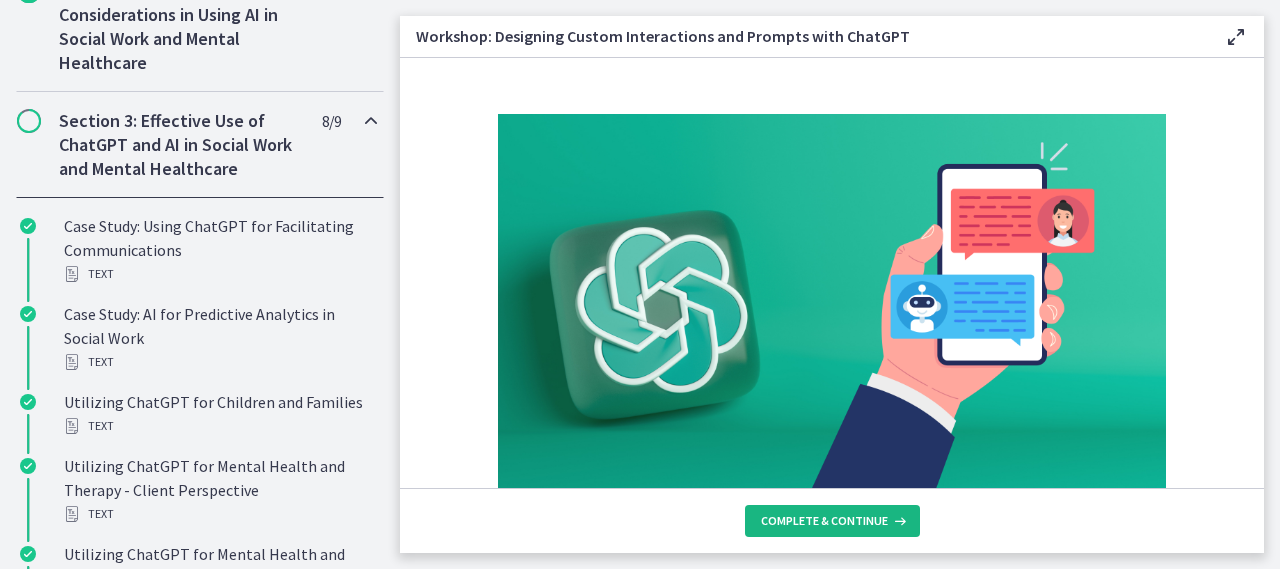 click on "Complete & continue" at bounding box center [824, 521] 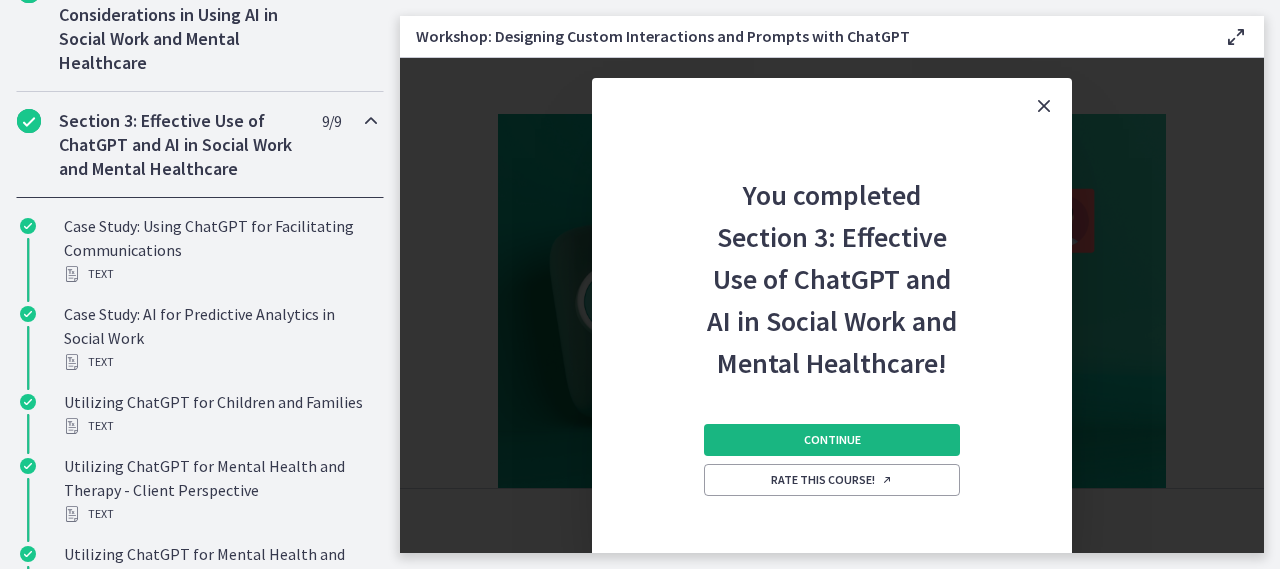 click on "Continue" at bounding box center (832, 440) 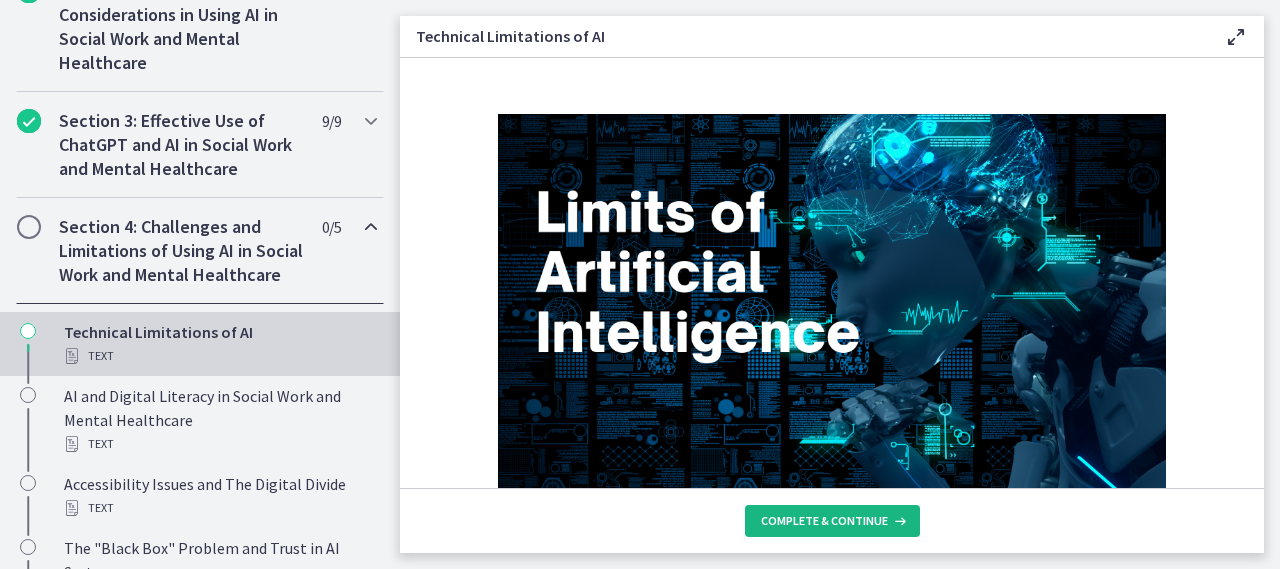 click on "Complete & continue" at bounding box center [824, 521] 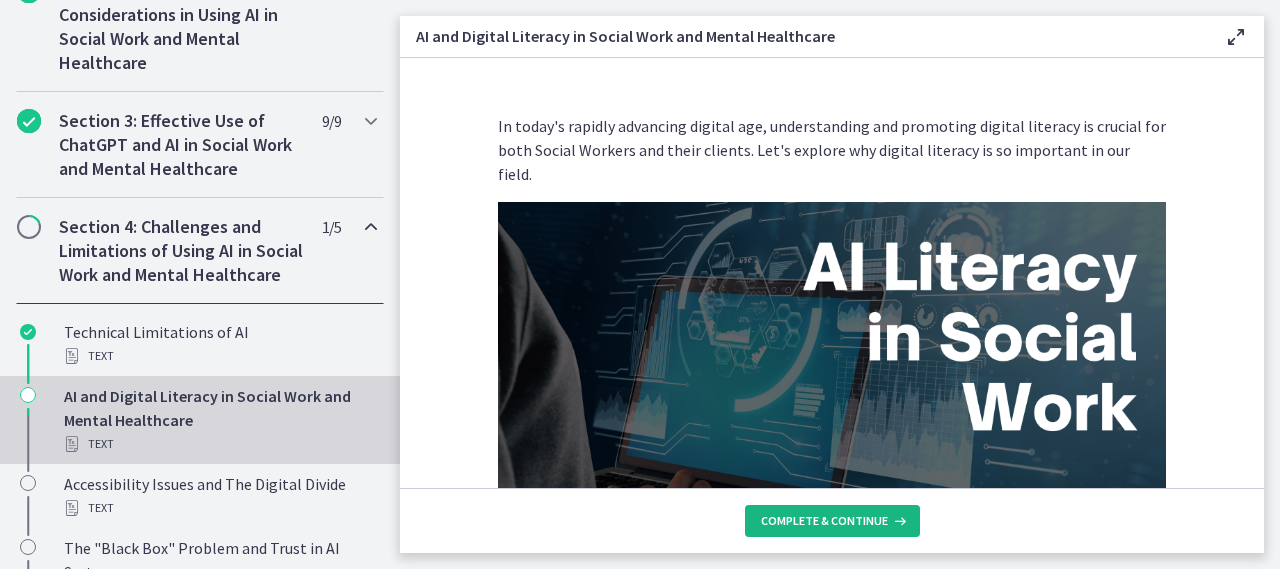 click on "Complete & continue" at bounding box center [824, 521] 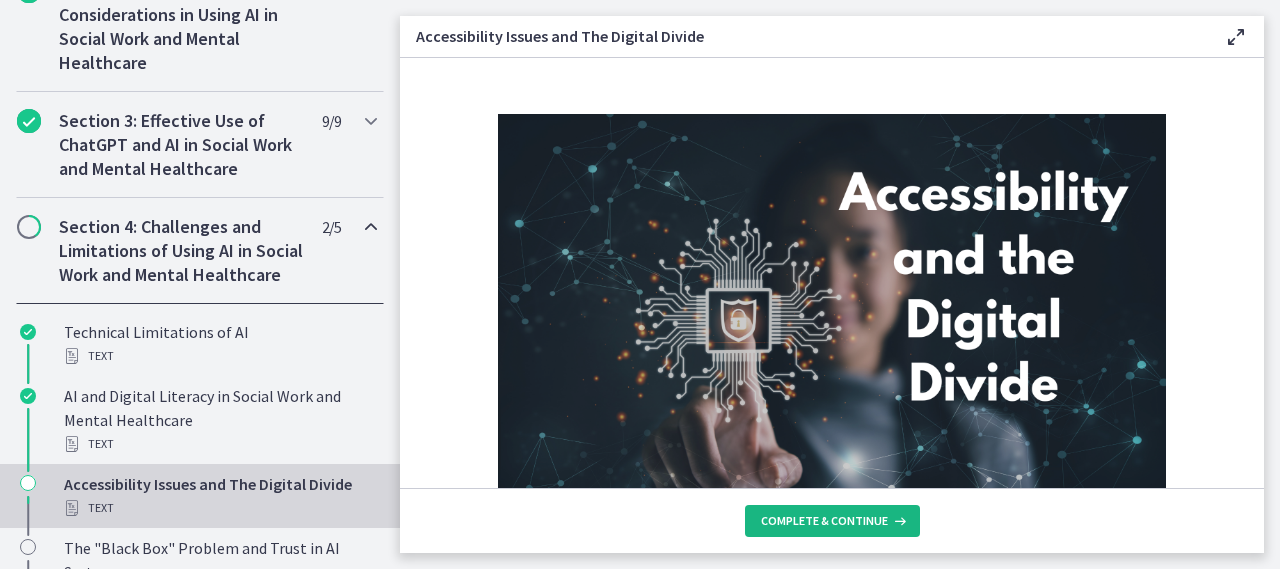 click on "Complete & continue" at bounding box center [824, 521] 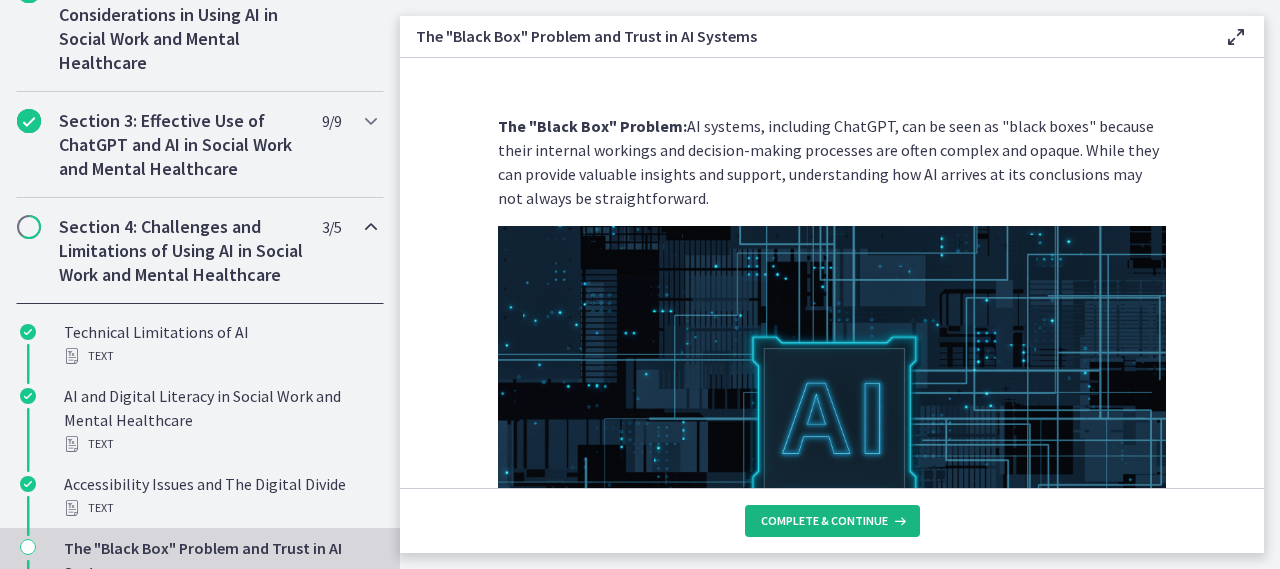 click on "Complete & continue" at bounding box center [824, 521] 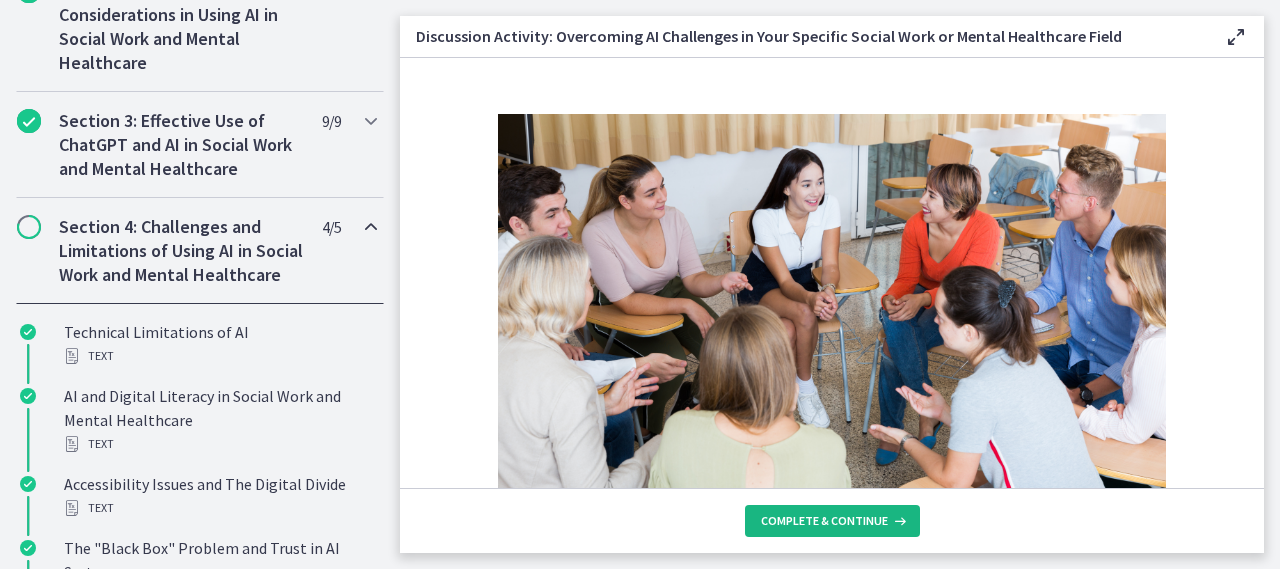 click on "Complete & continue" at bounding box center (824, 521) 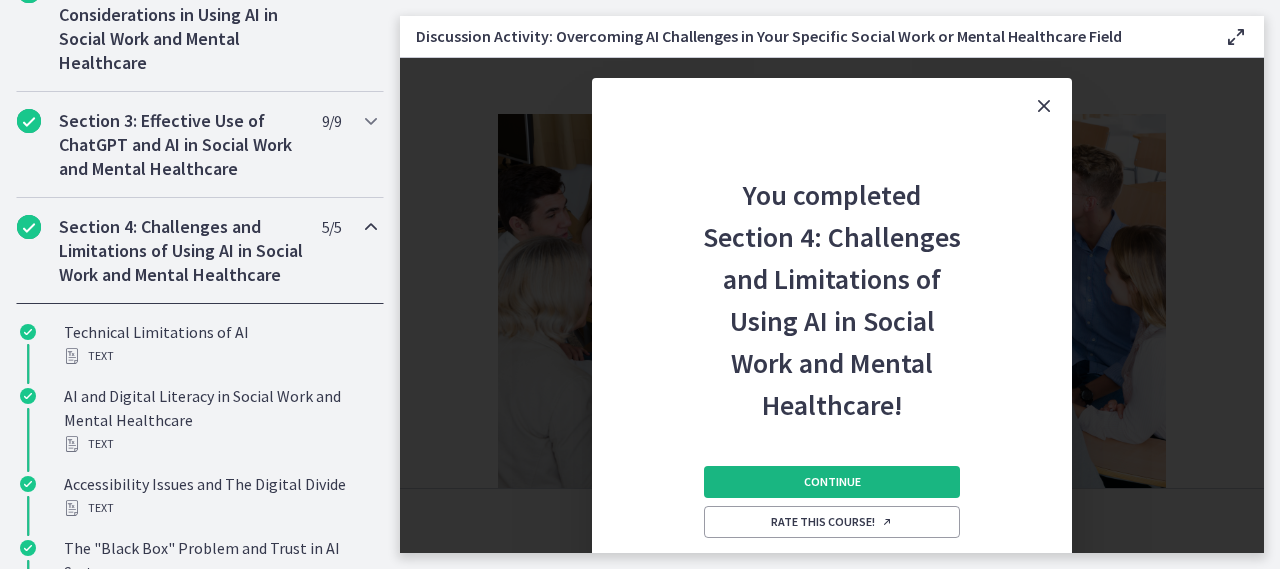 click on "Continue" at bounding box center (832, 482) 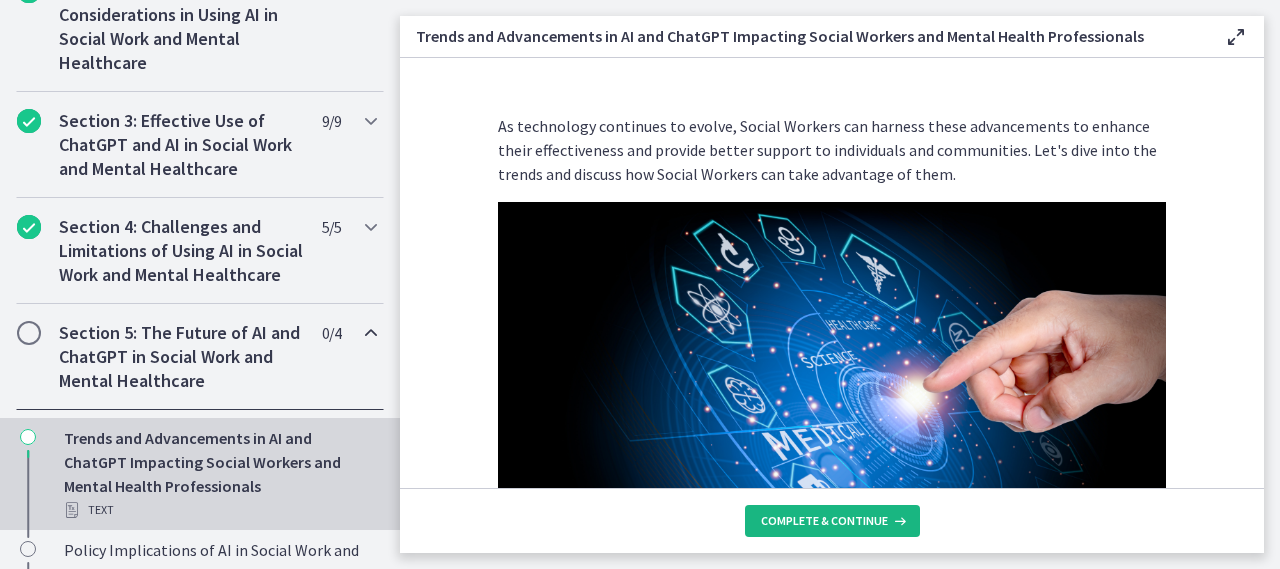 click on "Complete & continue" at bounding box center (824, 521) 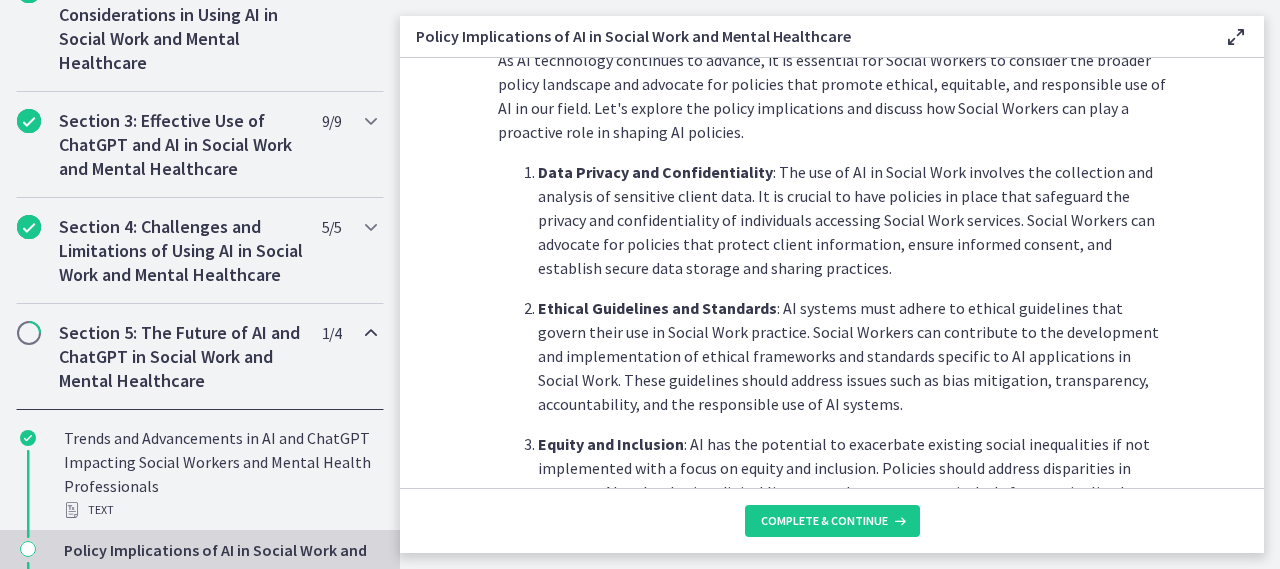 scroll, scrollTop: 500, scrollLeft: 0, axis: vertical 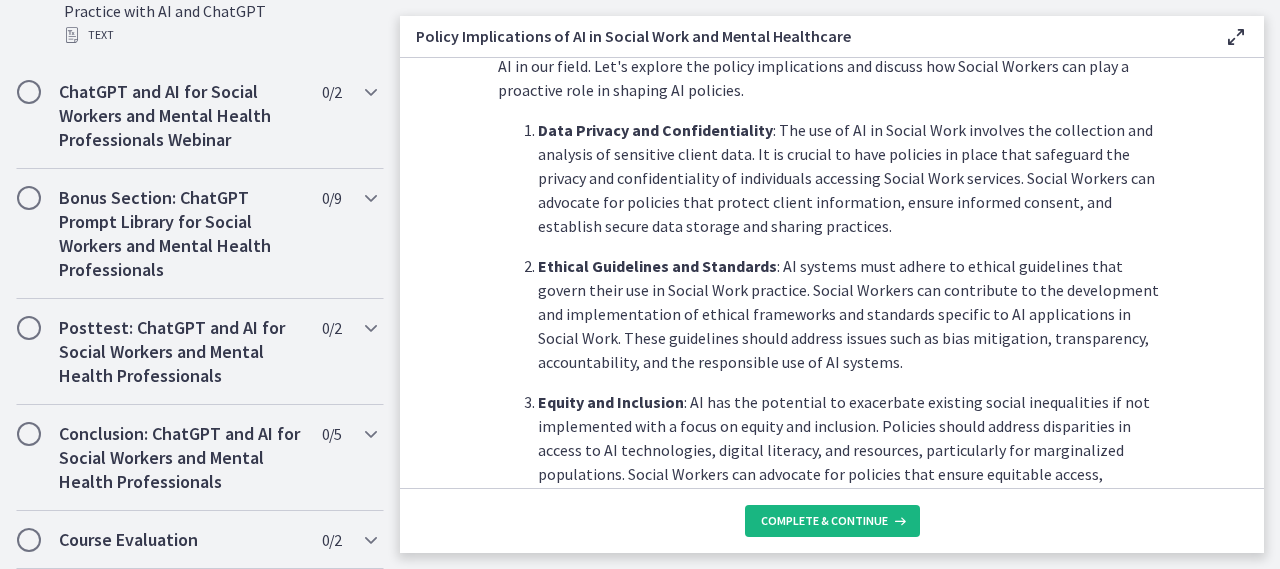 click on "Complete & continue" at bounding box center [824, 521] 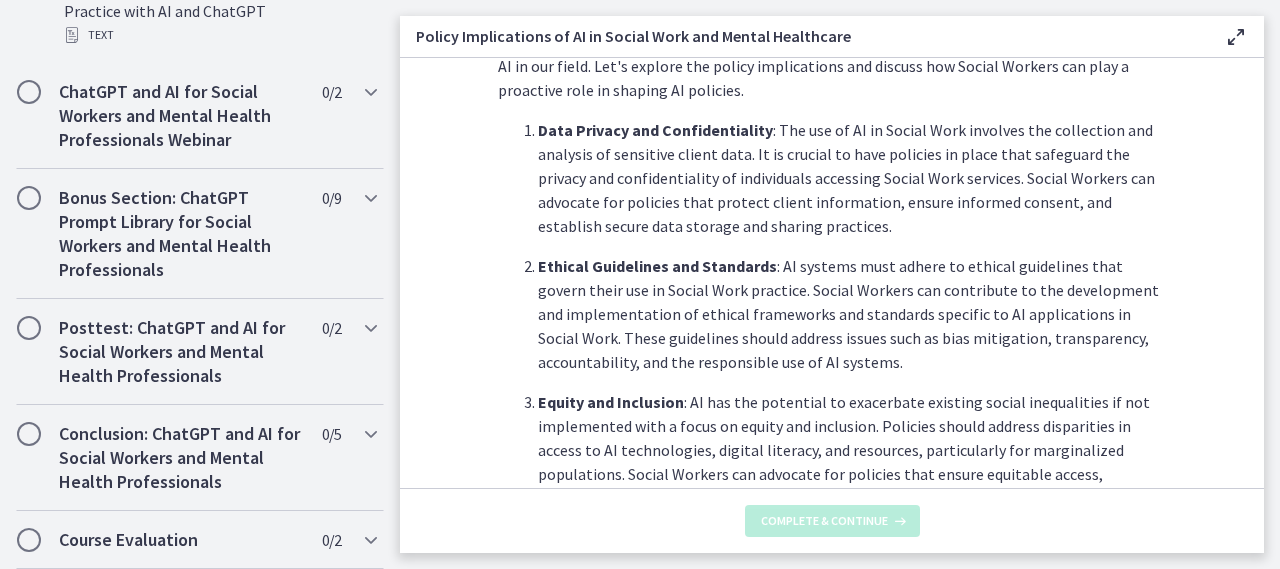 scroll, scrollTop: 0, scrollLeft: 0, axis: both 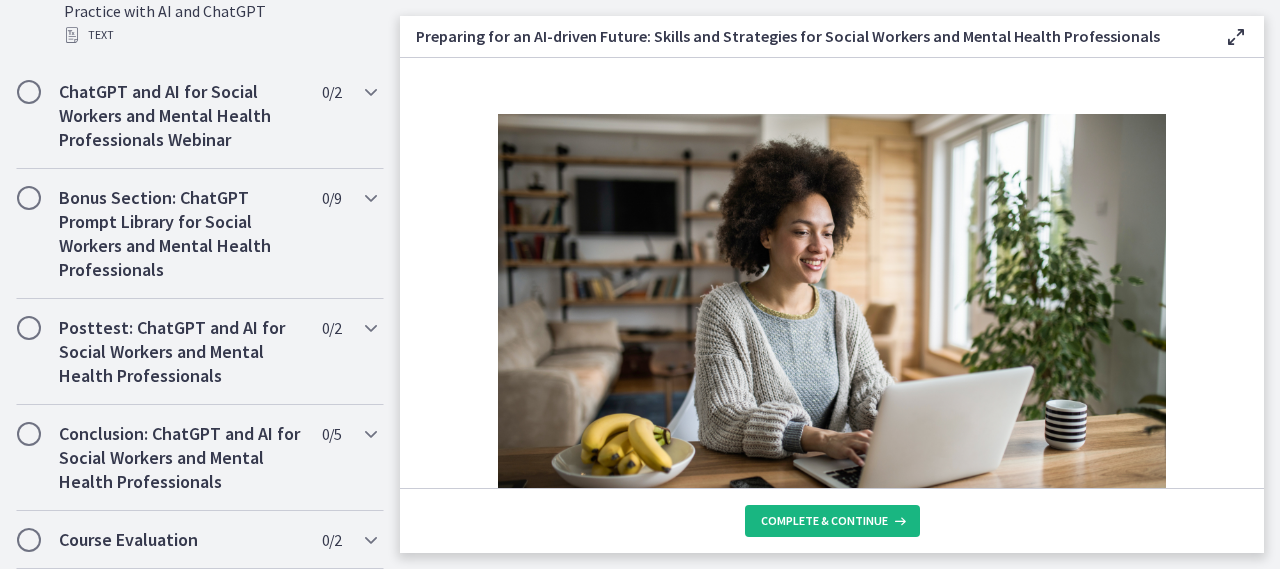 click on "Complete & continue" at bounding box center (824, 521) 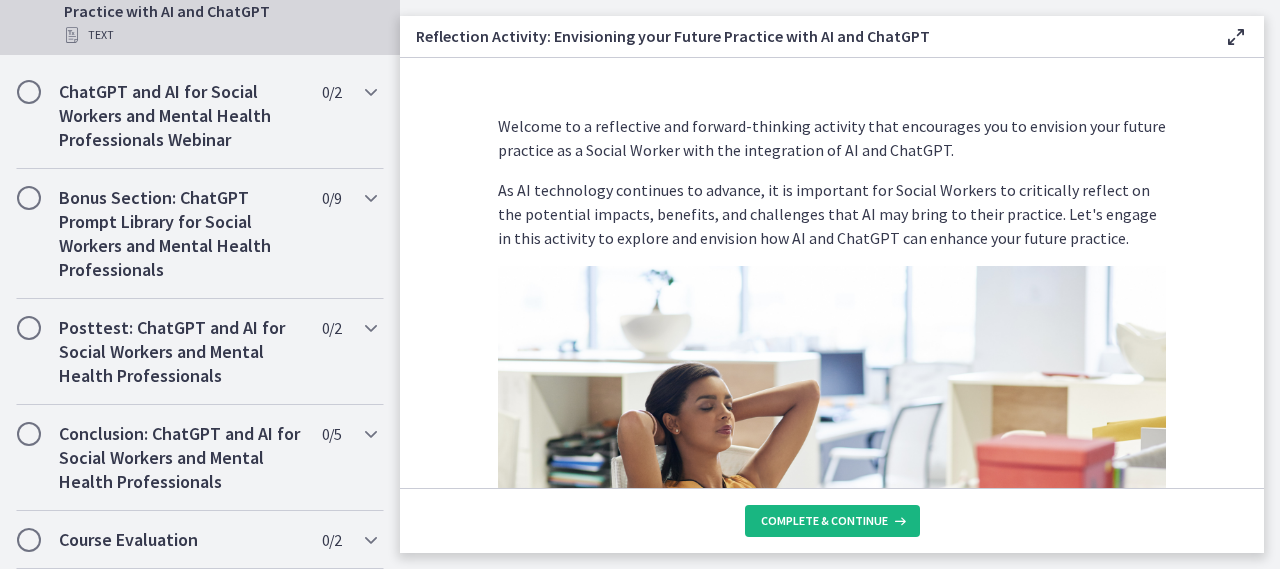 click on "Complete & continue" at bounding box center [824, 521] 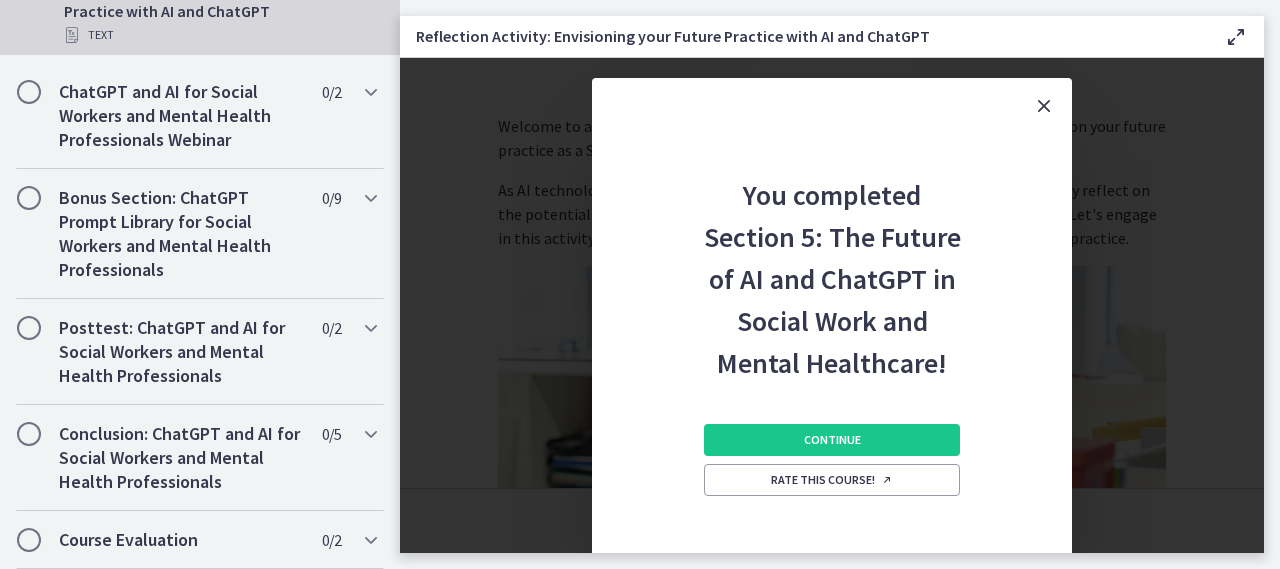 click on "Continue
Rate this course!" at bounding box center (832, 488) 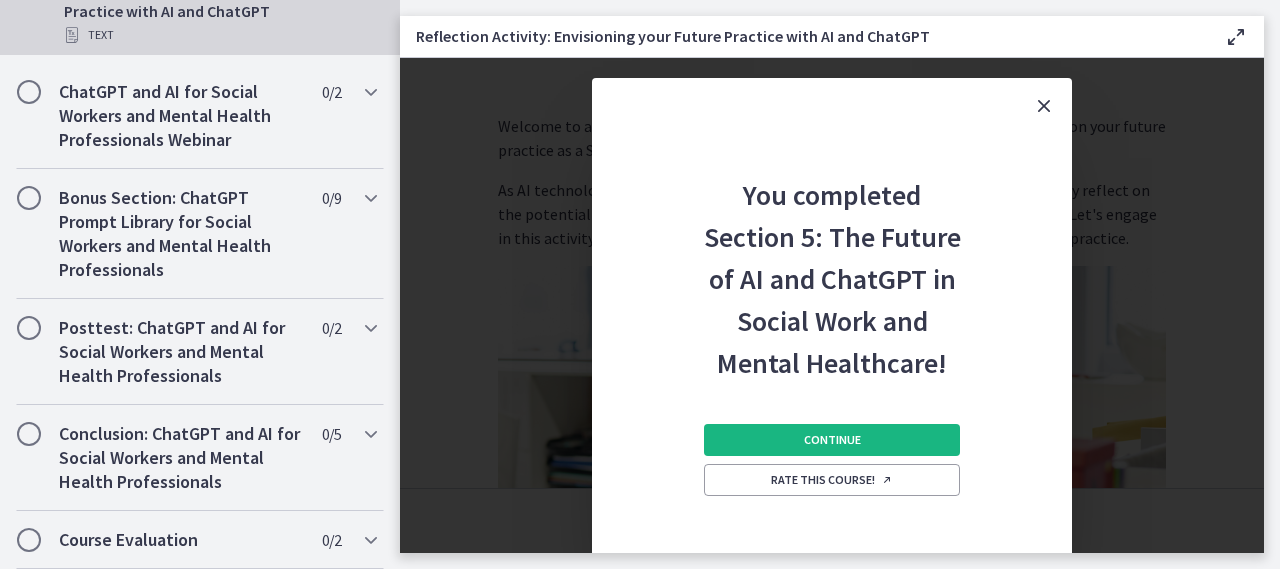 click on "Continue" at bounding box center (832, 440) 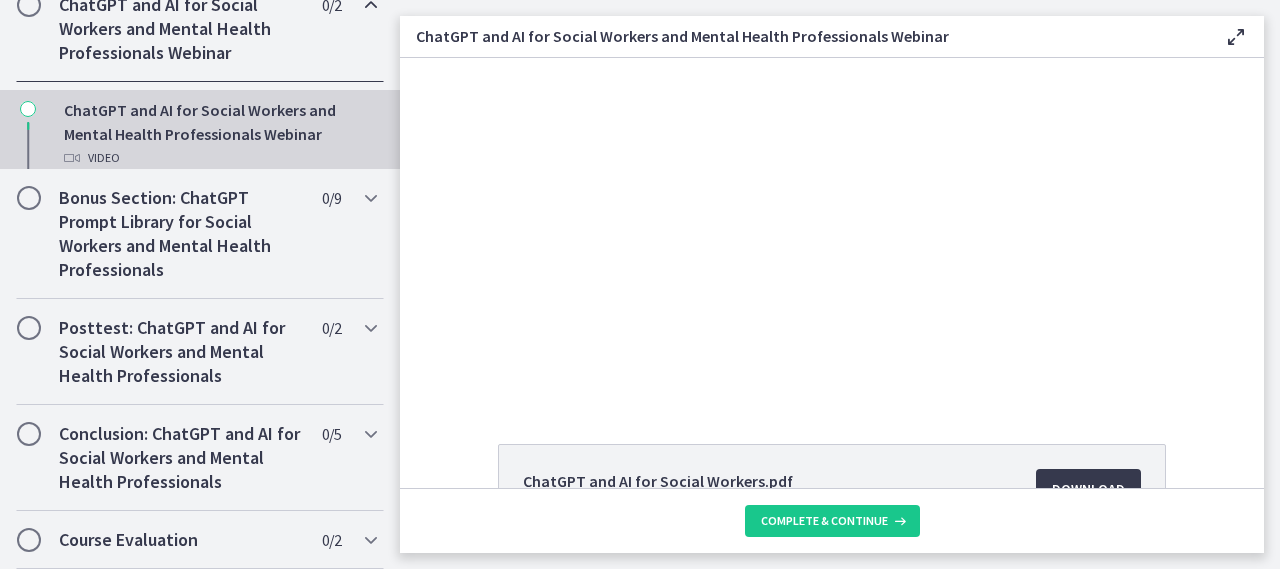 scroll, scrollTop: 1037, scrollLeft: 0, axis: vertical 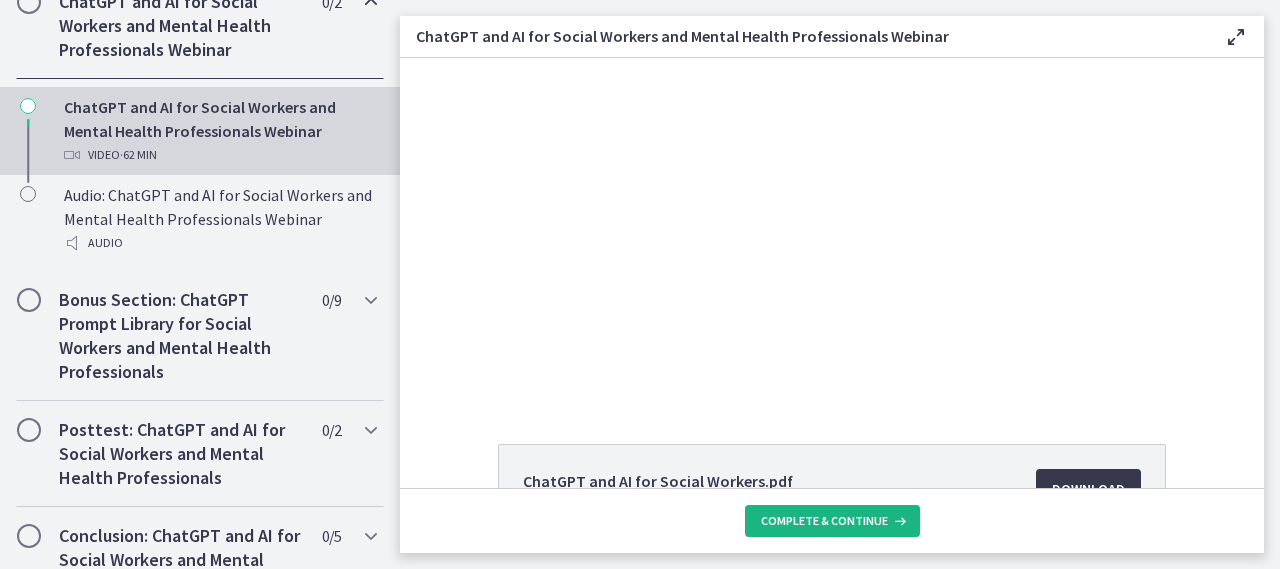 drag, startPoint x: 816, startPoint y: 501, endPoint x: 812, endPoint y: 512, distance: 11.7046995 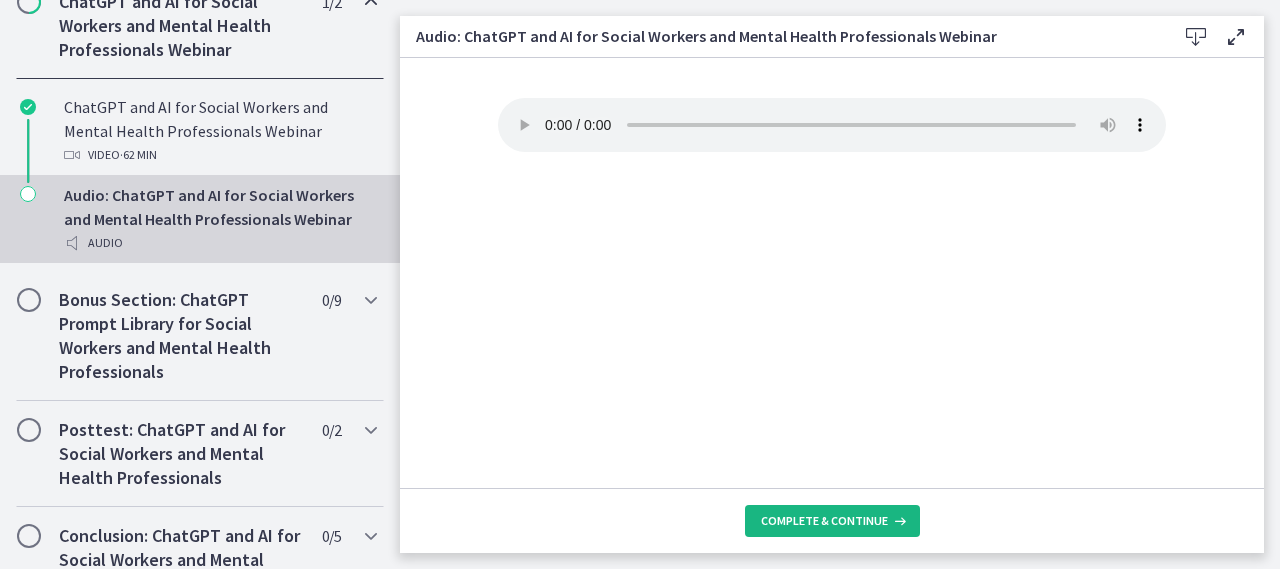 click on "Complete & continue" at bounding box center [824, 521] 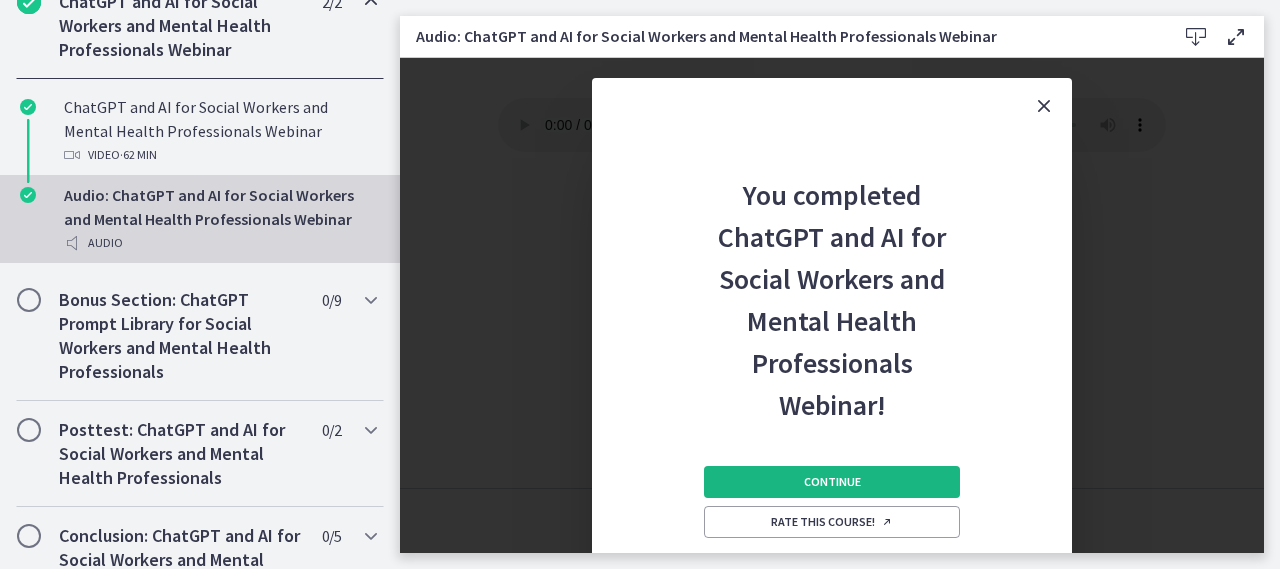 click on "Continue" at bounding box center [832, 482] 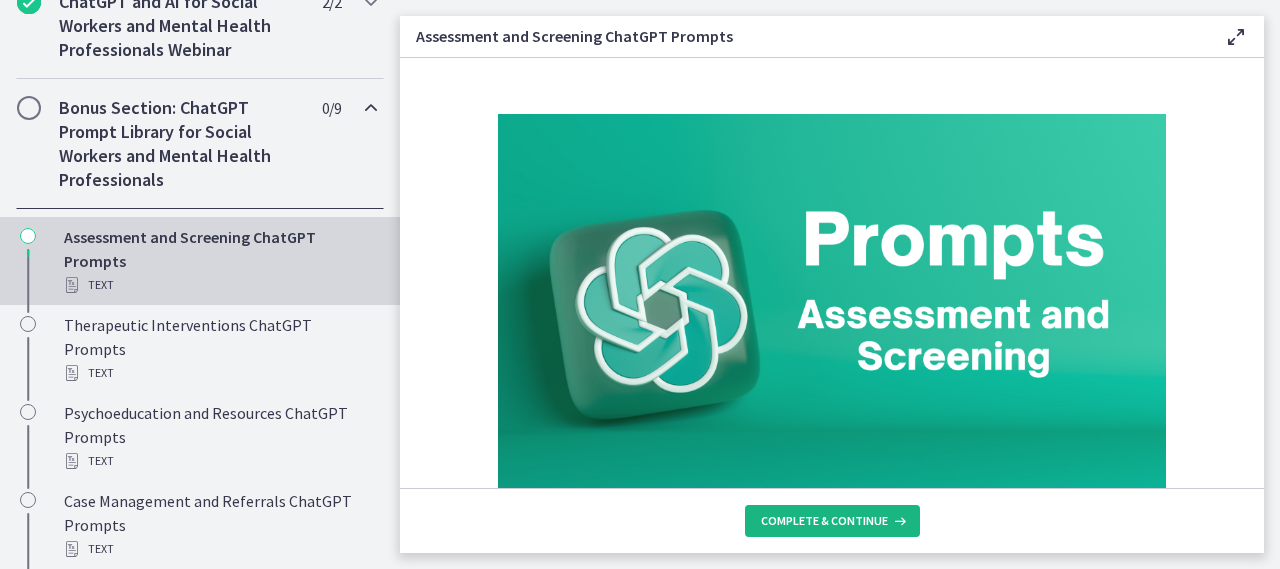 click on "Complete & continue" at bounding box center (824, 521) 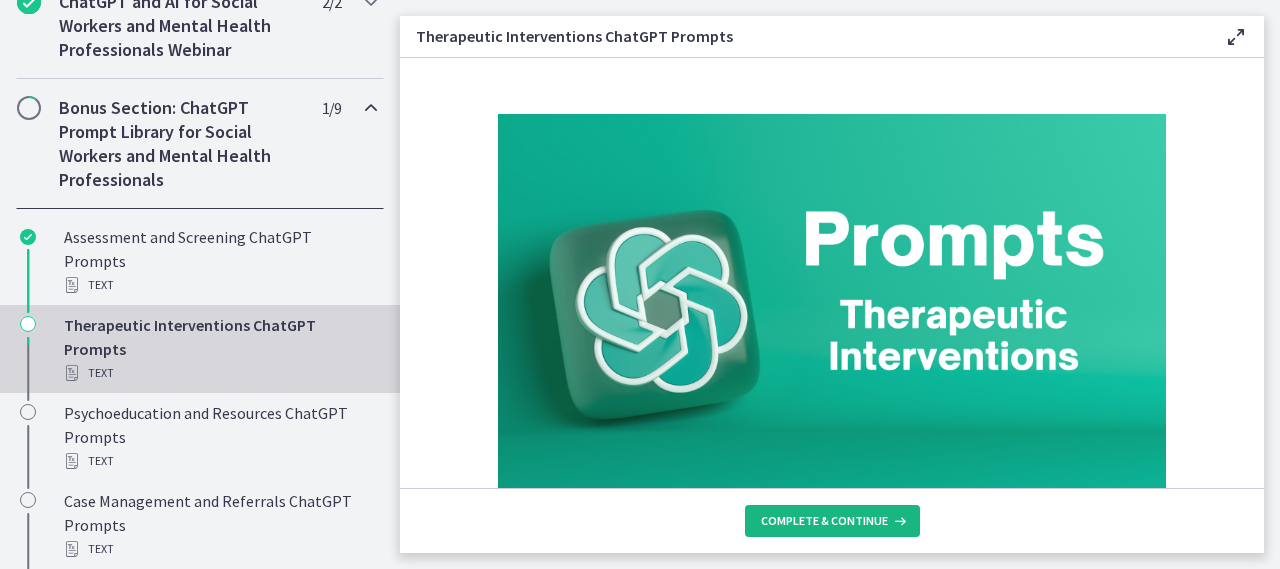 click on "Complete & continue" at bounding box center [824, 521] 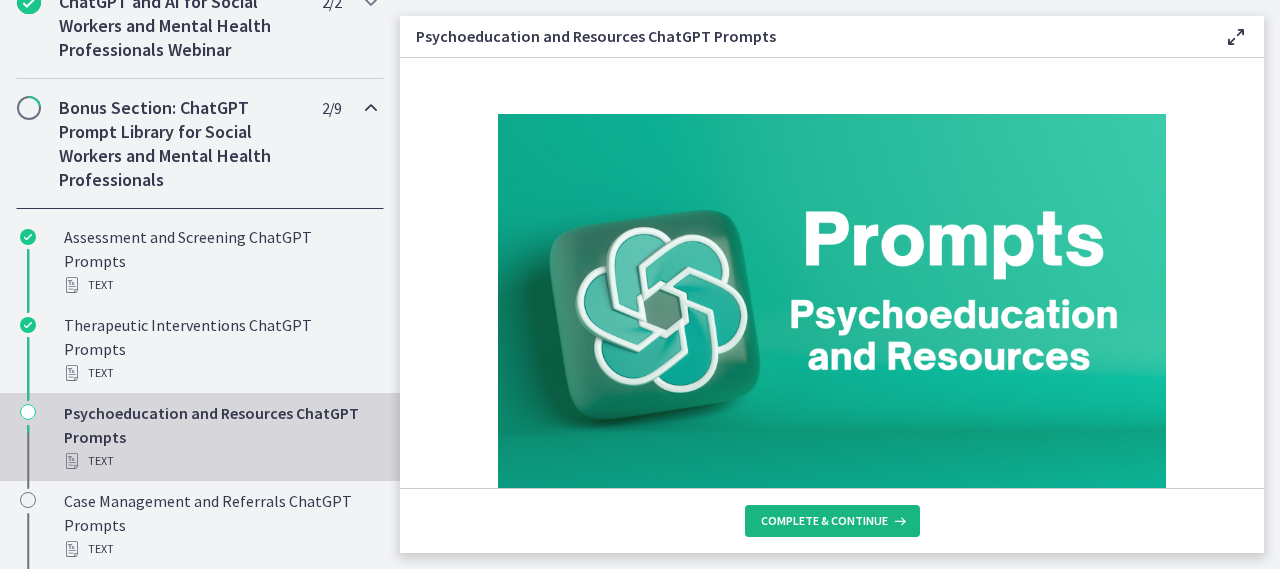 click on "Complete & continue" at bounding box center [824, 521] 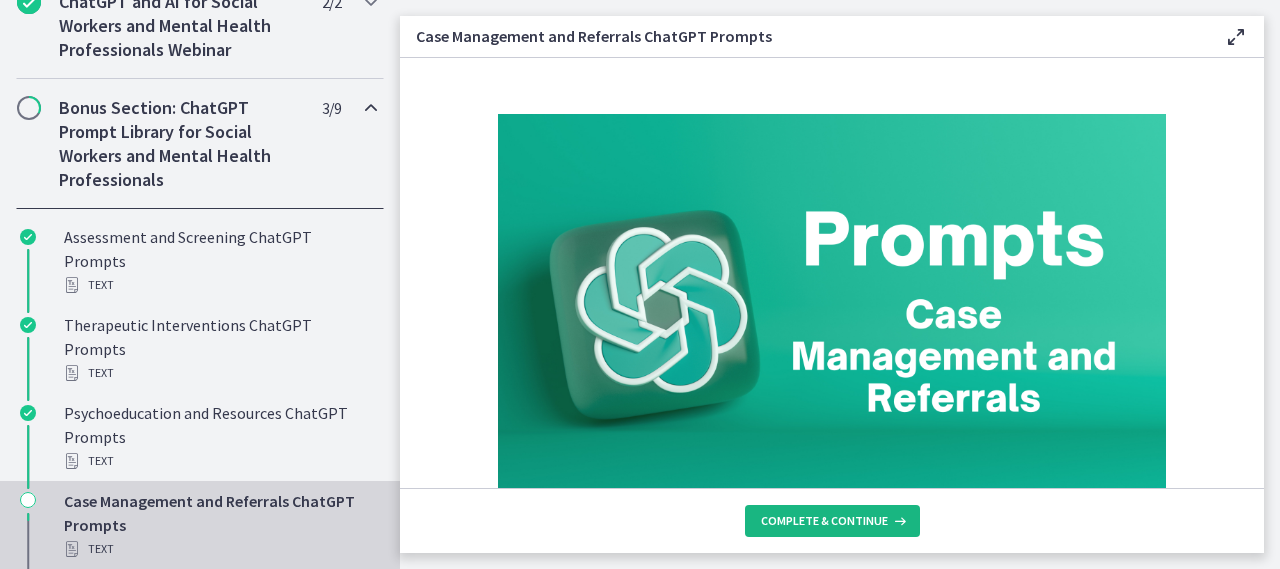 click on "Complete & continue" at bounding box center (824, 521) 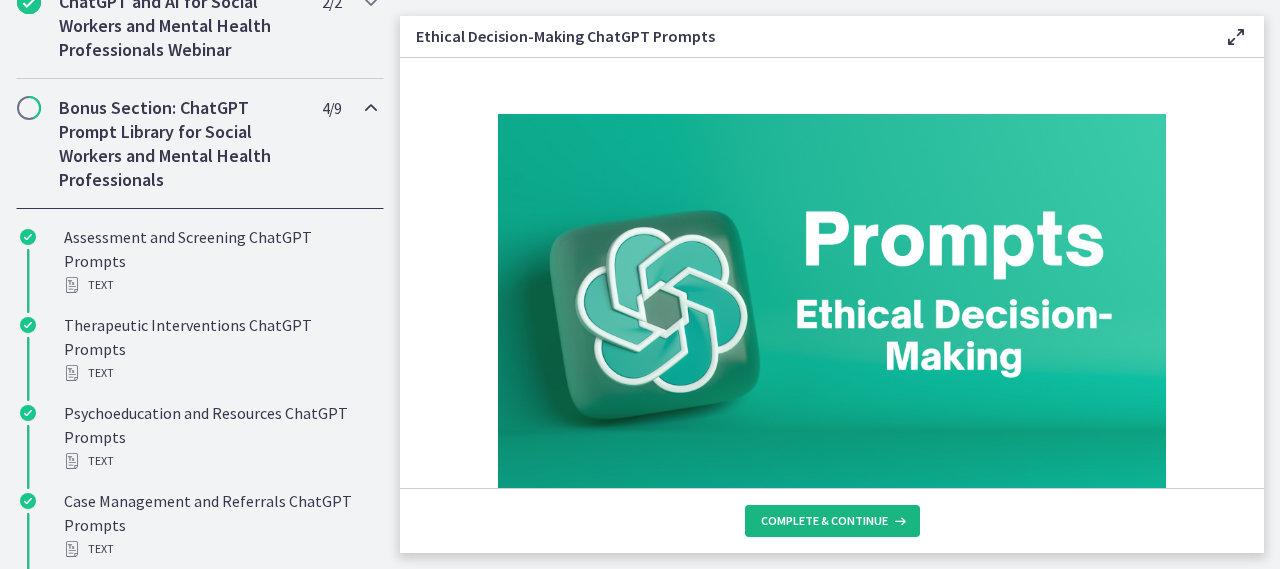 click on "Complete & continue" at bounding box center (824, 521) 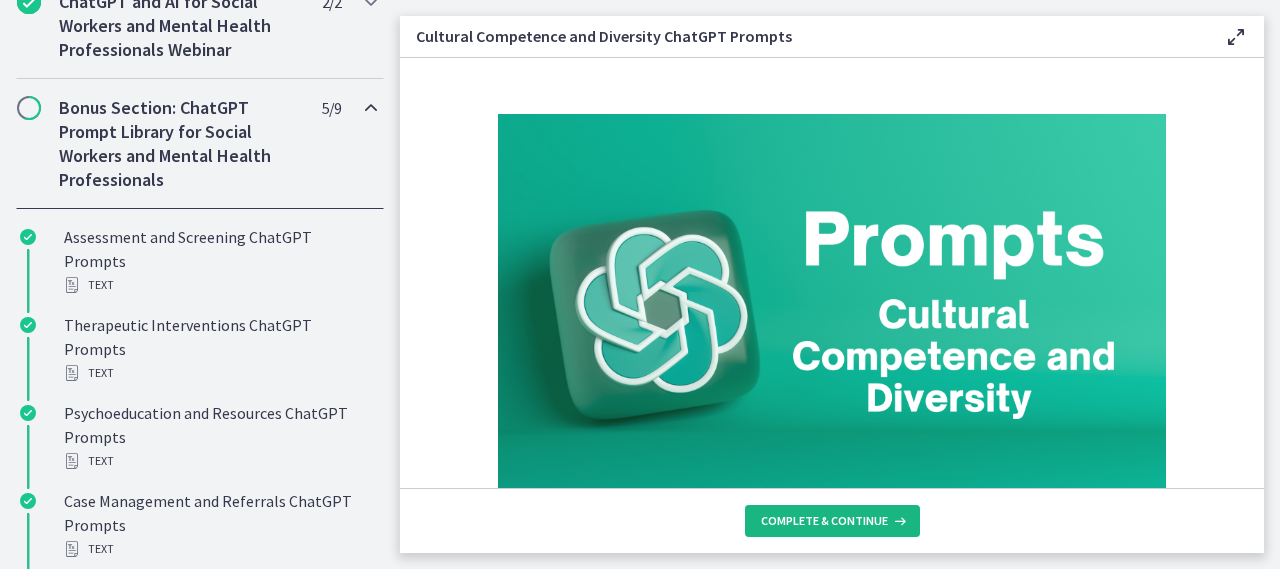 click on "Complete & continue" at bounding box center (832, 521) 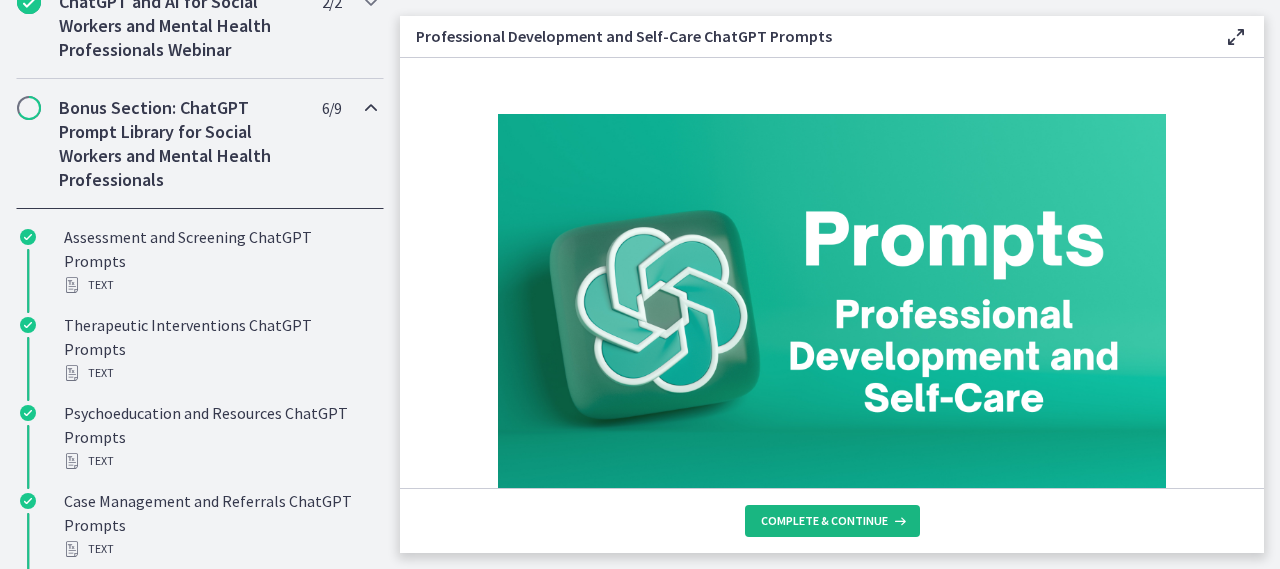 click on "Complete & continue" at bounding box center [824, 521] 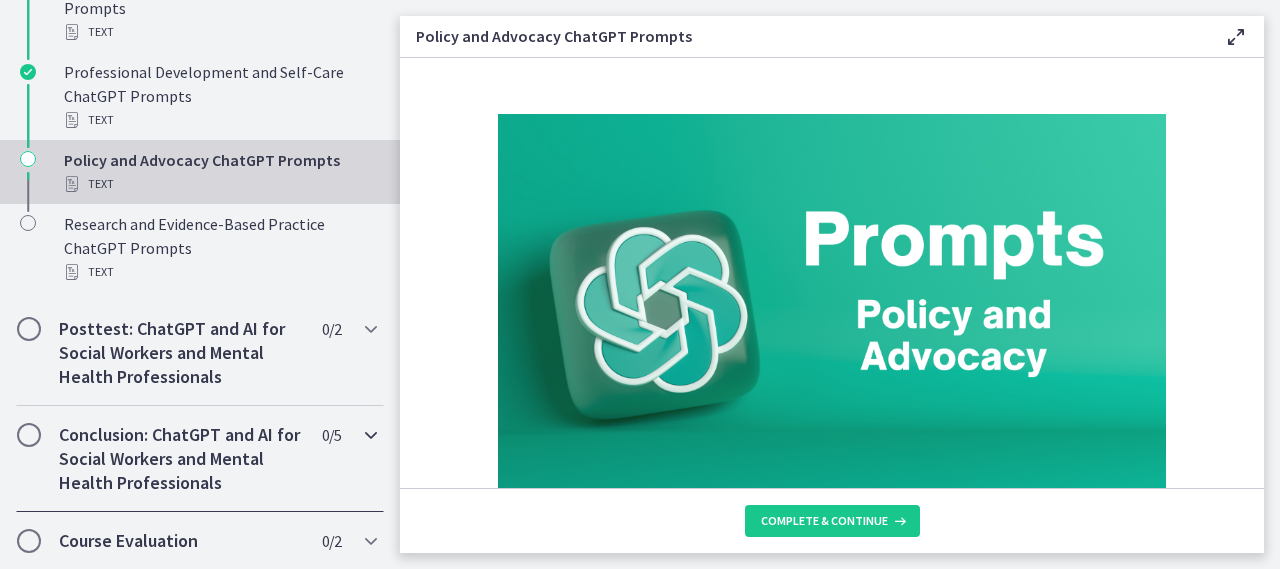 scroll, scrollTop: 1707, scrollLeft: 0, axis: vertical 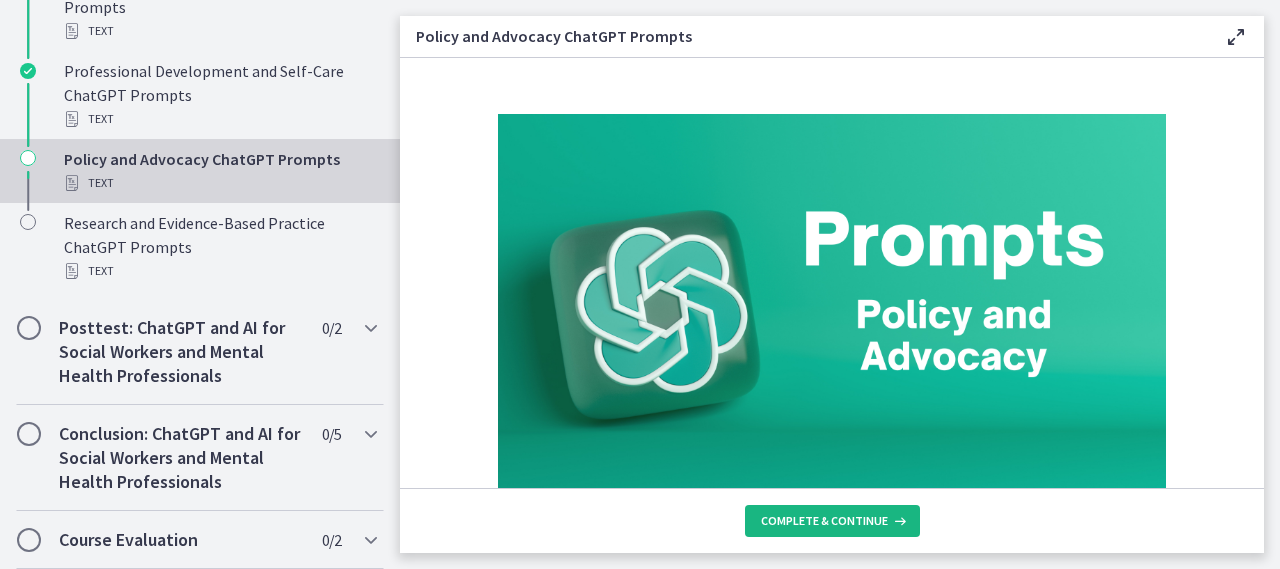 click on "Complete & continue" at bounding box center (824, 521) 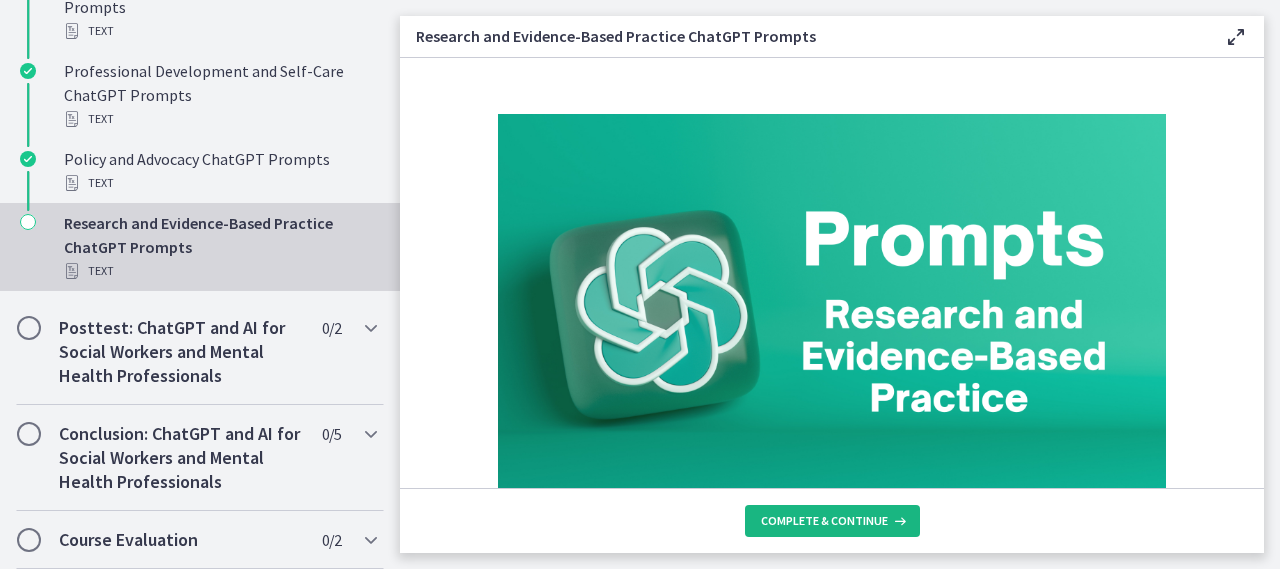 click on "Complete & continue" at bounding box center [824, 521] 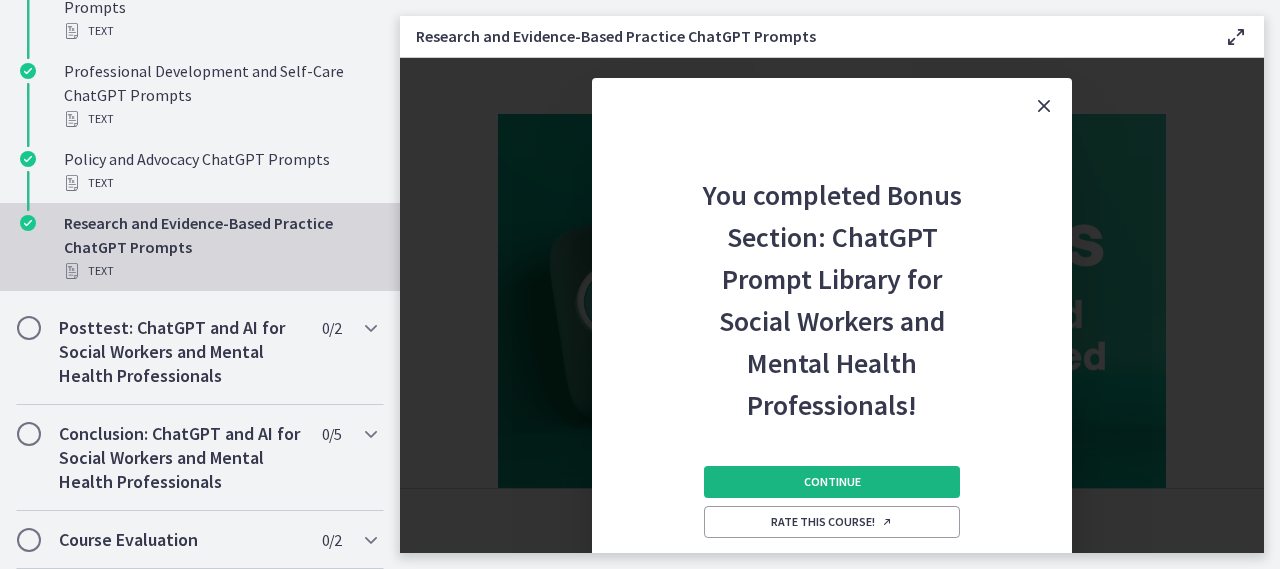 click on "Continue" at bounding box center (832, 482) 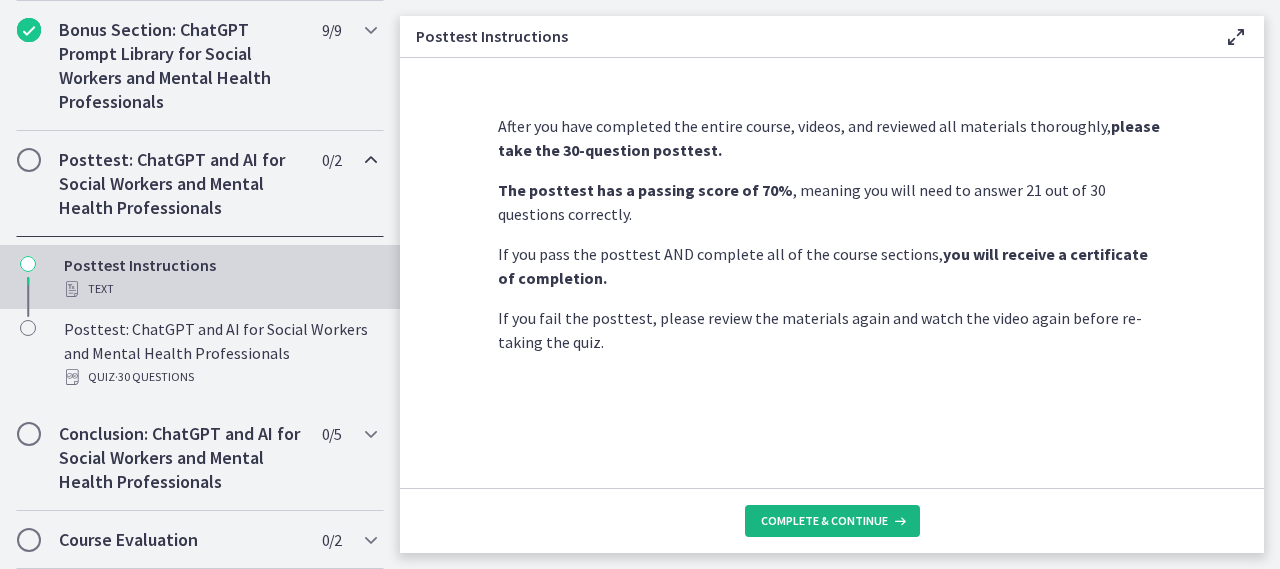 scroll, scrollTop: 1139, scrollLeft: 0, axis: vertical 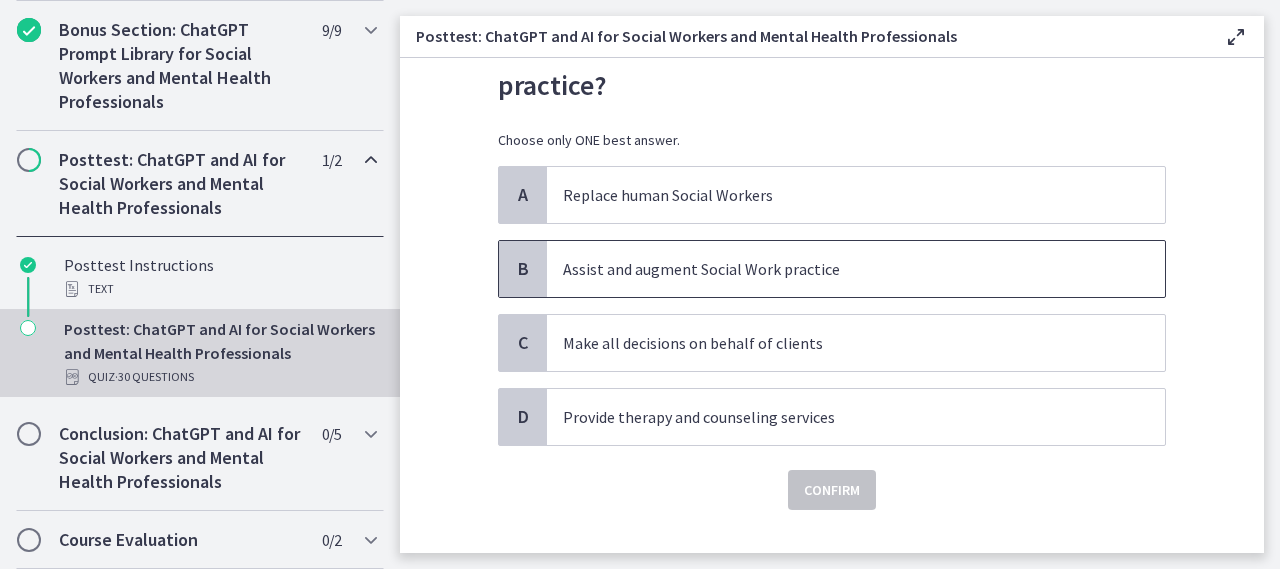 click on "Assist and augment Social Work practice" at bounding box center [836, 269] 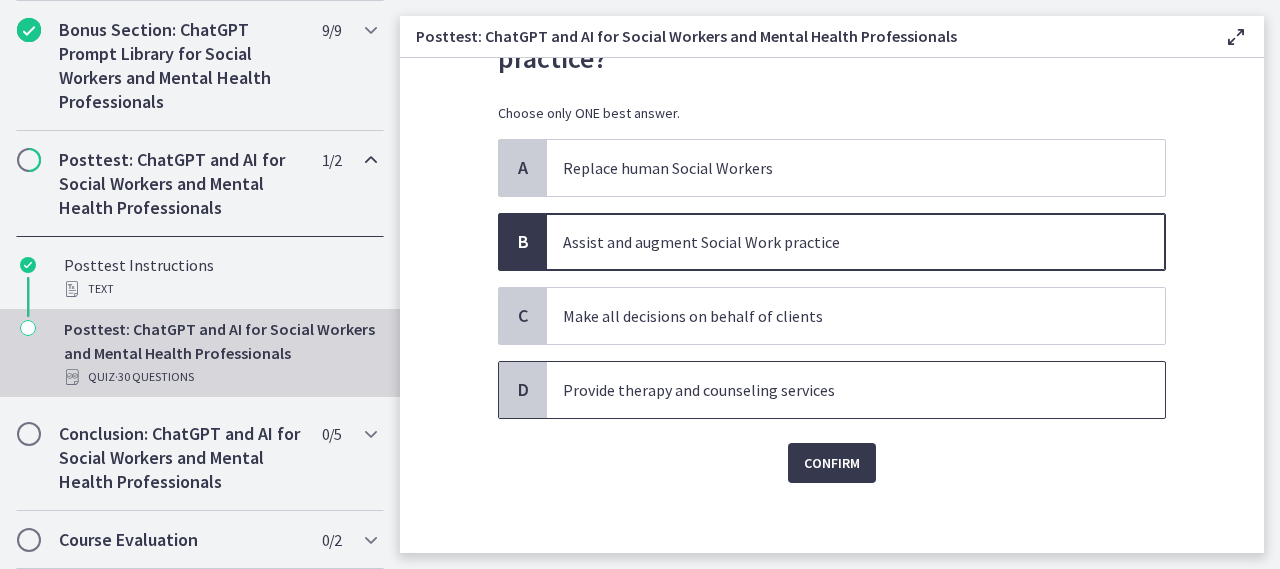 scroll, scrollTop: 137, scrollLeft: 0, axis: vertical 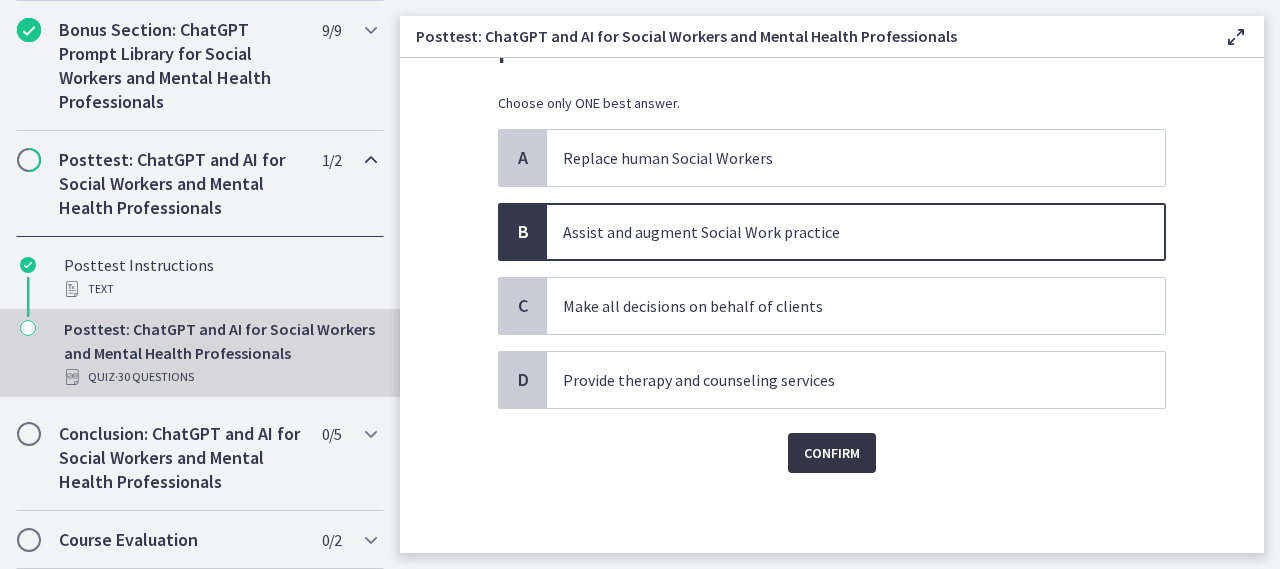 click on "Confirm" at bounding box center [832, 453] 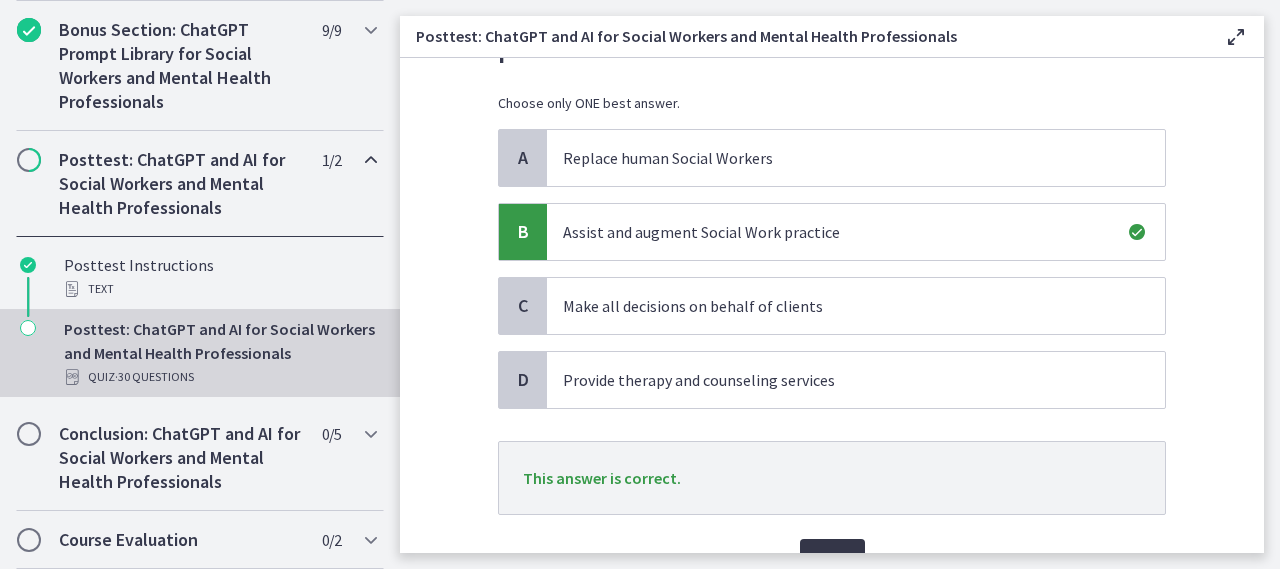 scroll, scrollTop: 237, scrollLeft: 0, axis: vertical 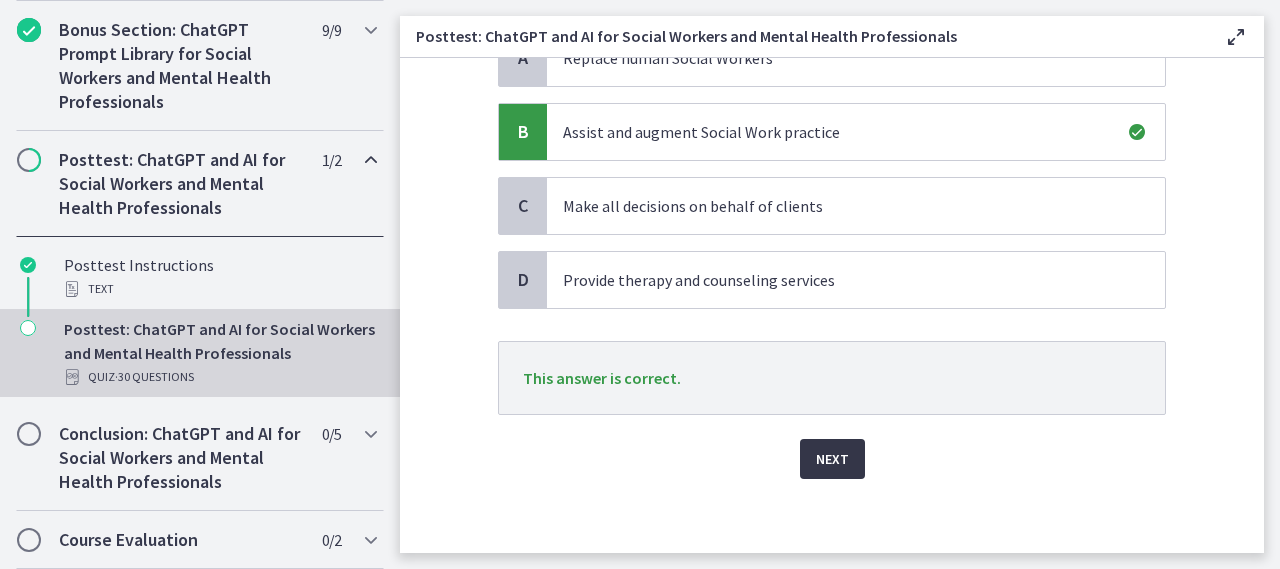 click on "Next" at bounding box center (832, 459) 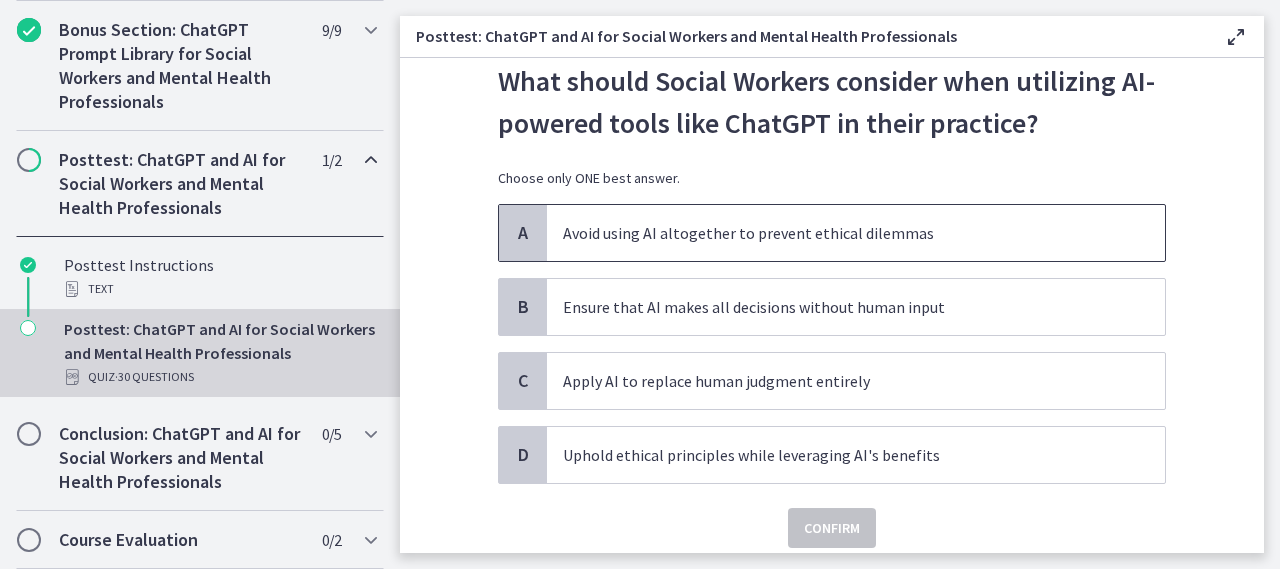 scroll, scrollTop: 100, scrollLeft: 0, axis: vertical 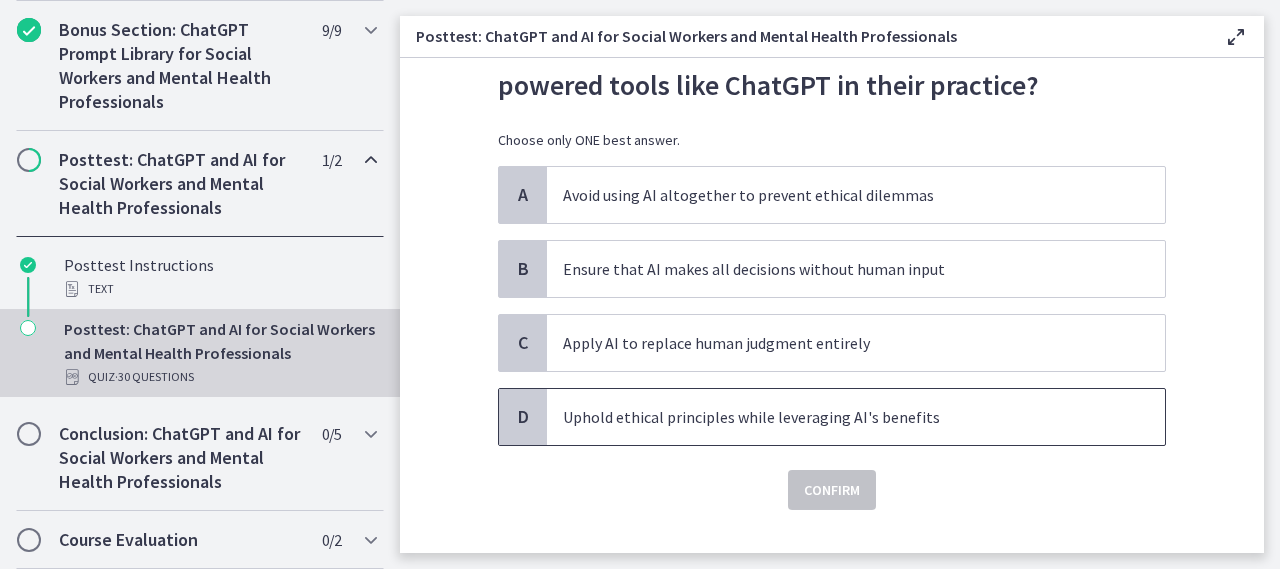 click on "Uphold ethical principles while leveraging AI's benefits" at bounding box center [836, 417] 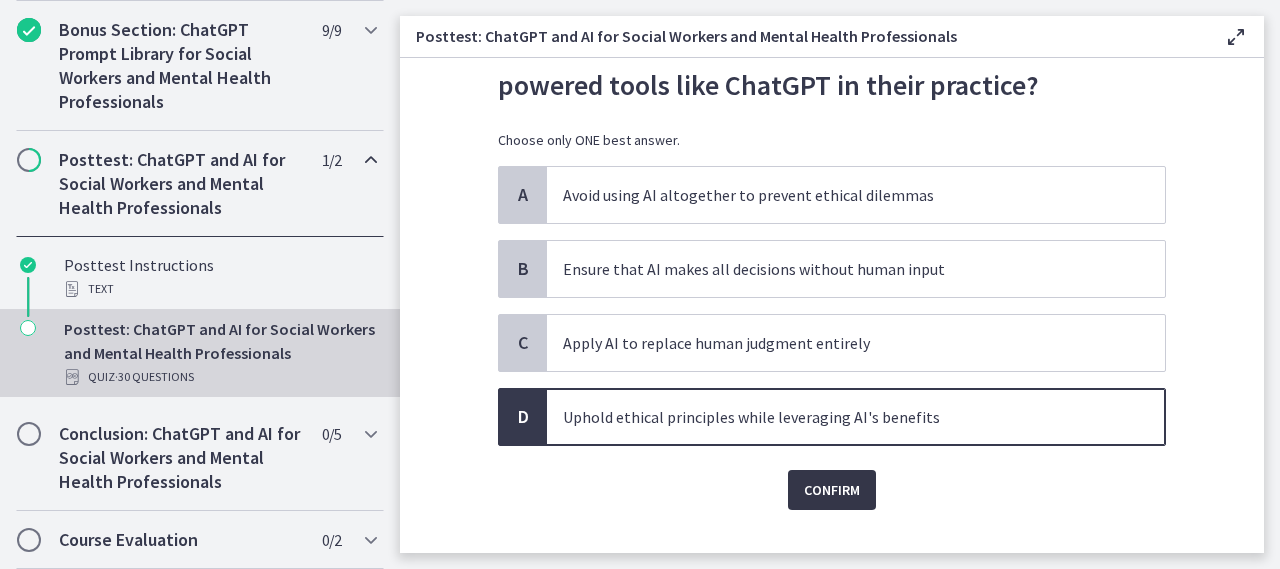 click on "Confirm" at bounding box center [832, 490] 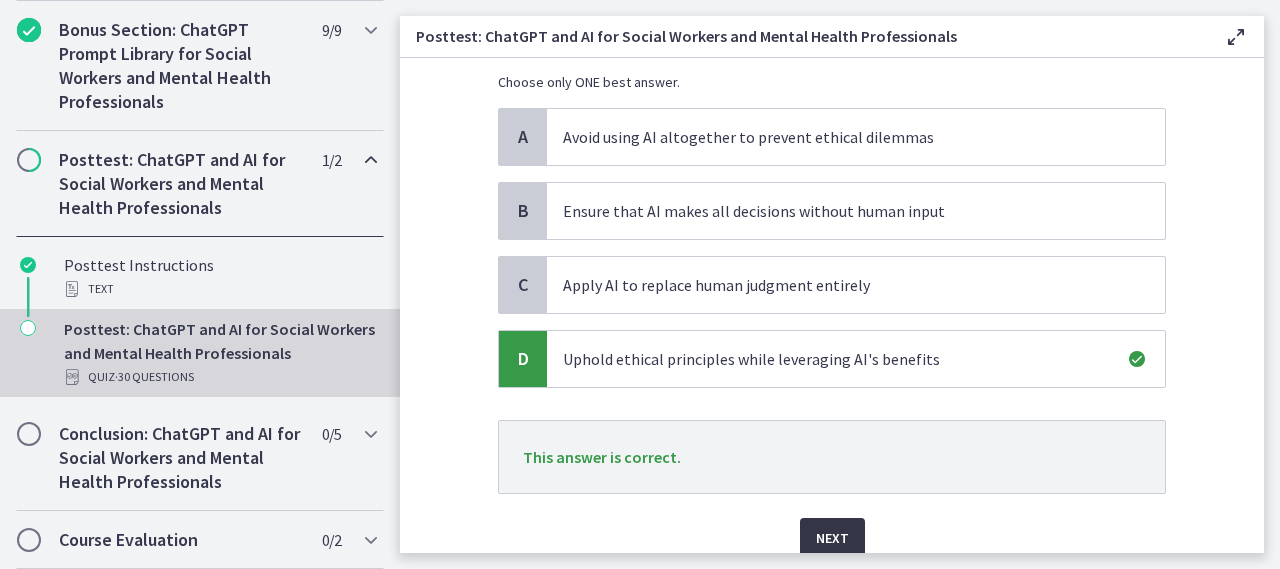 scroll, scrollTop: 243, scrollLeft: 0, axis: vertical 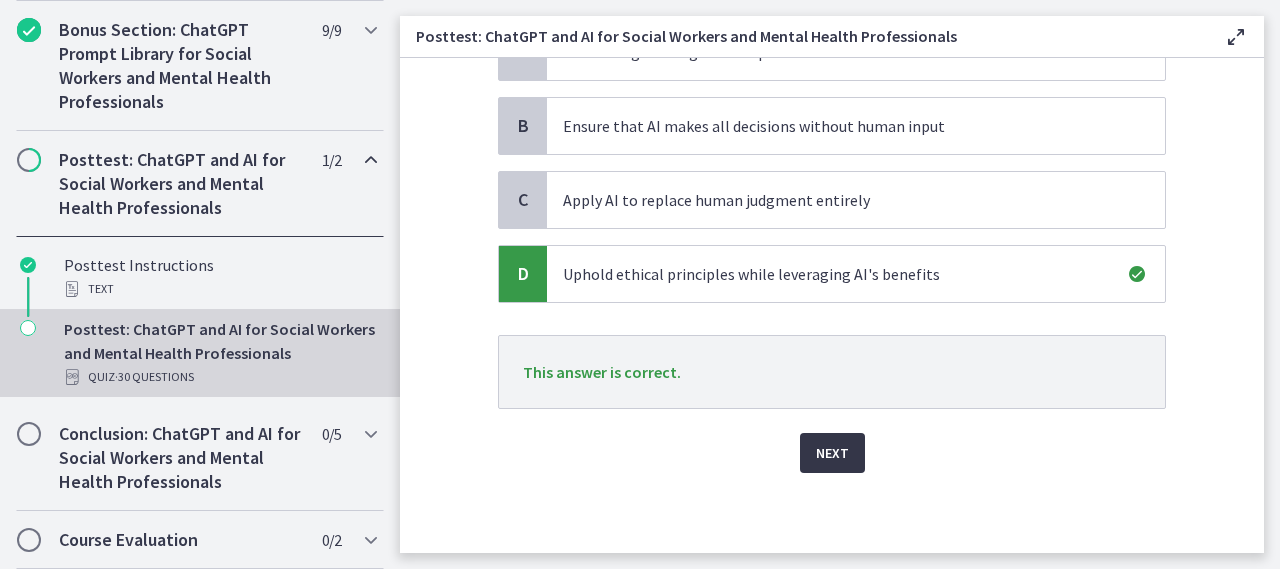 click on "Next" at bounding box center [832, 453] 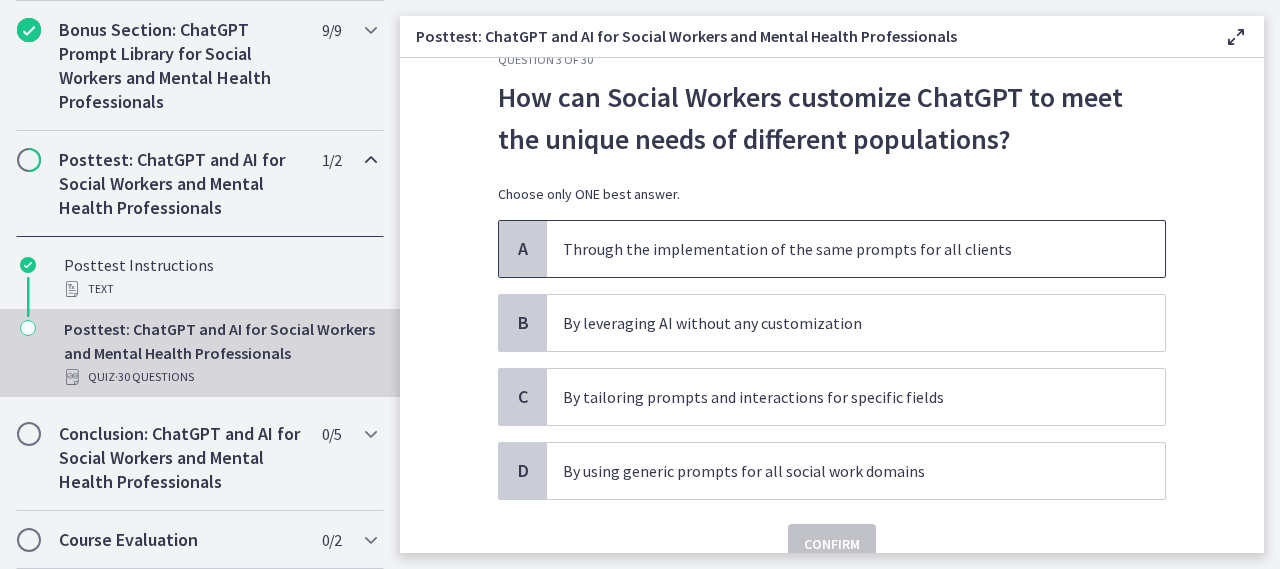 scroll, scrollTop: 100, scrollLeft: 0, axis: vertical 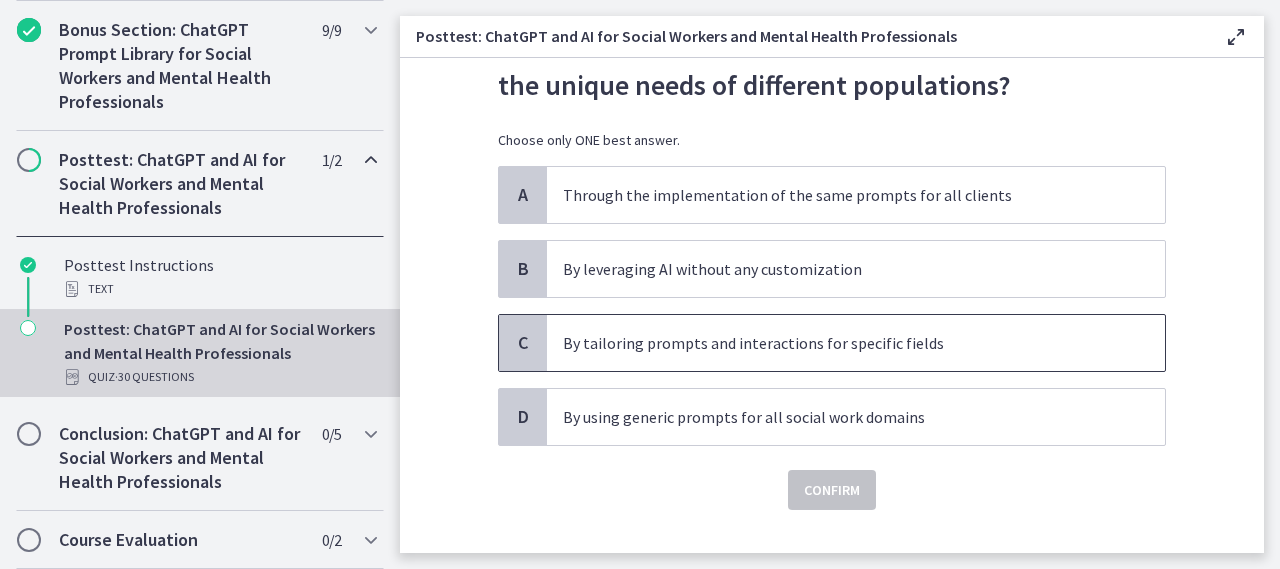 click on "By tailoring prompts and interactions for specific fields" at bounding box center (856, 343) 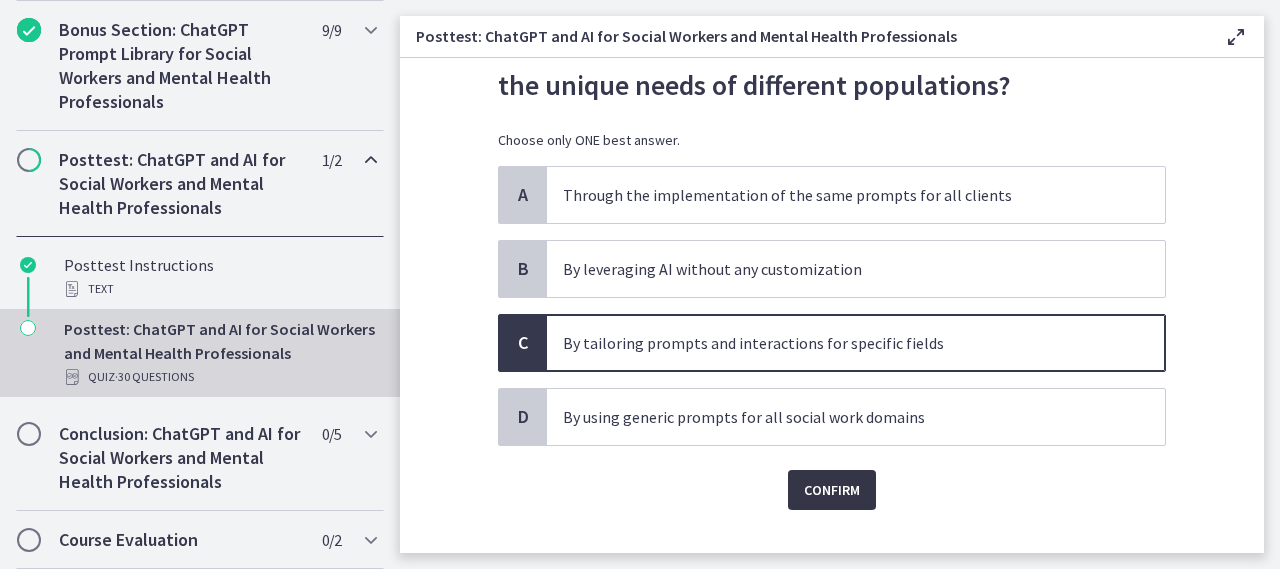 click on "Confirm" at bounding box center [832, 490] 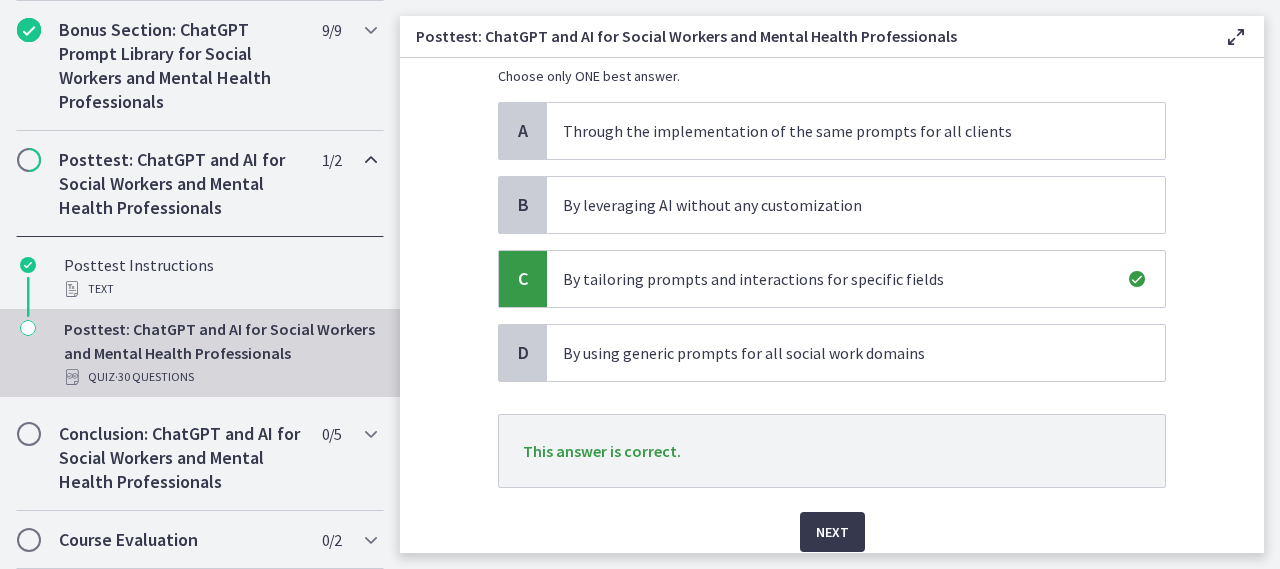 scroll, scrollTop: 200, scrollLeft: 0, axis: vertical 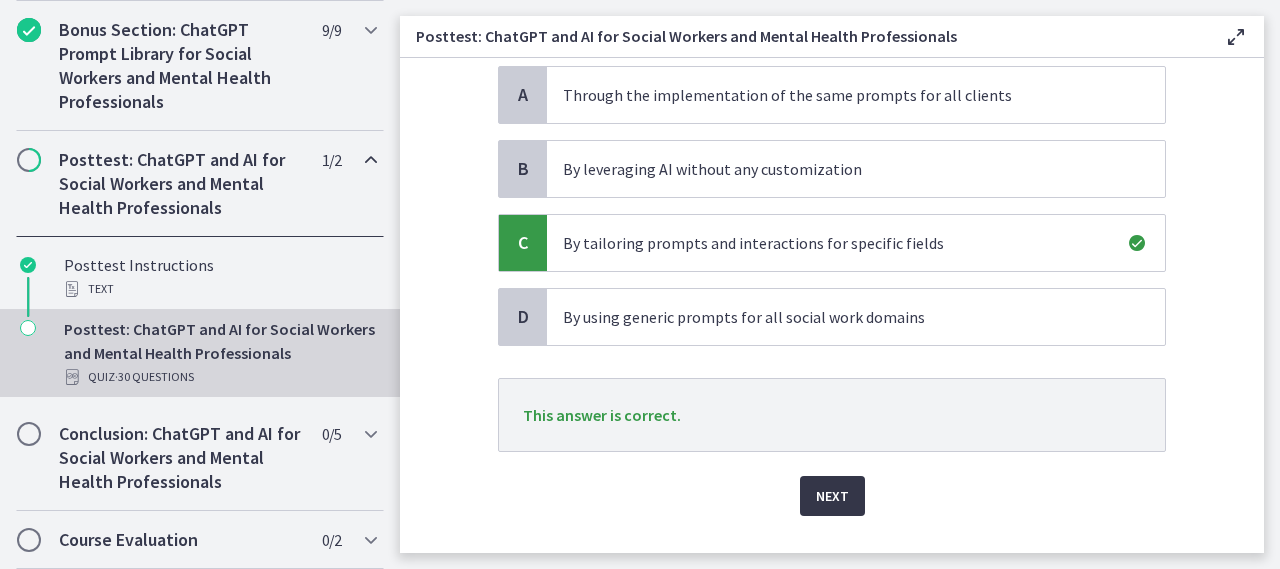 click on "Next" at bounding box center (832, 496) 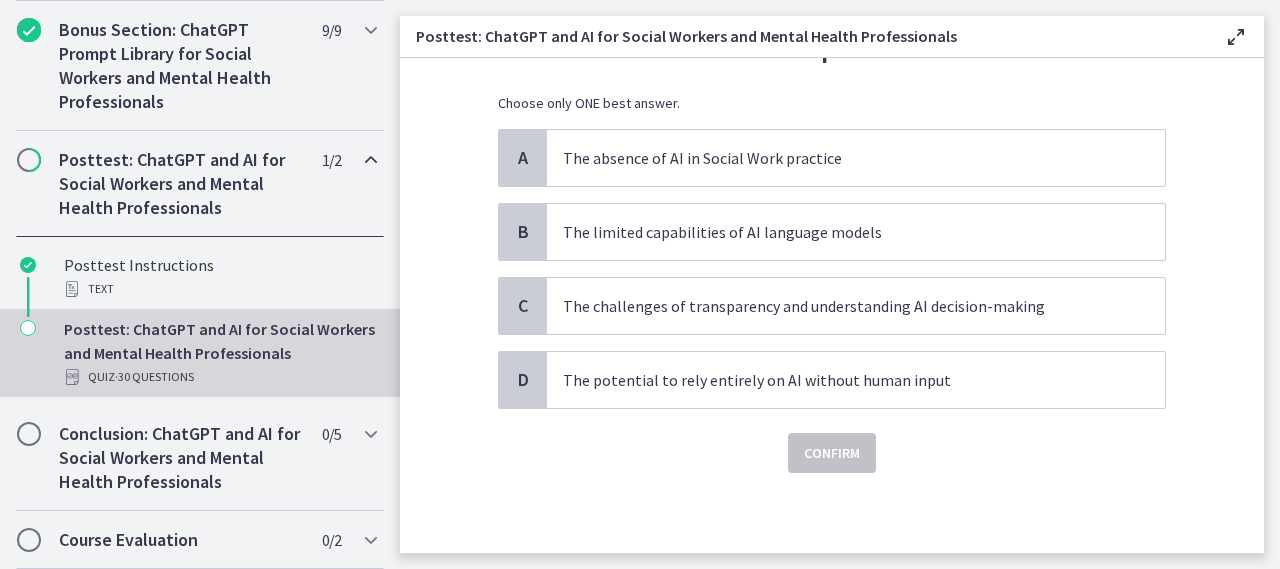 scroll, scrollTop: 0, scrollLeft: 0, axis: both 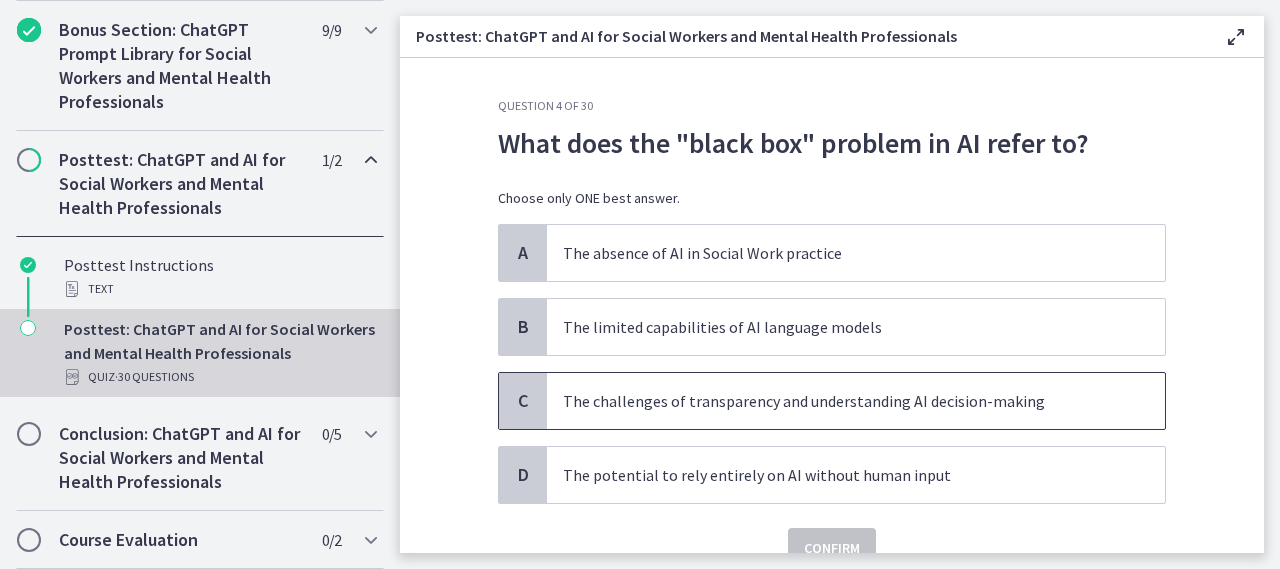 click on "The challenges of transparency and understanding AI decision-making" at bounding box center (836, 401) 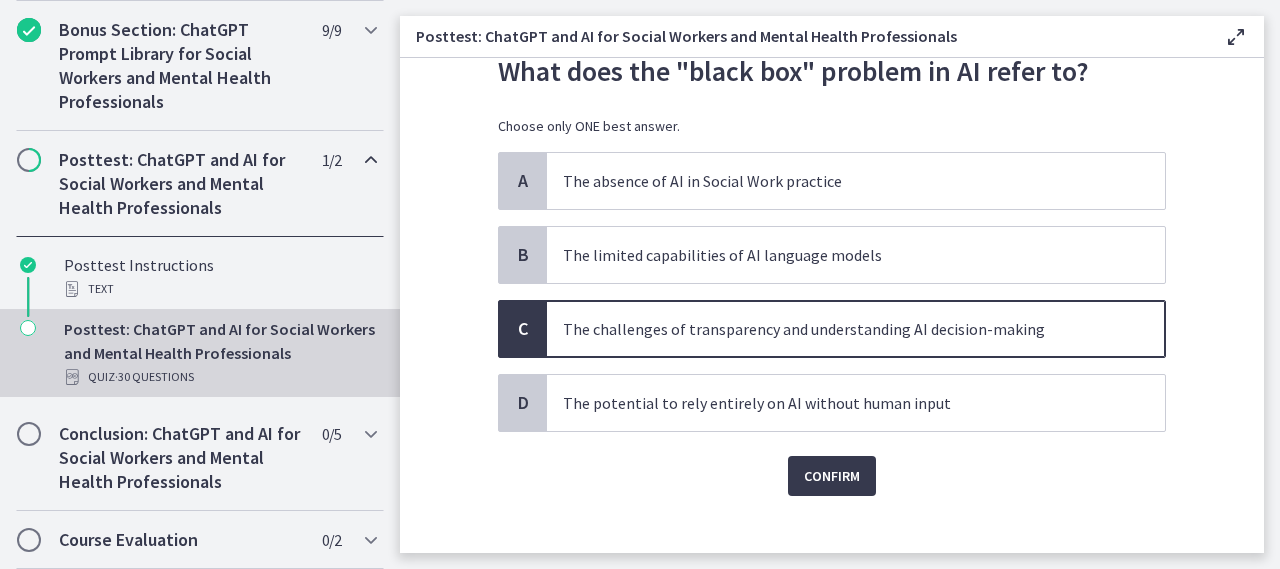 scroll, scrollTop: 95, scrollLeft: 0, axis: vertical 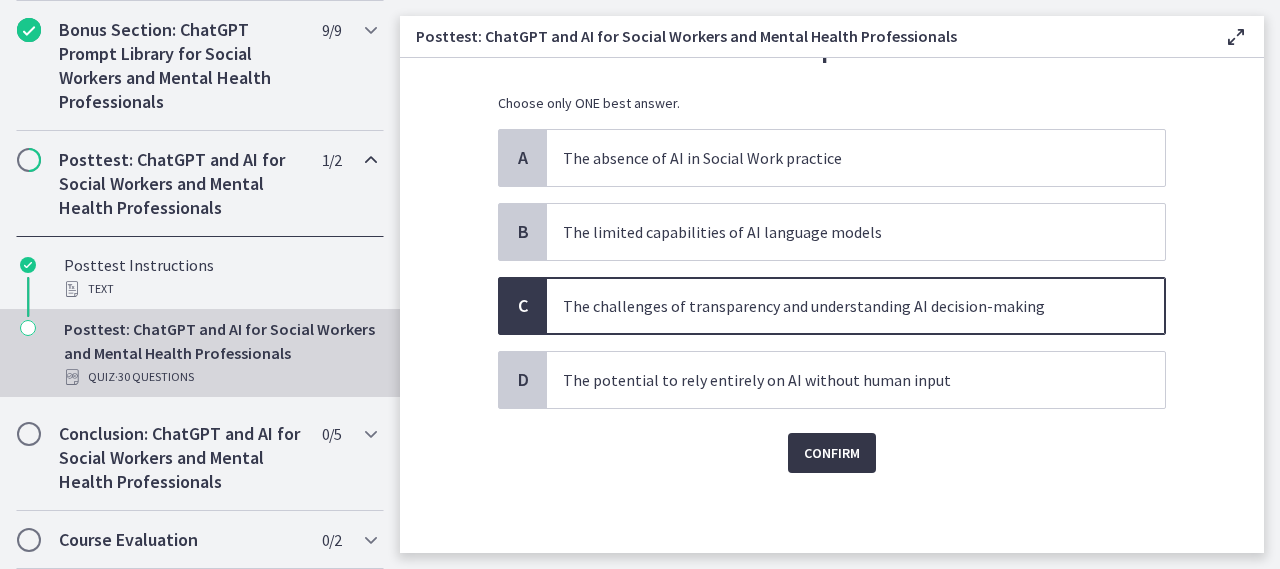click on "Confirm" at bounding box center (832, 453) 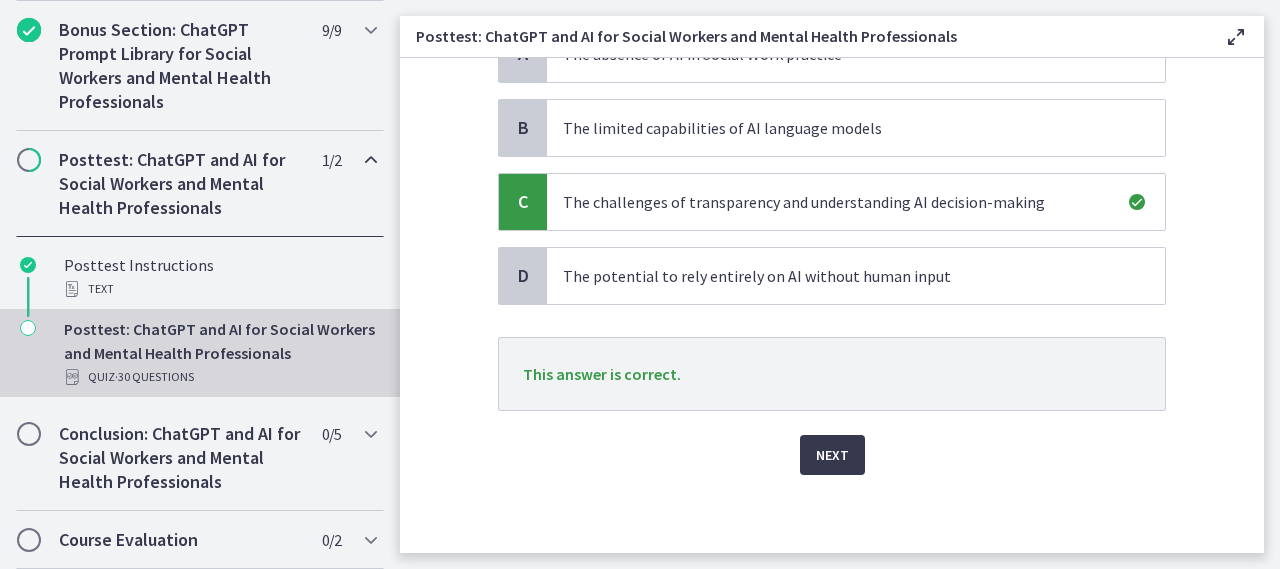 scroll, scrollTop: 201, scrollLeft: 0, axis: vertical 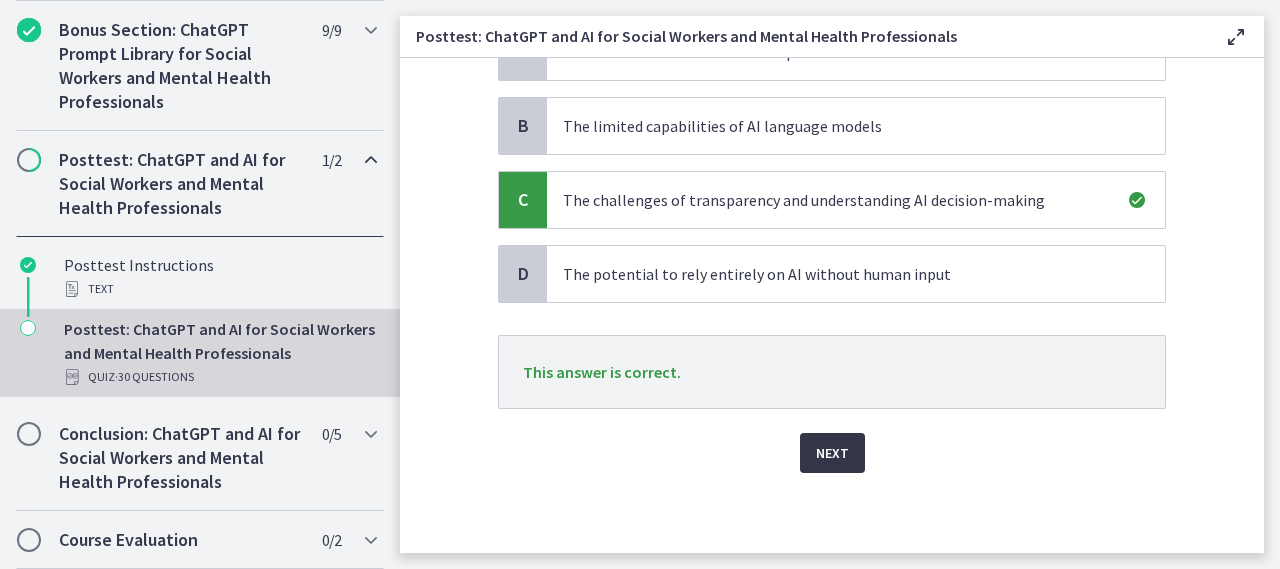click on "Next" at bounding box center [832, 453] 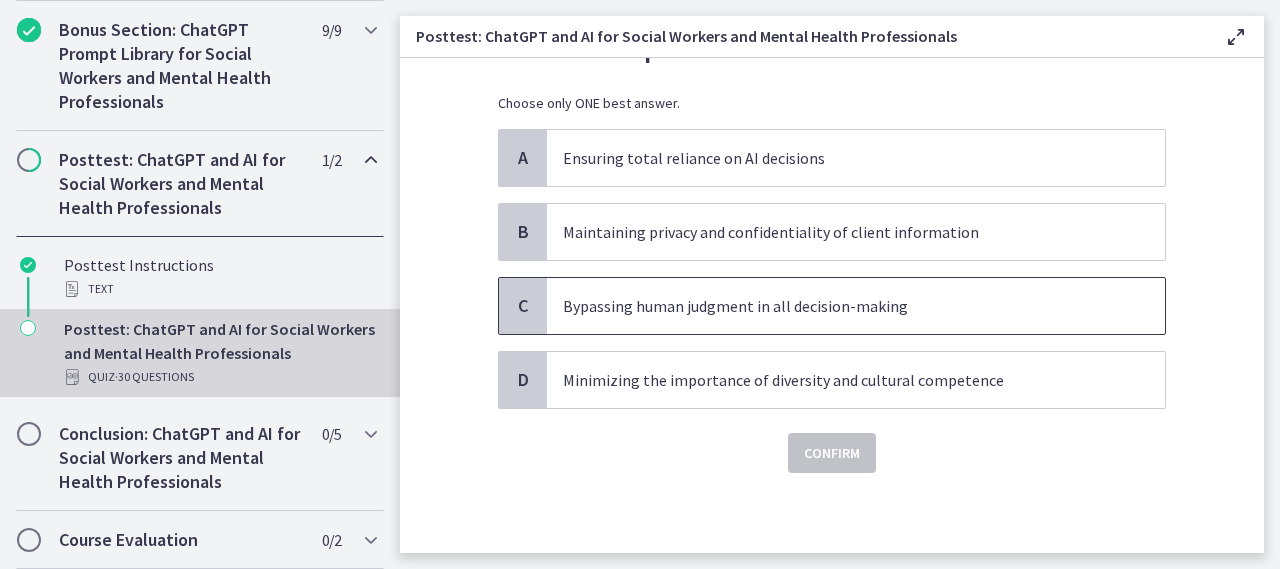 scroll, scrollTop: 0, scrollLeft: 0, axis: both 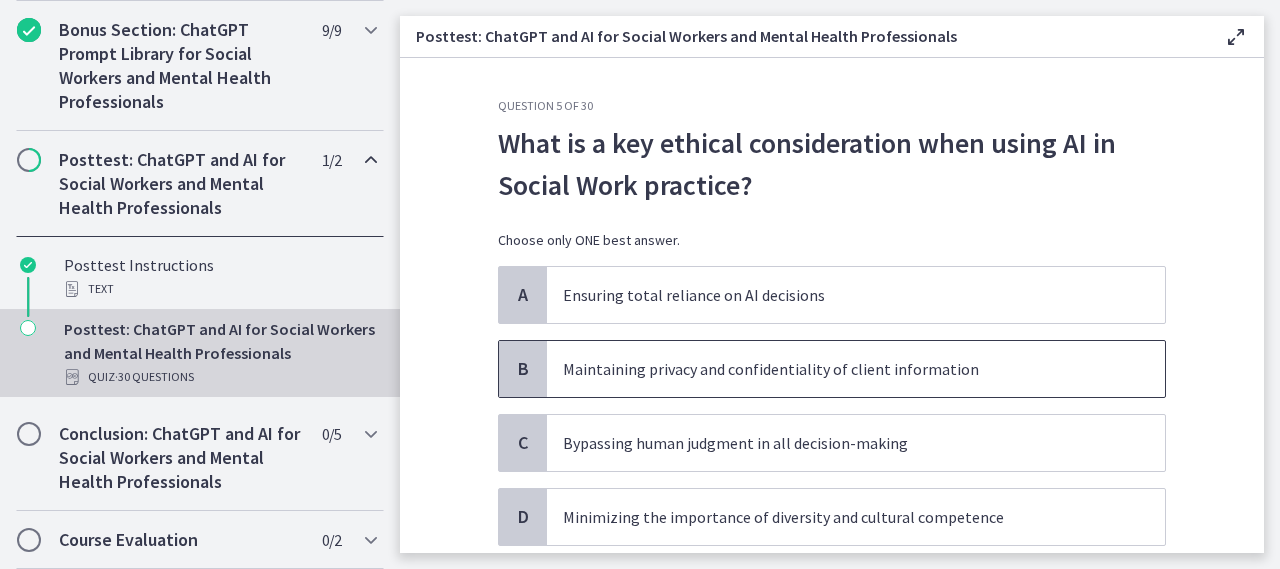 click on "Maintaining privacy and confidentiality of client information" at bounding box center (836, 369) 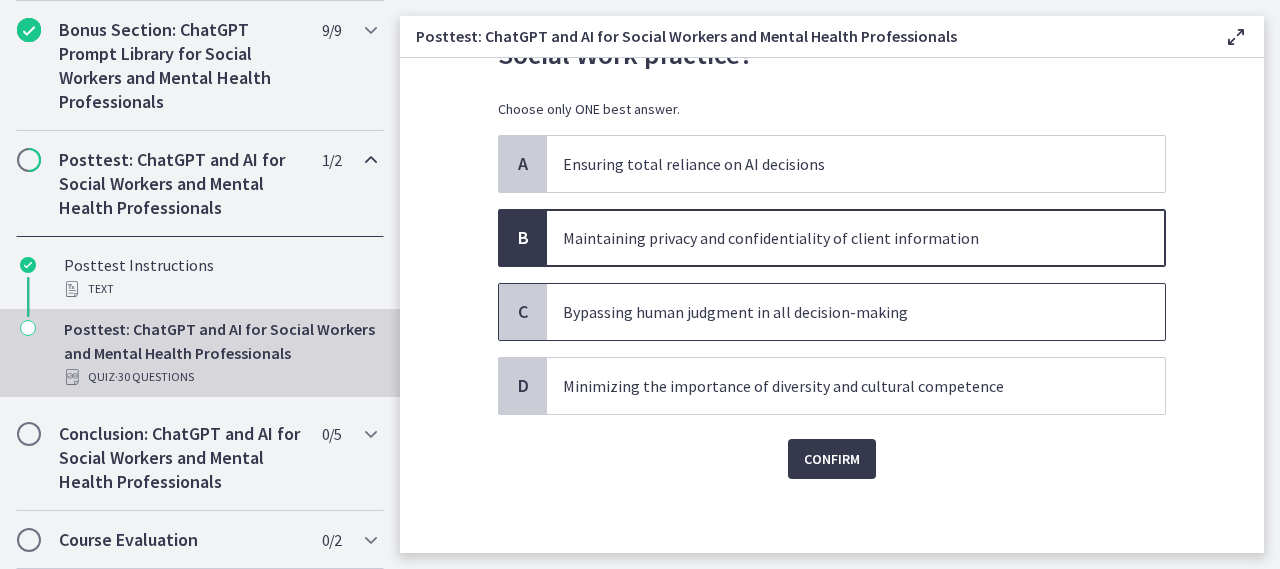 scroll, scrollTop: 137, scrollLeft: 0, axis: vertical 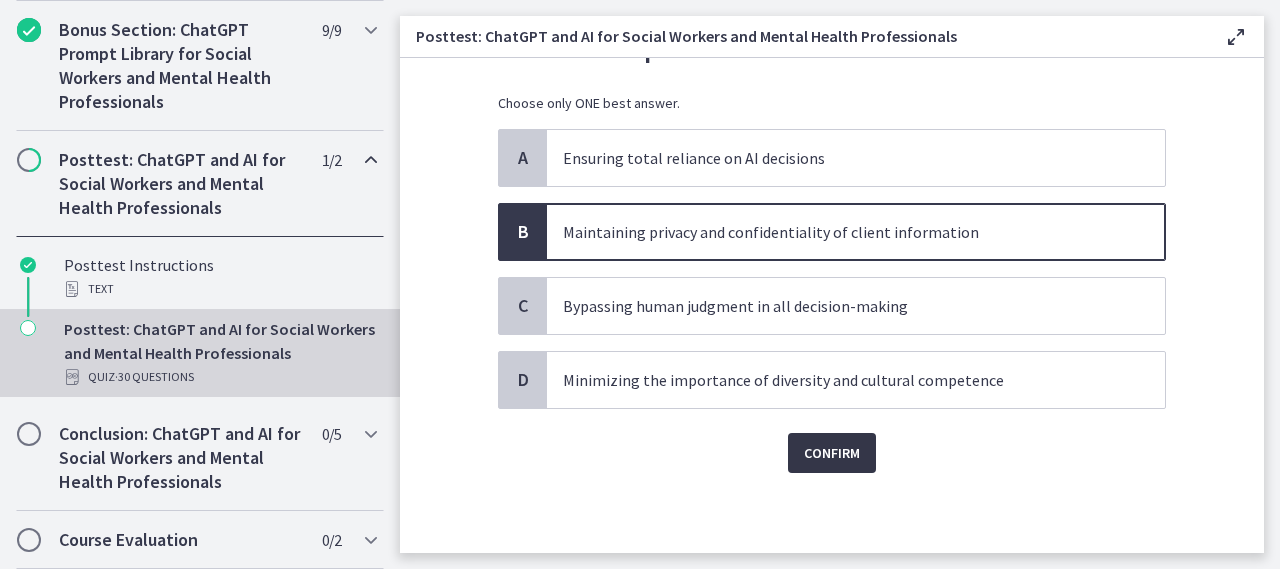click on "Confirm" at bounding box center [832, 453] 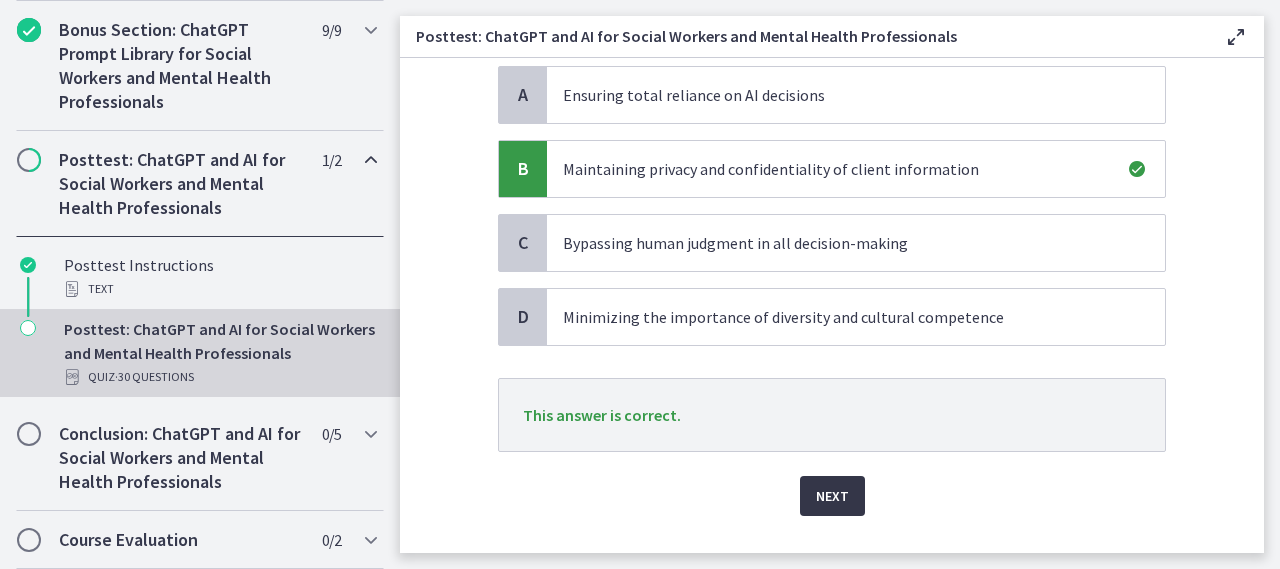 scroll, scrollTop: 237, scrollLeft: 0, axis: vertical 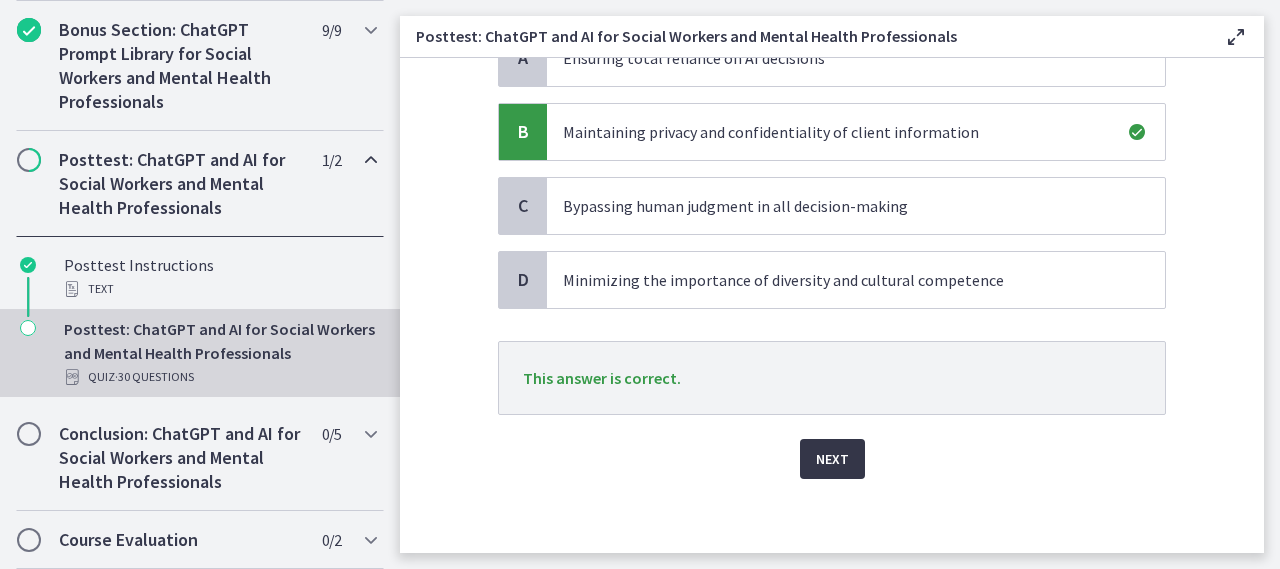 click on "Next" at bounding box center [832, 459] 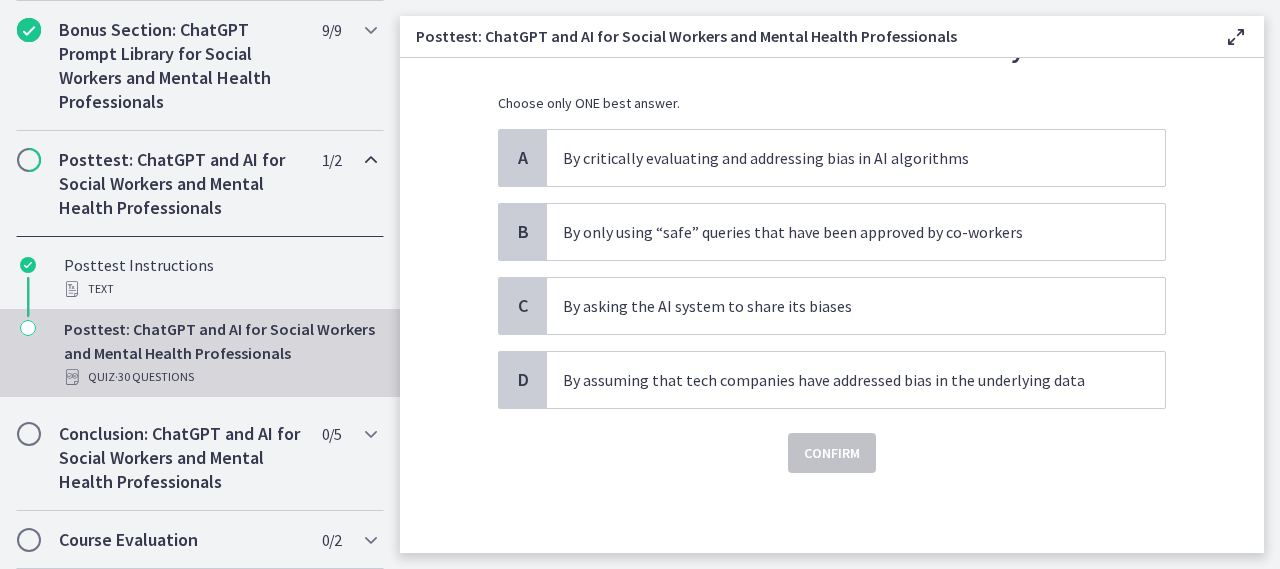 scroll, scrollTop: 0, scrollLeft: 0, axis: both 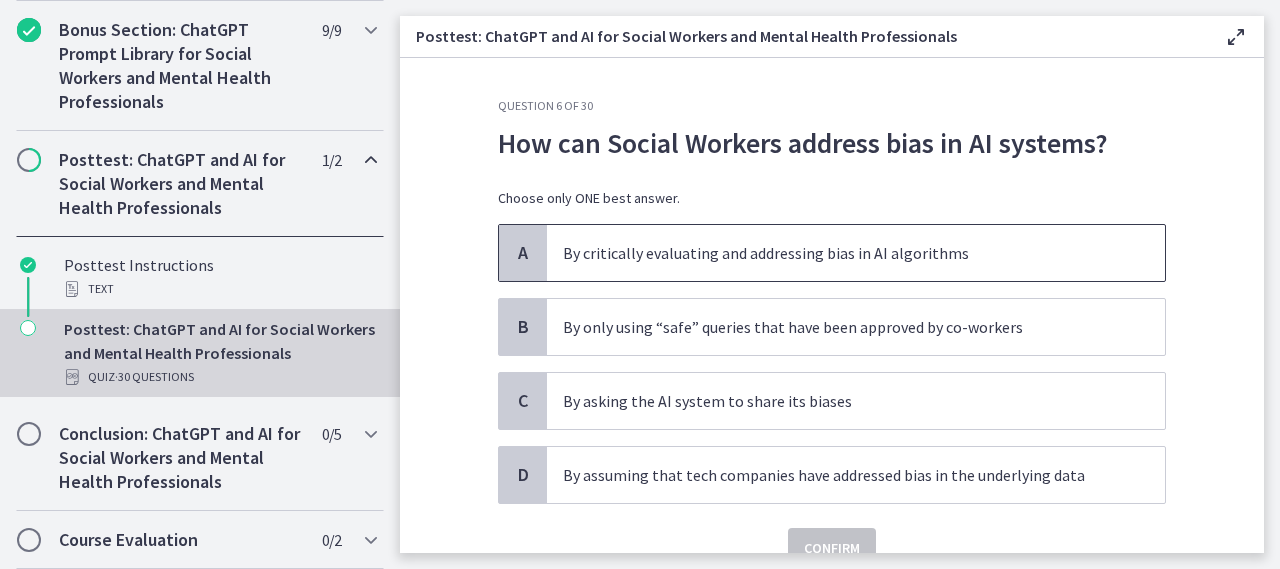 click on "By critically evaluating and addressing bias in AI algorithms" at bounding box center (836, 253) 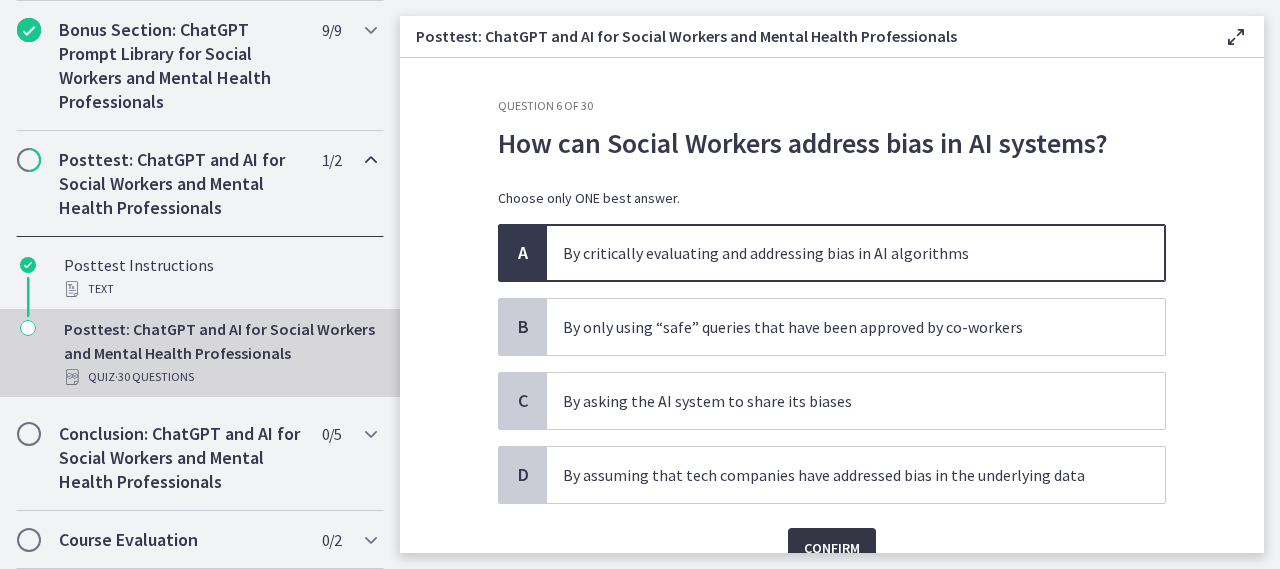 click on "Confirm" at bounding box center (832, 548) 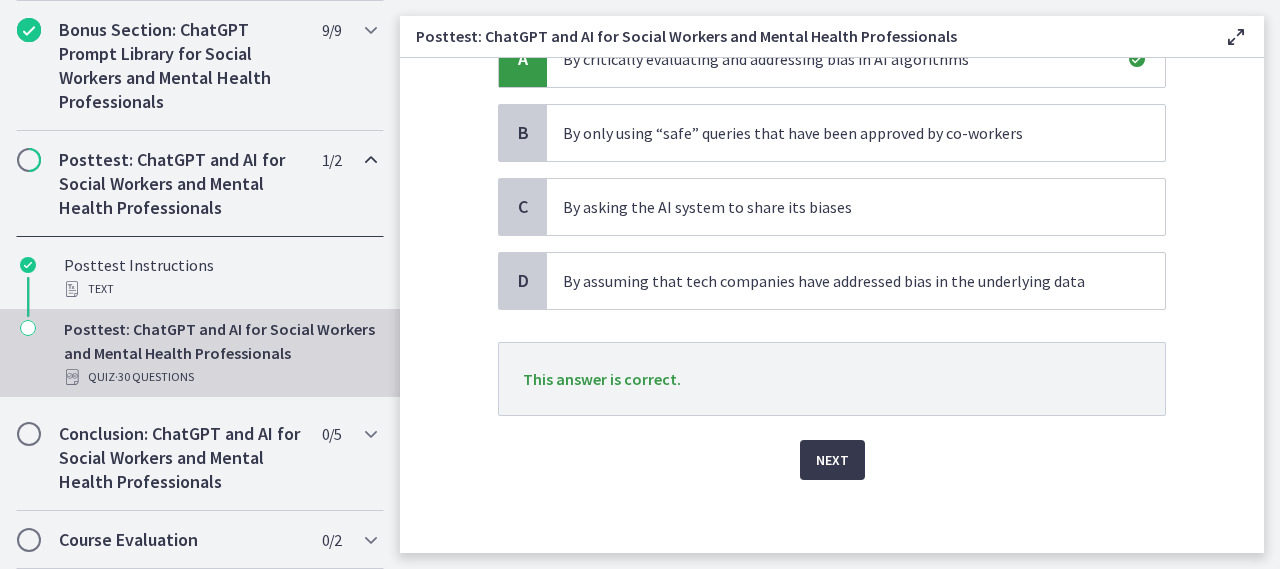 scroll, scrollTop: 200, scrollLeft: 0, axis: vertical 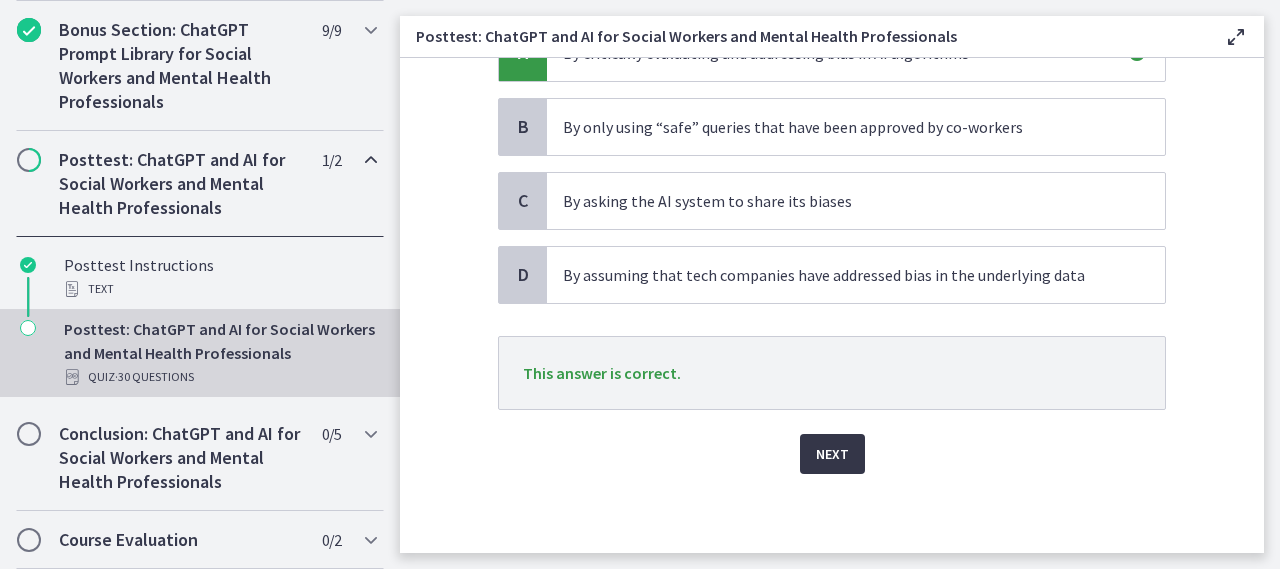 click on "Next" at bounding box center [832, 454] 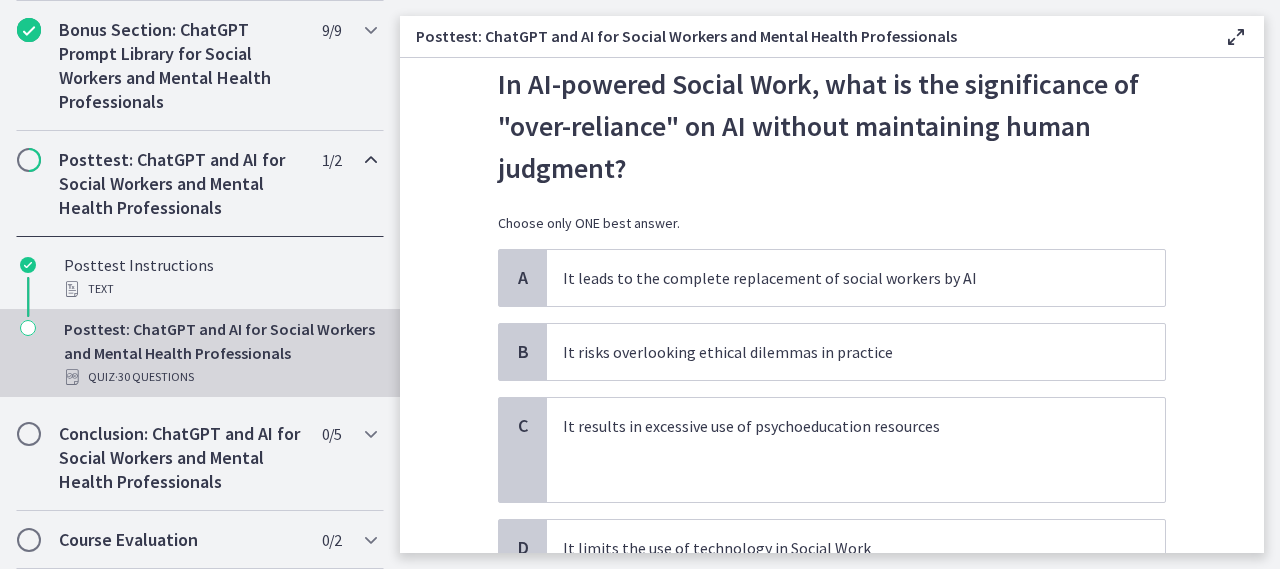 scroll, scrollTop: 100, scrollLeft: 0, axis: vertical 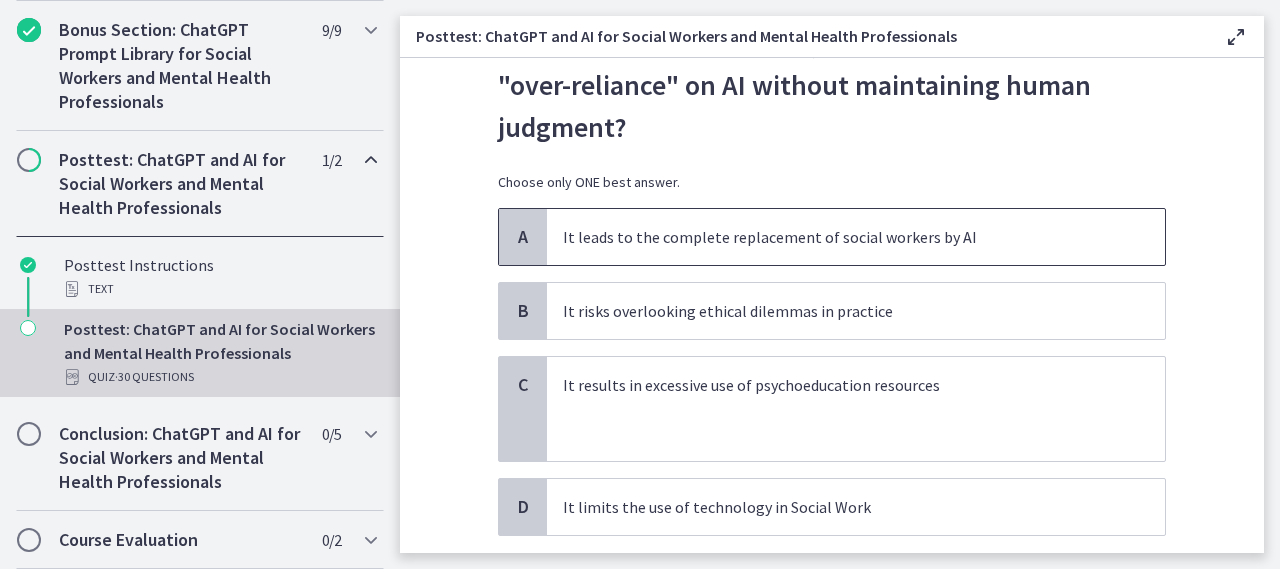 click on "It leads to the complete replacement of social workers by AI" at bounding box center (856, 237) 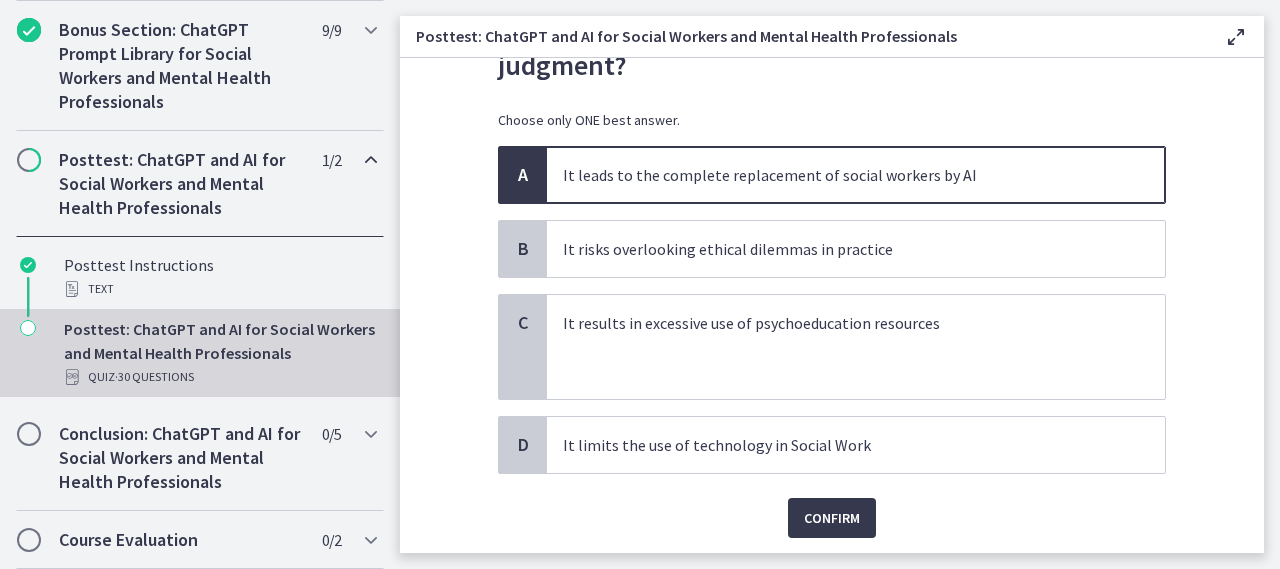 scroll, scrollTop: 200, scrollLeft: 0, axis: vertical 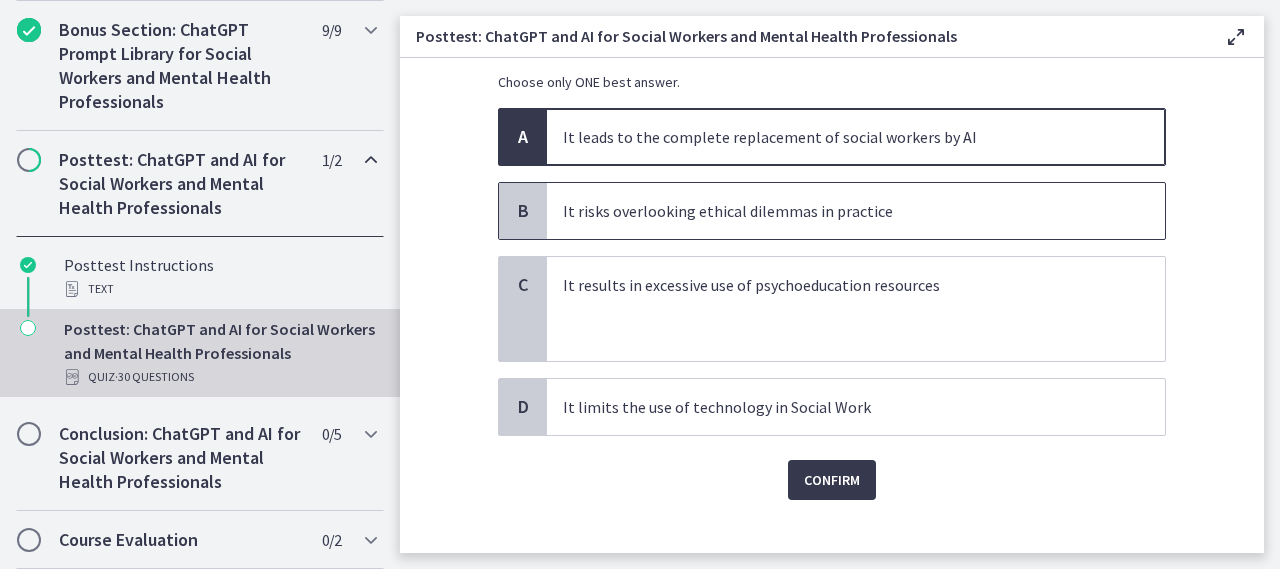 click on "It risks overlooking ethical dilemmas in practice" at bounding box center [856, 211] 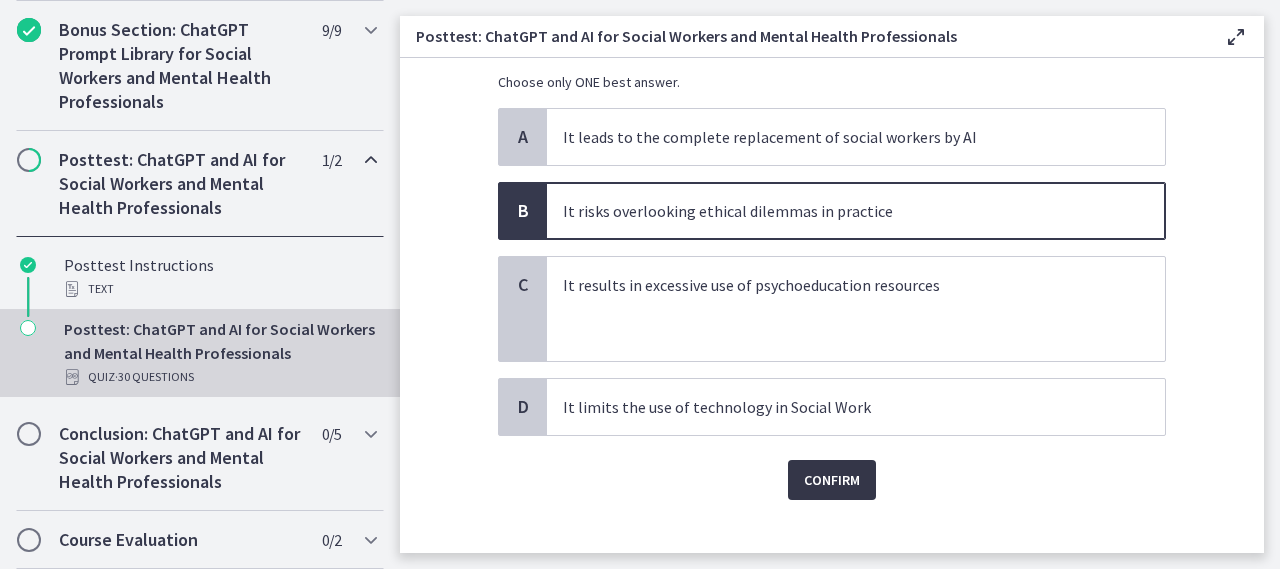 click on "Confirm" at bounding box center (832, 480) 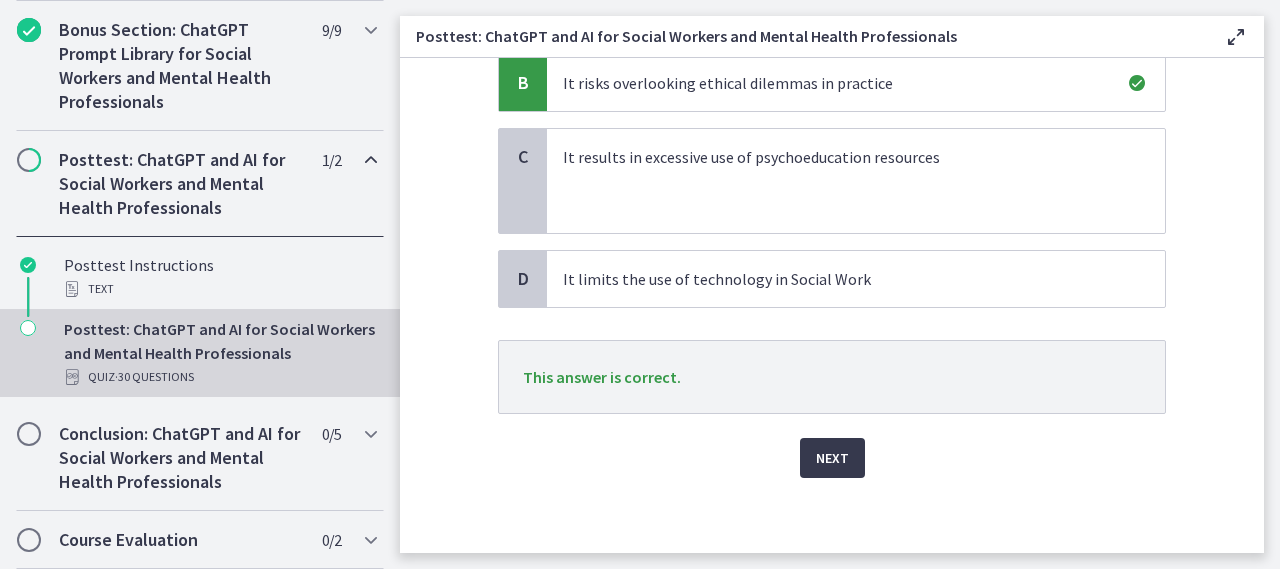 scroll, scrollTop: 333, scrollLeft: 0, axis: vertical 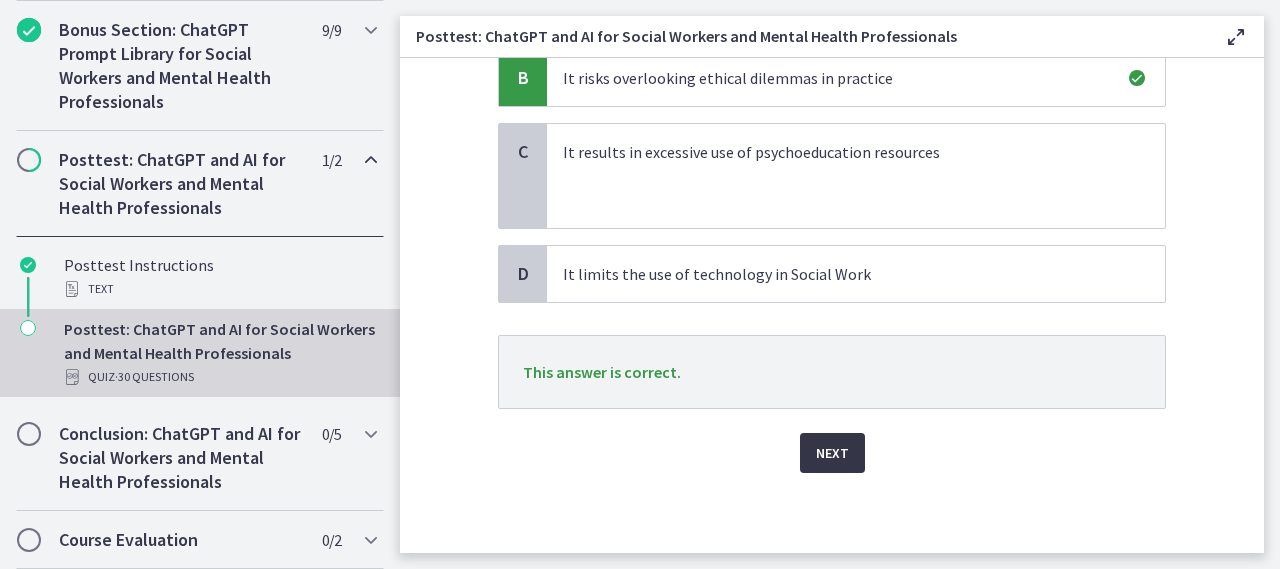 click on "Next" at bounding box center (832, 453) 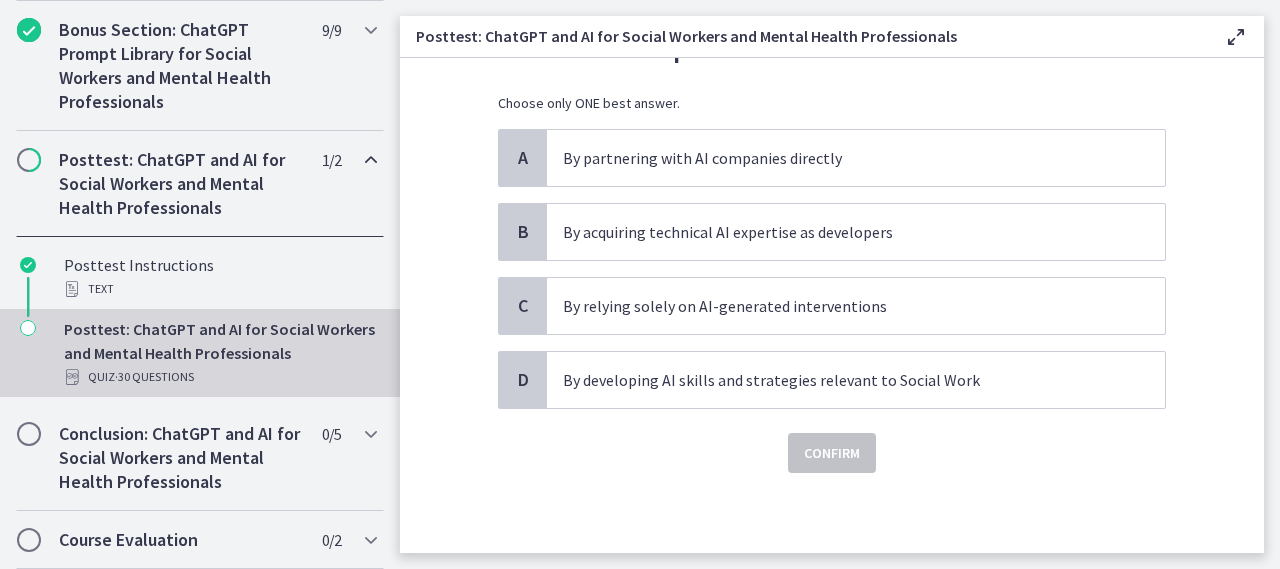 scroll, scrollTop: 0, scrollLeft: 0, axis: both 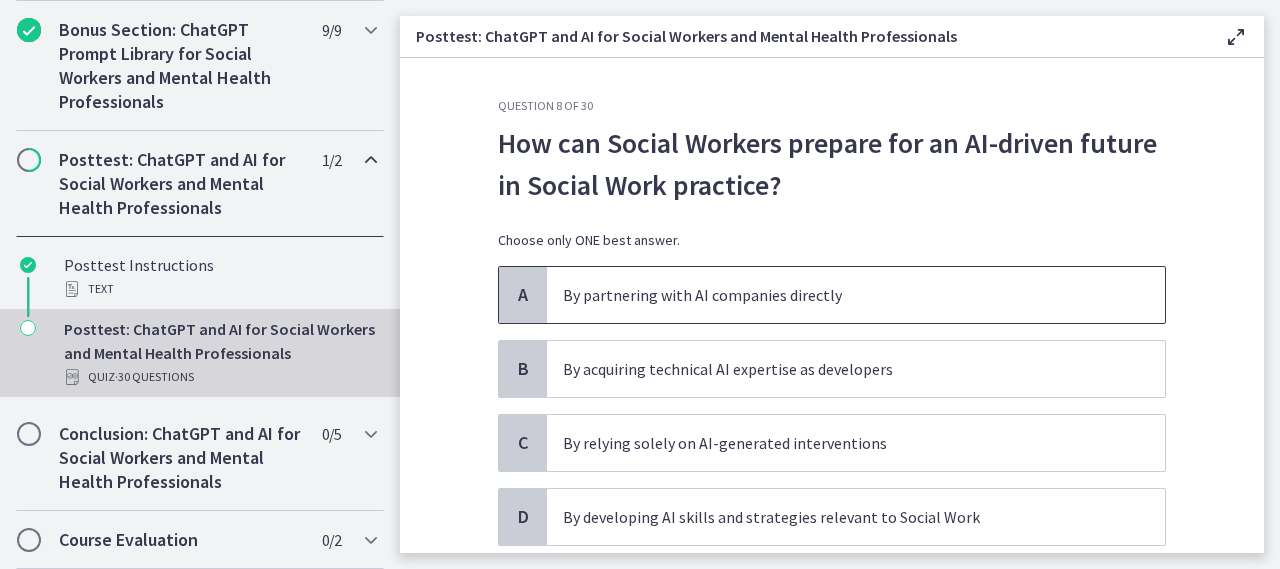 click on "By partnering with AI companies directly" at bounding box center (836, 295) 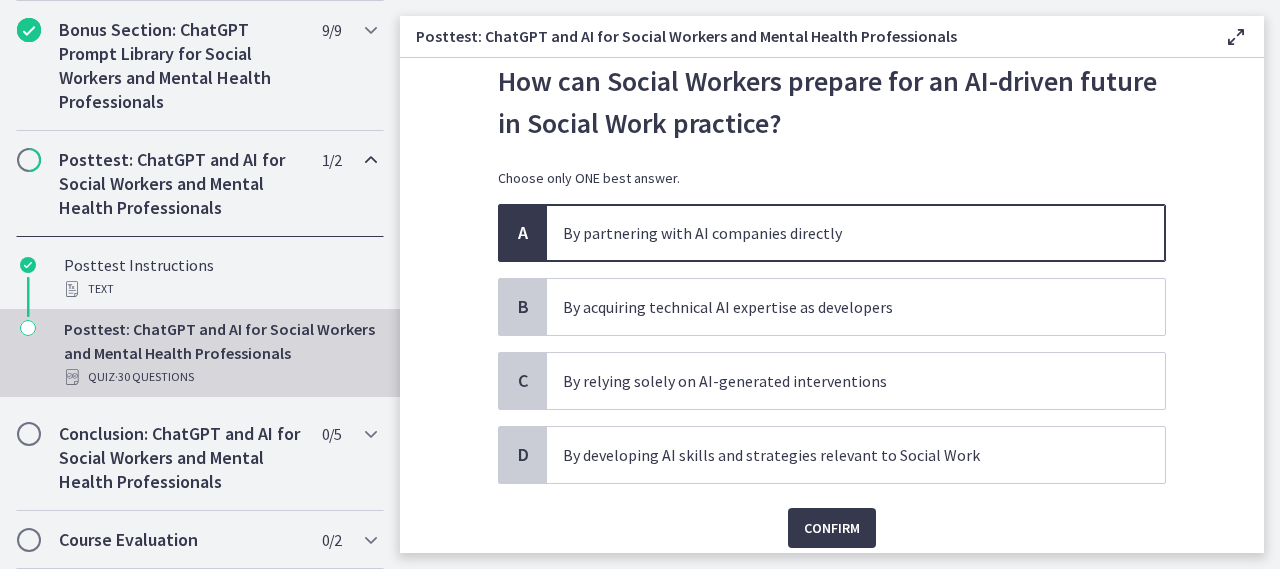 scroll, scrollTop: 100, scrollLeft: 0, axis: vertical 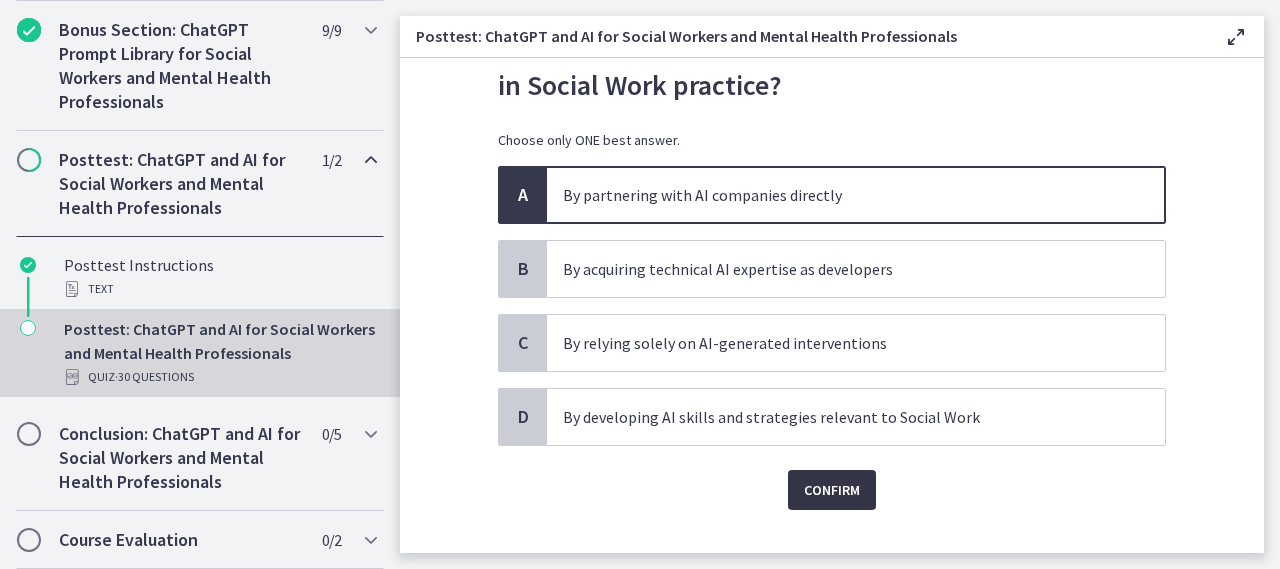 drag, startPoint x: 869, startPoint y: 514, endPoint x: 845, endPoint y: 493, distance: 31.890438 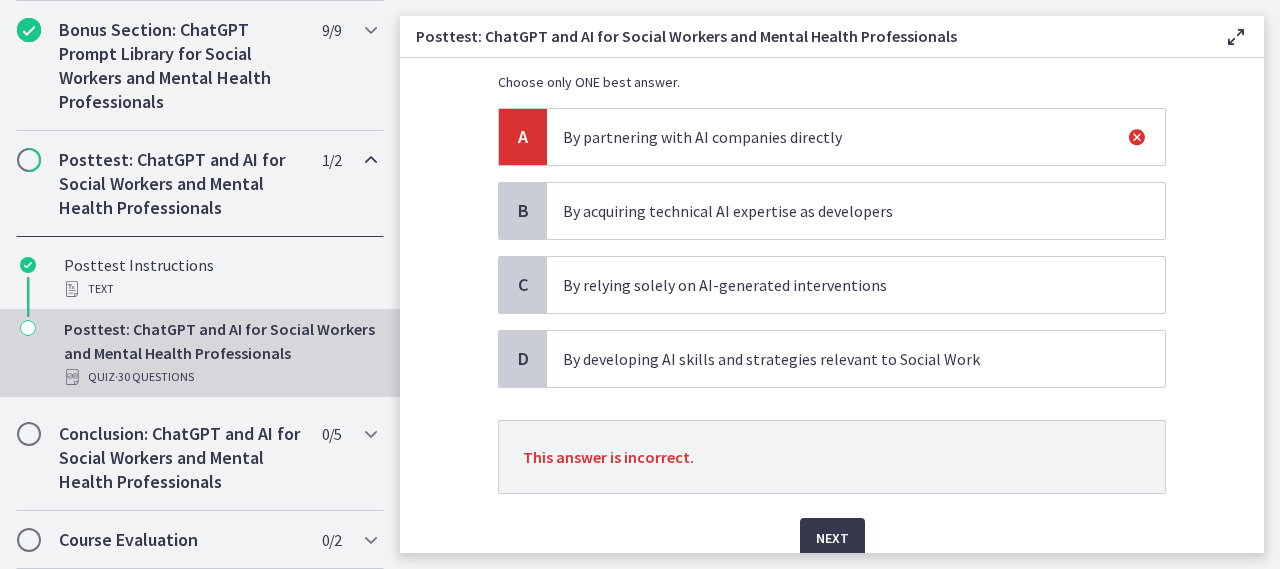 scroll, scrollTop: 200, scrollLeft: 0, axis: vertical 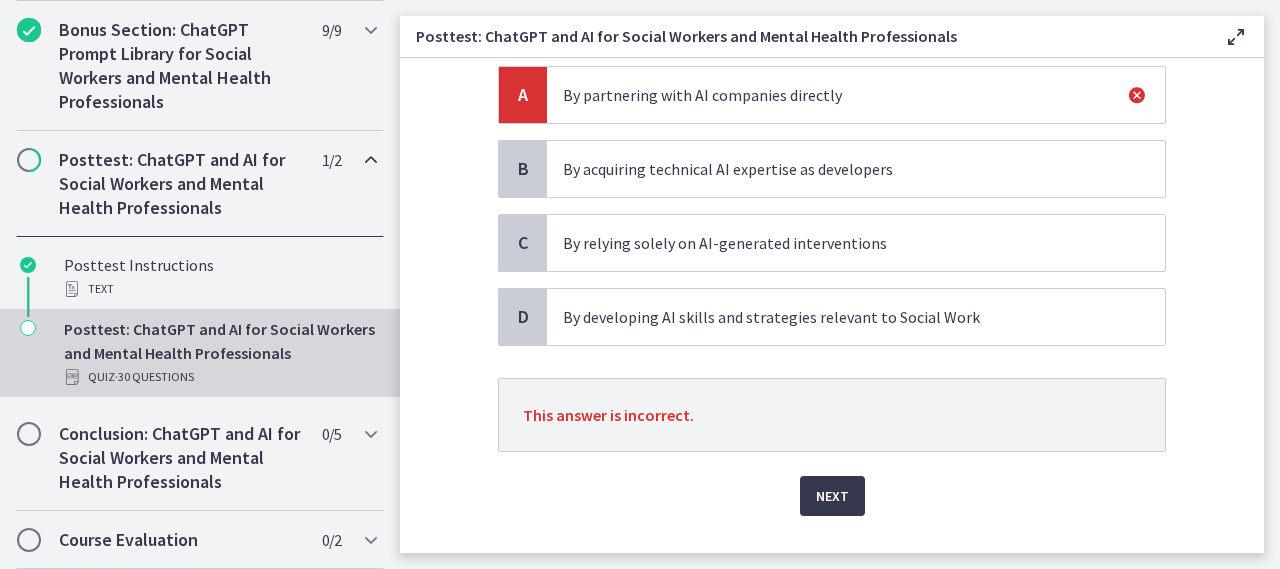 click on "By acquiring technical AI expertise as developers" at bounding box center (856, 169) 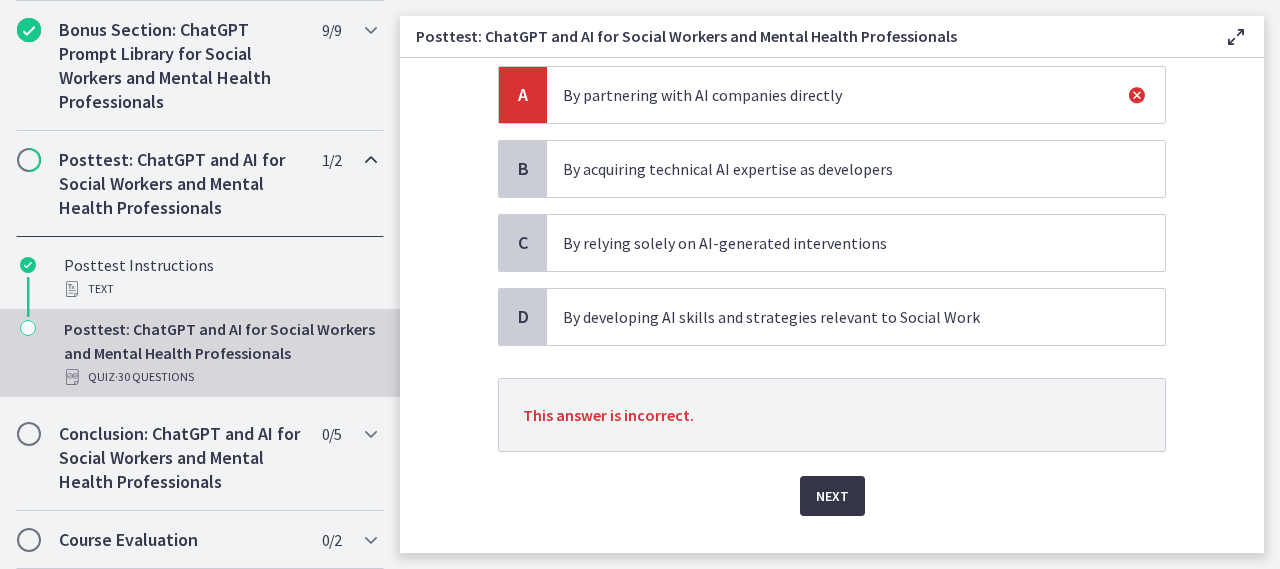 click on "Next" at bounding box center [832, 496] 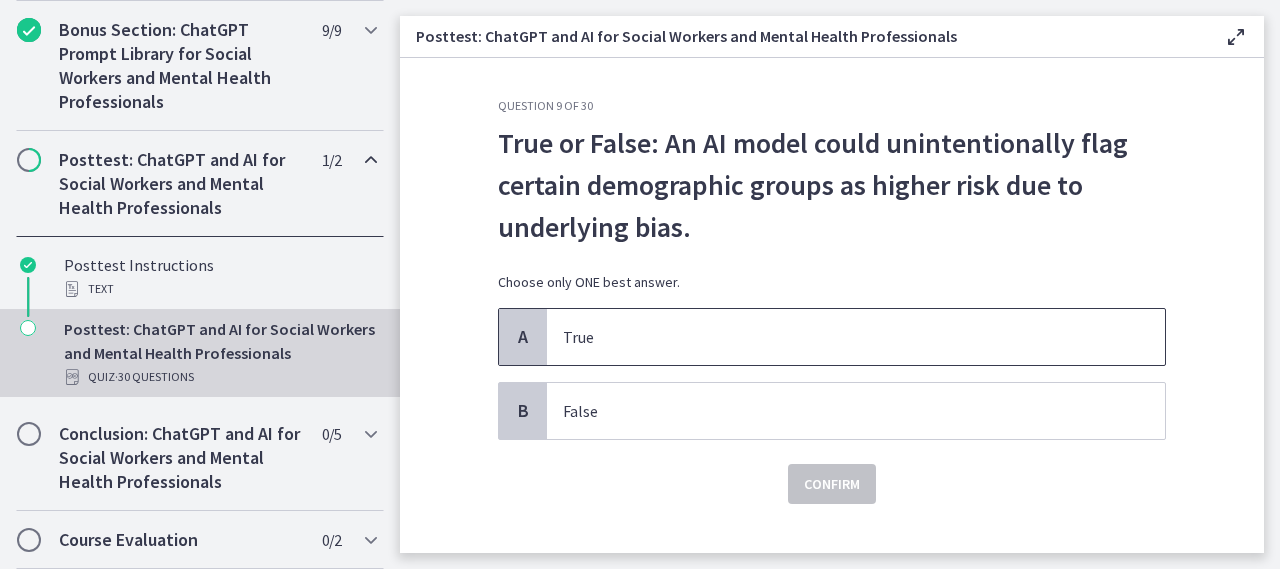 click on "True" at bounding box center [856, 337] 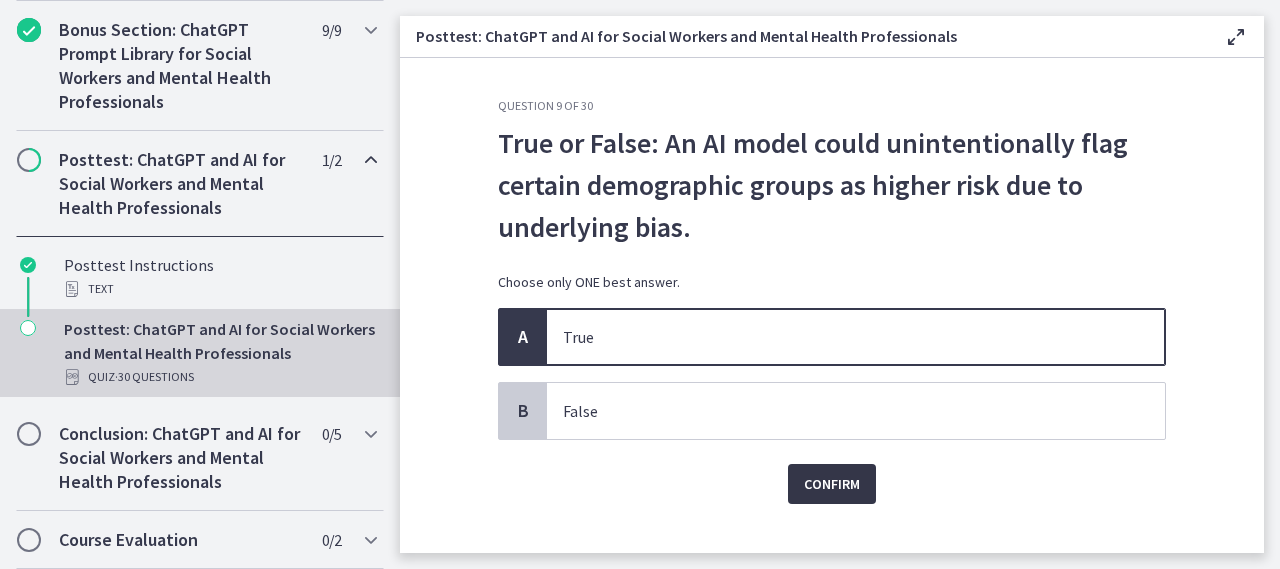 click on "Confirm" at bounding box center [832, 484] 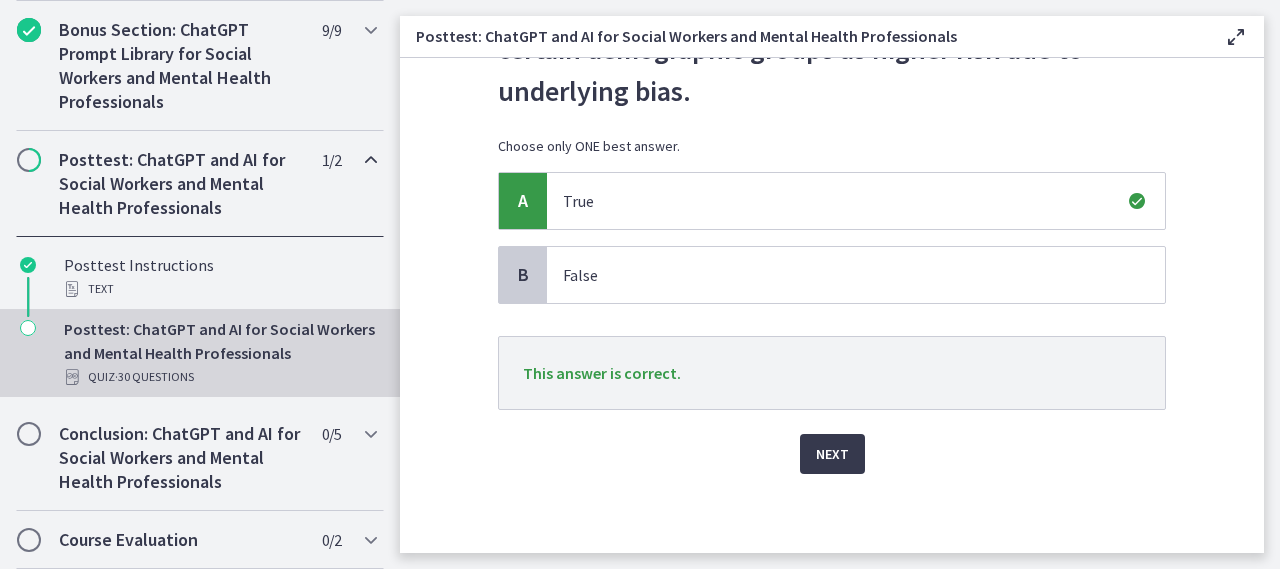 scroll, scrollTop: 137, scrollLeft: 0, axis: vertical 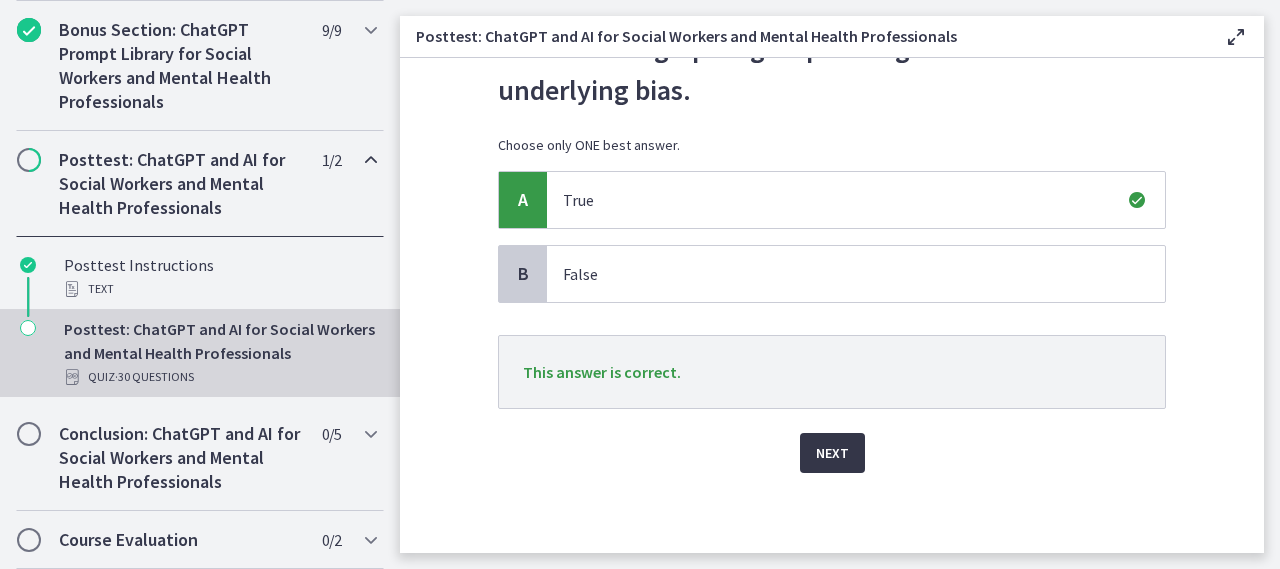 click on "Next" at bounding box center (832, 453) 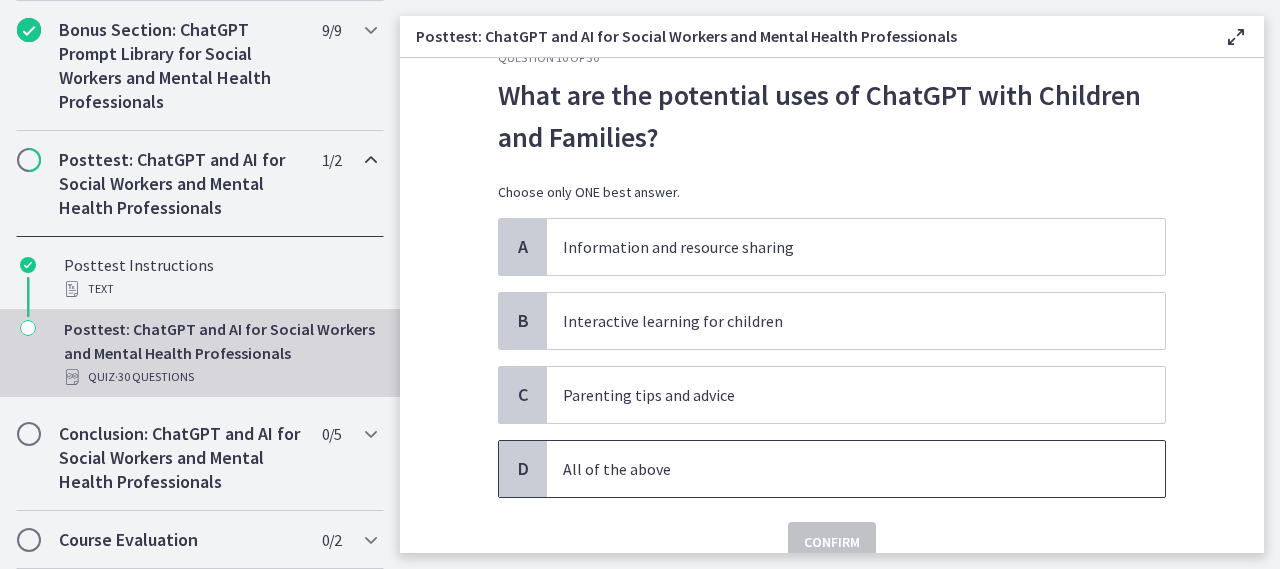 scroll, scrollTop: 100, scrollLeft: 0, axis: vertical 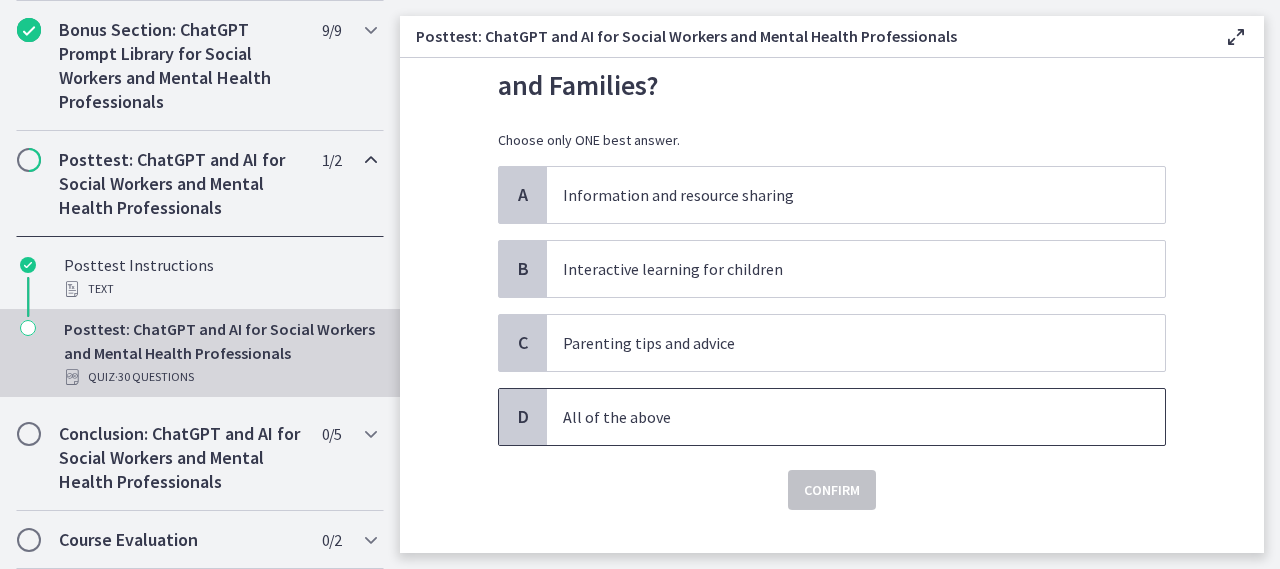click on "All of the above" at bounding box center (836, 417) 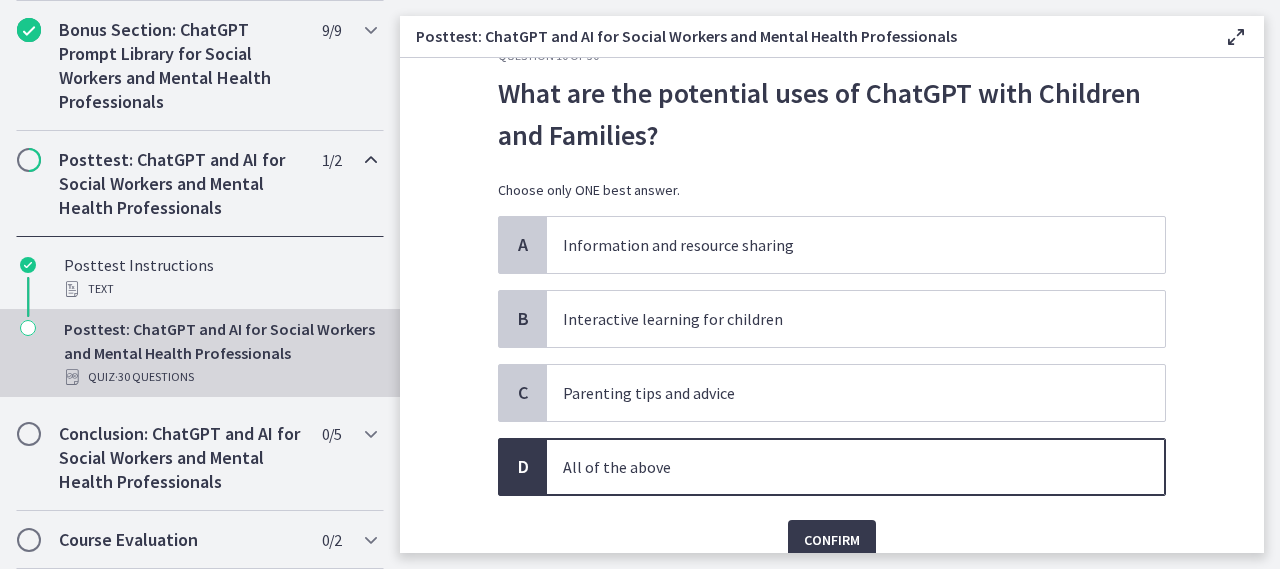 scroll, scrollTop: 100, scrollLeft: 0, axis: vertical 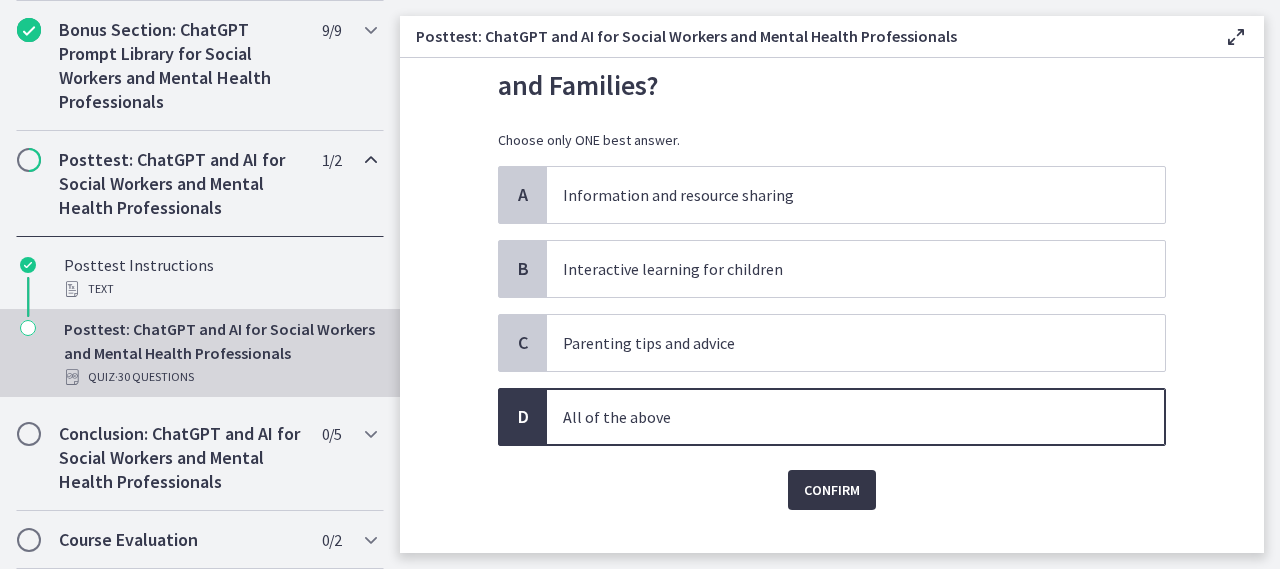 click on "Confirm" at bounding box center [832, 490] 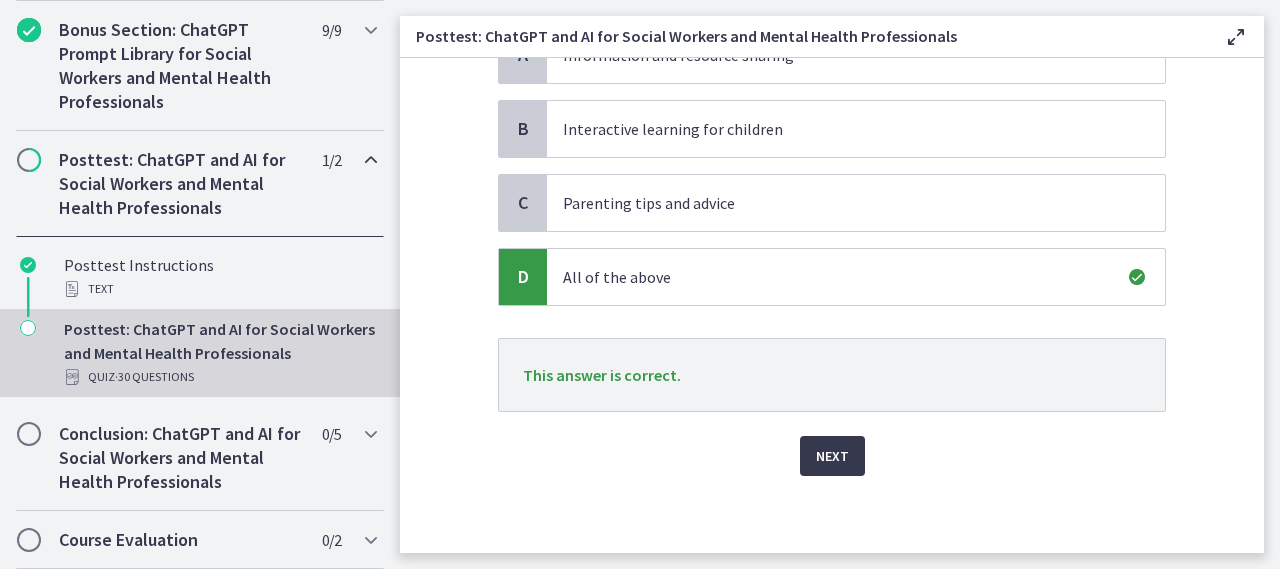 scroll, scrollTop: 243, scrollLeft: 0, axis: vertical 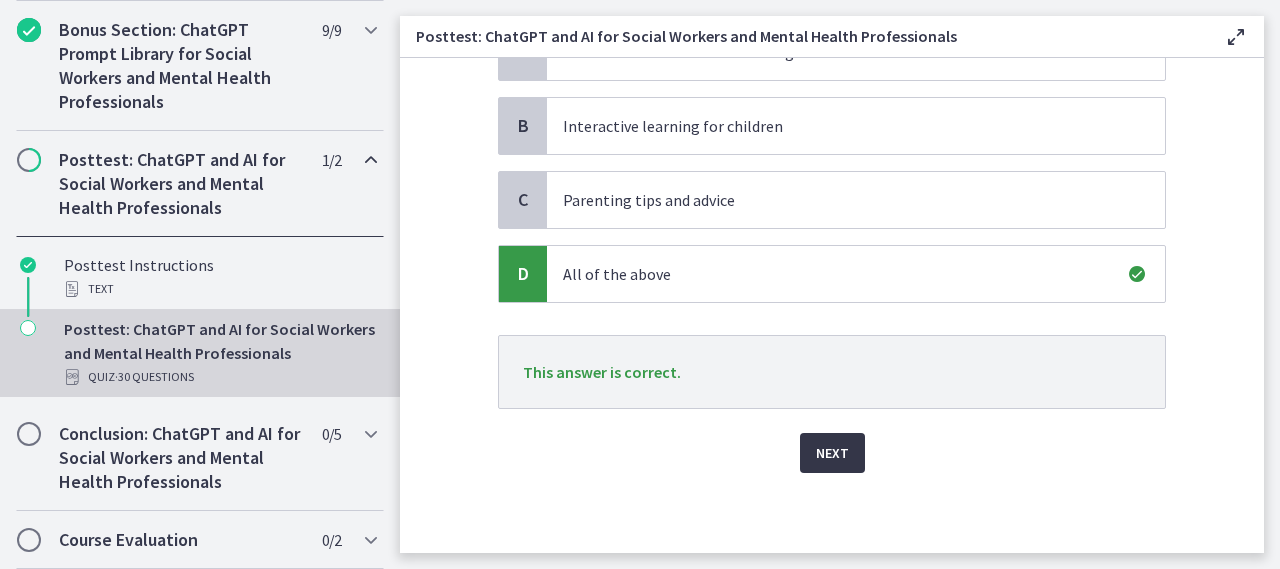 click on "Next" at bounding box center (832, 453) 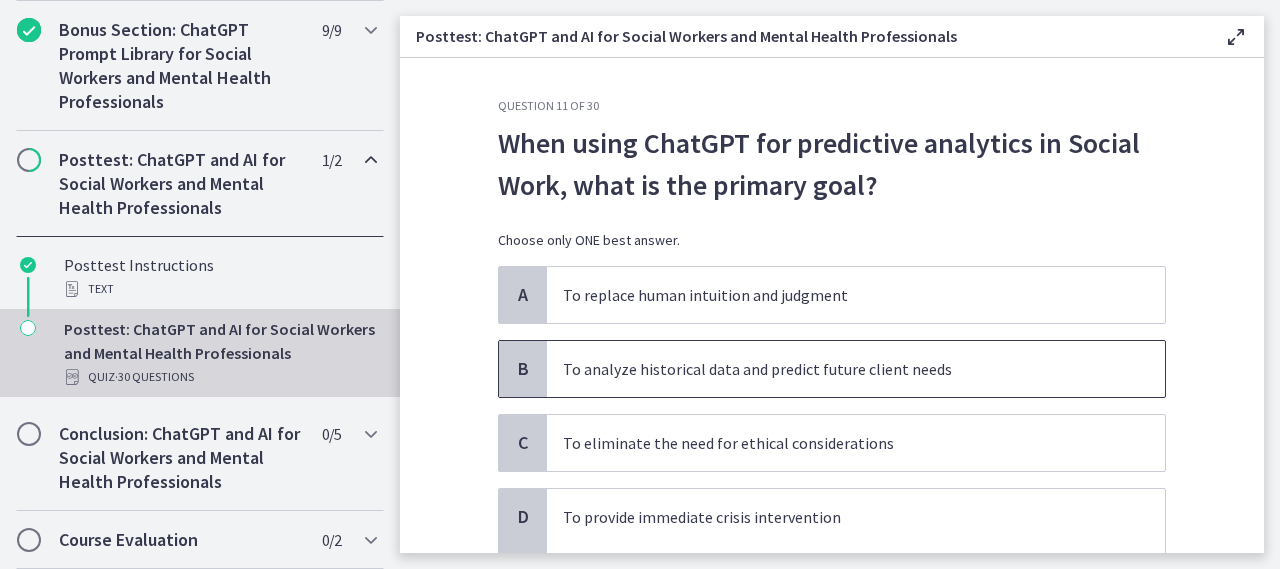 click on "To analyze historical data and predict future client needs" at bounding box center [856, 369] 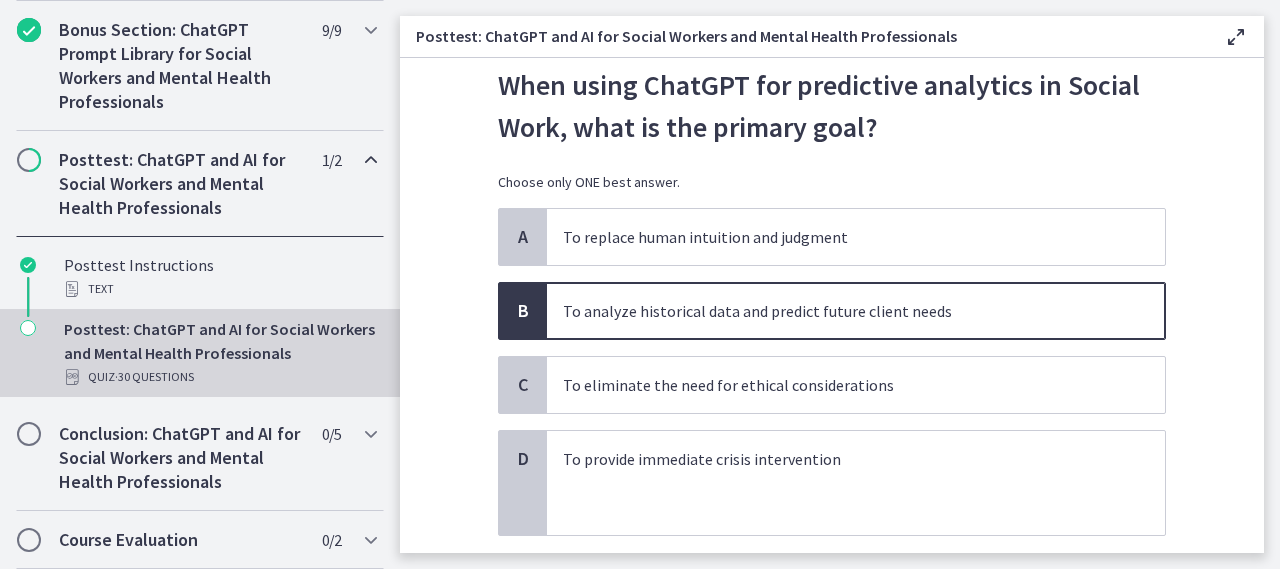 scroll, scrollTop: 100, scrollLeft: 0, axis: vertical 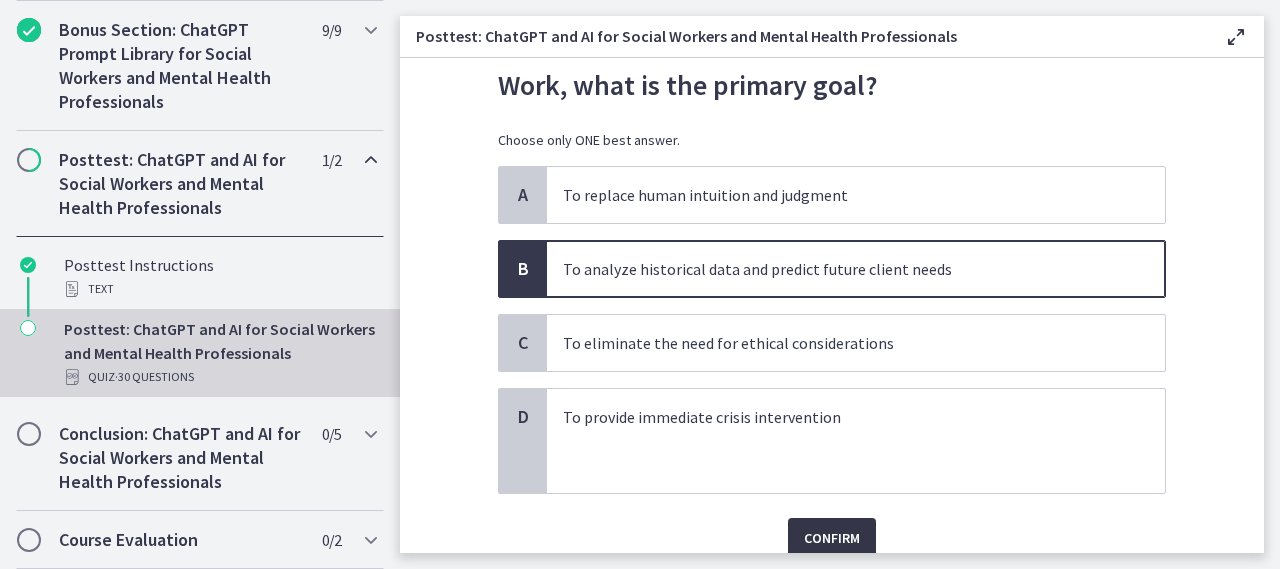 click on "Confirm" at bounding box center (832, 538) 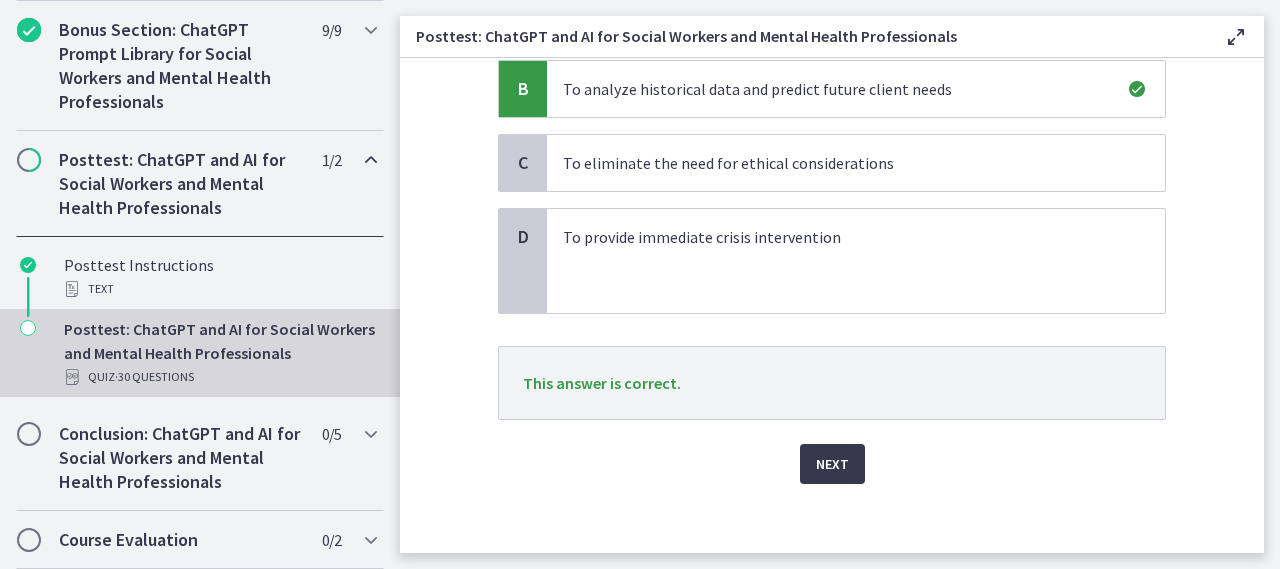 scroll, scrollTop: 291, scrollLeft: 0, axis: vertical 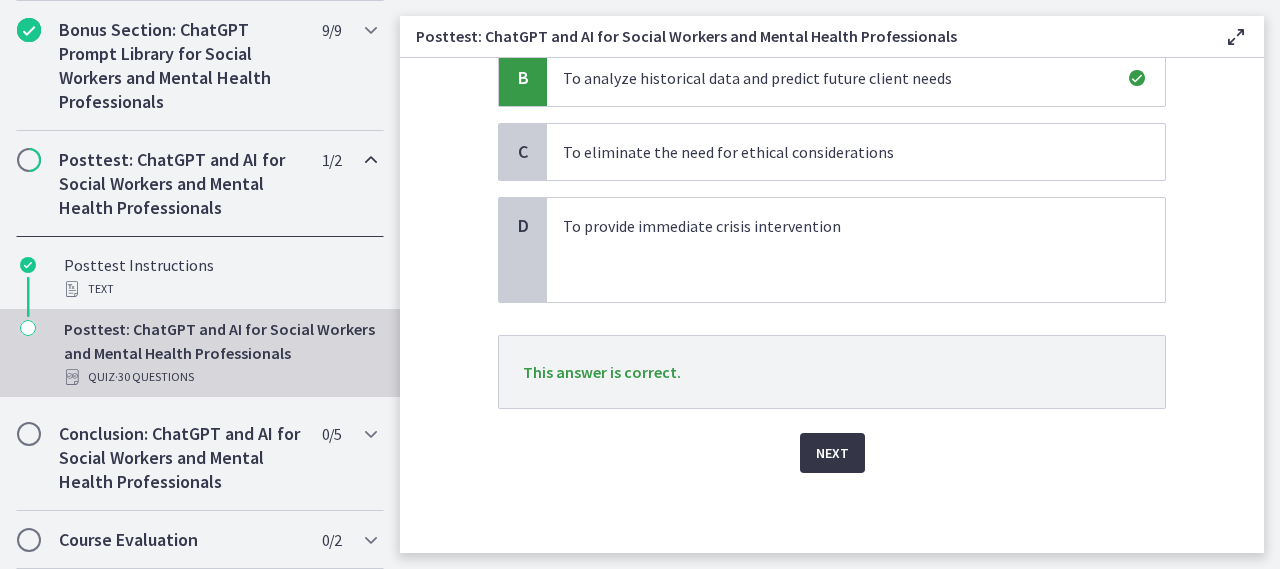 click on "Next" at bounding box center (832, 453) 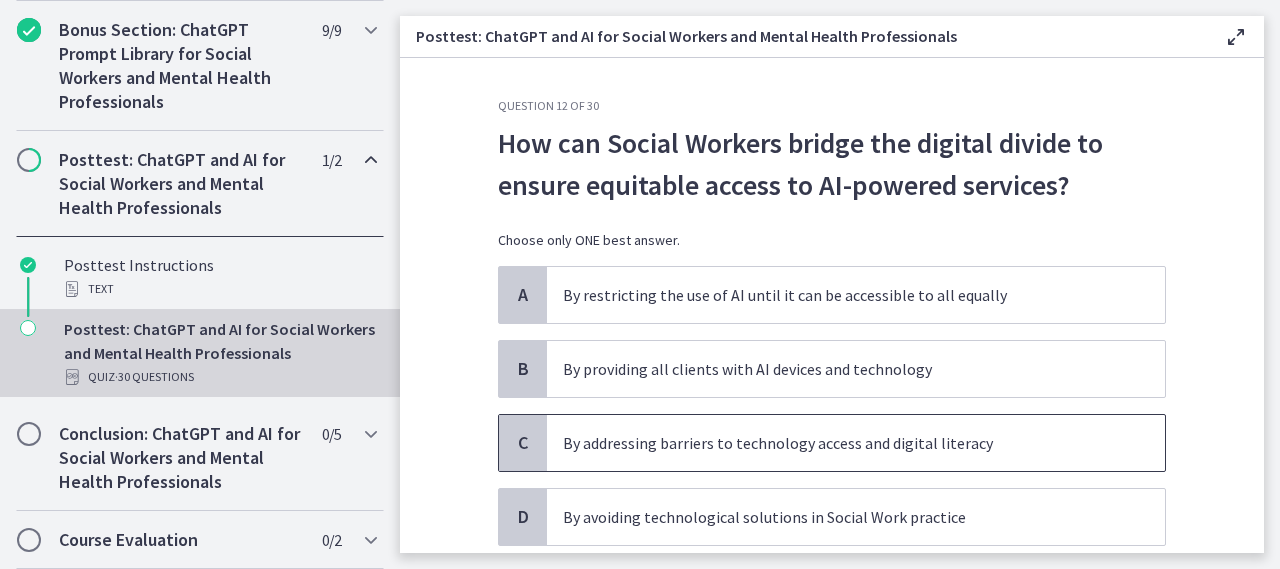 click on "By addressing barriers to technology access and digital literacy" at bounding box center [836, 443] 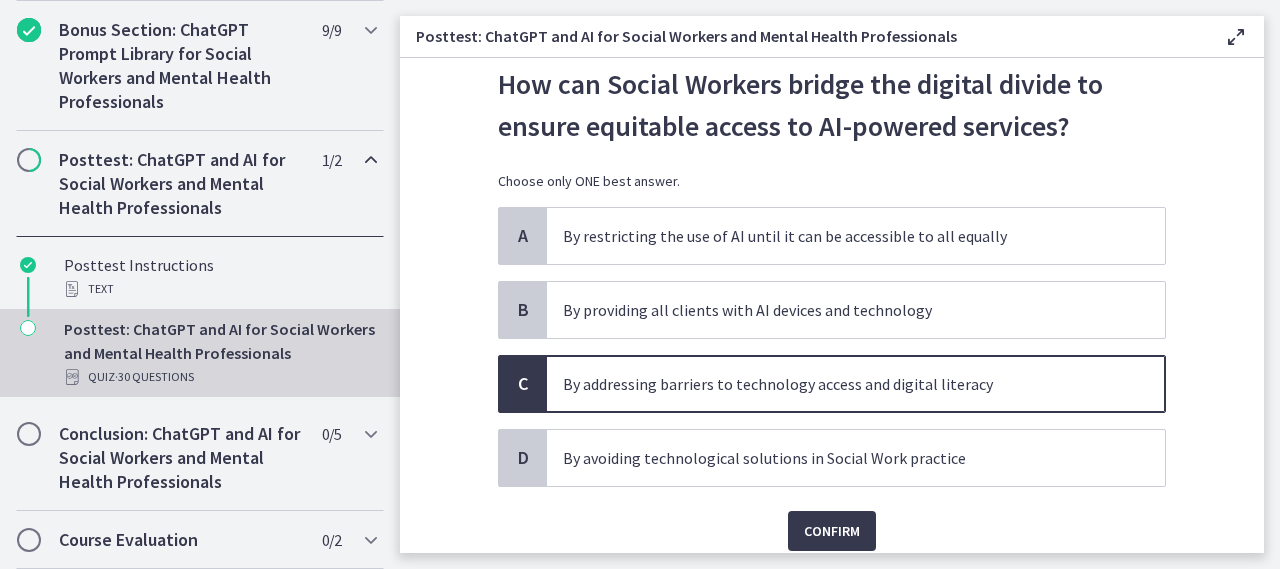 scroll, scrollTop: 100, scrollLeft: 0, axis: vertical 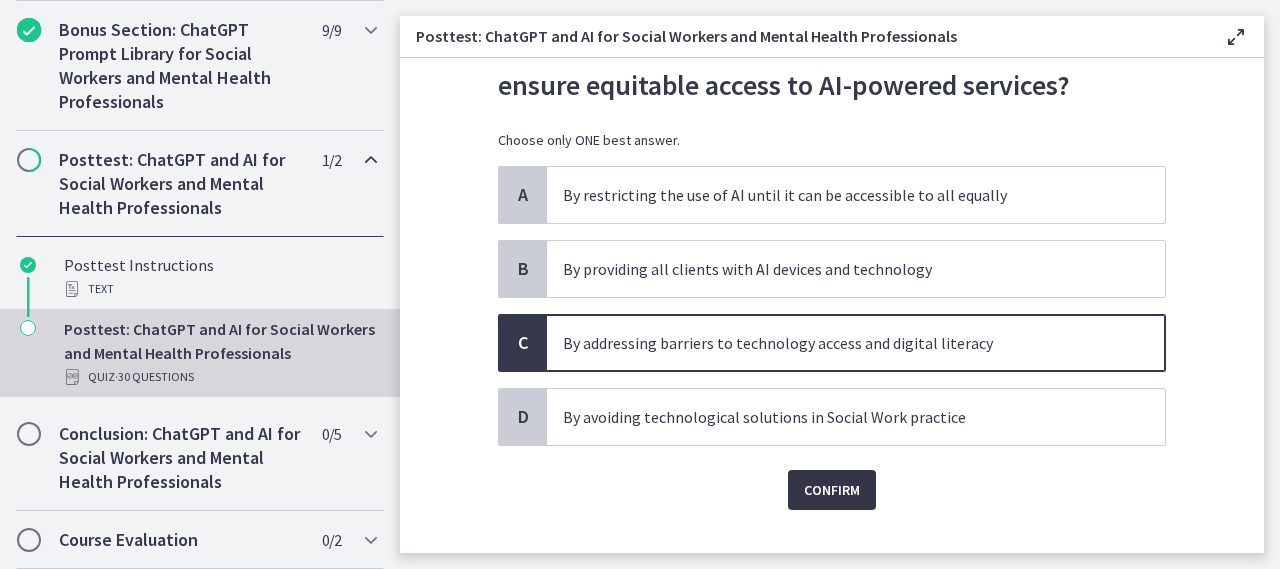 click on "Confirm" at bounding box center (832, 490) 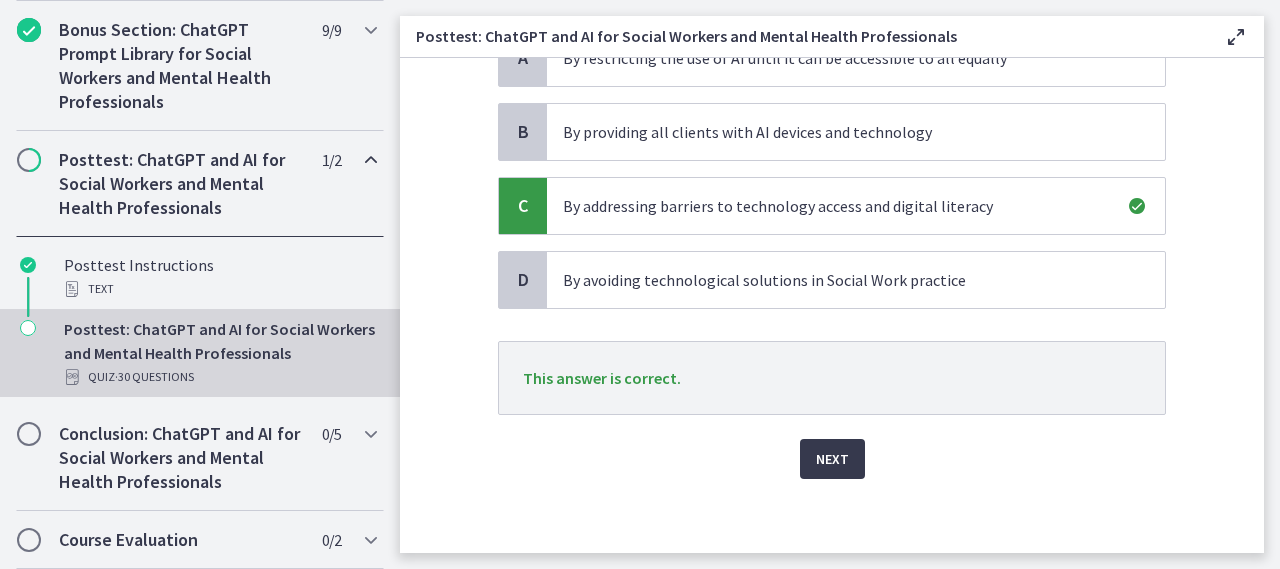 scroll, scrollTop: 243, scrollLeft: 0, axis: vertical 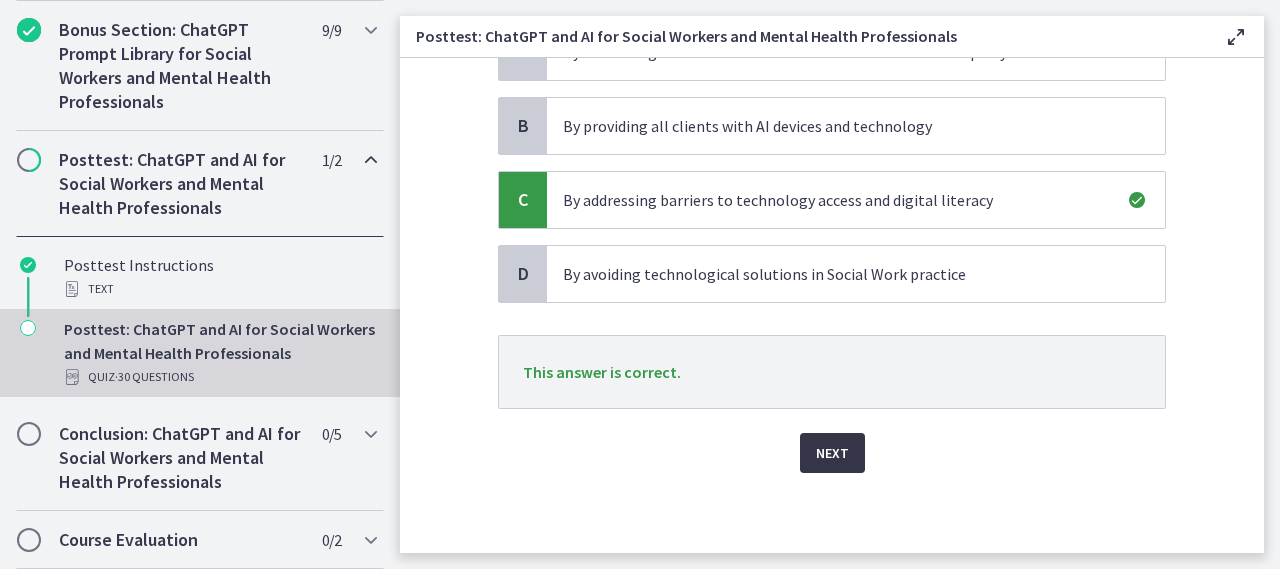 click on "Next" at bounding box center [832, 453] 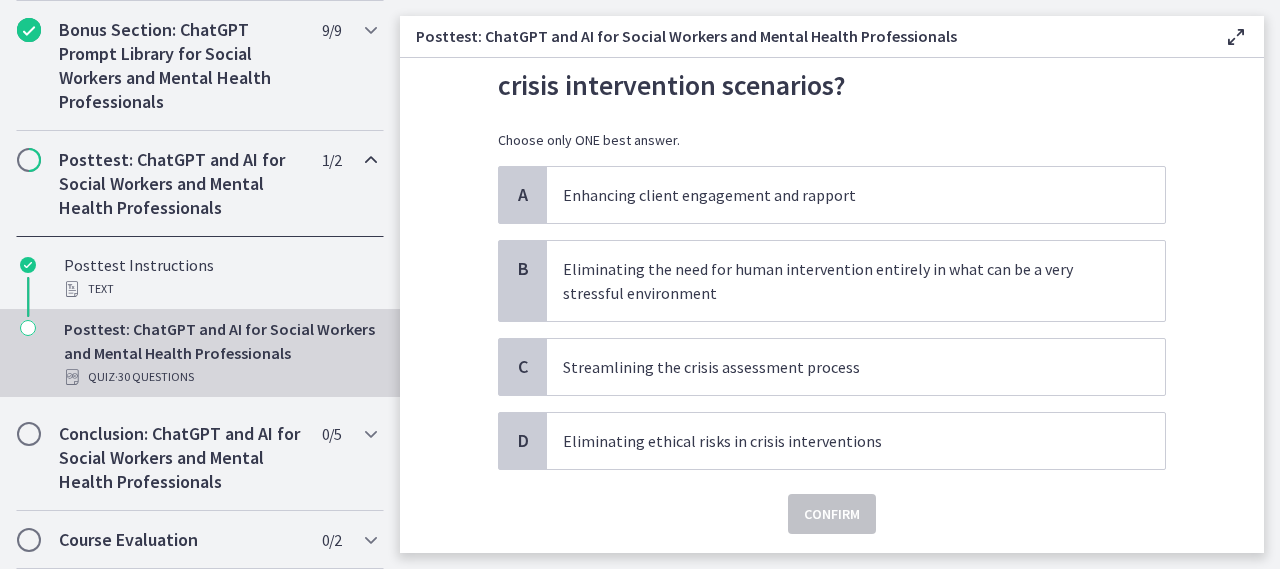 scroll, scrollTop: 0, scrollLeft: 0, axis: both 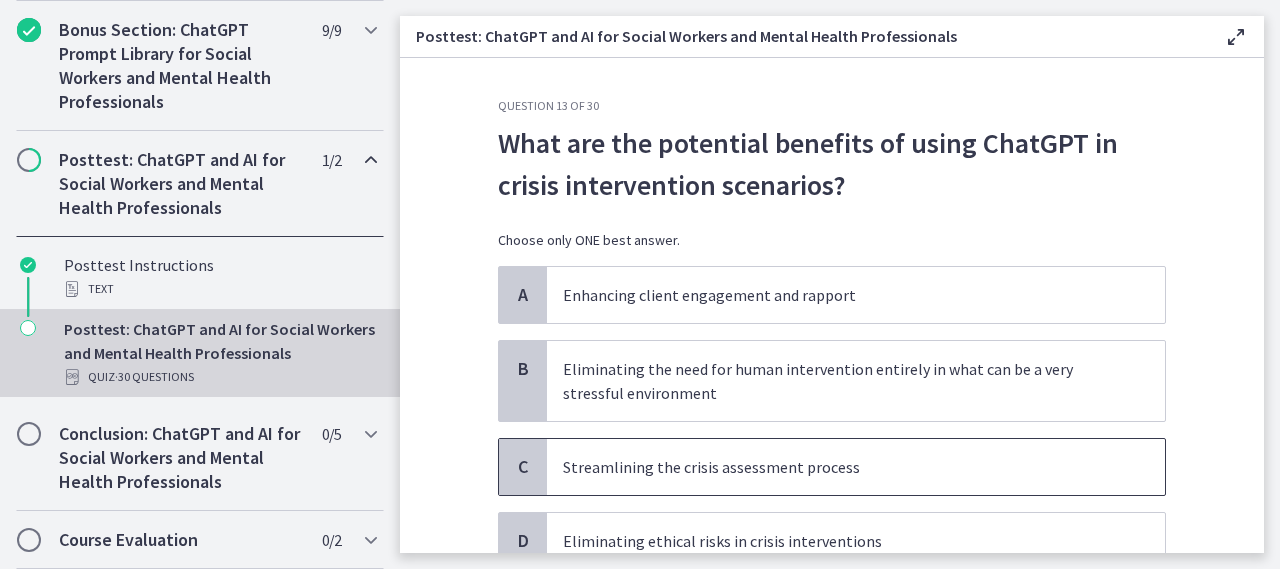 click on "Streamlining the crisis assessment process" at bounding box center [856, 467] 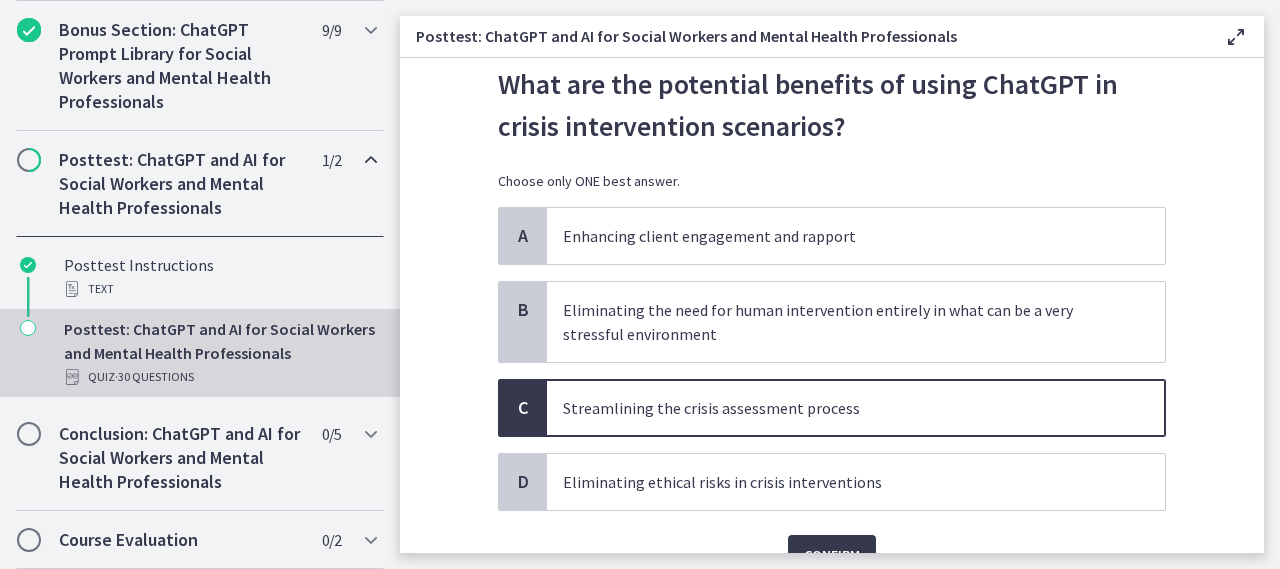 scroll, scrollTop: 161, scrollLeft: 0, axis: vertical 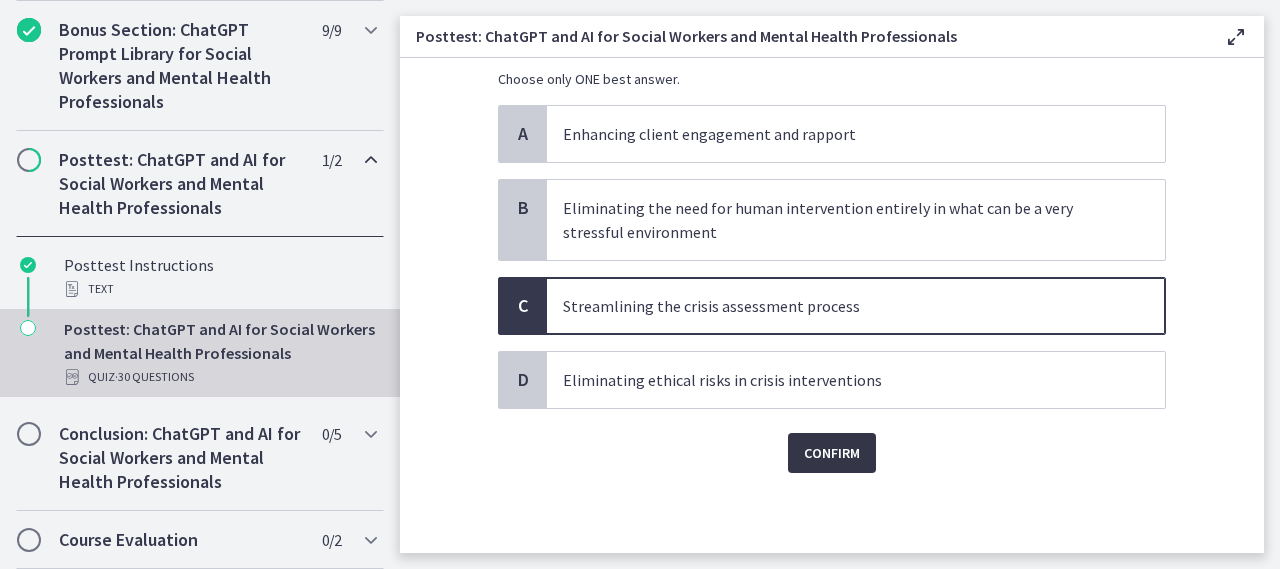 click on "Confirm" at bounding box center [832, 453] 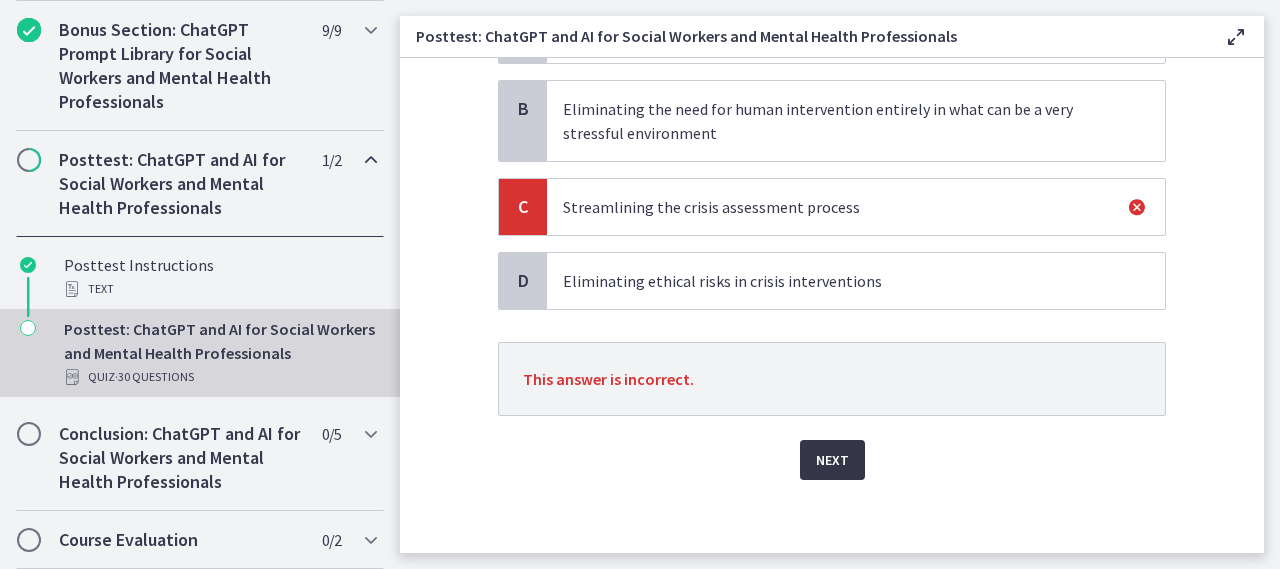 scroll, scrollTop: 261, scrollLeft: 0, axis: vertical 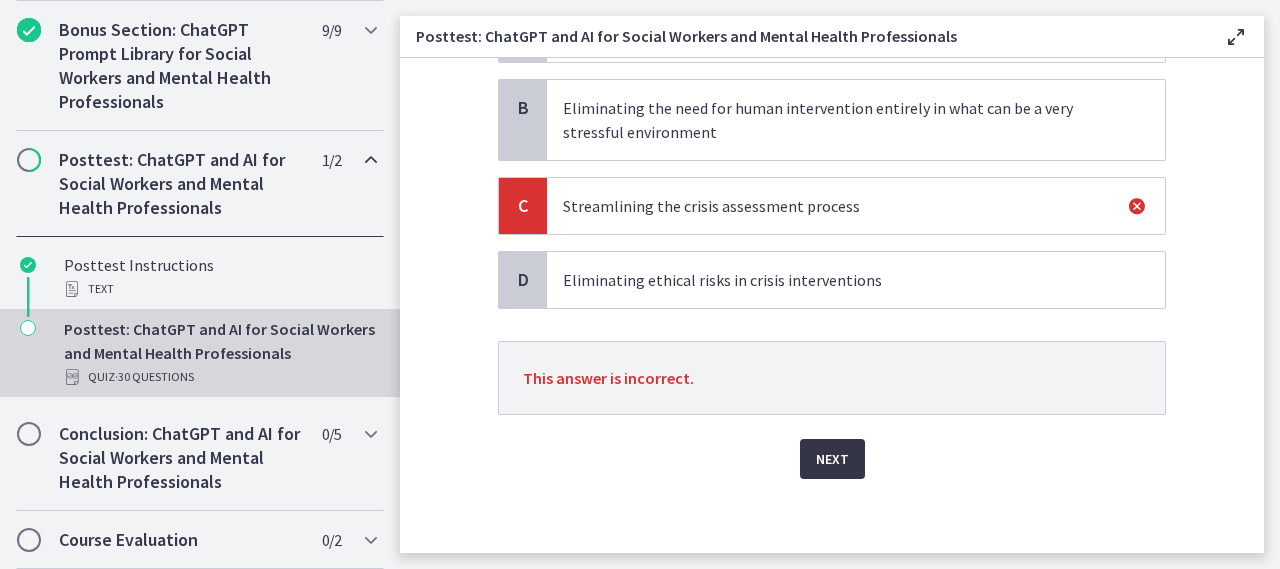 click on "Next" at bounding box center (832, 459) 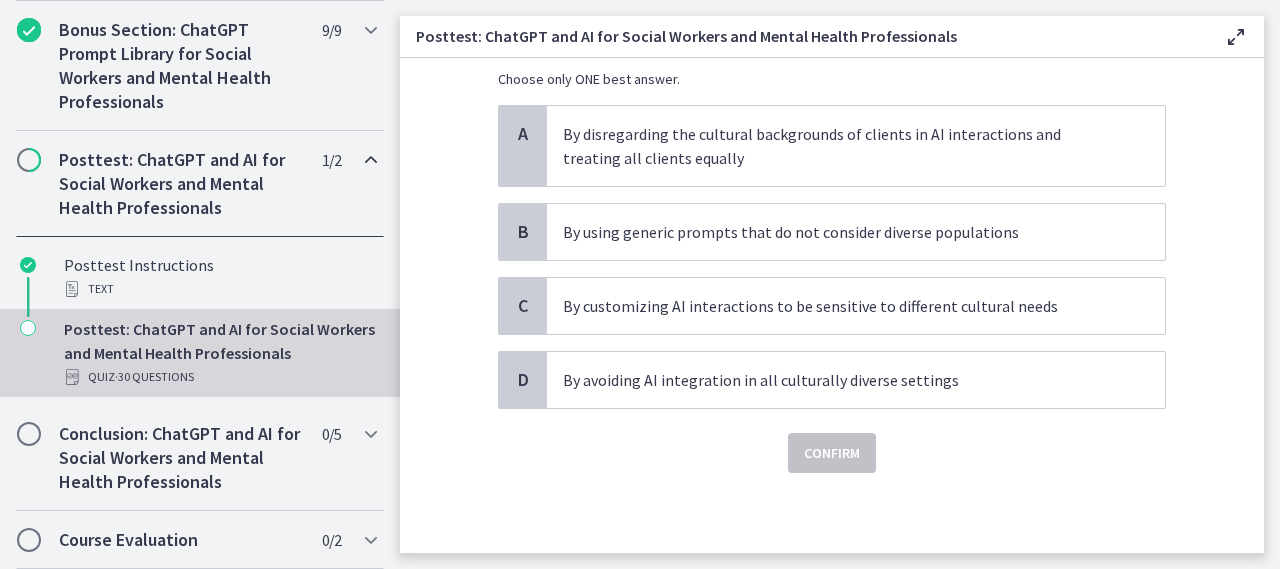 scroll, scrollTop: 0, scrollLeft: 0, axis: both 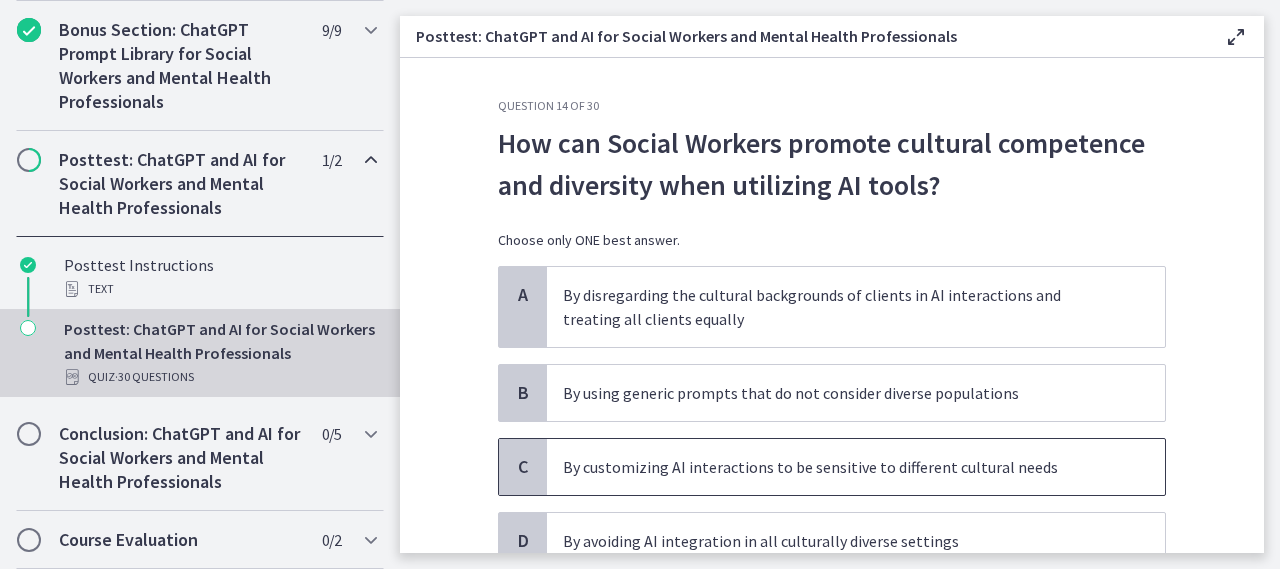 click on "By customizing AI interactions to be sensitive to different cultural needs" at bounding box center (856, 467) 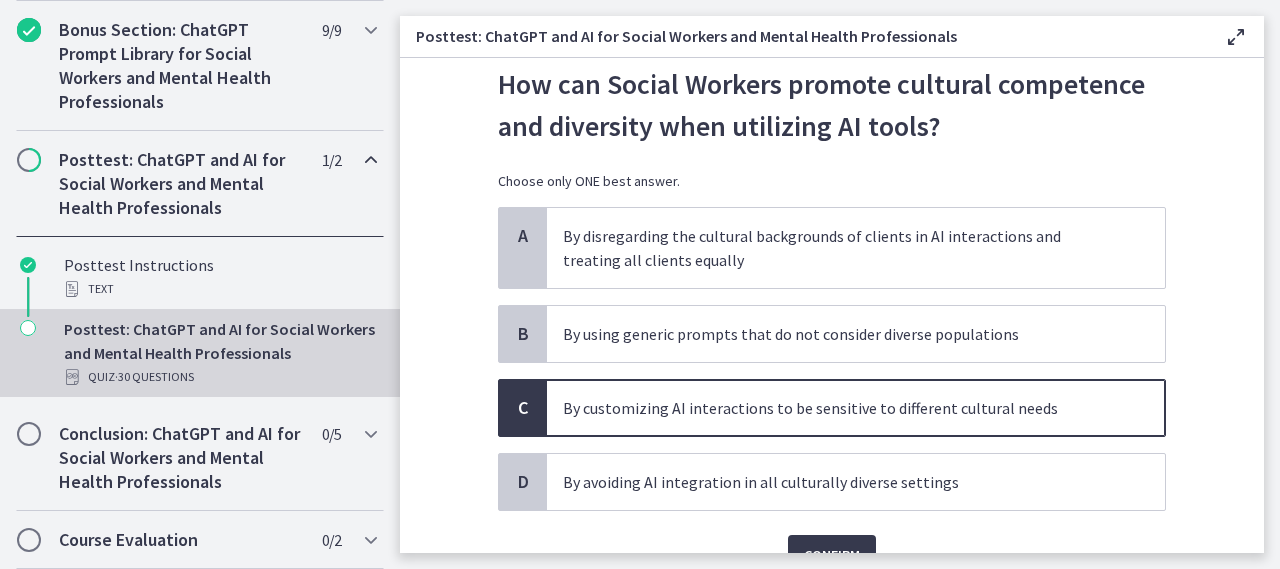 scroll, scrollTop: 161, scrollLeft: 0, axis: vertical 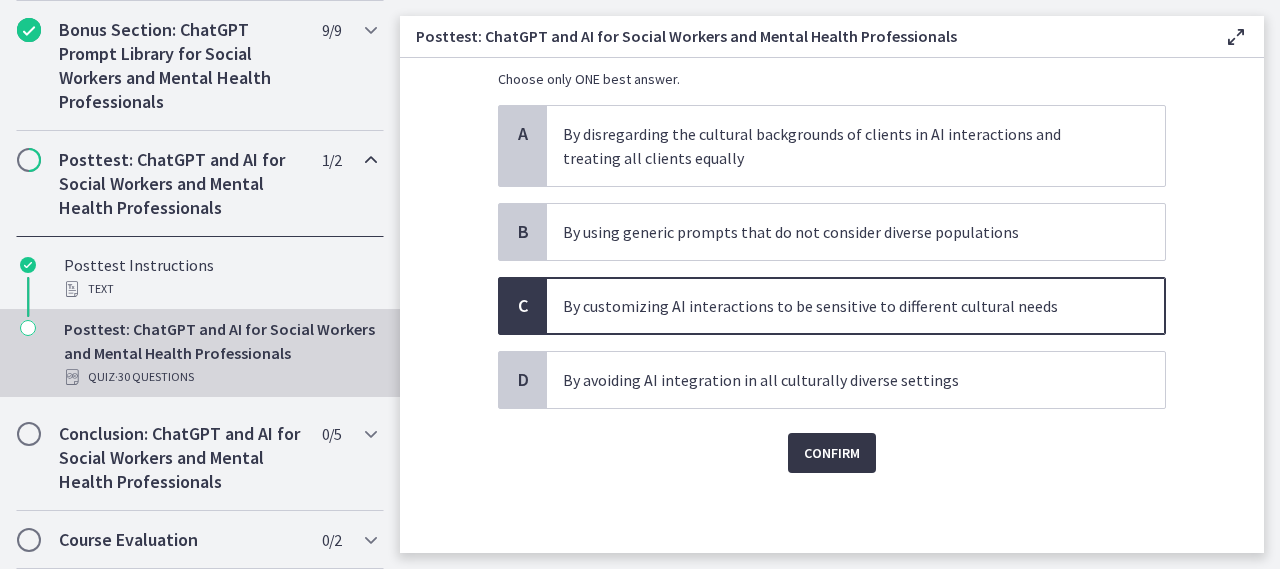 click on "Confirm" at bounding box center (832, 453) 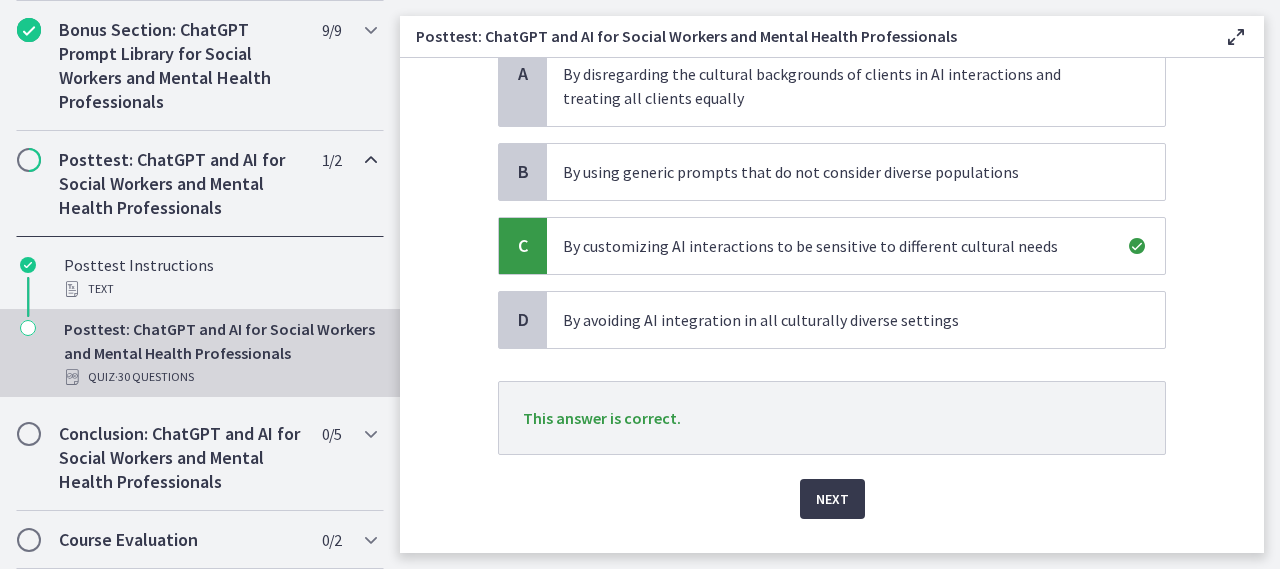 scroll, scrollTop: 267, scrollLeft: 0, axis: vertical 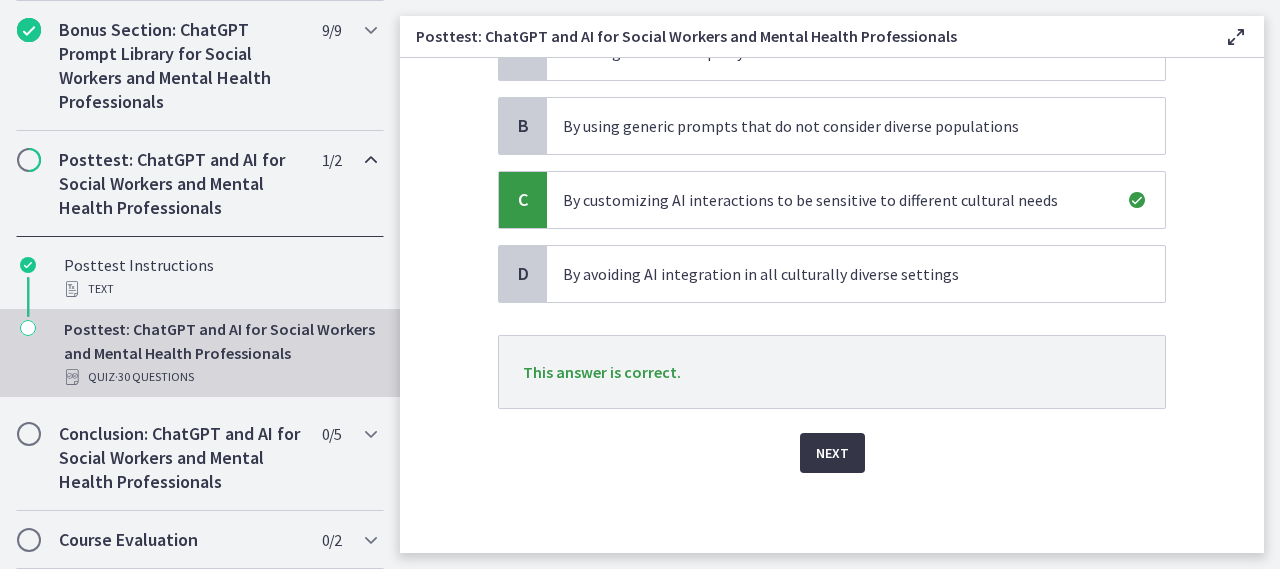 click on "Next" at bounding box center [832, 453] 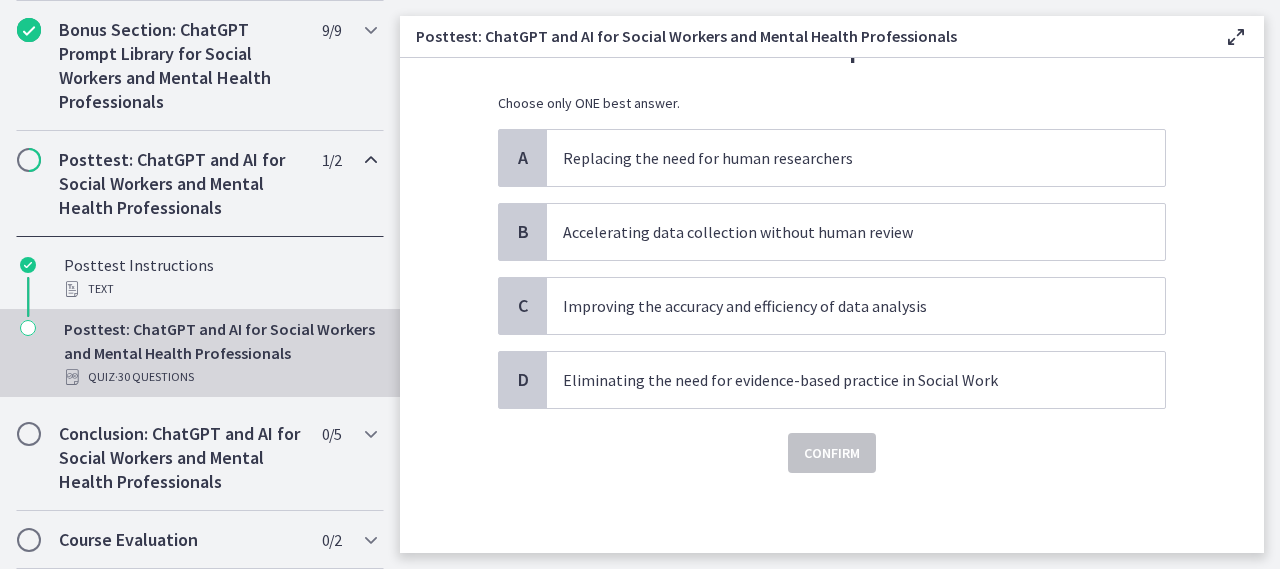 scroll, scrollTop: 0, scrollLeft: 0, axis: both 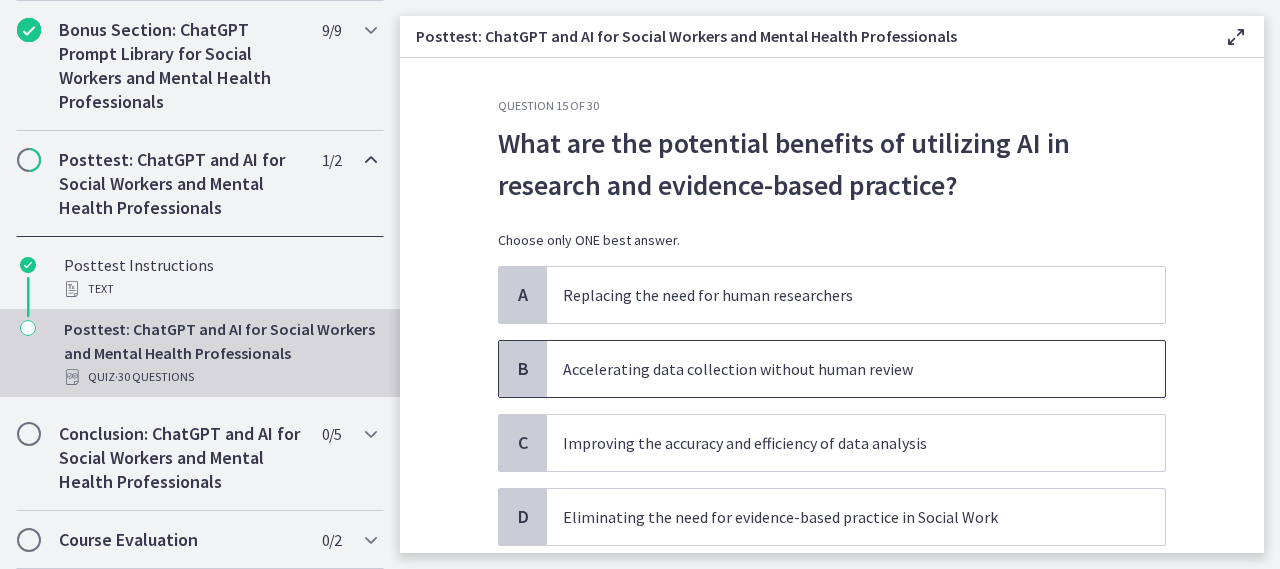 click on "Accelerating data collection without human review" at bounding box center (836, 369) 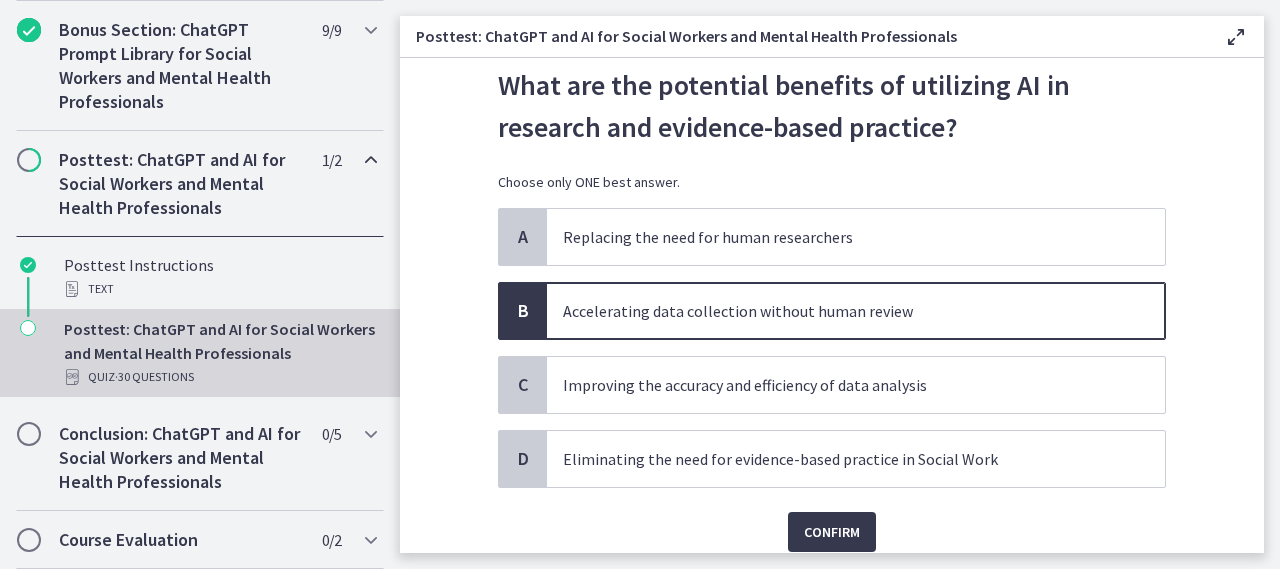scroll, scrollTop: 100, scrollLeft: 0, axis: vertical 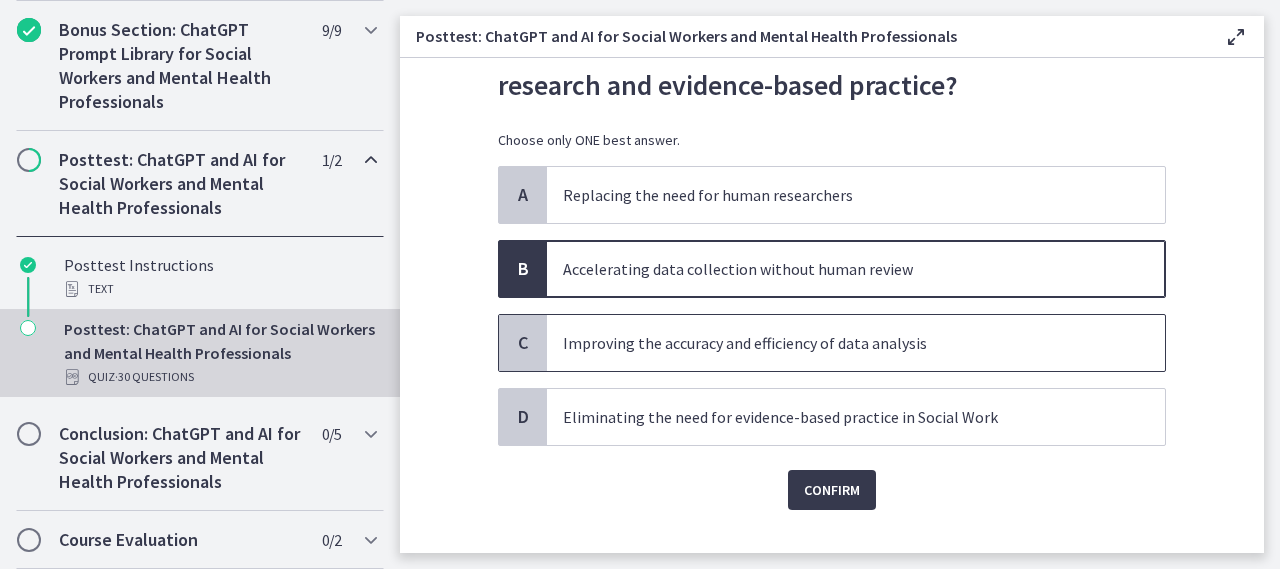 click on "Improving the accuracy and efficiency of data analysis" at bounding box center (856, 343) 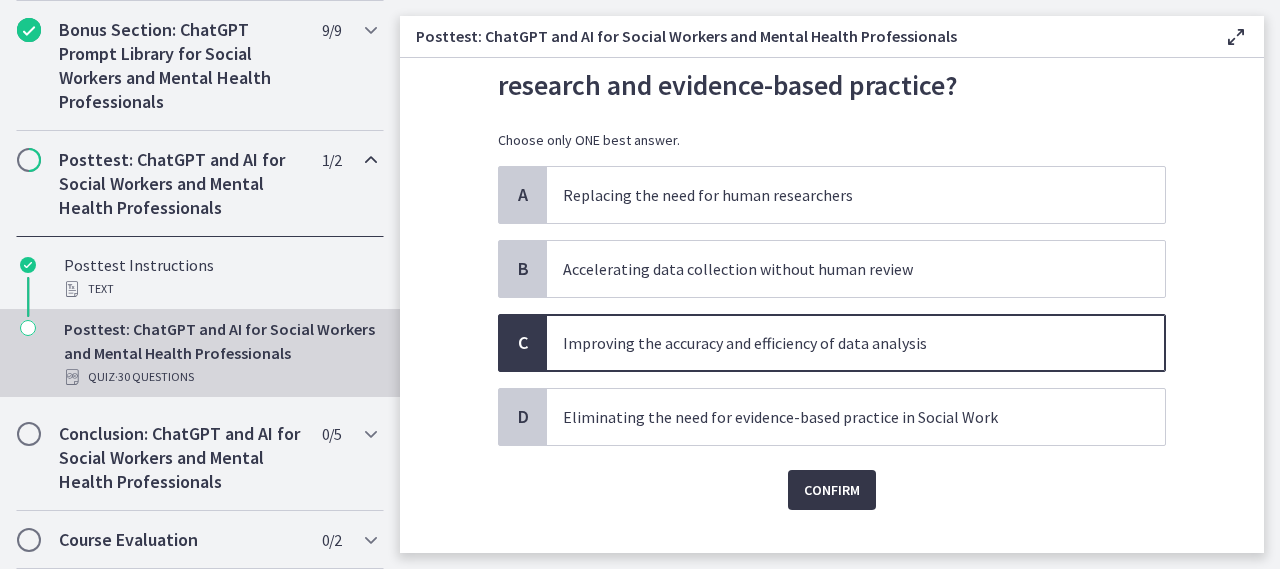 click on "Confirm" at bounding box center (832, 490) 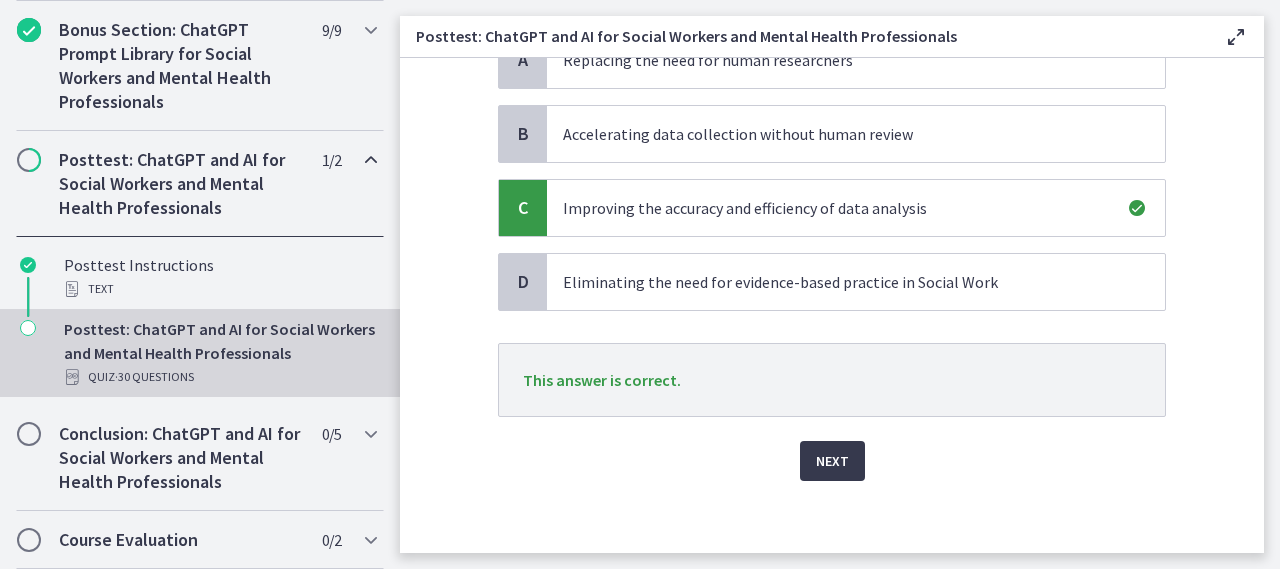 scroll, scrollTop: 243, scrollLeft: 0, axis: vertical 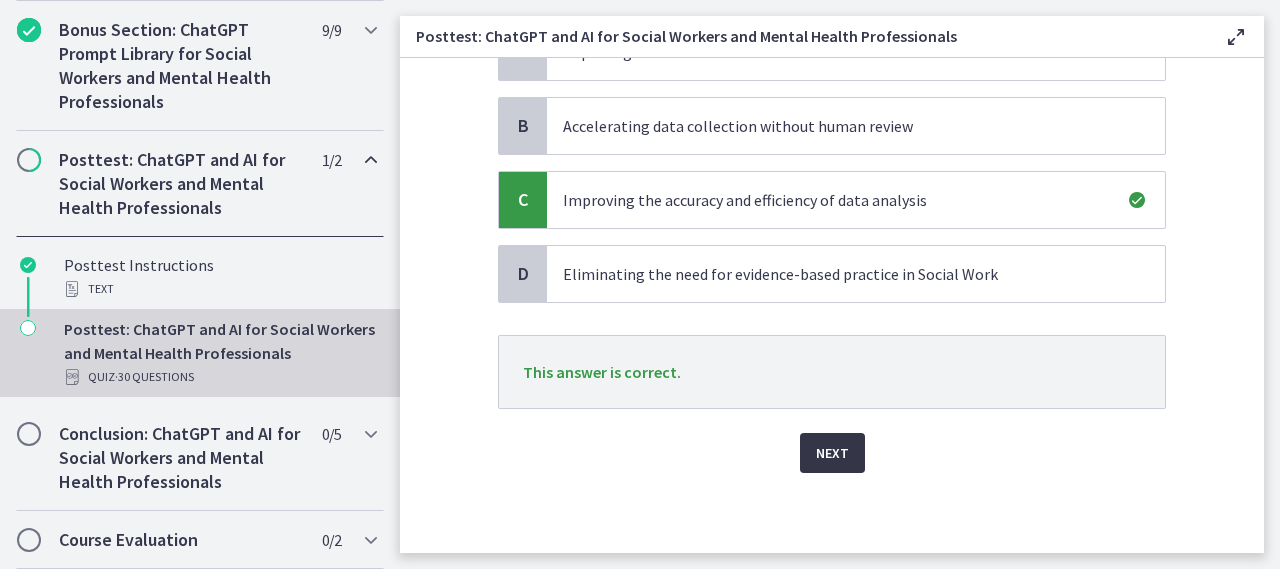 click on "Next" at bounding box center [832, 453] 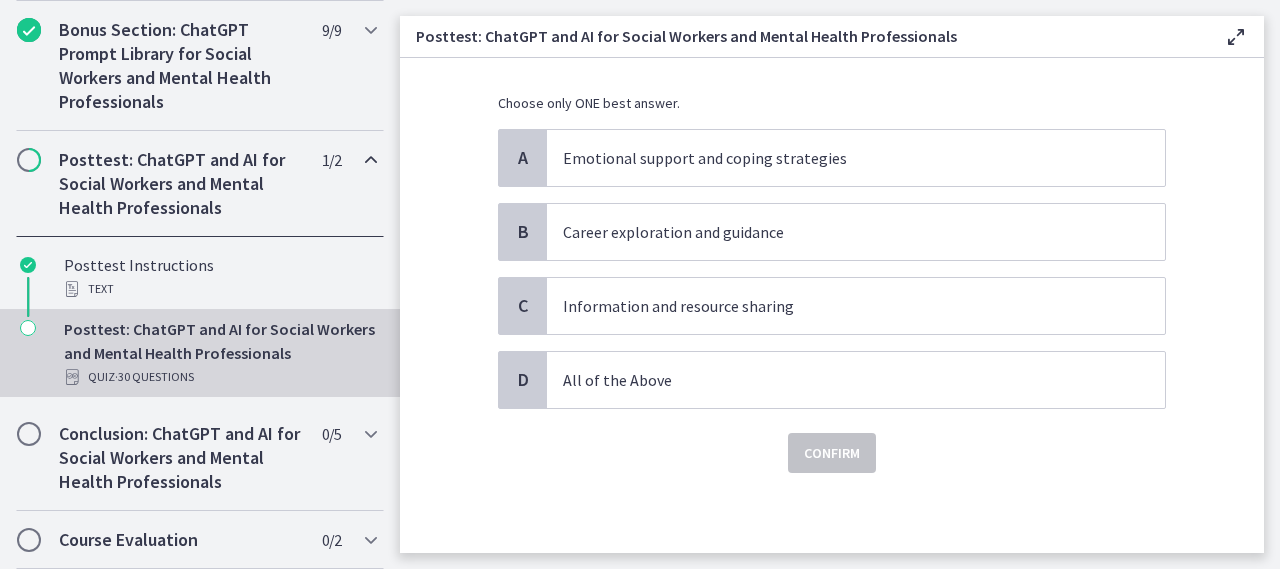 scroll, scrollTop: 0, scrollLeft: 0, axis: both 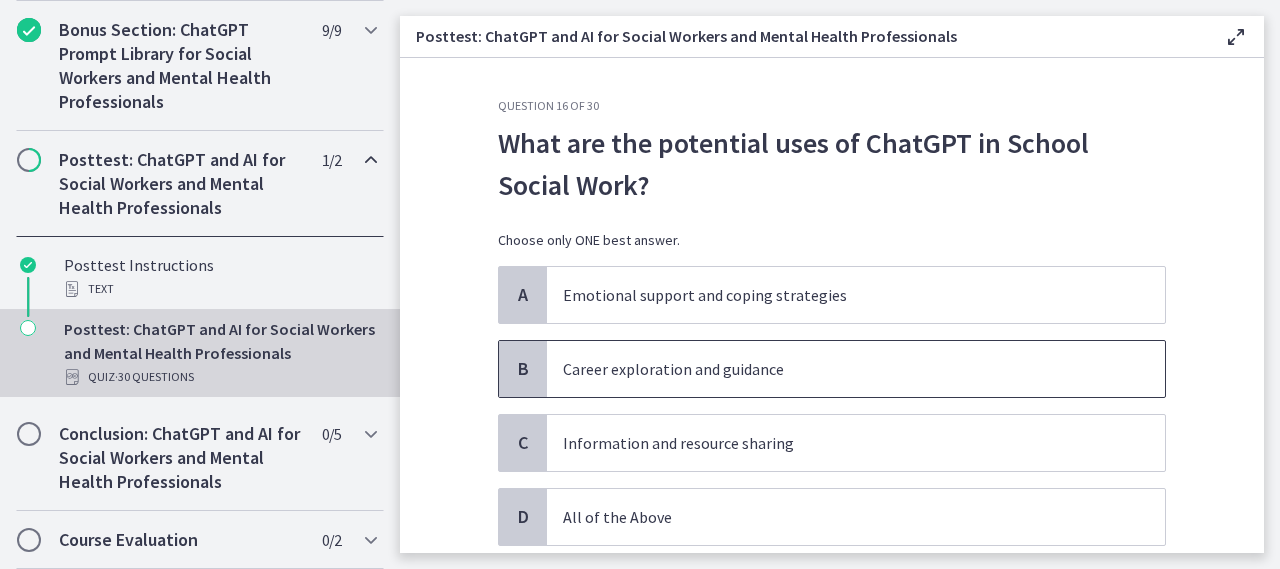 click on "Career exploration and guidance" at bounding box center (836, 369) 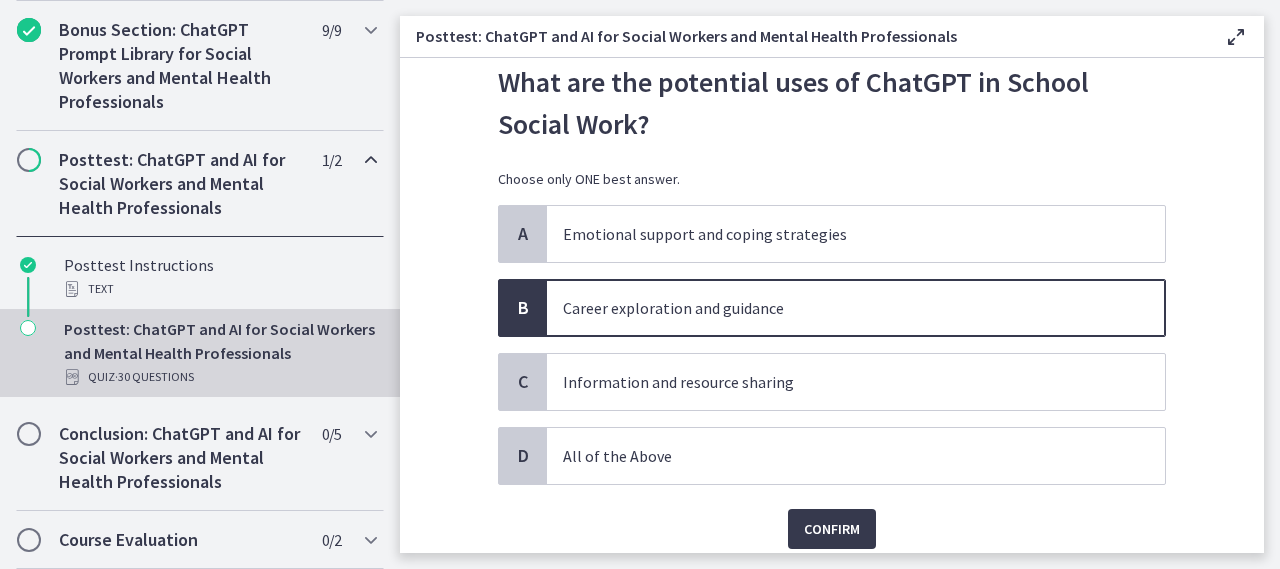 scroll, scrollTop: 100, scrollLeft: 0, axis: vertical 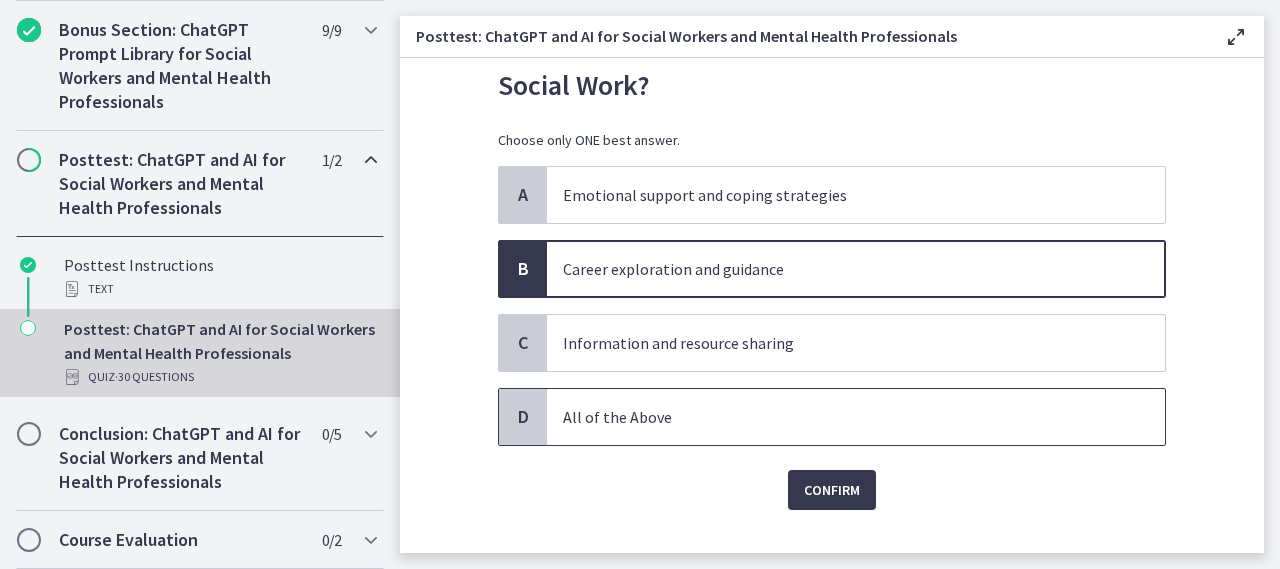 click on "All of the Above" at bounding box center [836, 417] 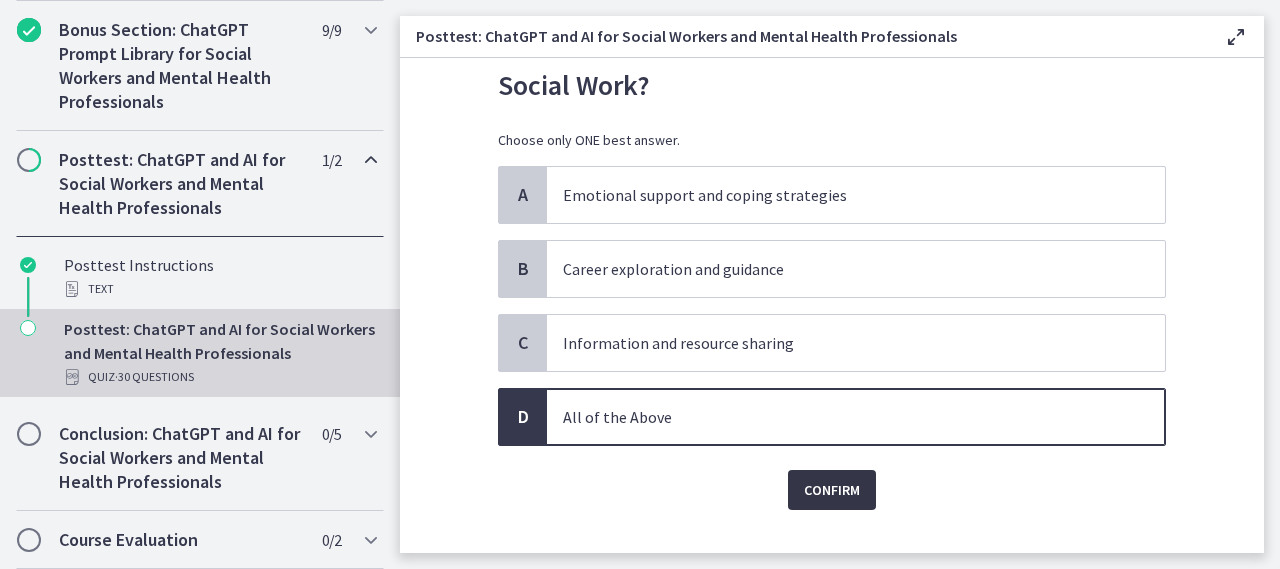 click on "Confirm" at bounding box center (832, 490) 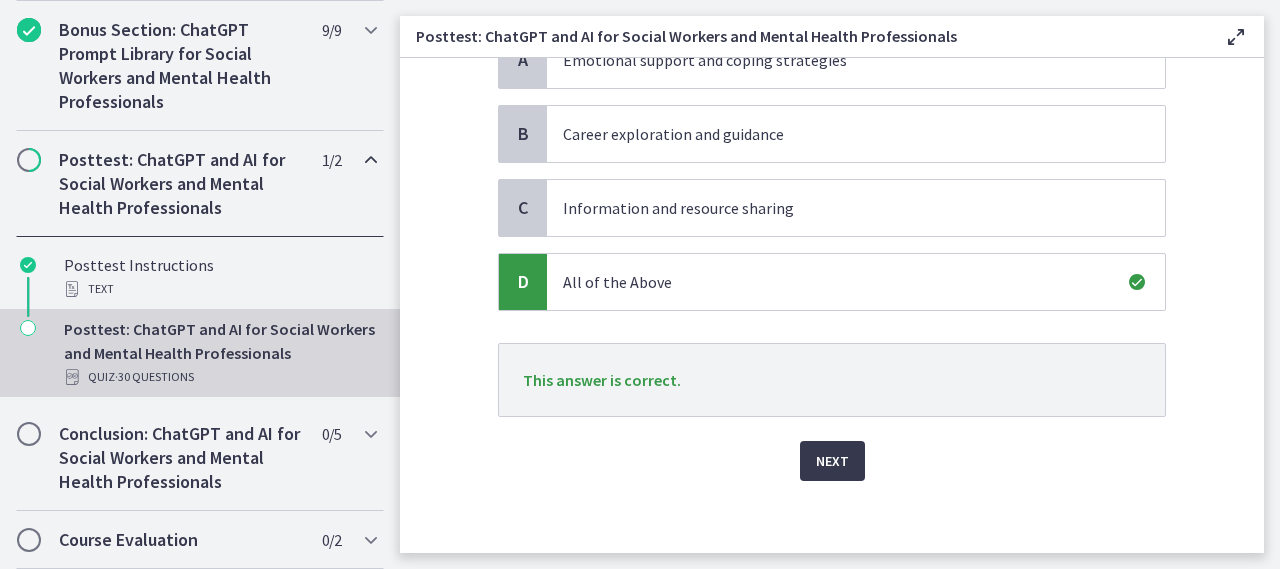 scroll, scrollTop: 243, scrollLeft: 0, axis: vertical 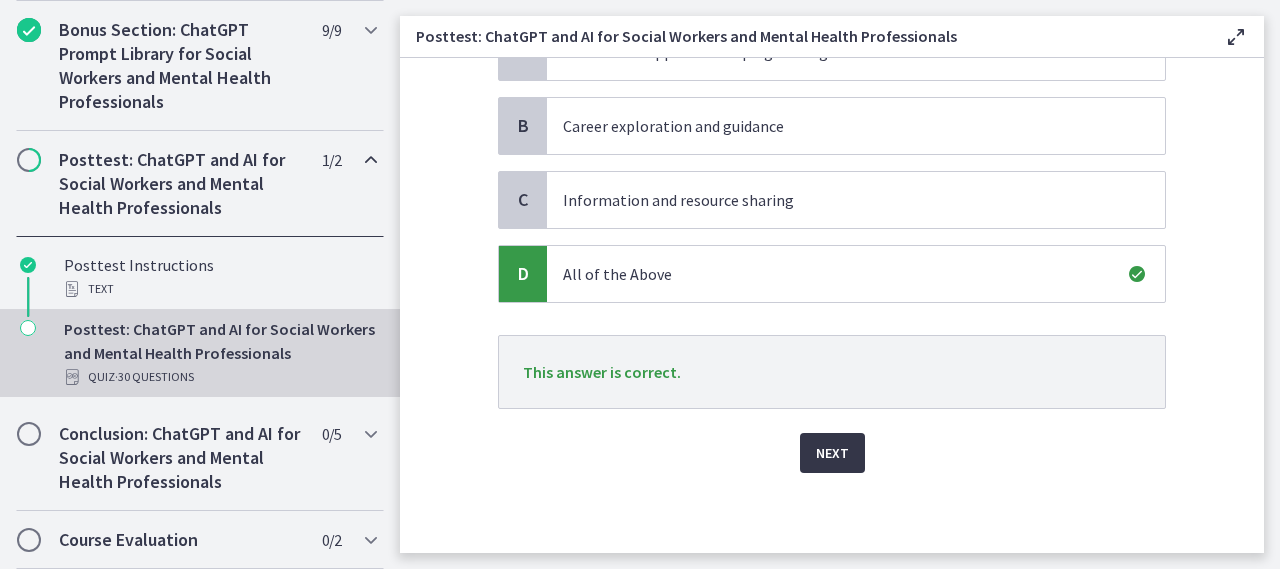 click on "Next" at bounding box center [832, 453] 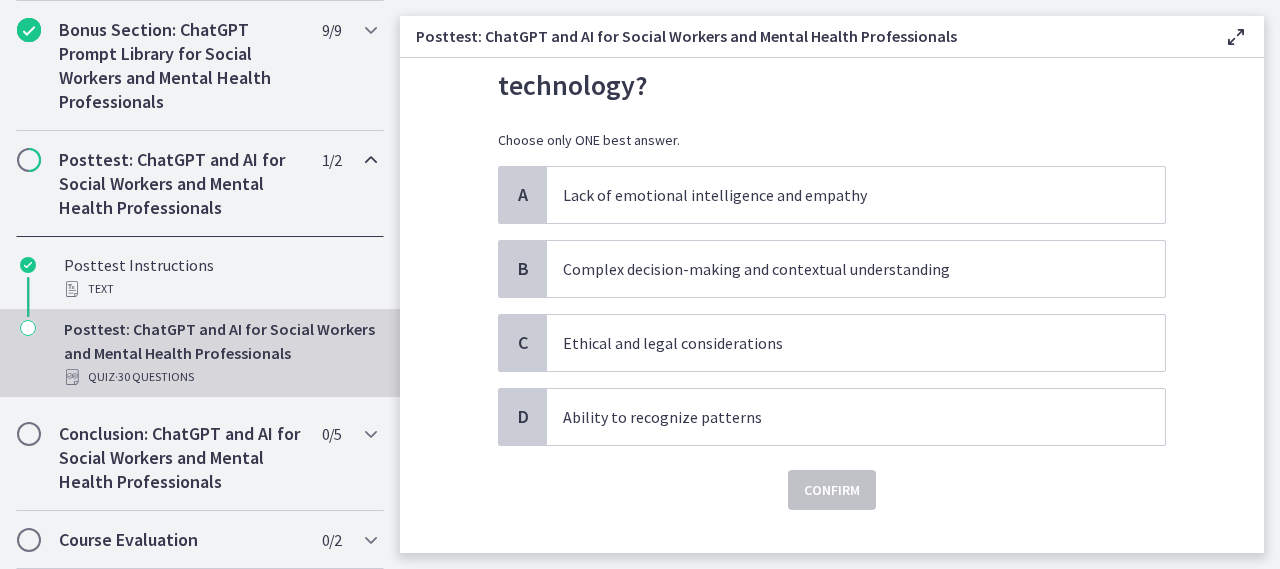 scroll, scrollTop: 0, scrollLeft: 0, axis: both 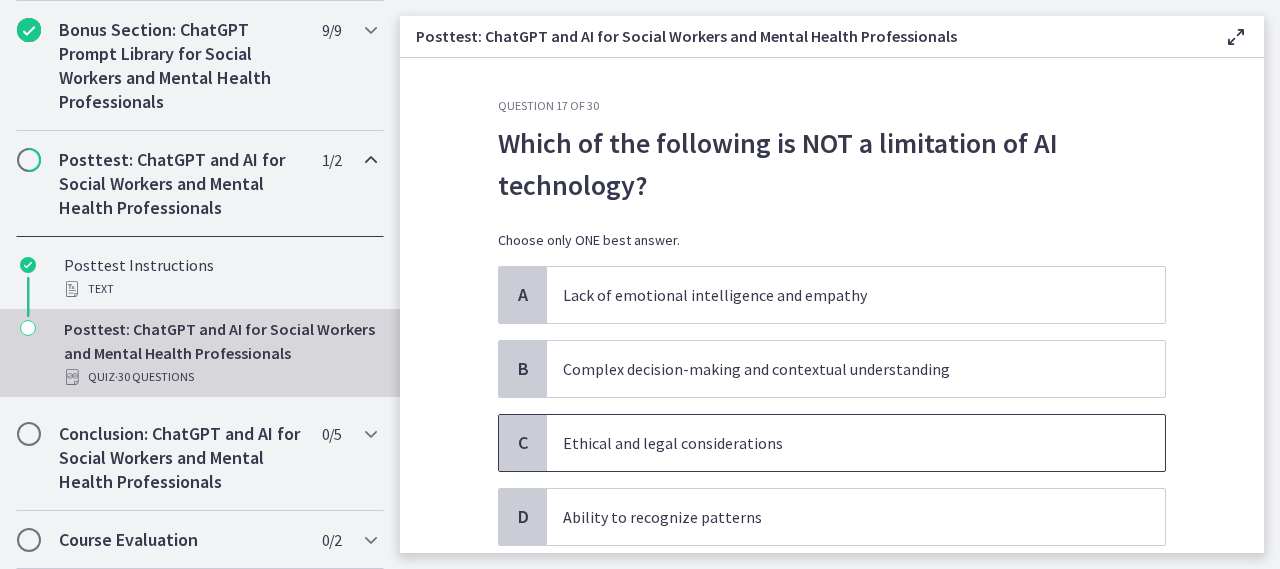 click on "Ethical and legal considerations" at bounding box center (856, 443) 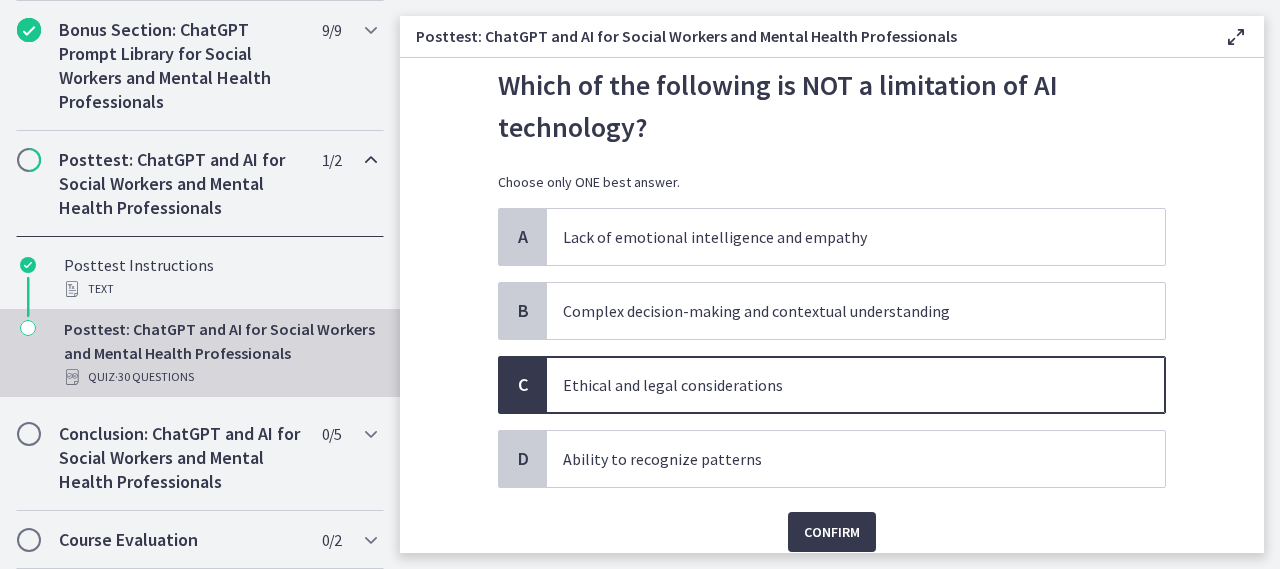 scroll, scrollTop: 100, scrollLeft: 0, axis: vertical 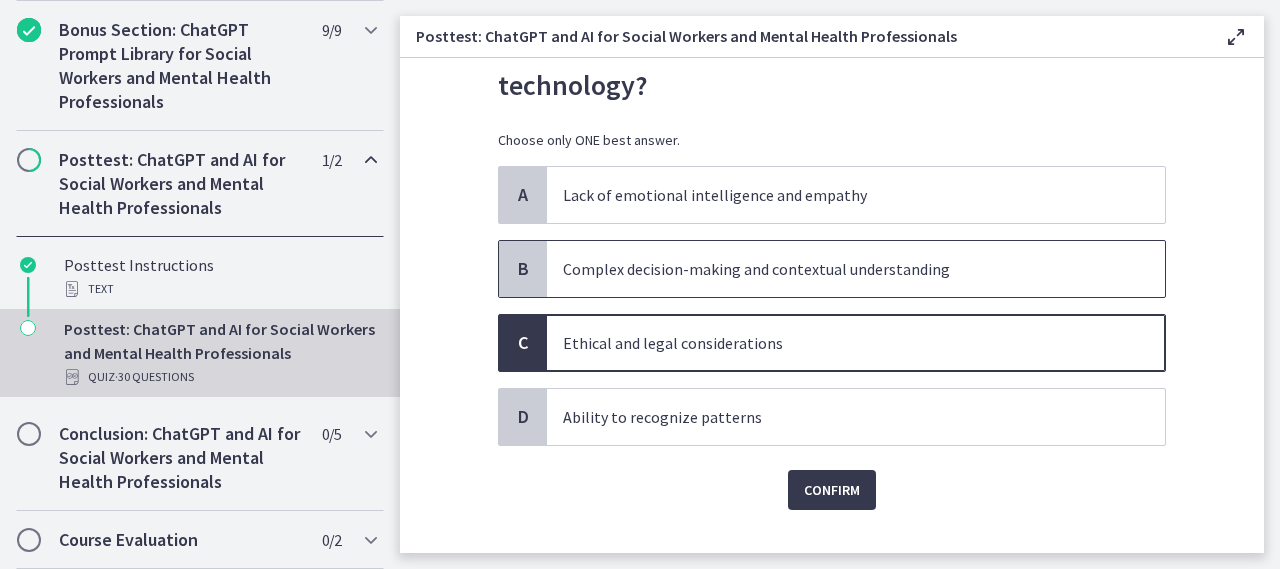 click on "Complex decision-making and contextual understanding" at bounding box center [856, 269] 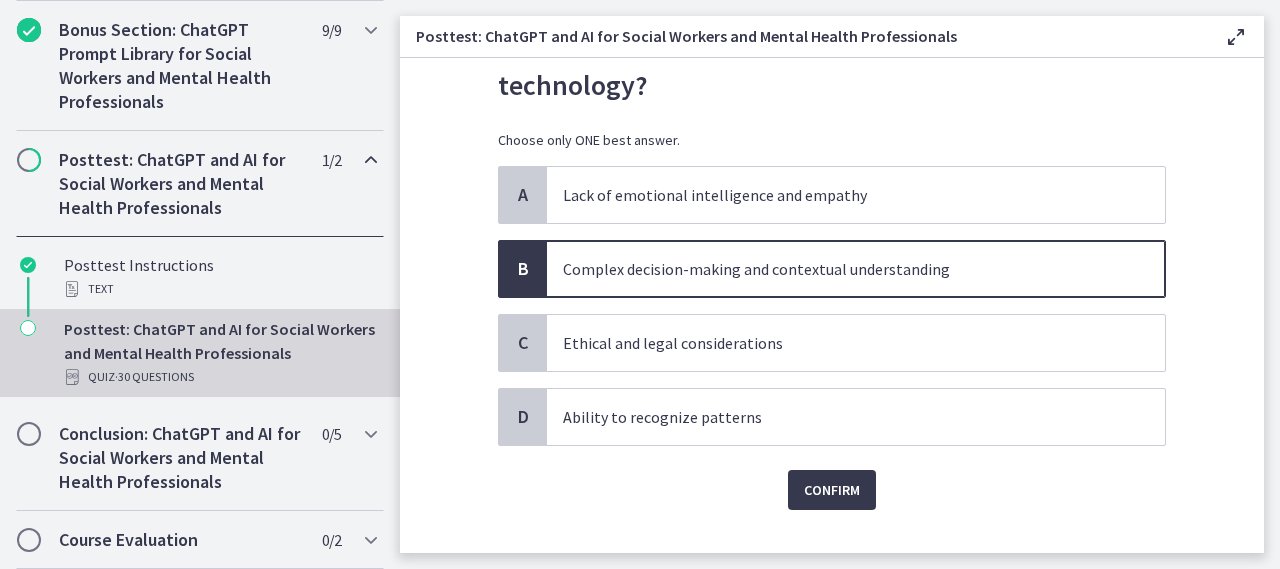 scroll, scrollTop: 0, scrollLeft: 0, axis: both 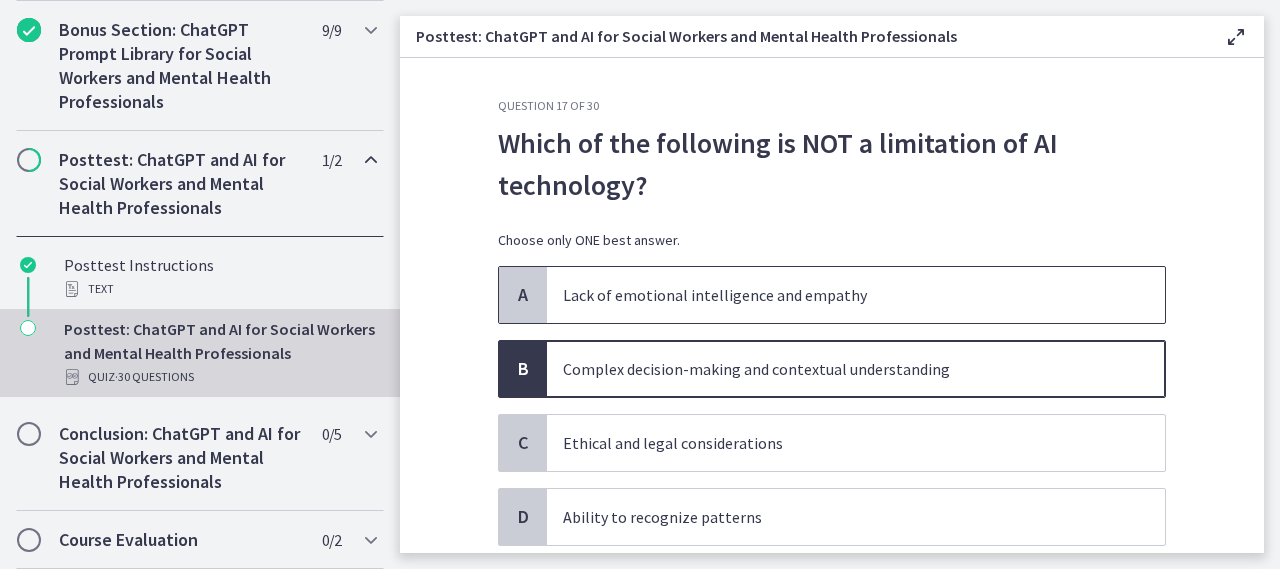 click on "Lack of emotional intelligence and empathy" at bounding box center [836, 295] 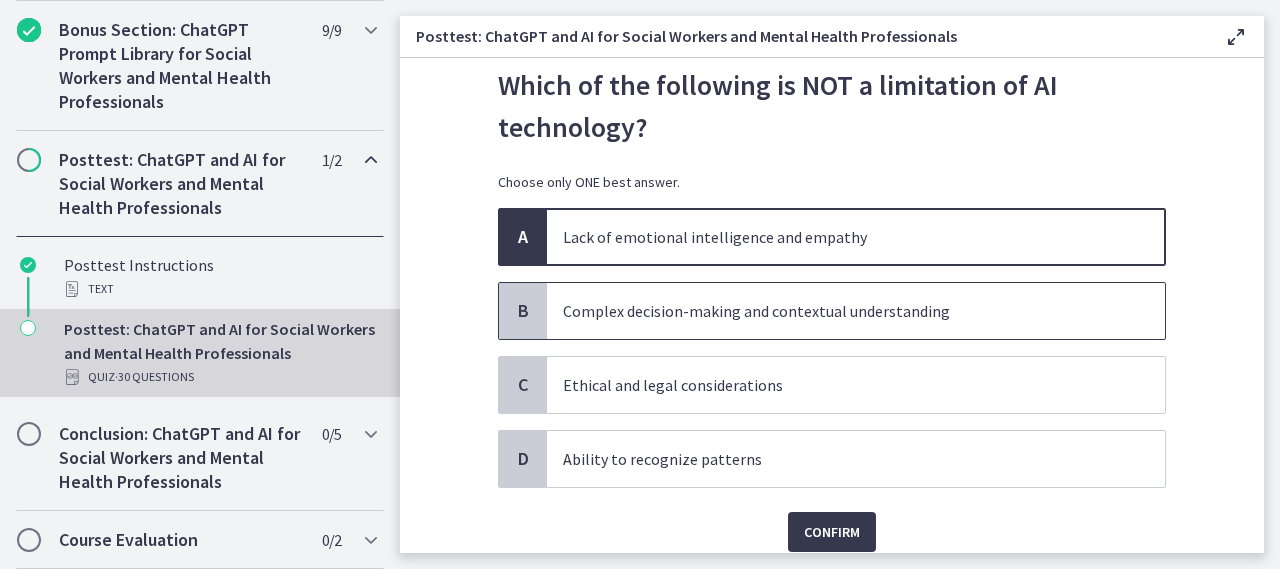 scroll, scrollTop: 100, scrollLeft: 0, axis: vertical 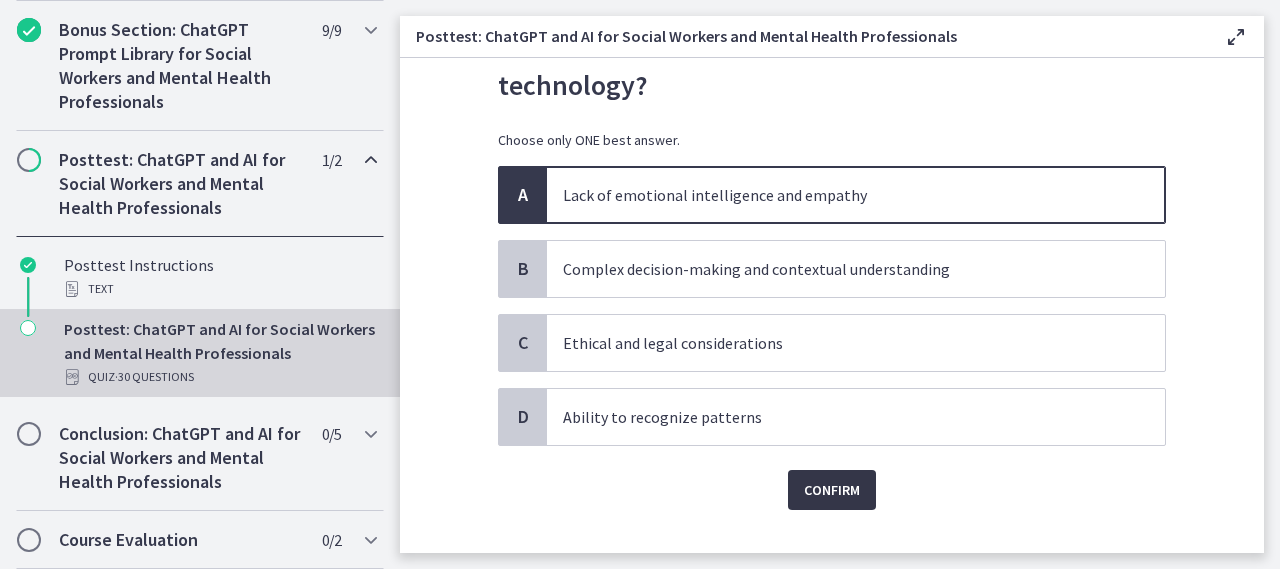 click on "Confirm" at bounding box center [832, 490] 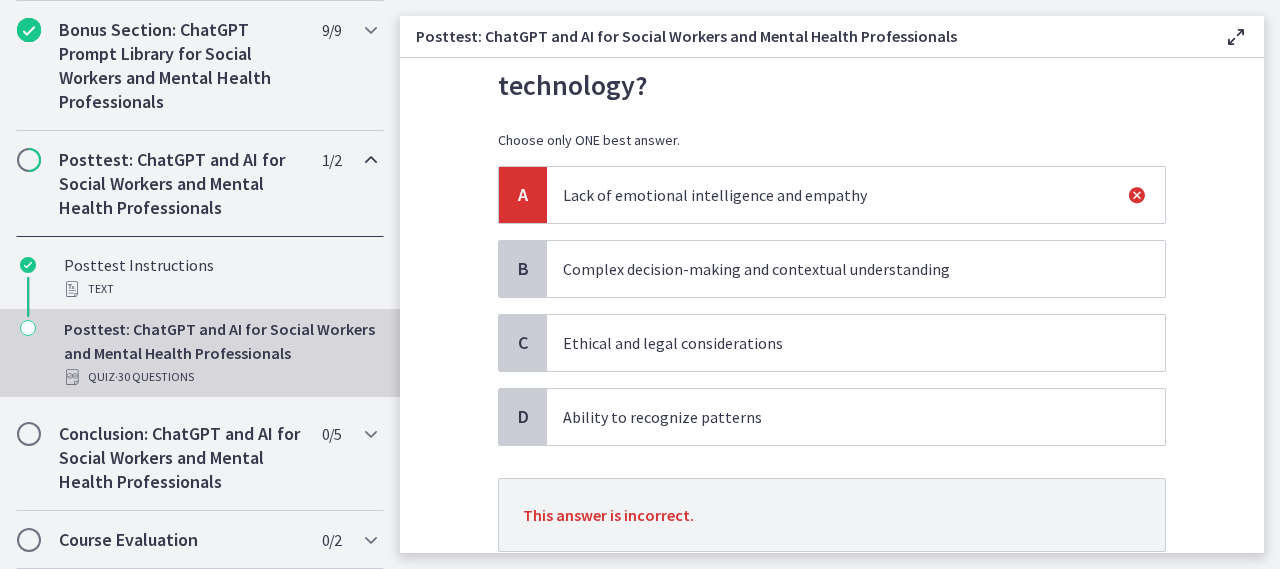 scroll, scrollTop: 243, scrollLeft: 0, axis: vertical 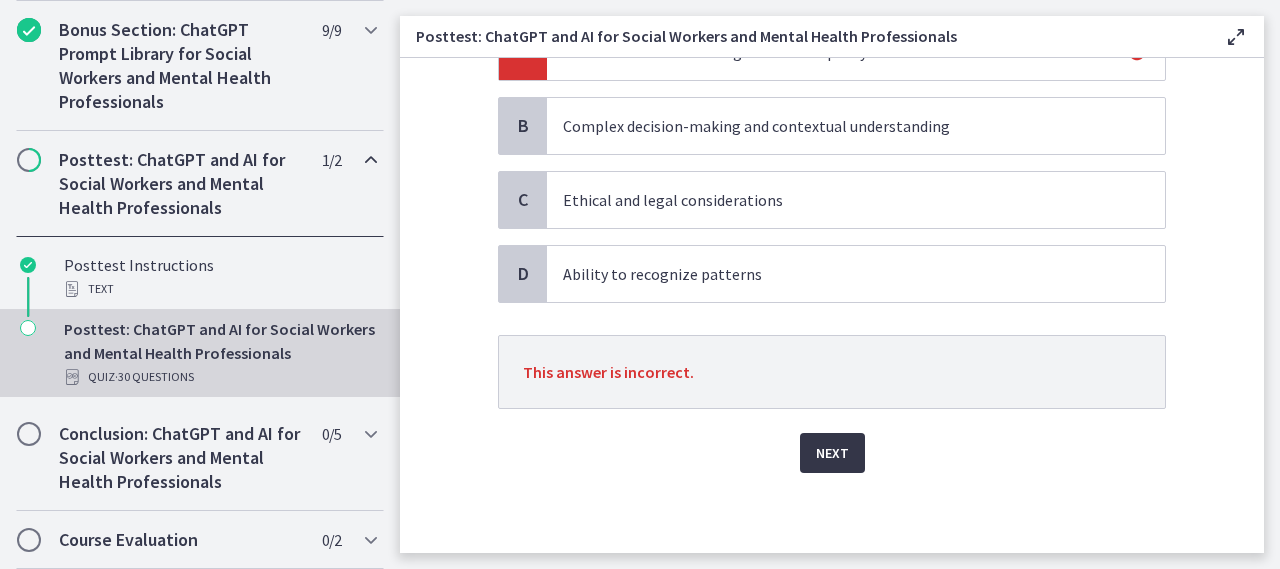 click on "Next" at bounding box center (832, 453) 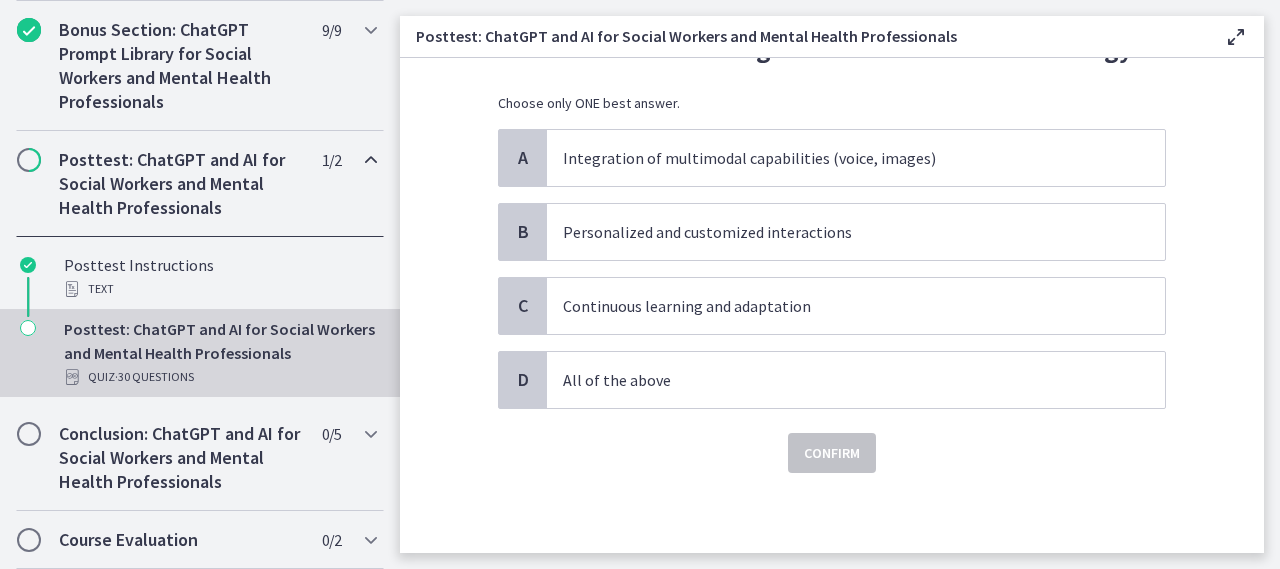 scroll, scrollTop: 0, scrollLeft: 0, axis: both 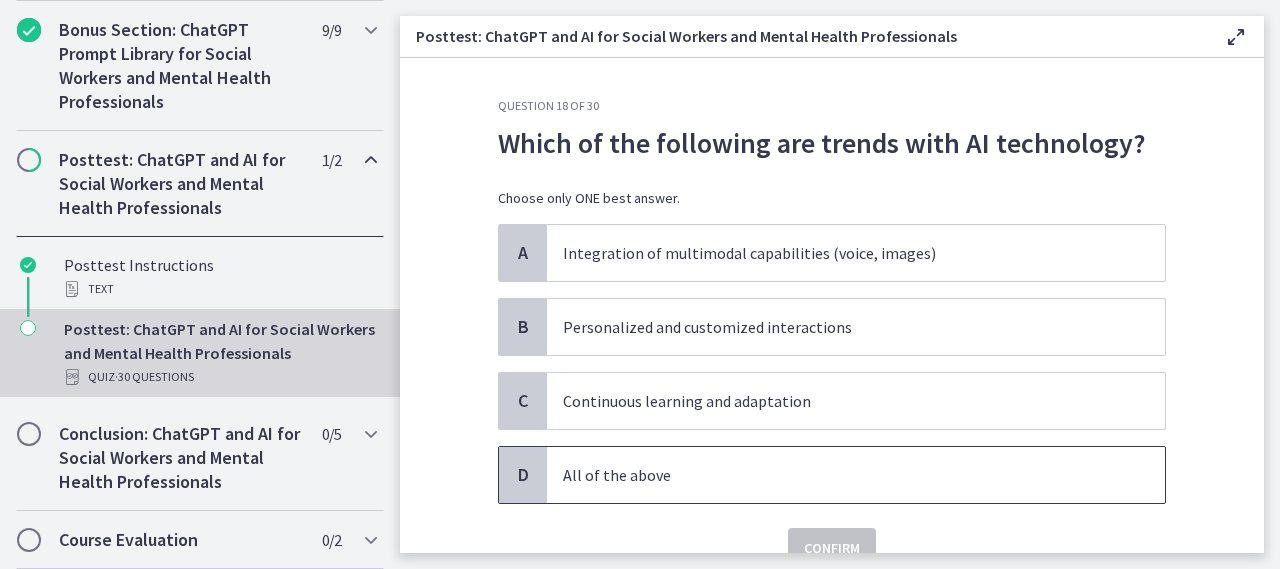 click on "All of the above" at bounding box center [836, 475] 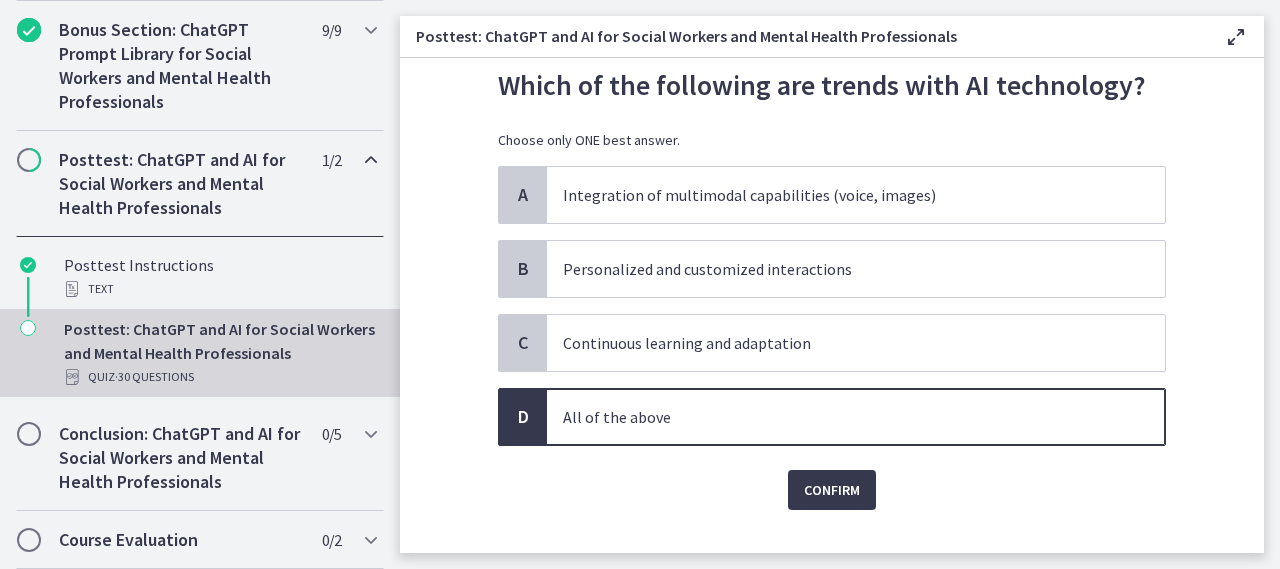 scroll, scrollTop: 95, scrollLeft: 0, axis: vertical 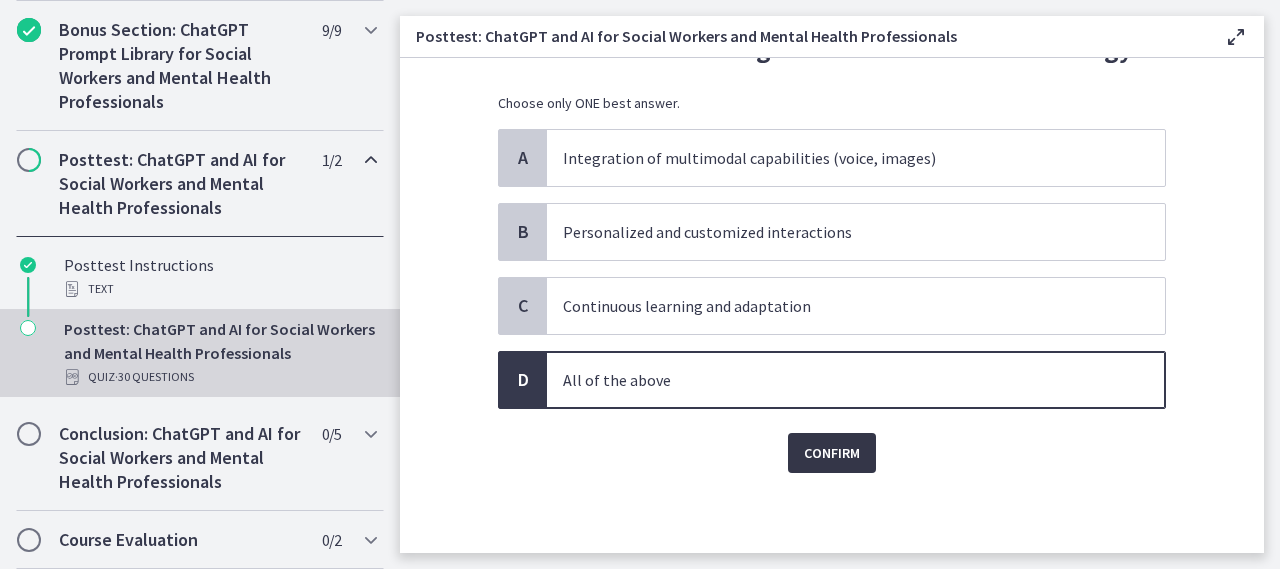 click on "Confirm" at bounding box center [832, 453] 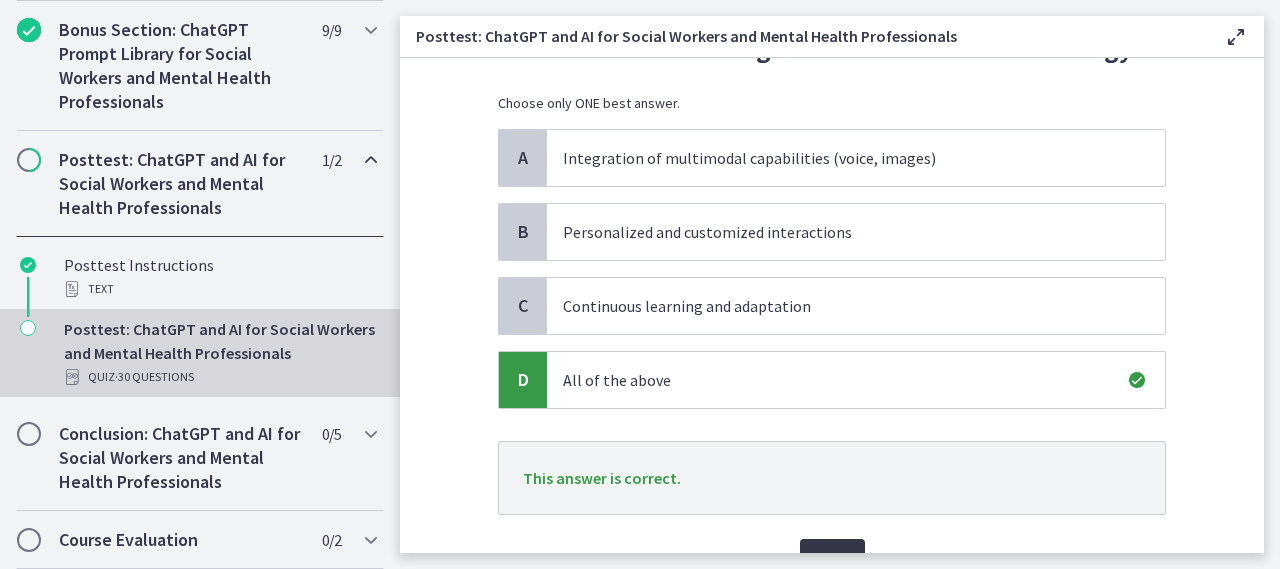 click on "Next" at bounding box center (832, 559) 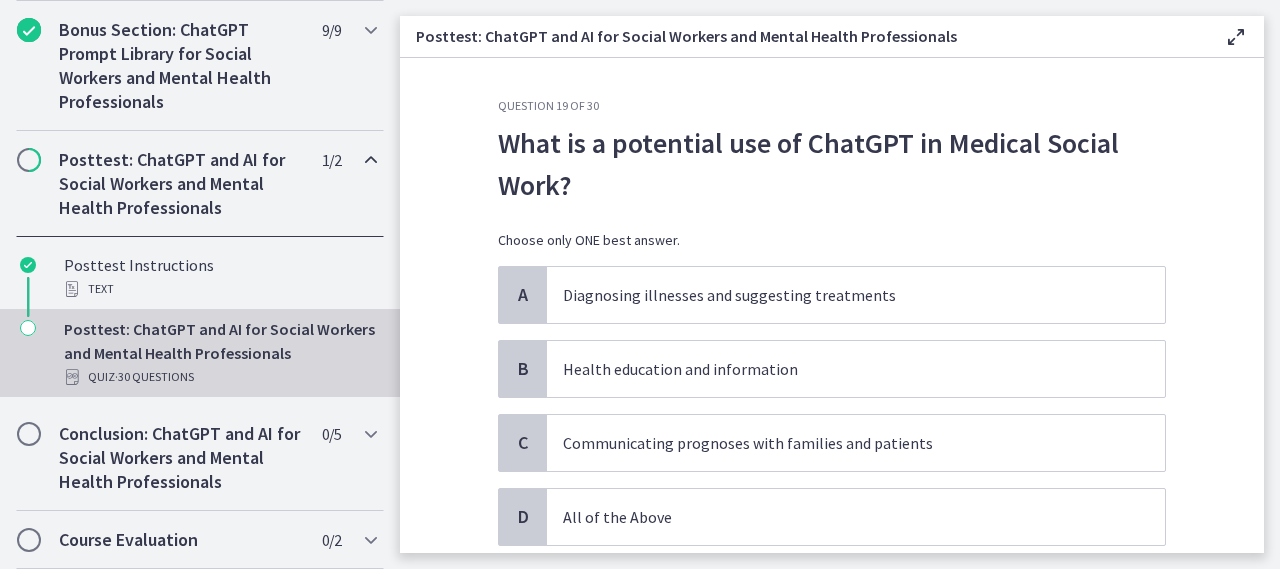scroll, scrollTop: 100, scrollLeft: 0, axis: vertical 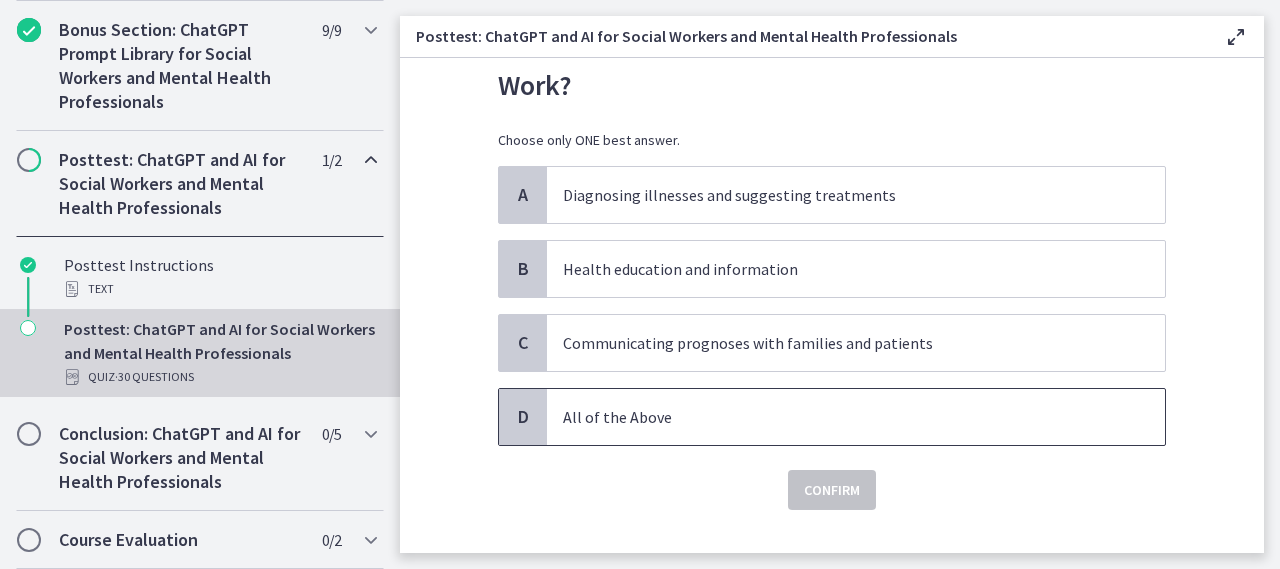 click on "All of the Above" at bounding box center [836, 417] 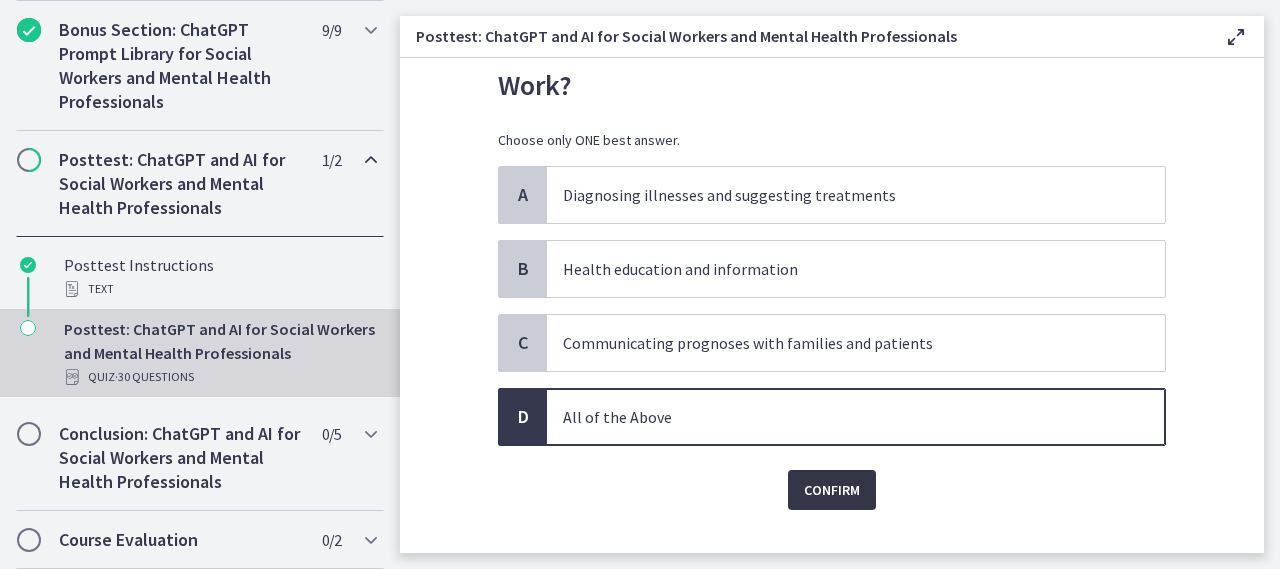 click on "Confirm" at bounding box center (832, 490) 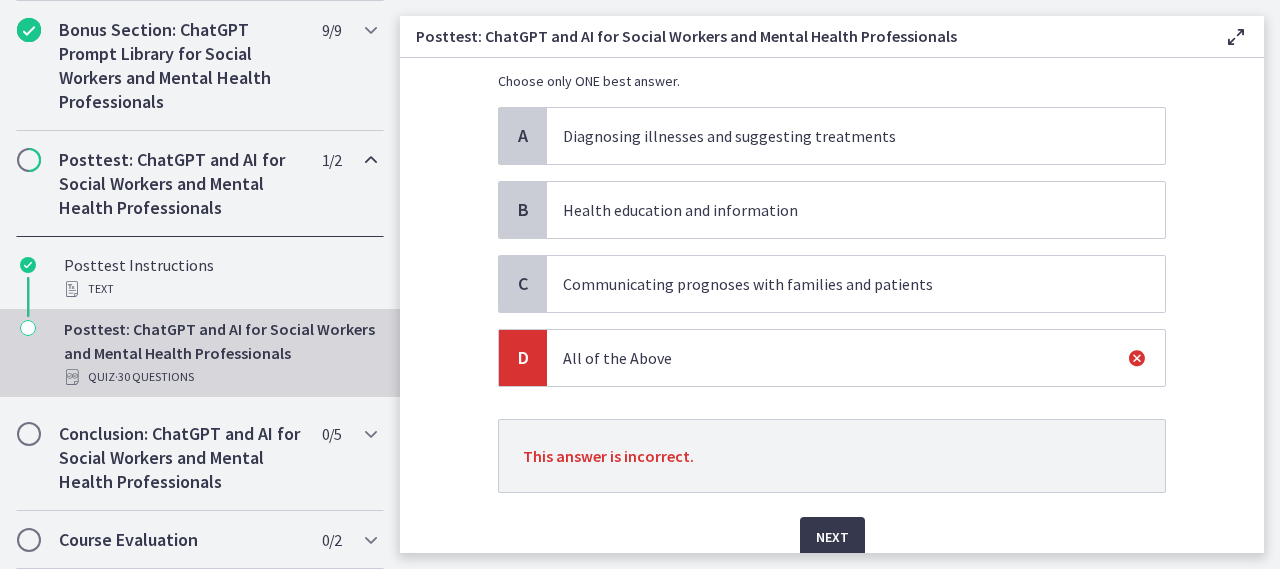 scroll, scrollTop: 200, scrollLeft: 0, axis: vertical 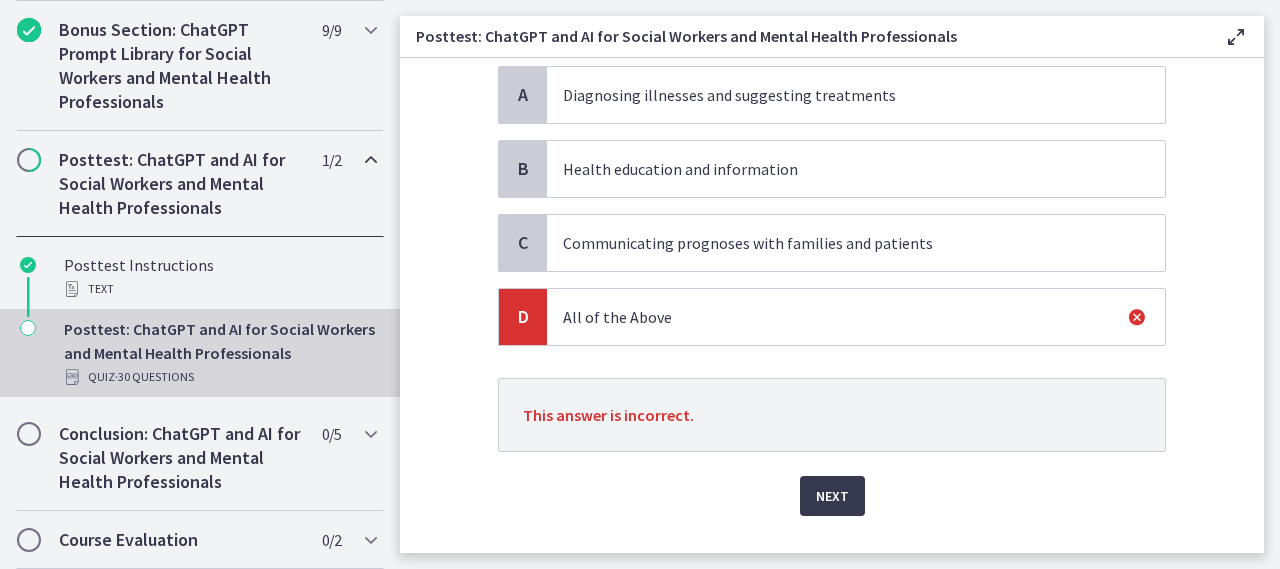 click on "Next" at bounding box center (832, 484) 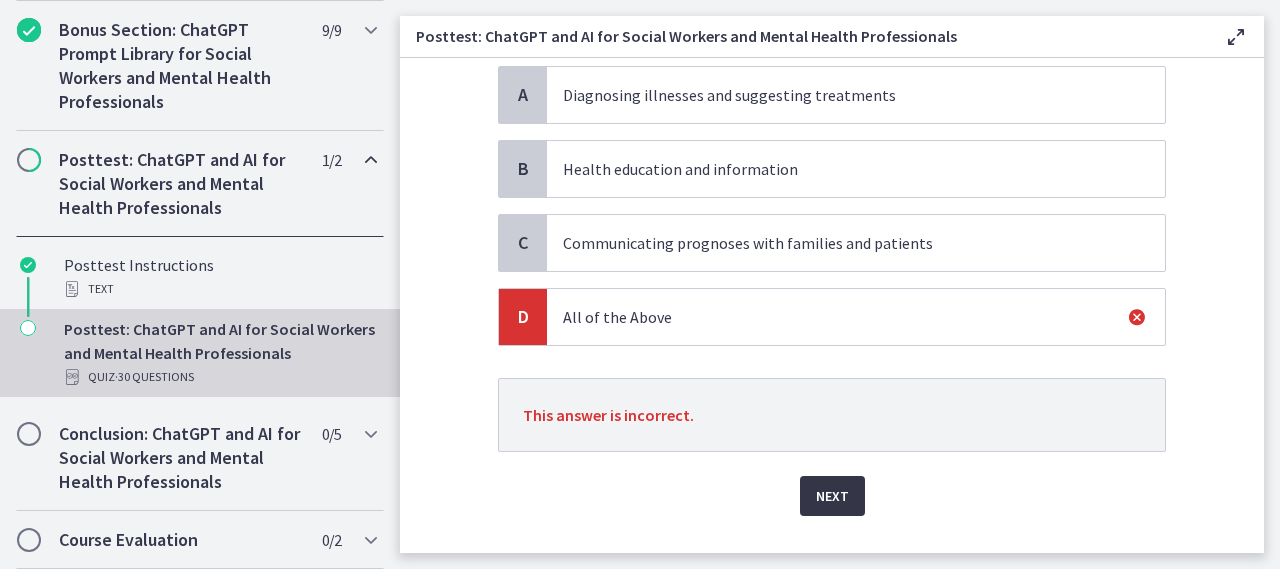 click on "Next" at bounding box center (832, 496) 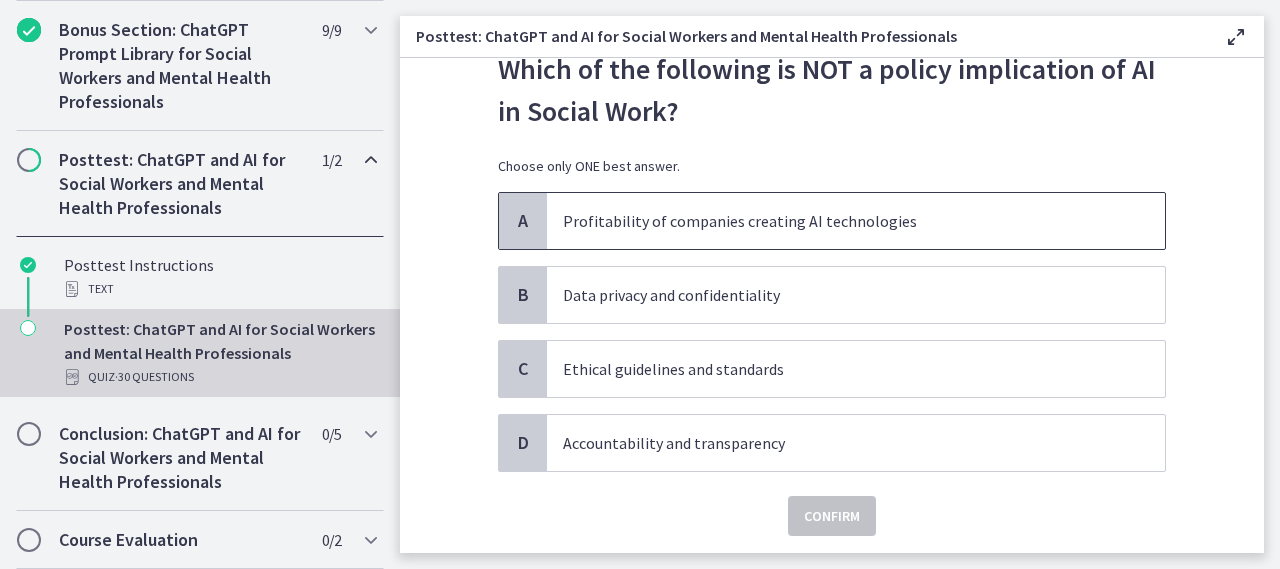 scroll, scrollTop: 37, scrollLeft: 0, axis: vertical 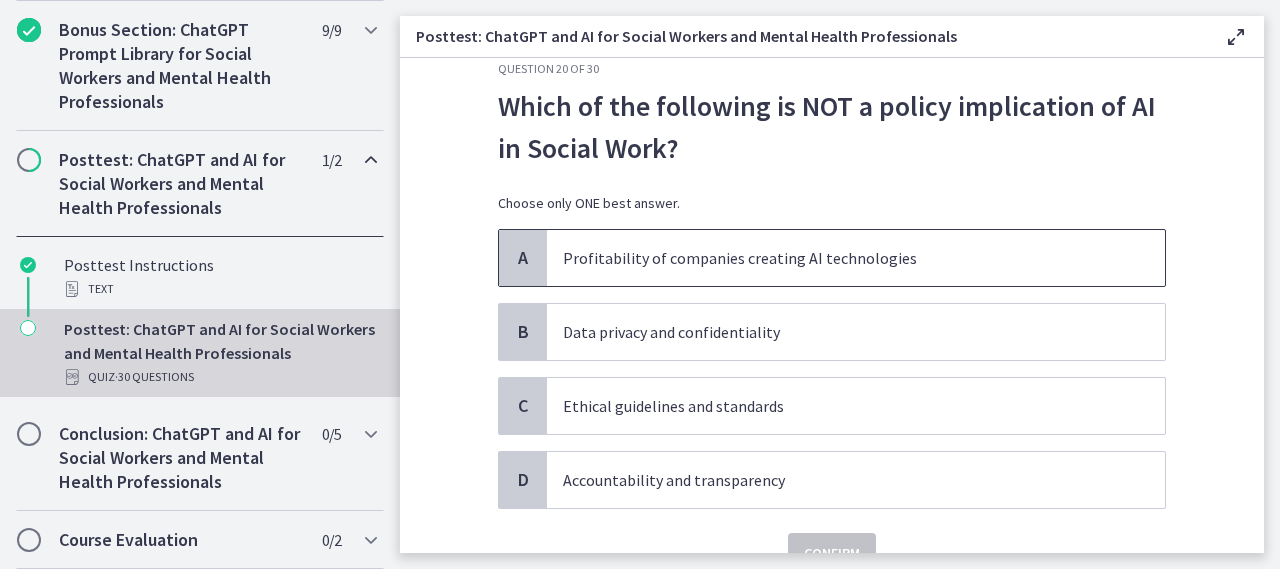 click on "Profitability of companies creating AI technologies" at bounding box center [856, 258] 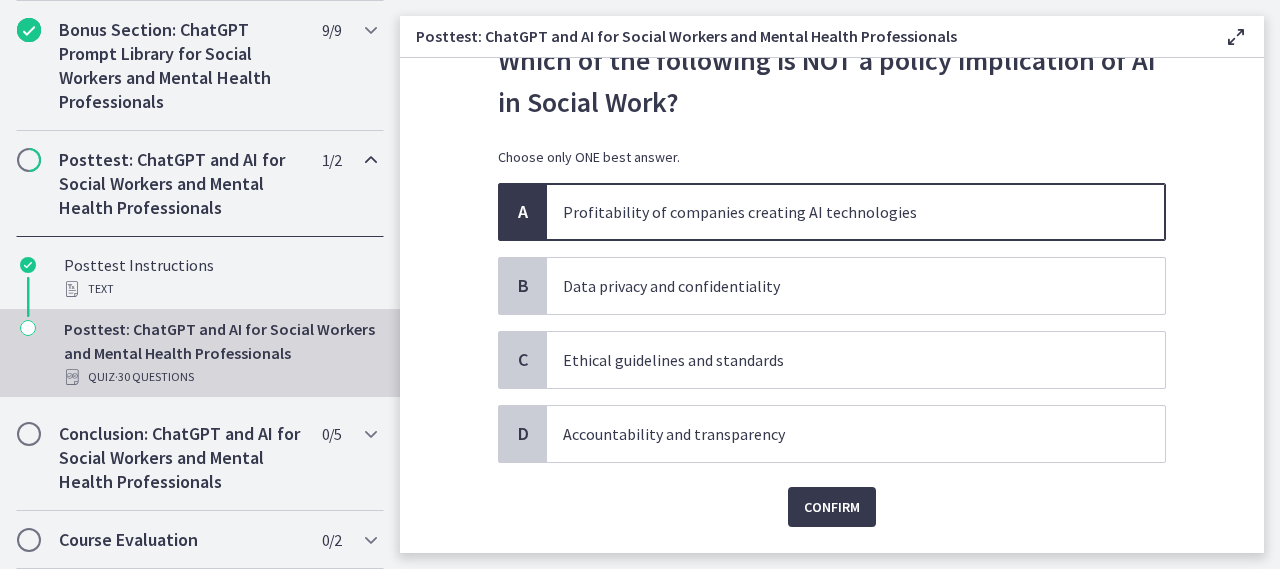 scroll, scrollTop: 137, scrollLeft: 0, axis: vertical 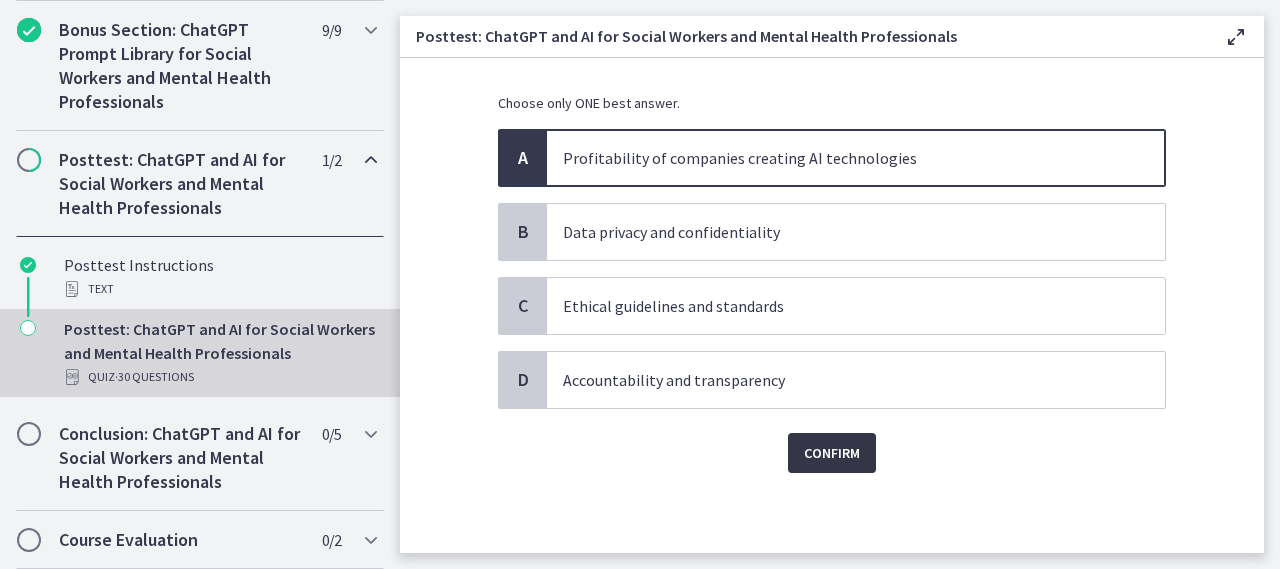 click on "Confirm" at bounding box center [832, 453] 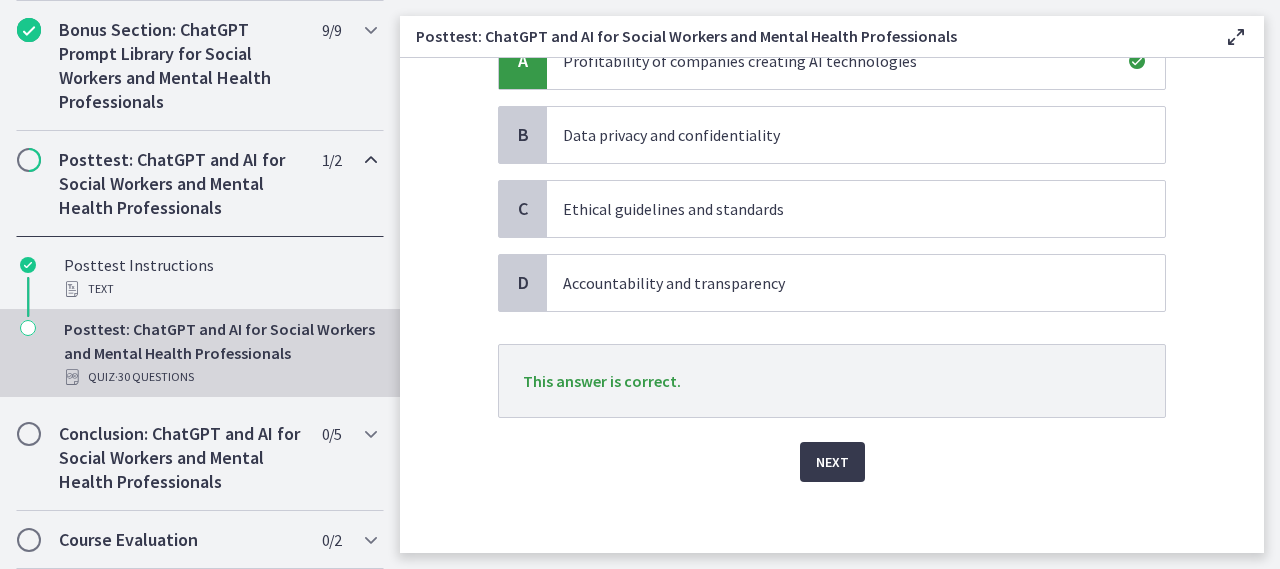 scroll, scrollTop: 243, scrollLeft: 0, axis: vertical 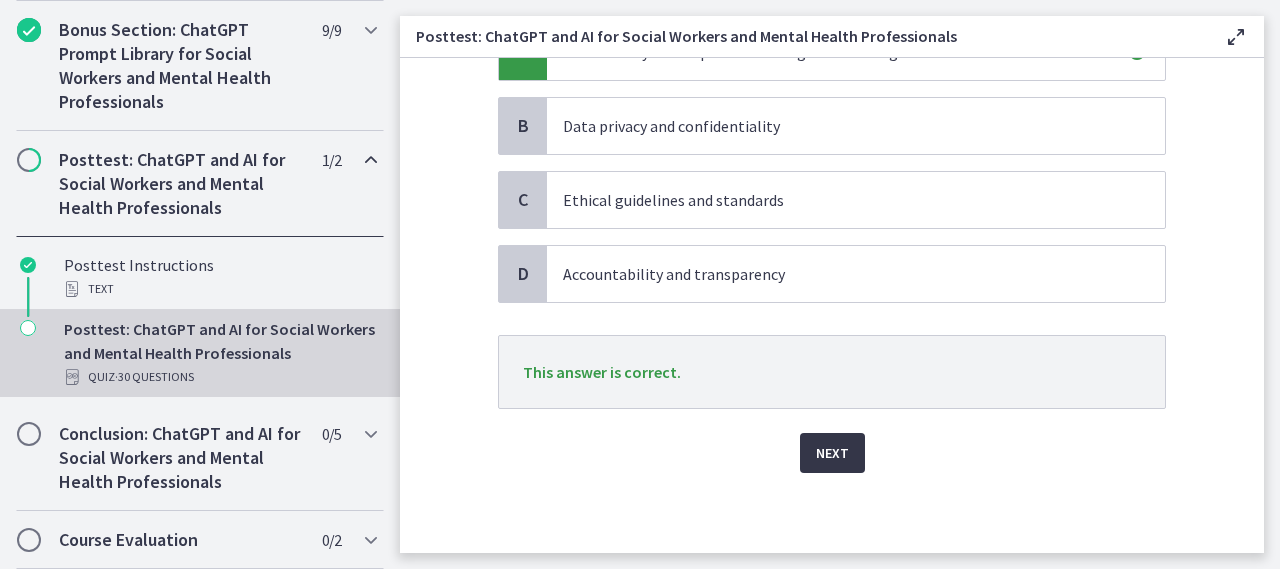 click on "Next" at bounding box center [832, 453] 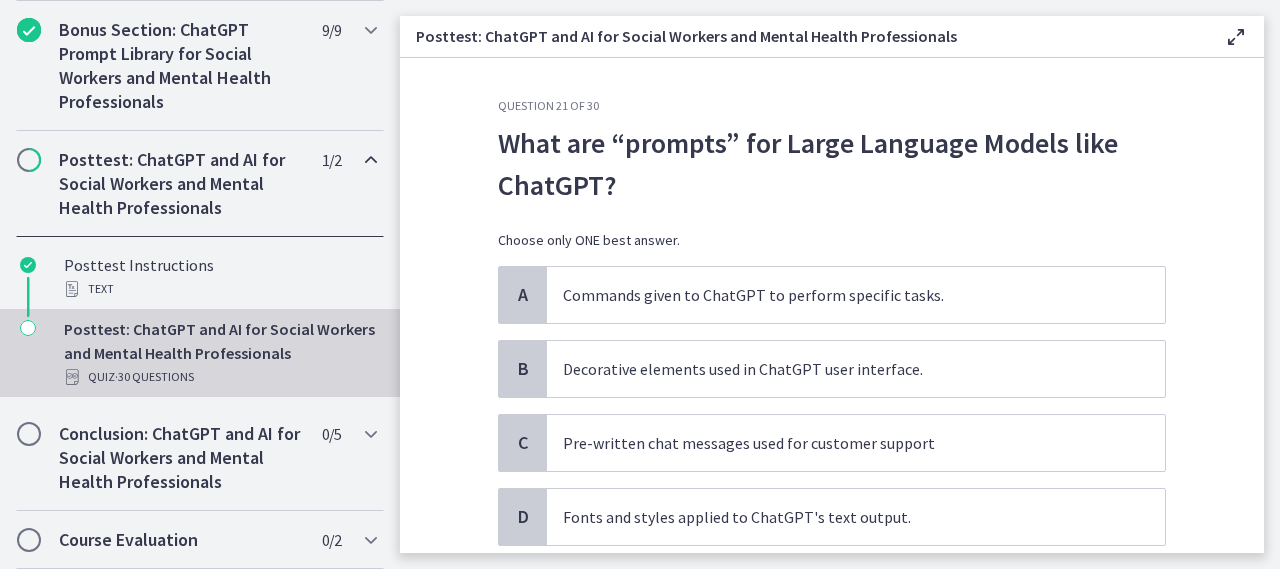 scroll, scrollTop: 100, scrollLeft: 0, axis: vertical 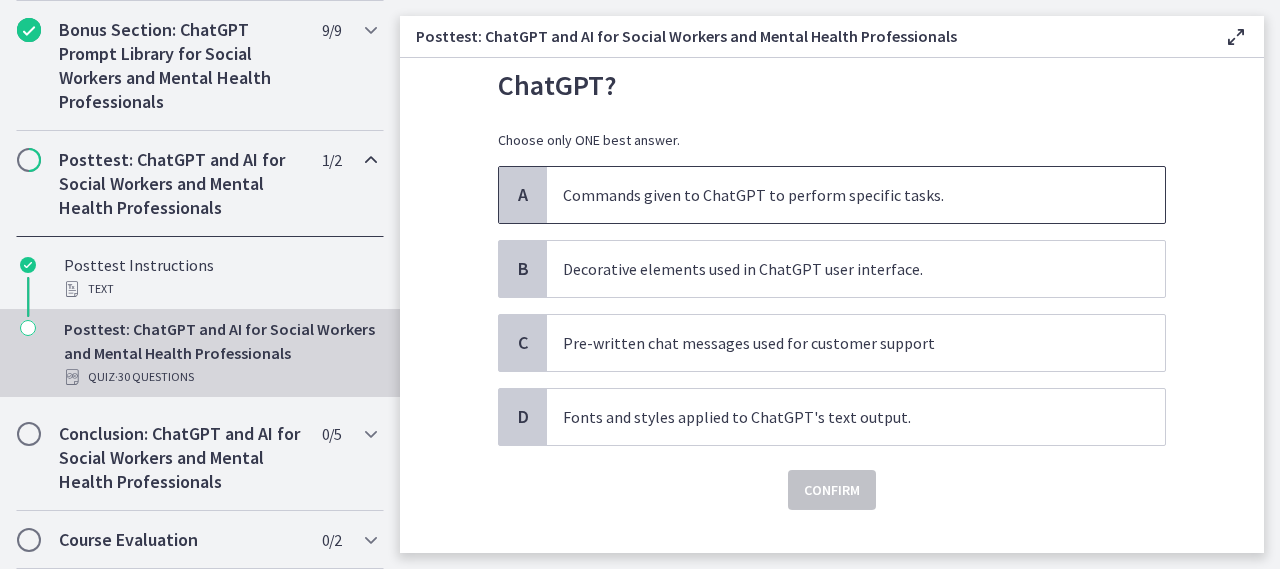click on "Commands given to ChatGPT to perform specific tasks." at bounding box center [856, 195] 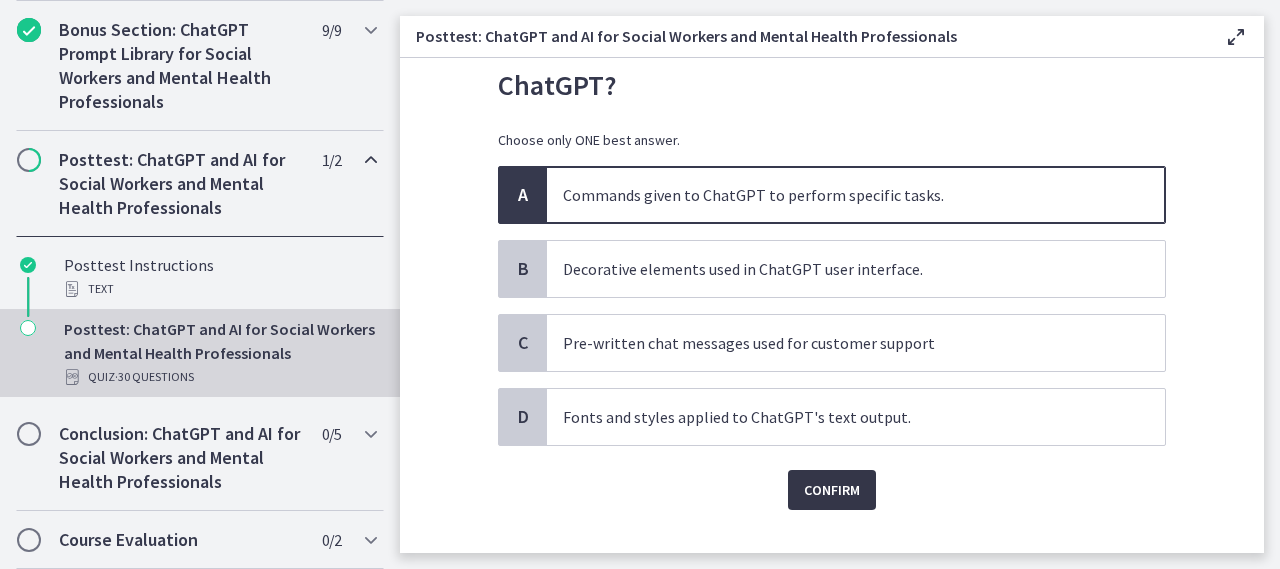 click on "Confirm" at bounding box center [832, 490] 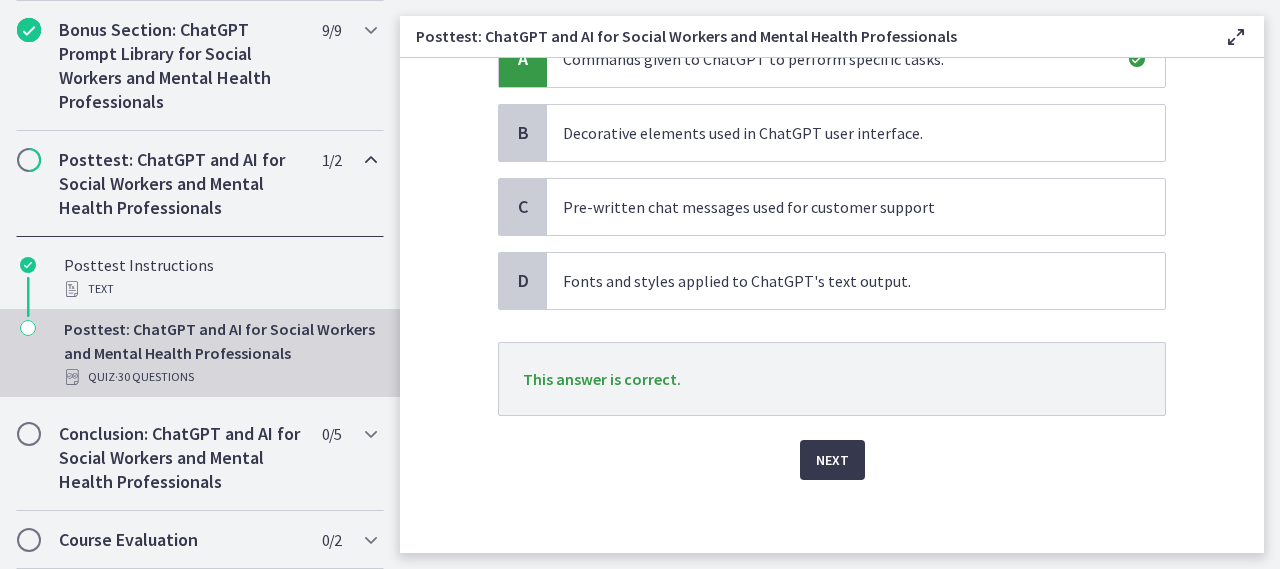 scroll, scrollTop: 243, scrollLeft: 0, axis: vertical 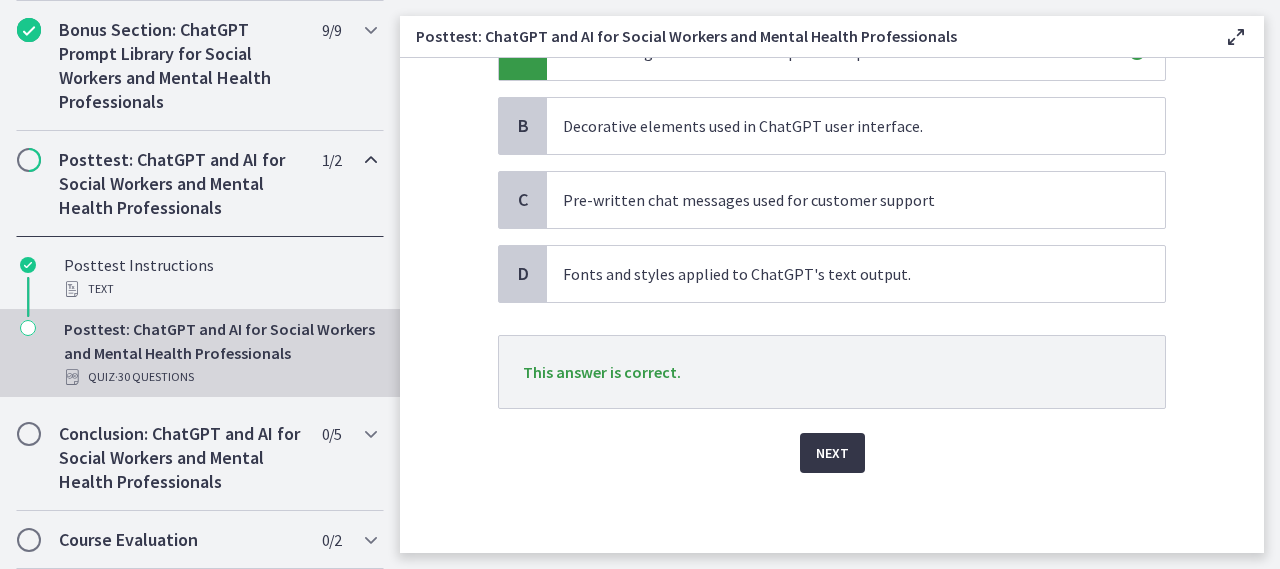 click on "Next" at bounding box center [832, 453] 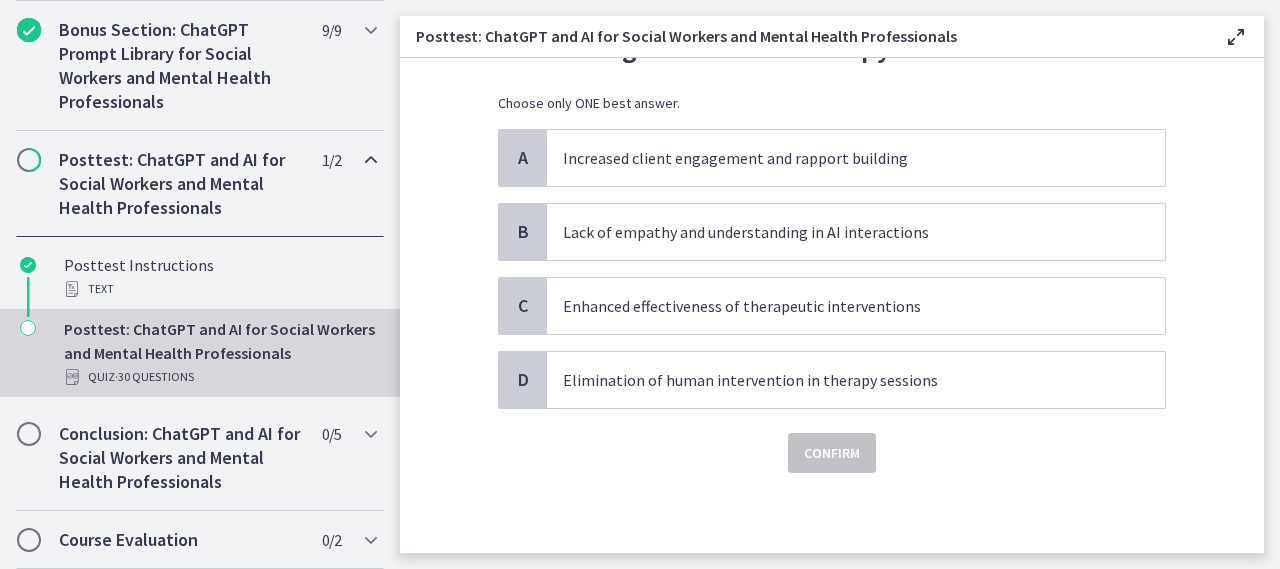scroll, scrollTop: 0, scrollLeft: 0, axis: both 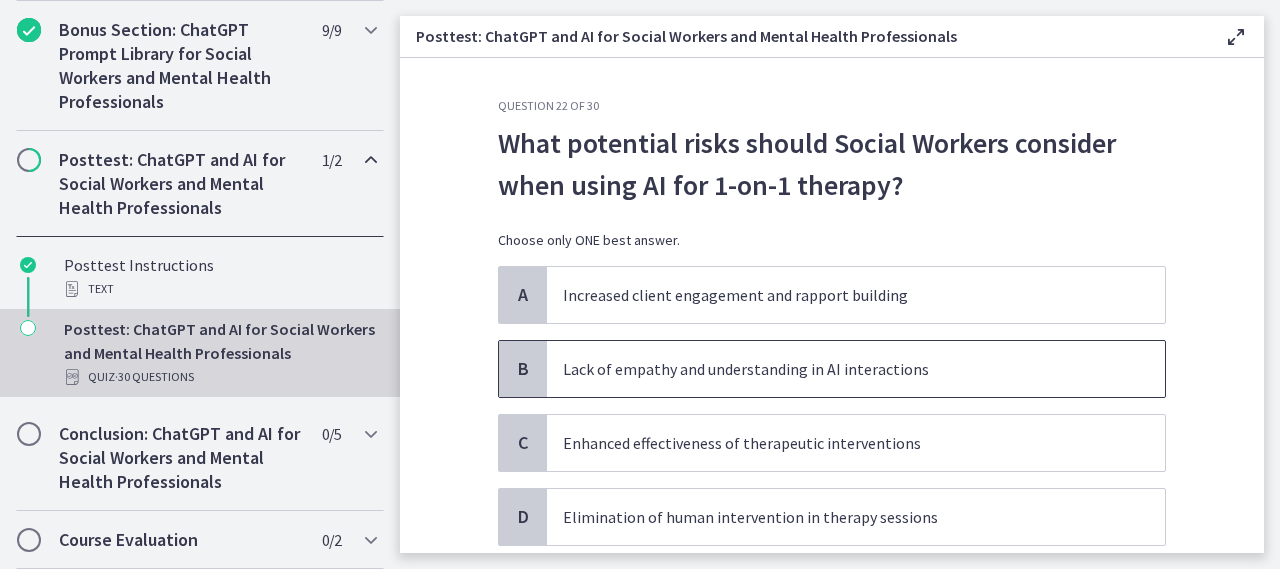 click on "Lack of empathy and understanding in AI interactions" at bounding box center (836, 369) 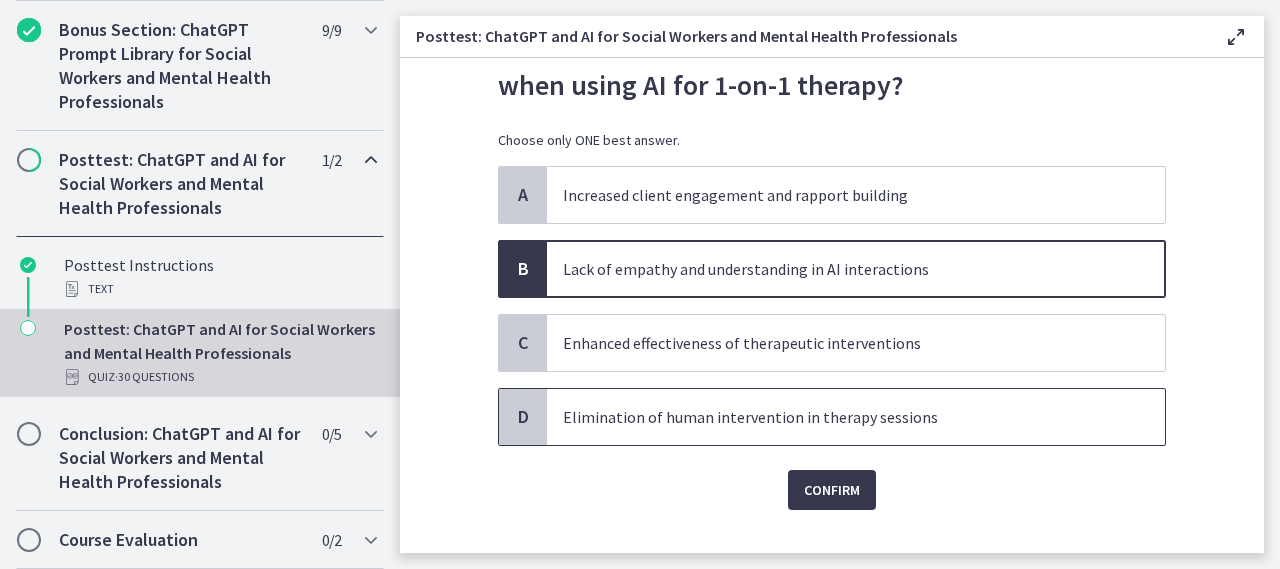 scroll, scrollTop: 0, scrollLeft: 0, axis: both 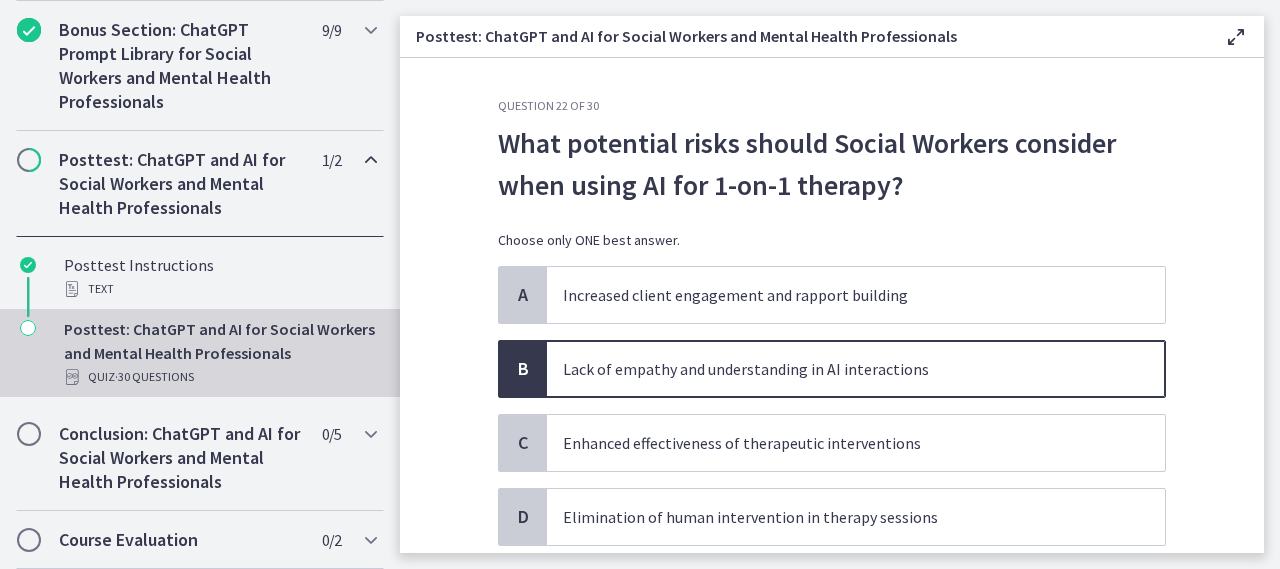 click on "Question   22   of   30
What potential risks should Social Workers consider when using AI for 1-on-1 therapy?
Choose only ONE best answer.
A
Increased client engagement and rapport building
B
Lack of empathy and understanding in AI interactions
C
Enhanced effectiveness of therapeutic interventions
D
Elimination of human intervention in therapy sessions
Confirm" at bounding box center (832, 305) 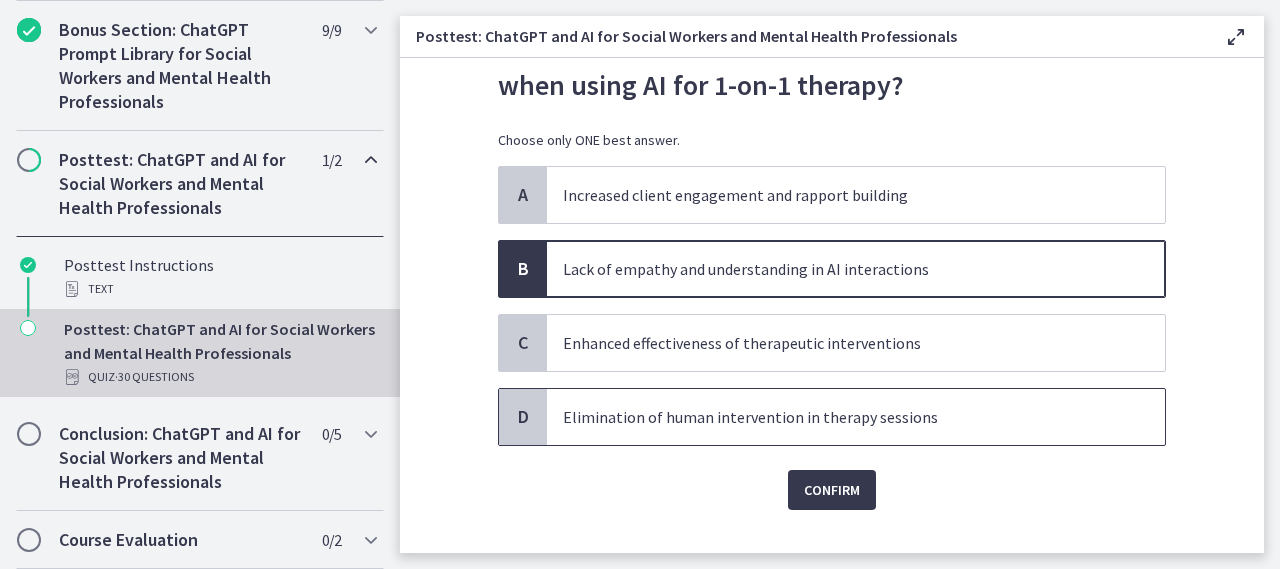 click on "Elimination of human intervention in therapy sessions" at bounding box center (856, 417) 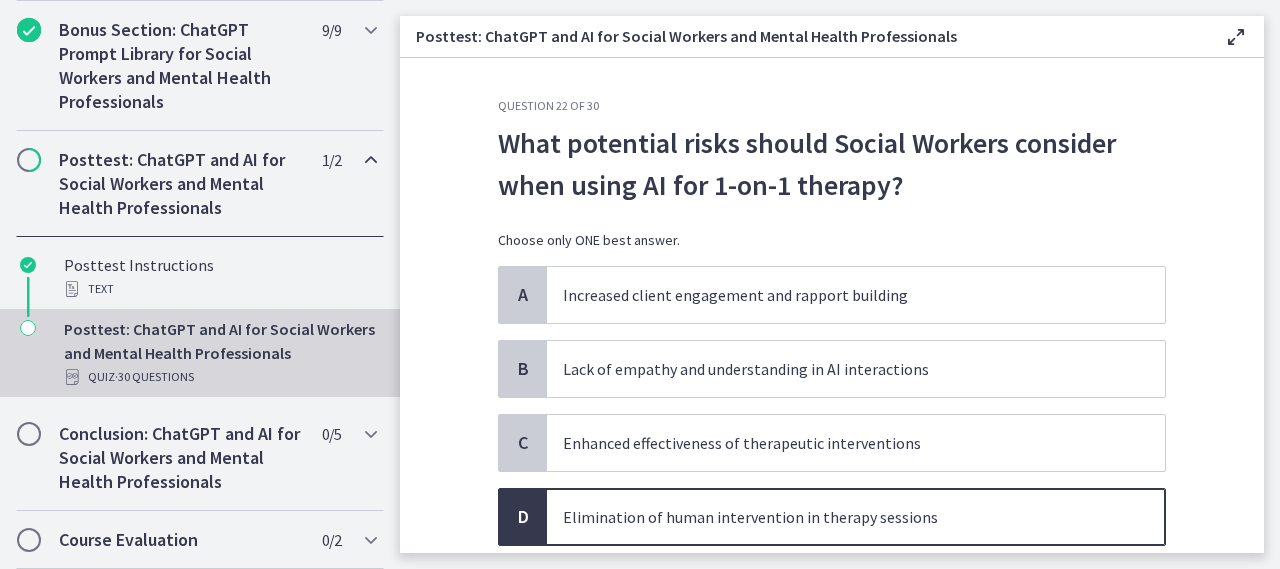 scroll, scrollTop: 100, scrollLeft: 0, axis: vertical 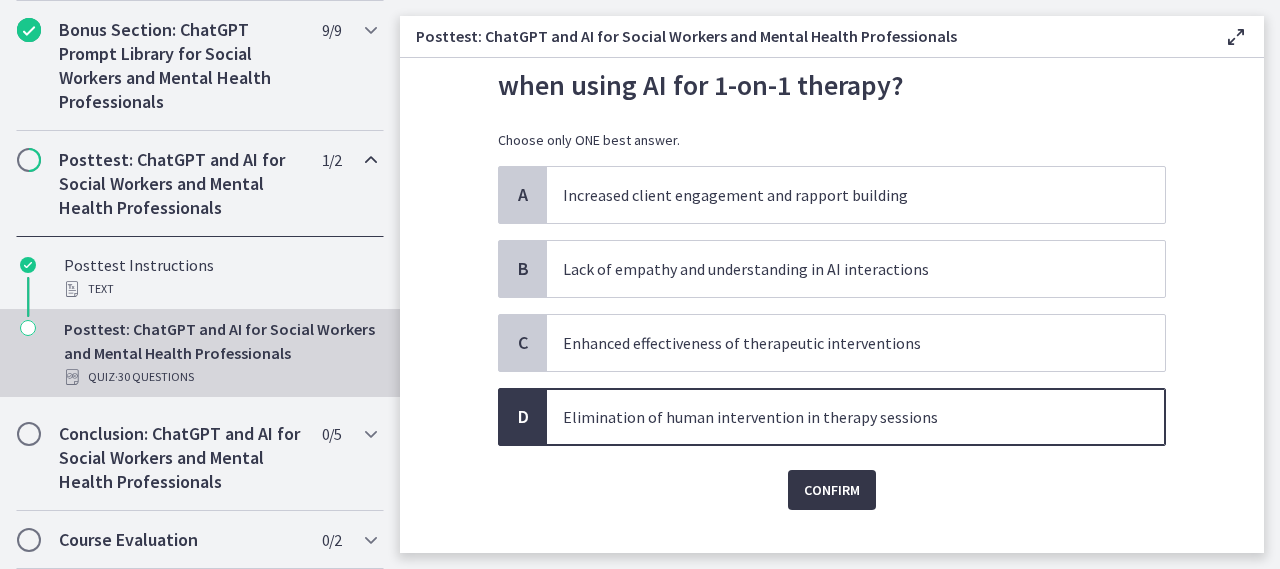 click on "Confirm" at bounding box center (832, 490) 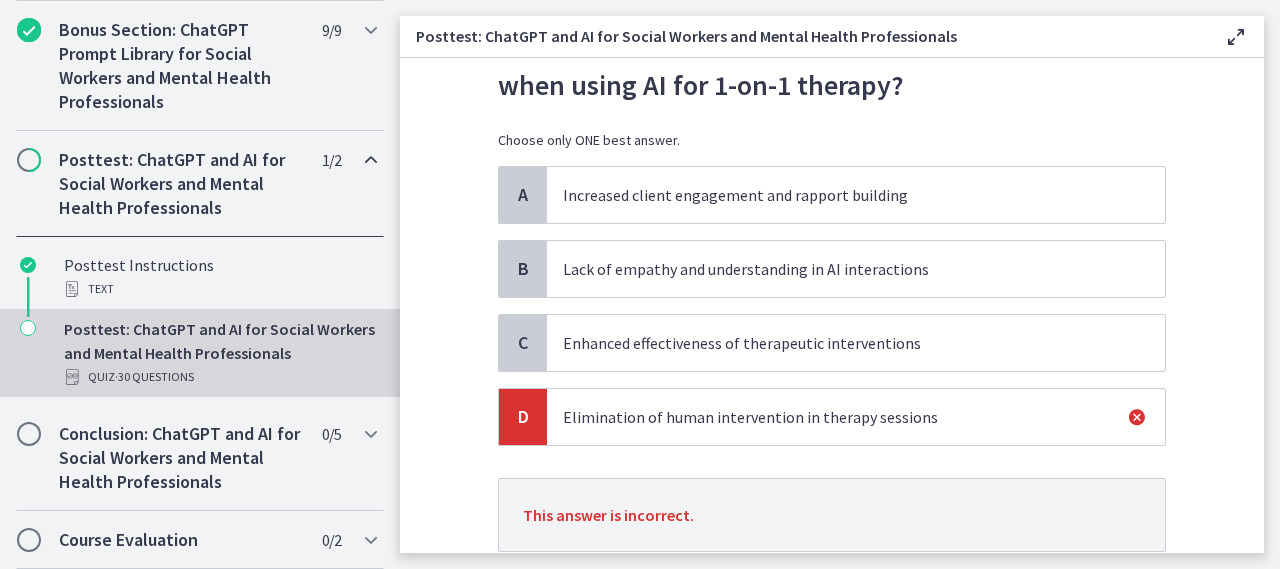 click on "Increased client engagement and rapport building" at bounding box center [836, 195] 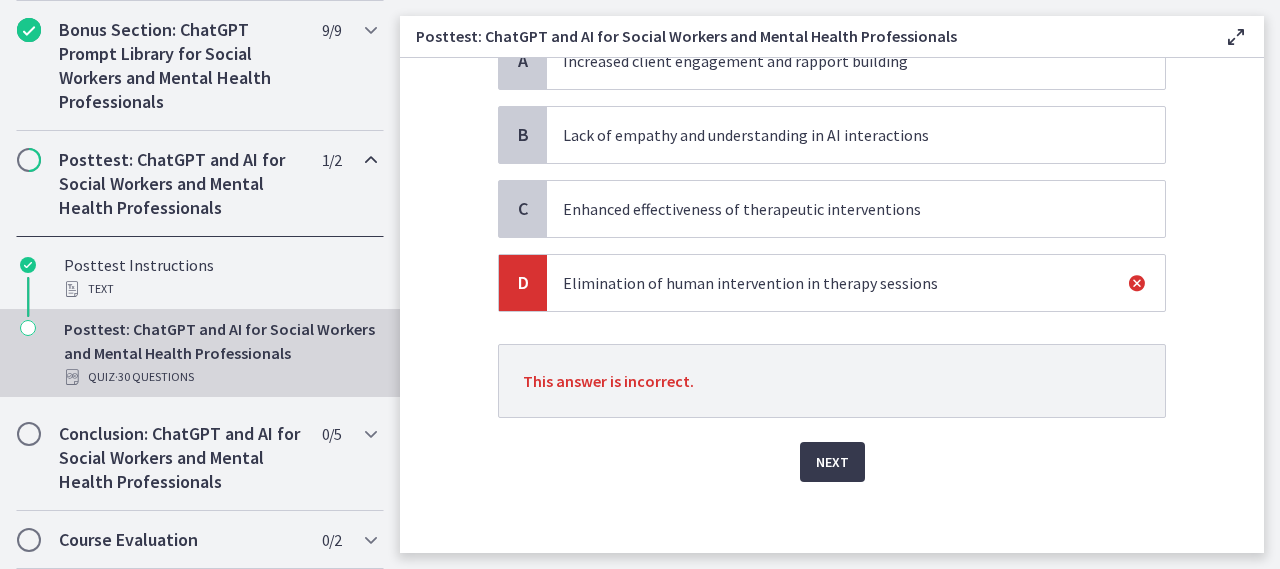 scroll, scrollTop: 243, scrollLeft: 0, axis: vertical 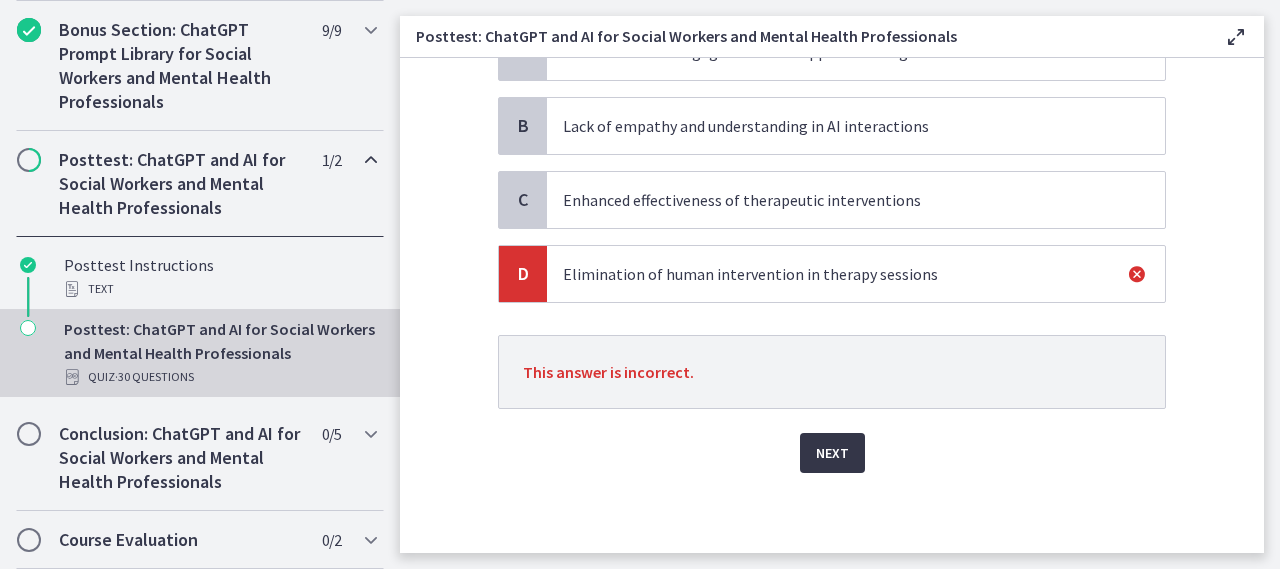 click on "Next" at bounding box center [832, 453] 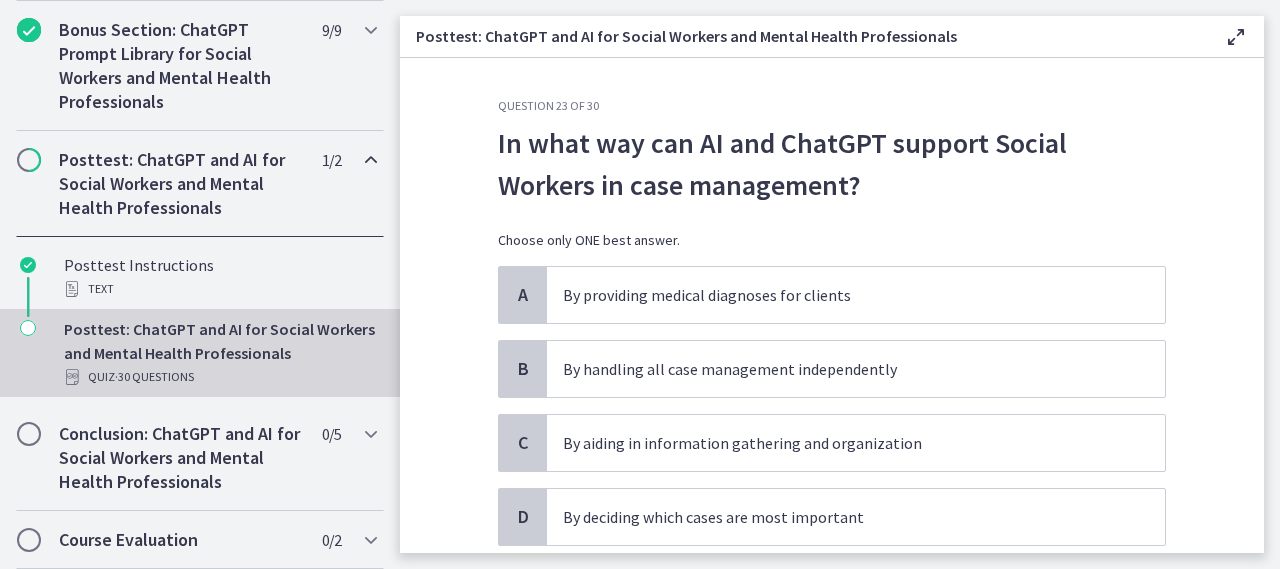 scroll, scrollTop: 100, scrollLeft: 0, axis: vertical 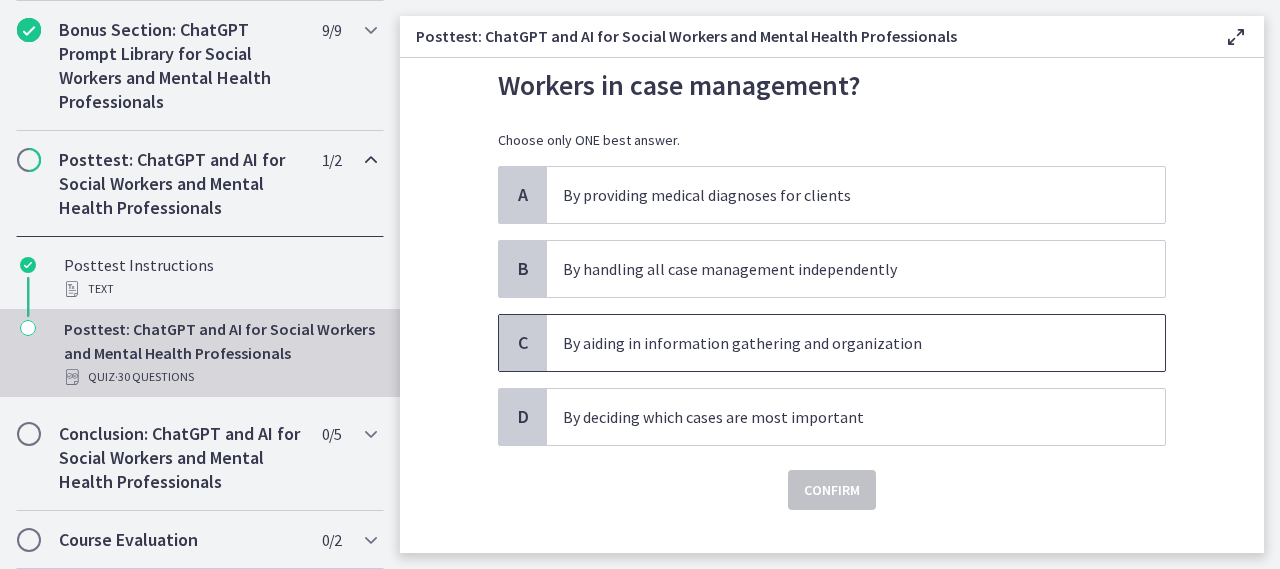 click on "By aiding in information gathering and organization" at bounding box center (856, 343) 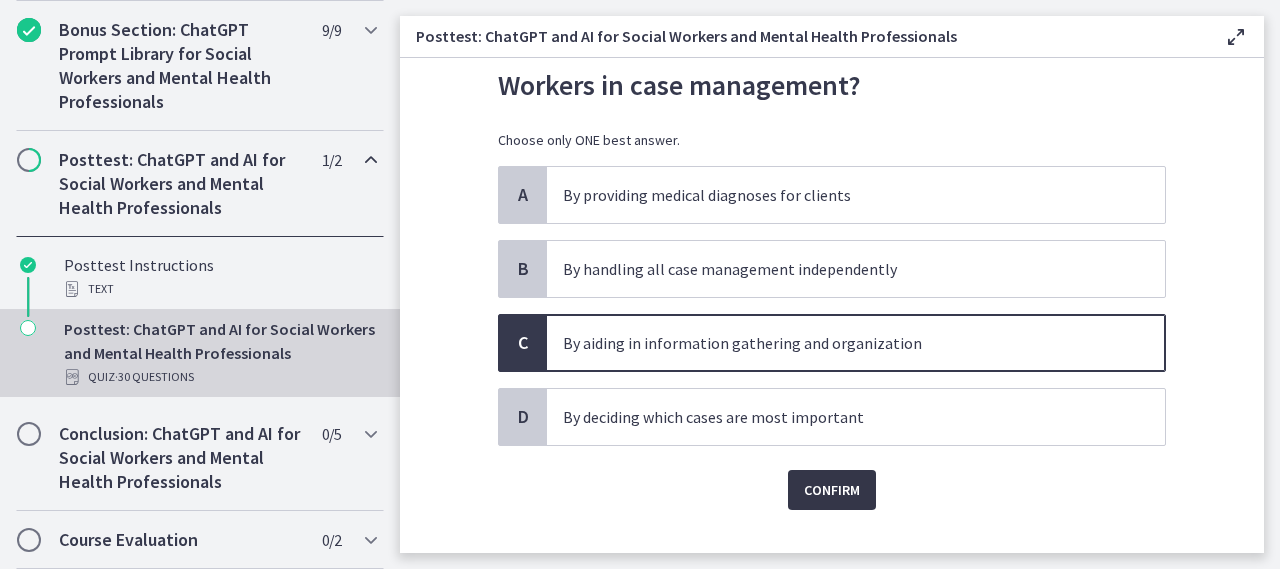 click on "Confirm" at bounding box center (832, 490) 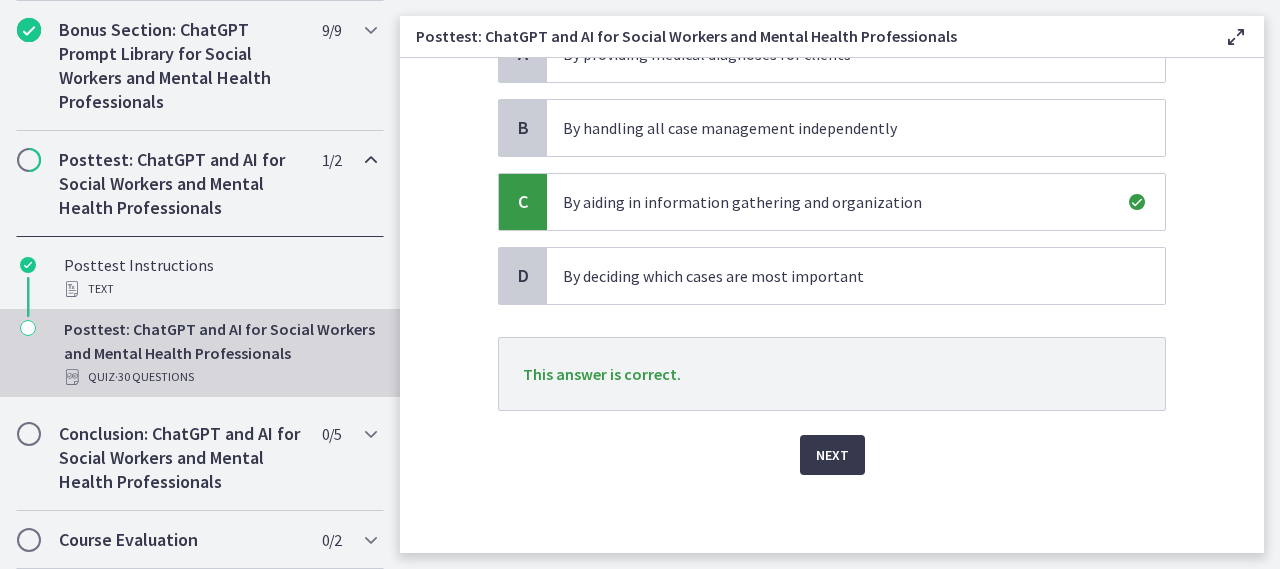 scroll, scrollTop: 243, scrollLeft: 0, axis: vertical 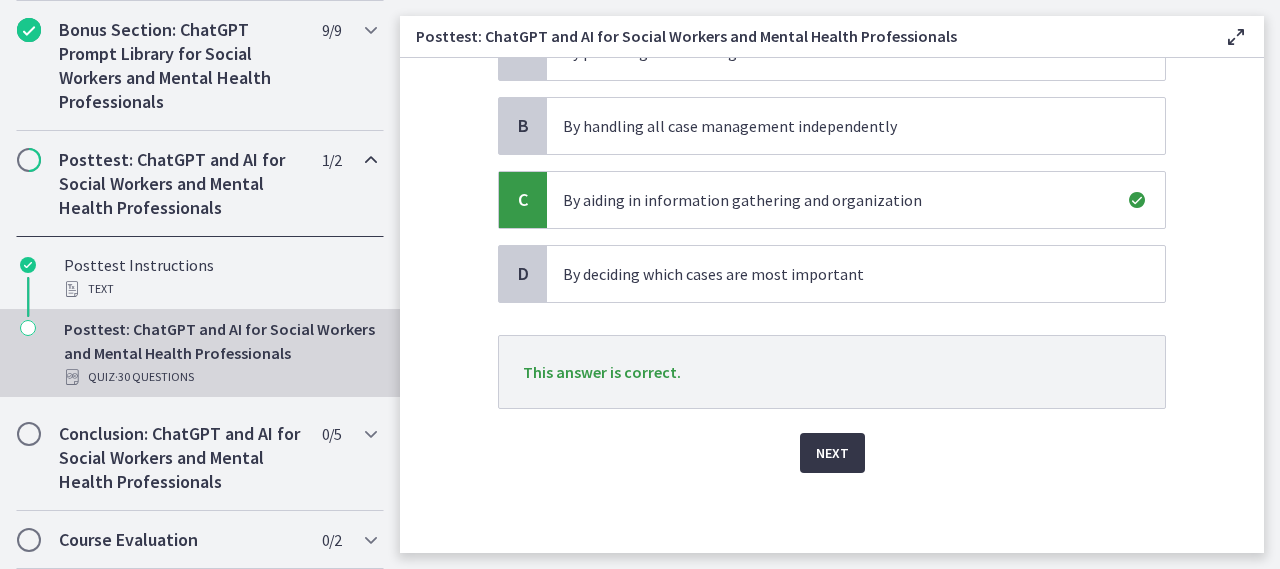 click on "Next" at bounding box center (832, 453) 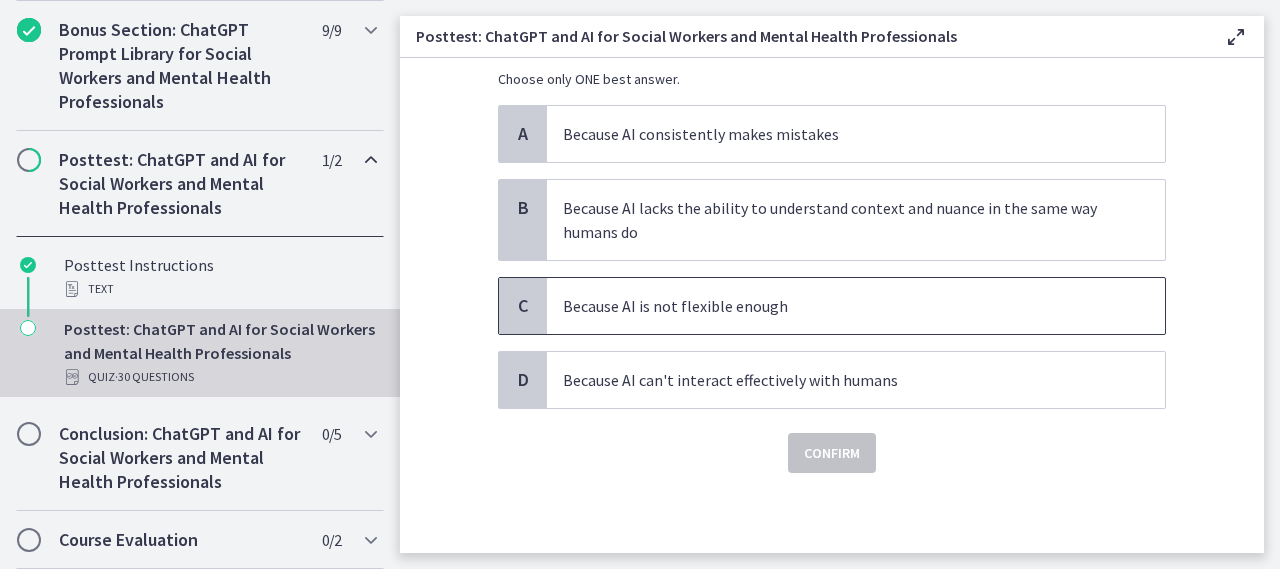 scroll, scrollTop: 0, scrollLeft: 0, axis: both 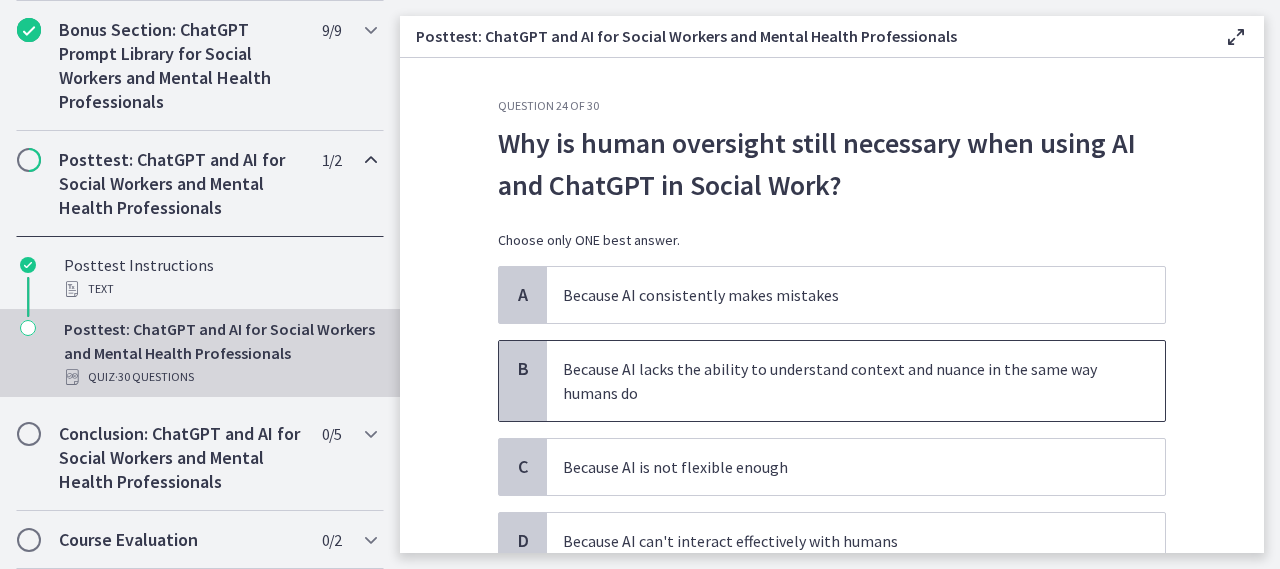 click on "Because AI lacks the ability to understand context and nuance in the same way humans do" at bounding box center (856, 381) 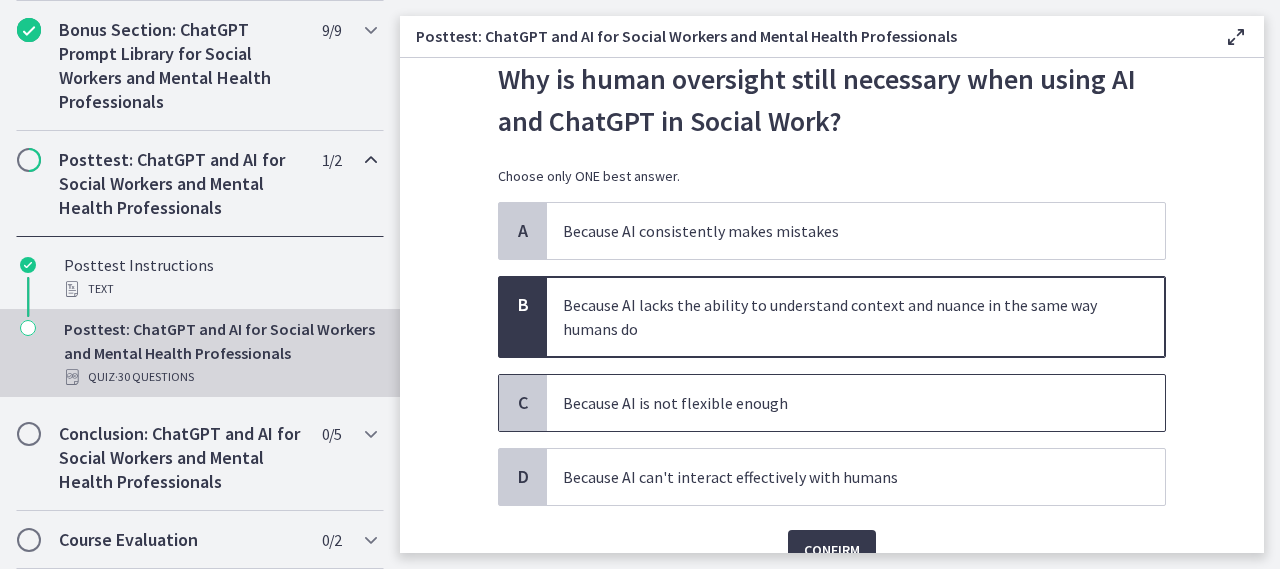 scroll, scrollTop: 100, scrollLeft: 0, axis: vertical 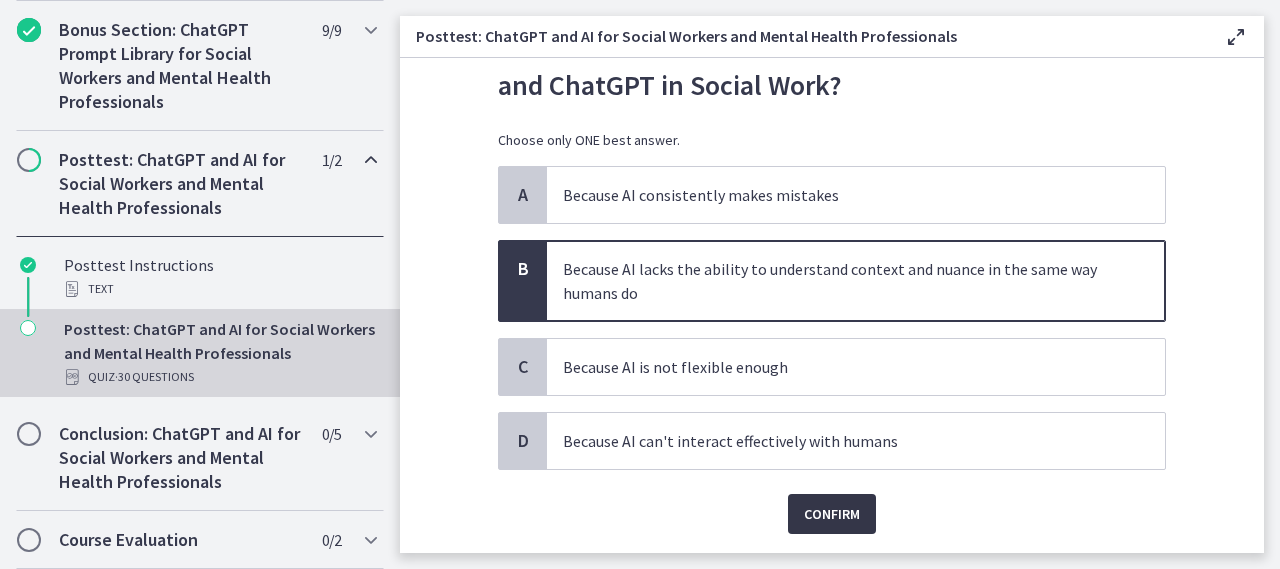 click on "Confirm" at bounding box center (832, 514) 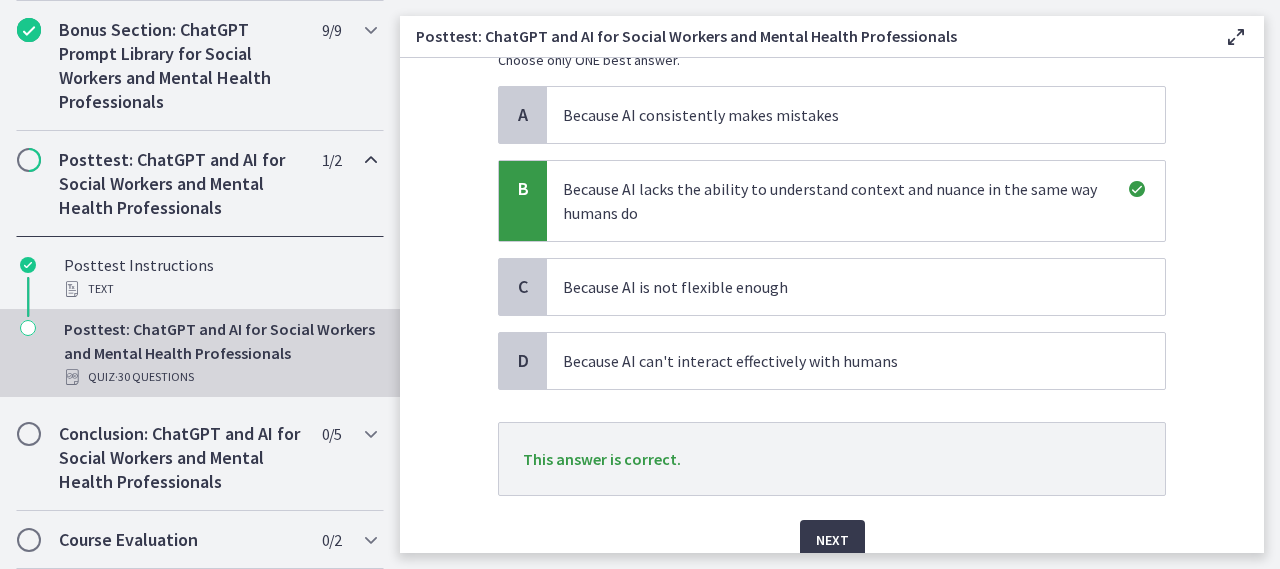 scroll, scrollTop: 267, scrollLeft: 0, axis: vertical 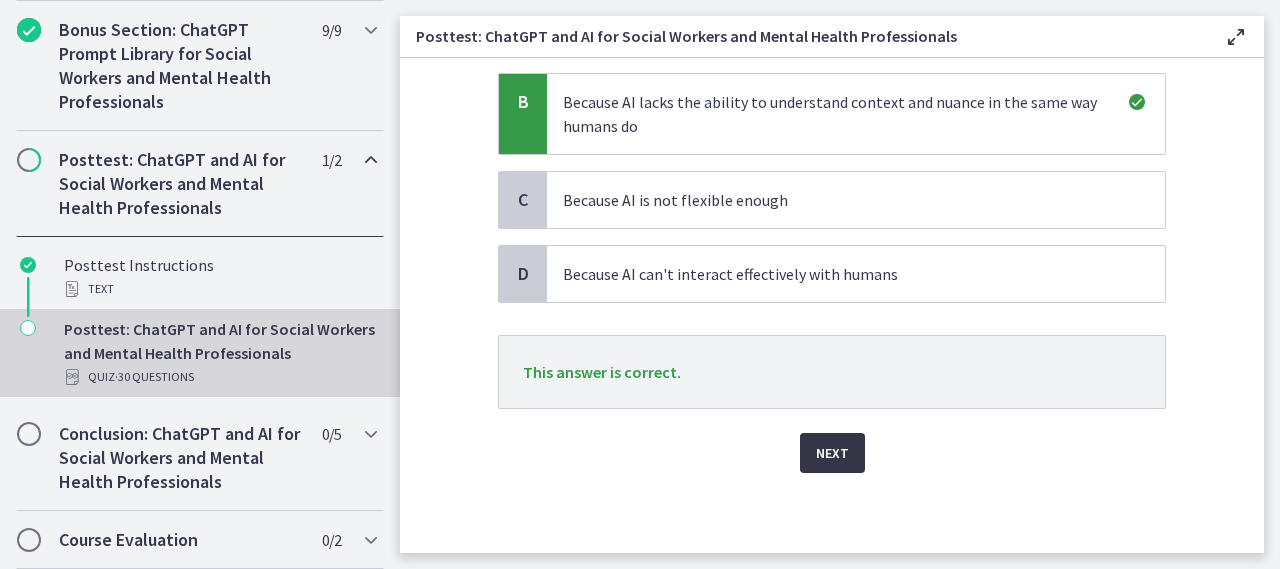 click on "Next" at bounding box center (832, 453) 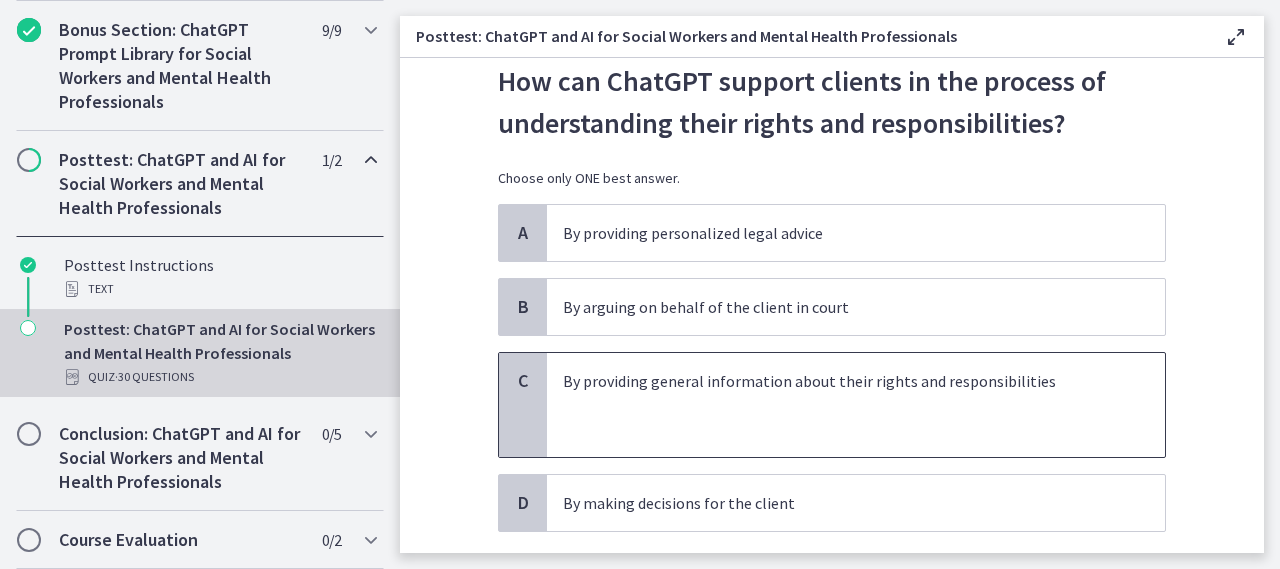 scroll, scrollTop: 100, scrollLeft: 0, axis: vertical 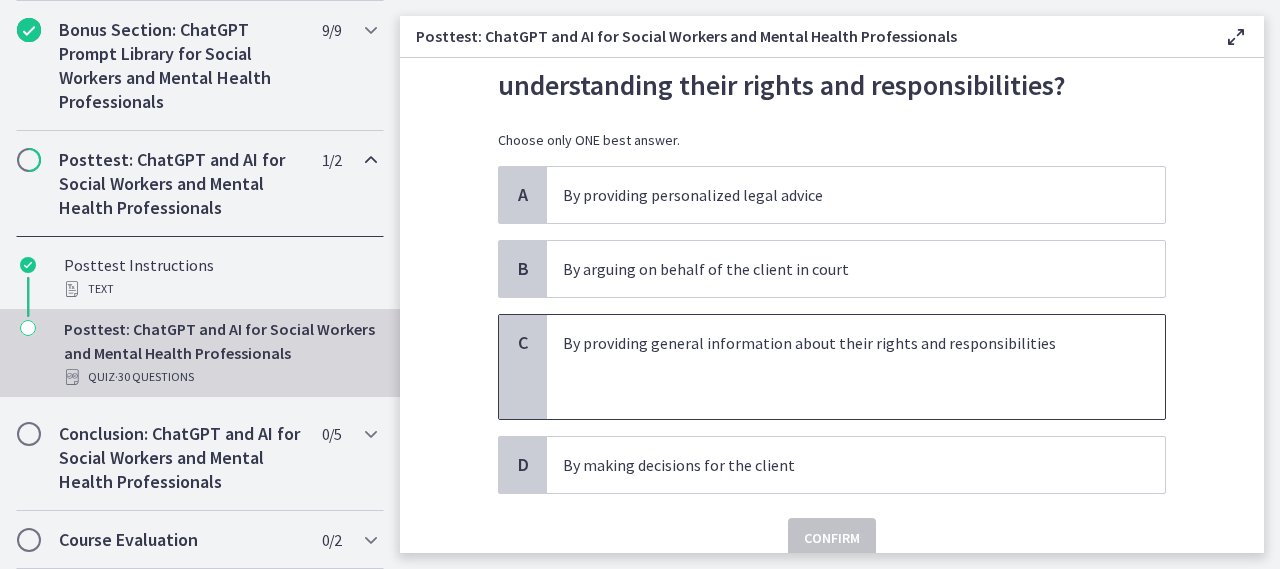 click at bounding box center [836, 367] 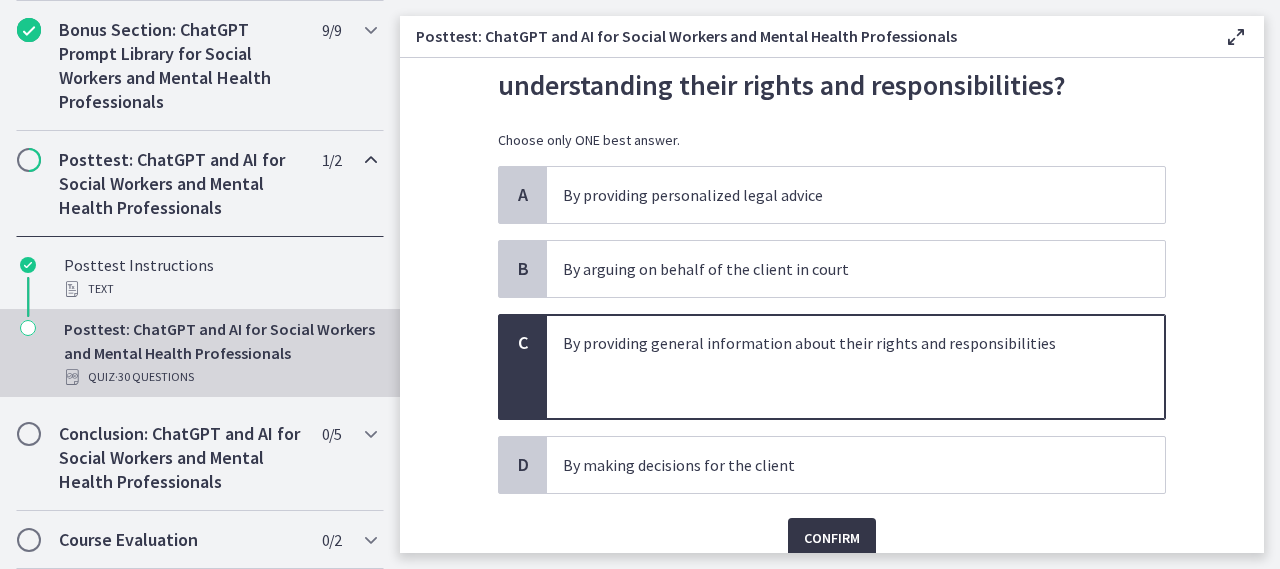click on "Confirm" at bounding box center (832, 538) 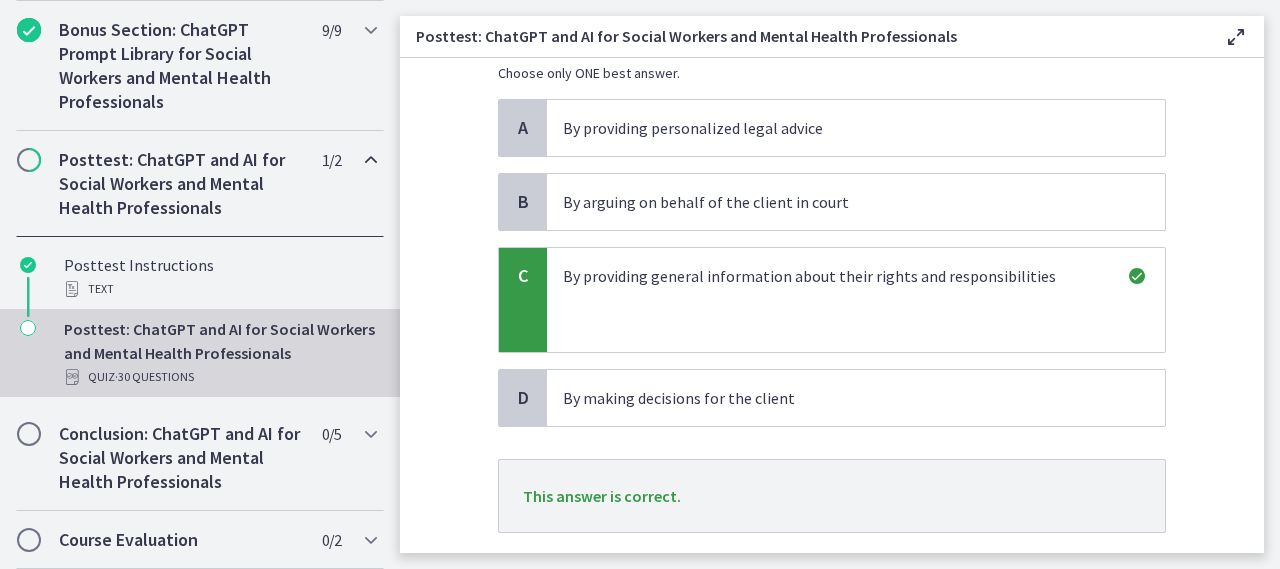scroll, scrollTop: 291, scrollLeft: 0, axis: vertical 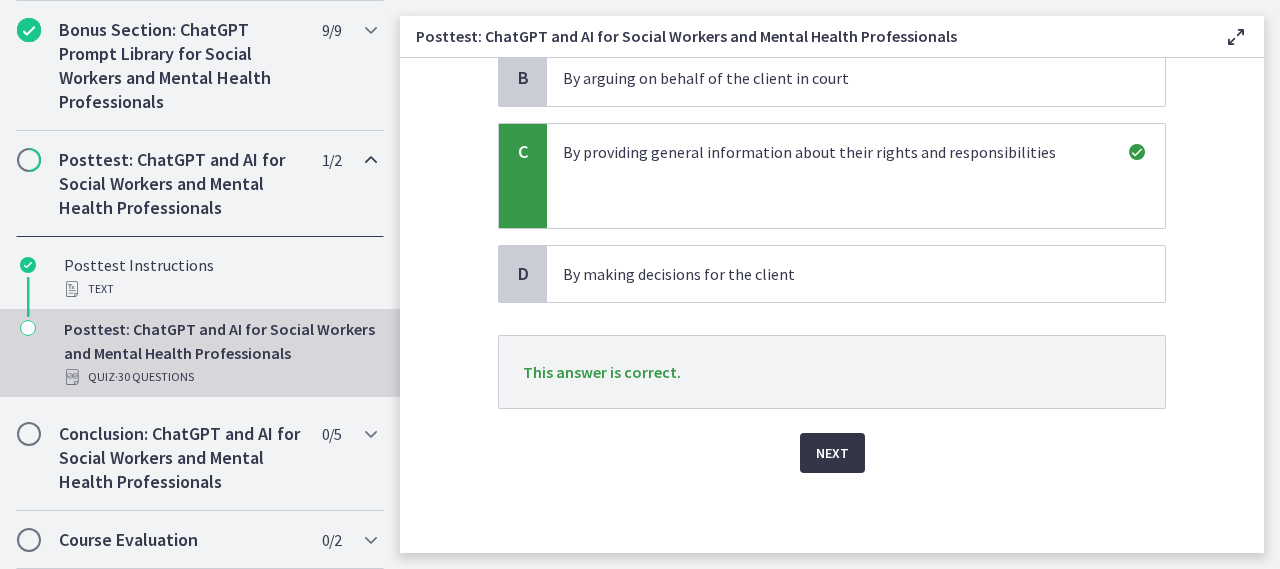 click on "Next" at bounding box center [832, 453] 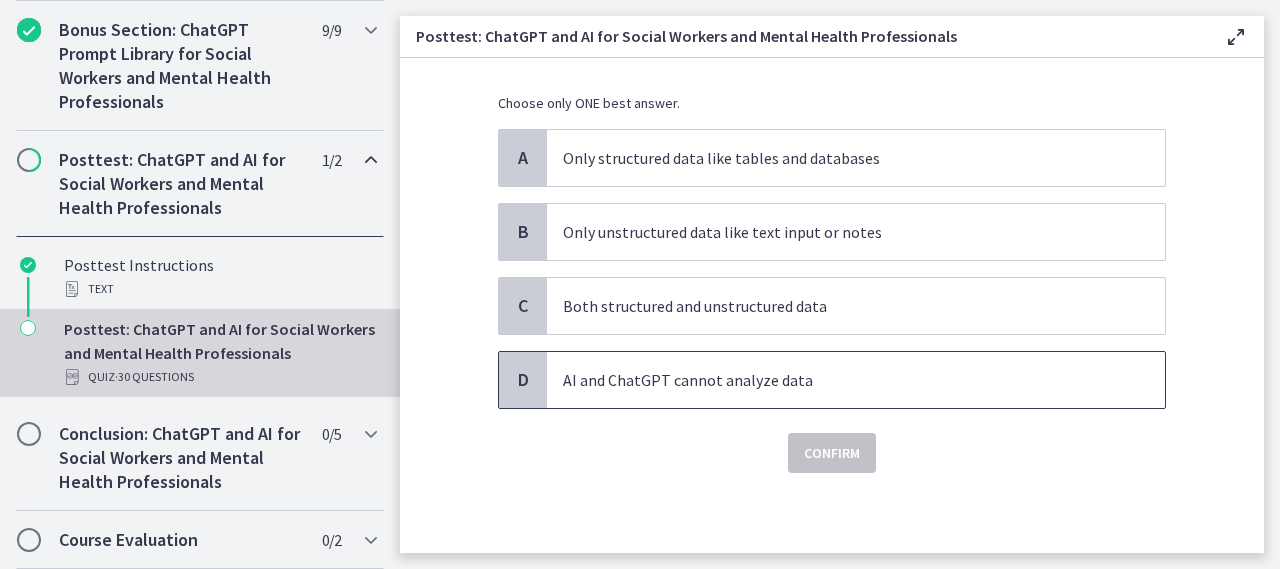 scroll, scrollTop: 37, scrollLeft: 0, axis: vertical 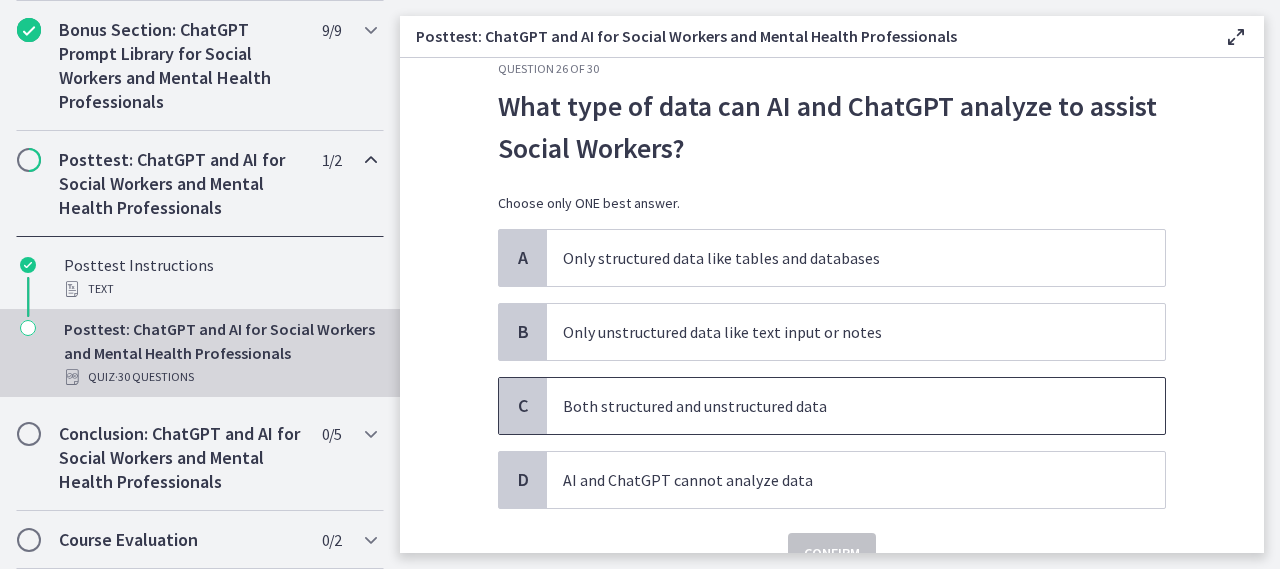 click on "Both structured and unstructured data" at bounding box center [856, 406] 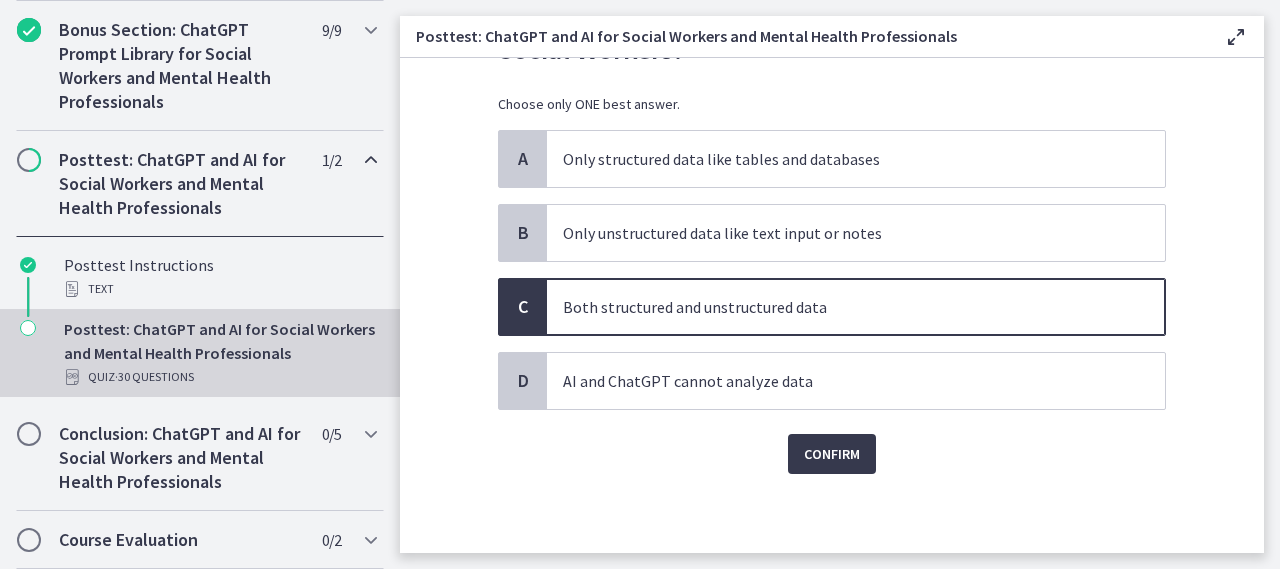 scroll, scrollTop: 137, scrollLeft: 0, axis: vertical 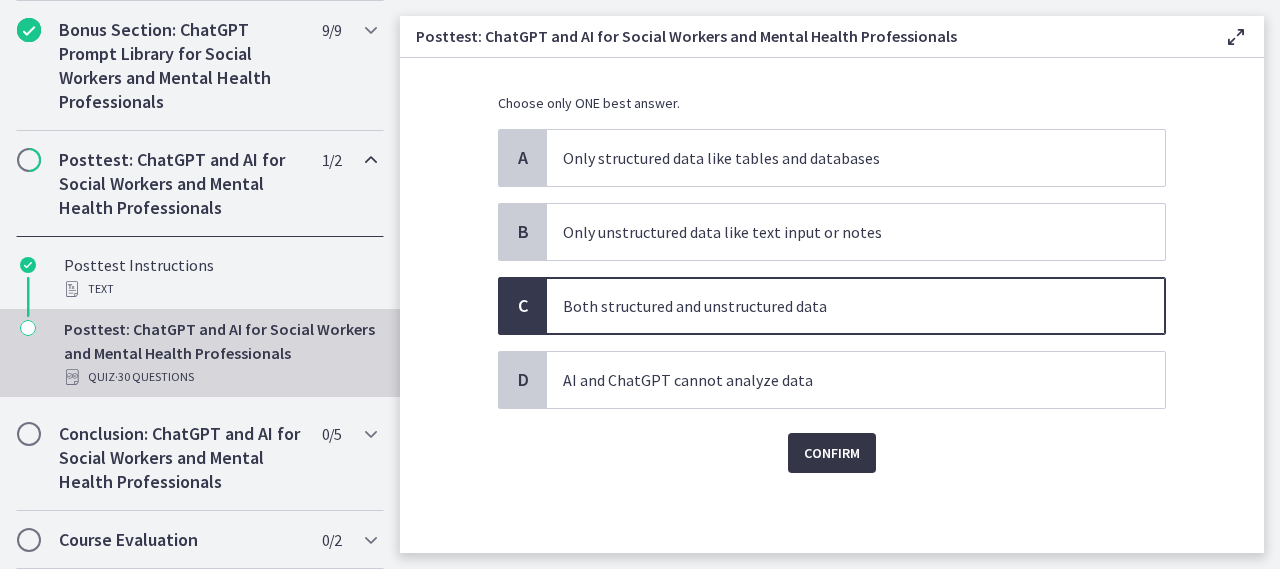 click on "Confirm" at bounding box center (832, 453) 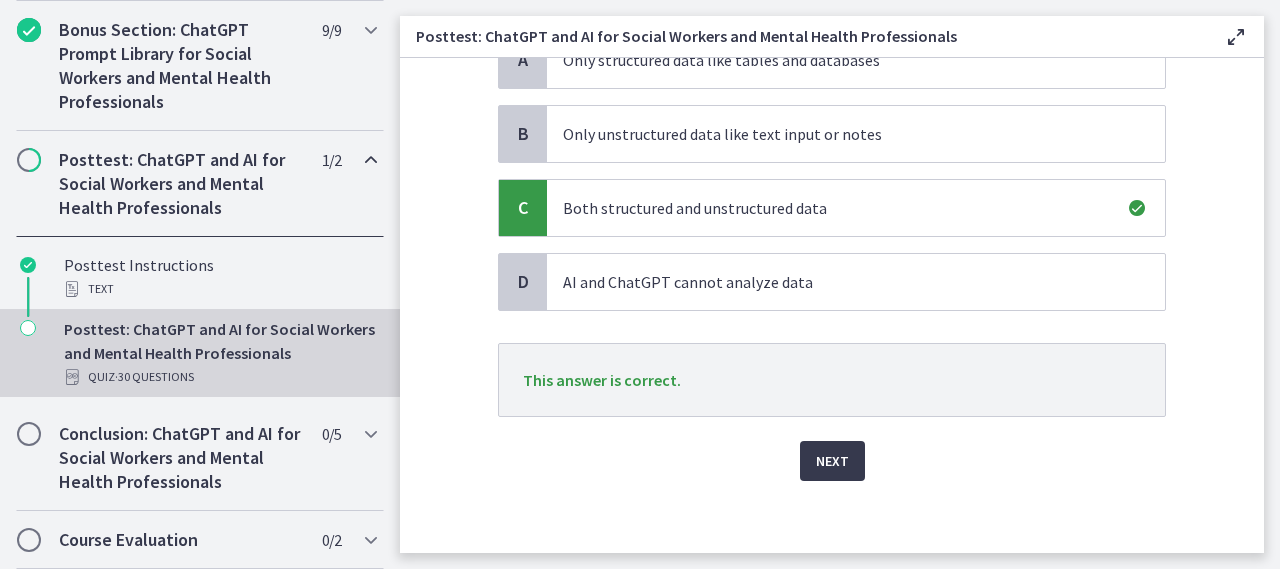 scroll, scrollTop: 237, scrollLeft: 0, axis: vertical 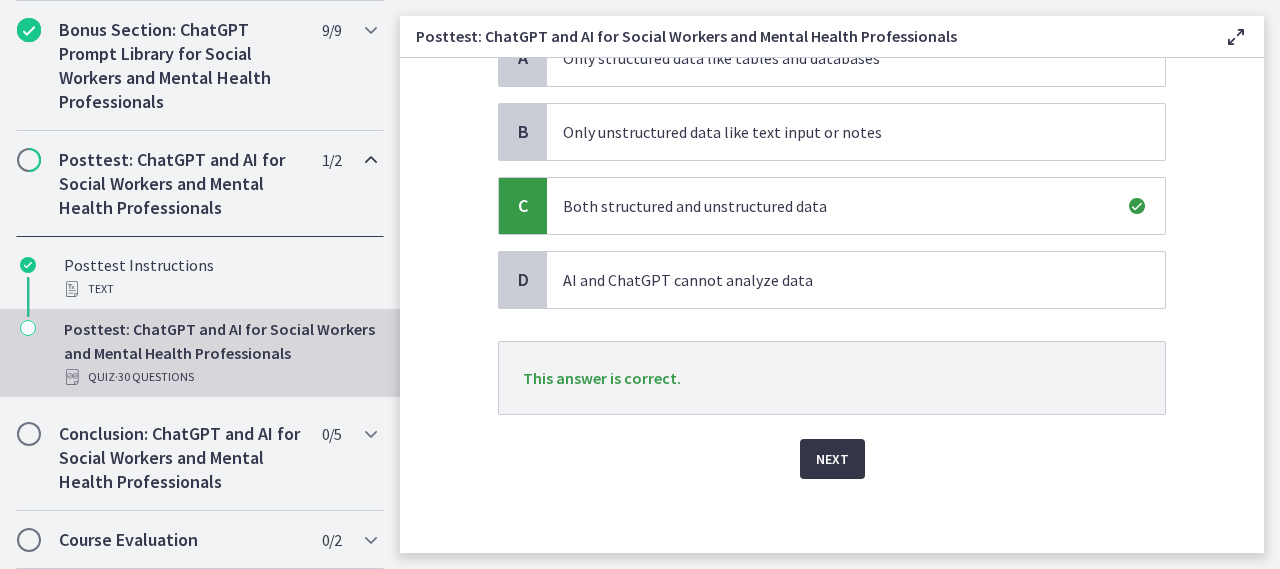 click on "Next" at bounding box center (832, 459) 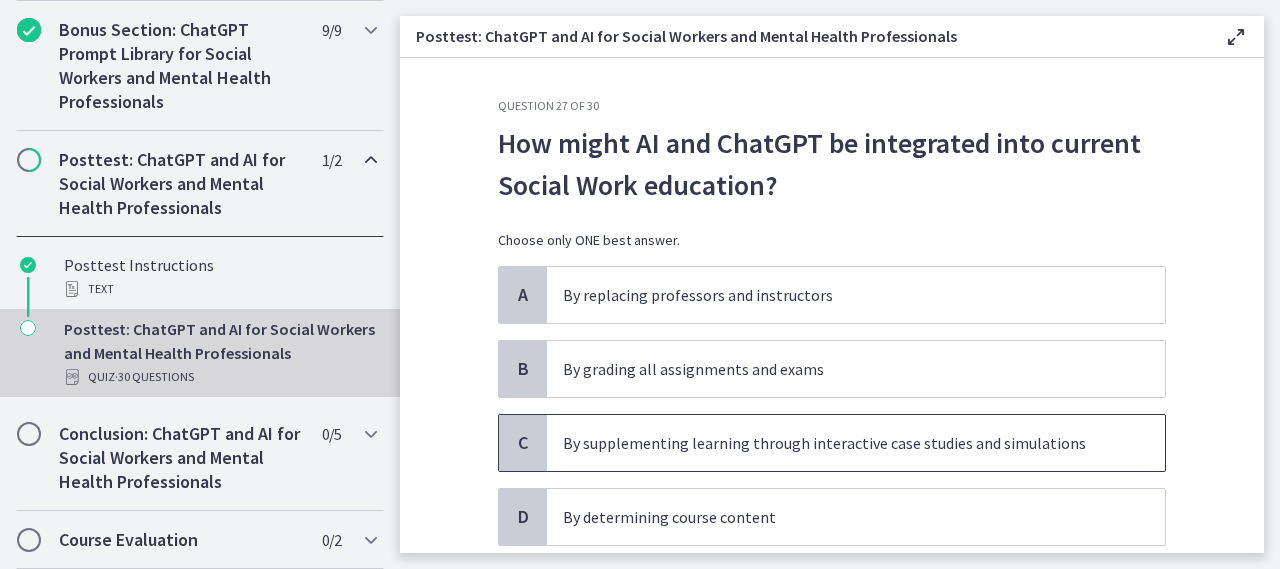 scroll, scrollTop: 100, scrollLeft: 0, axis: vertical 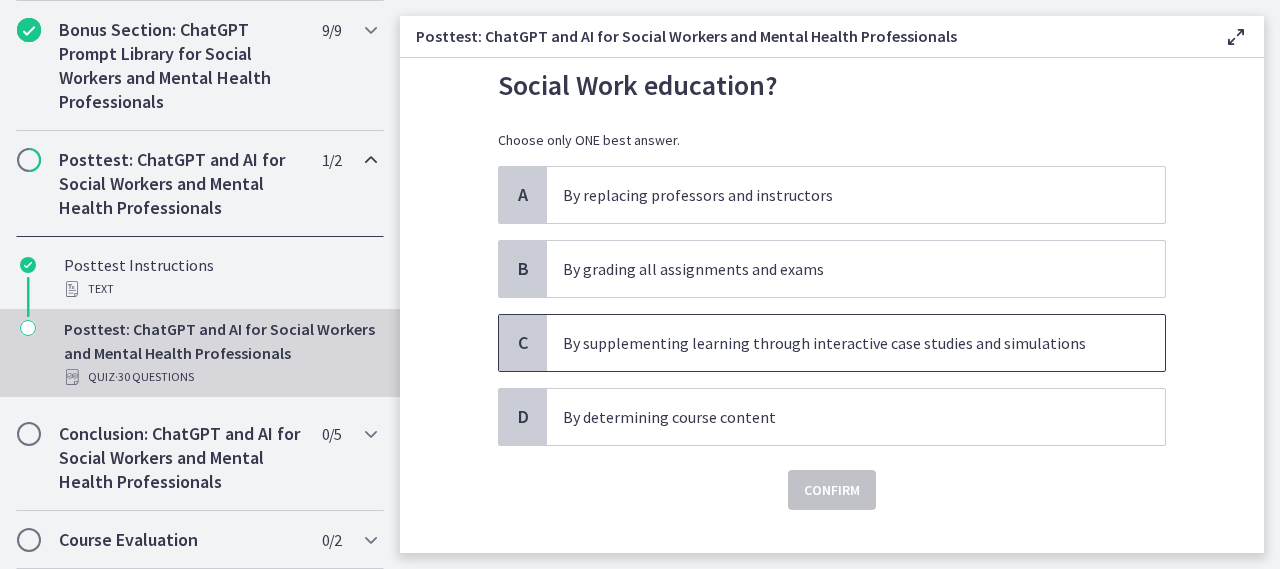 click on "By supplementing learning through interactive case studies and simulations" at bounding box center [836, 343] 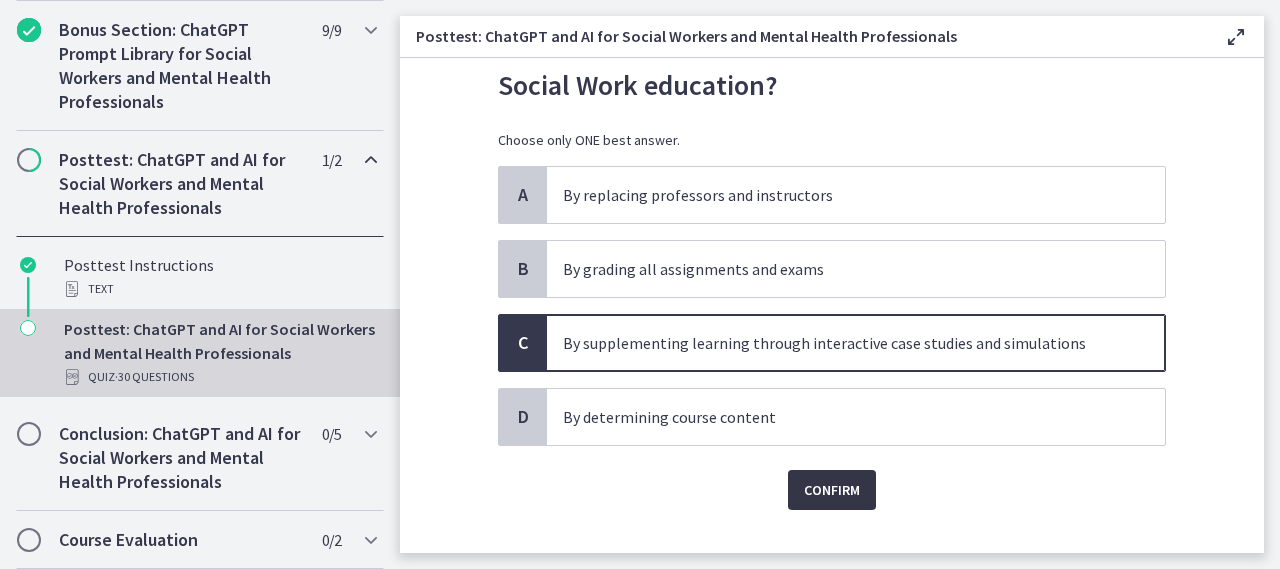 click on "Confirm" at bounding box center [832, 490] 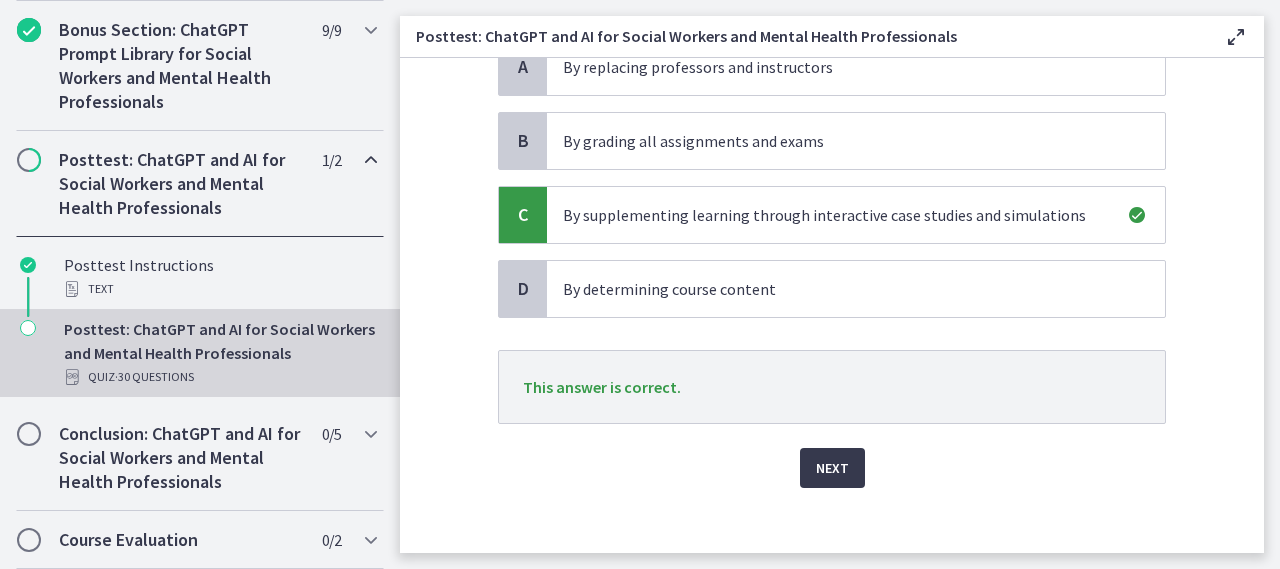 scroll, scrollTop: 243, scrollLeft: 0, axis: vertical 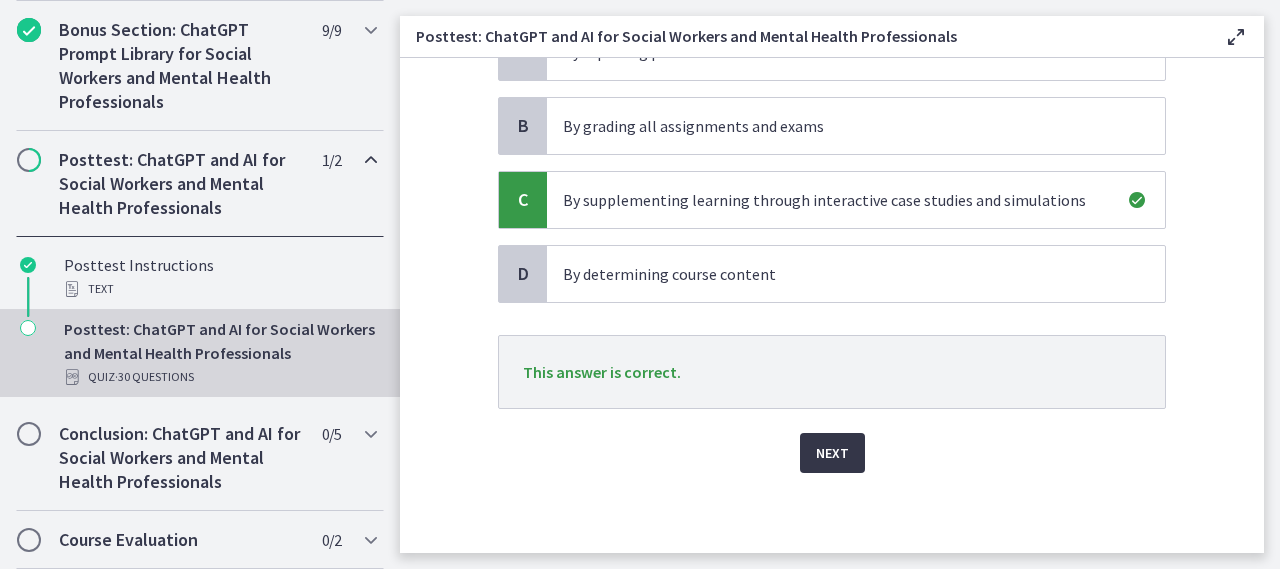 click on "Next" at bounding box center [832, 453] 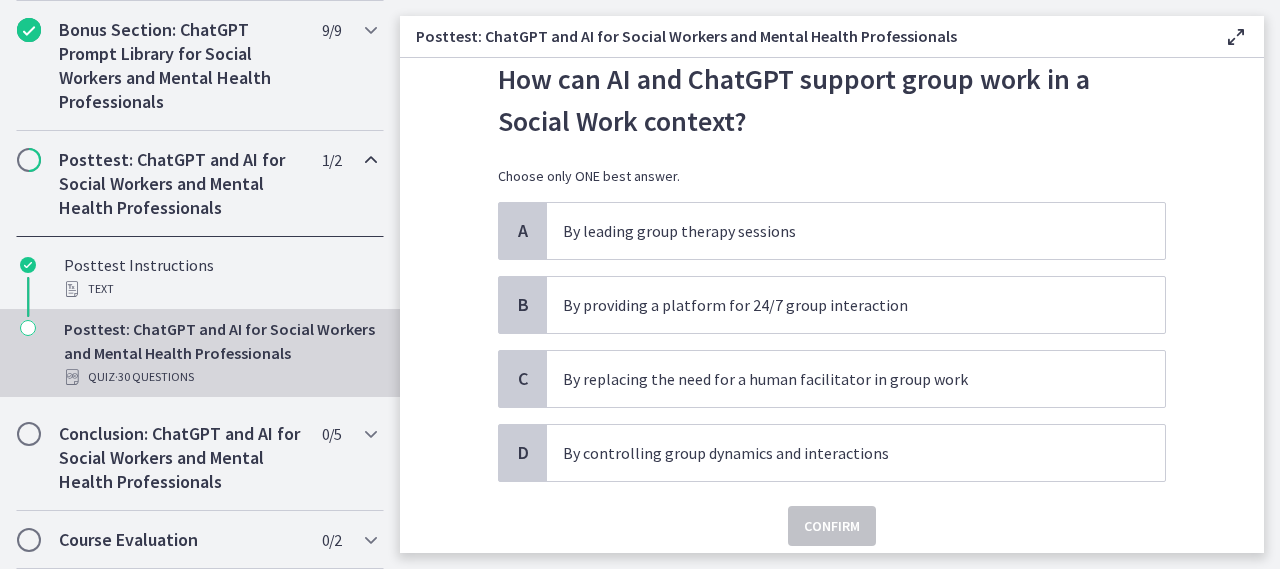 scroll, scrollTop: 100, scrollLeft: 0, axis: vertical 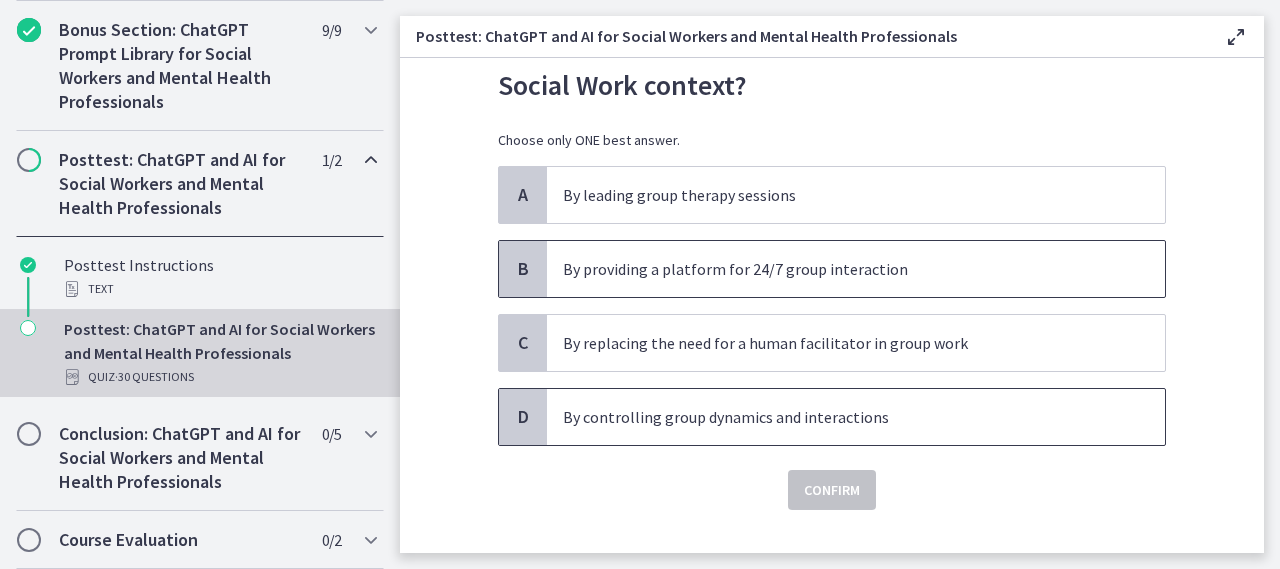 drag, startPoint x: 671, startPoint y: 273, endPoint x: 783, endPoint y: 403, distance: 171.59254 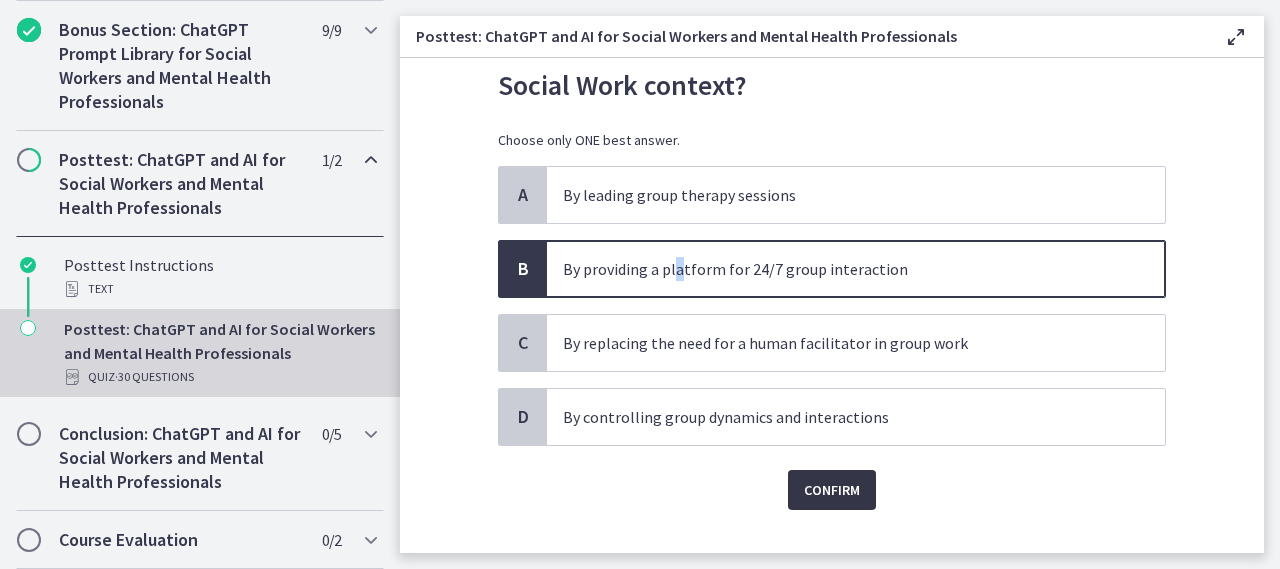 click on "Confirm" at bounding box center [832, 490] 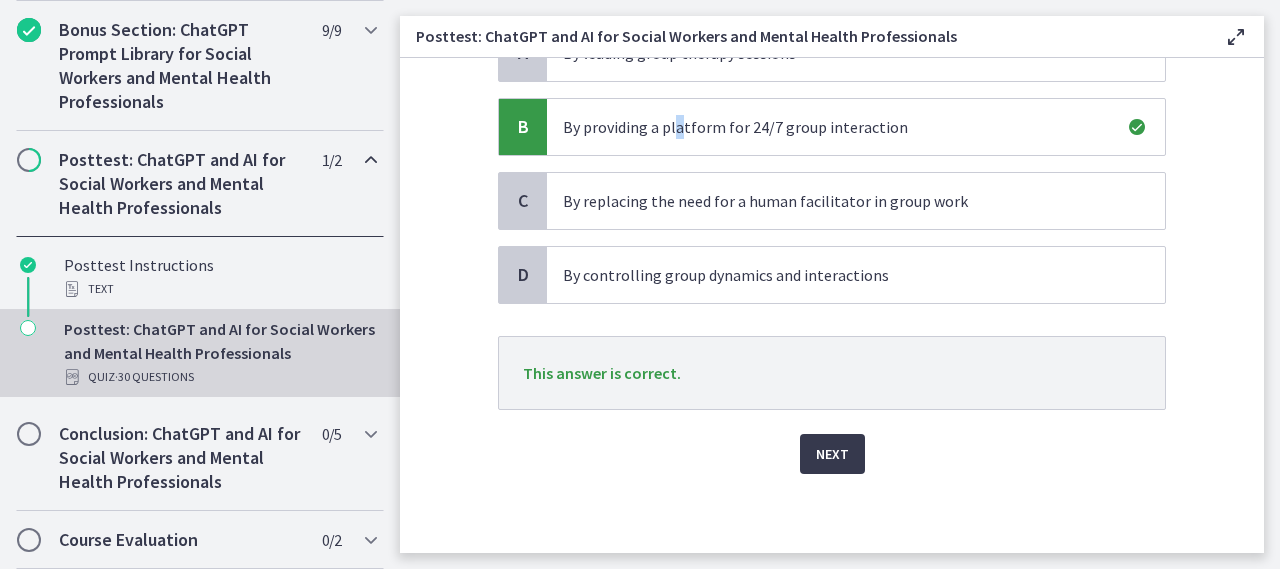 scroll, scrollTop: 243, scrollLeft: 0, axis: vertical 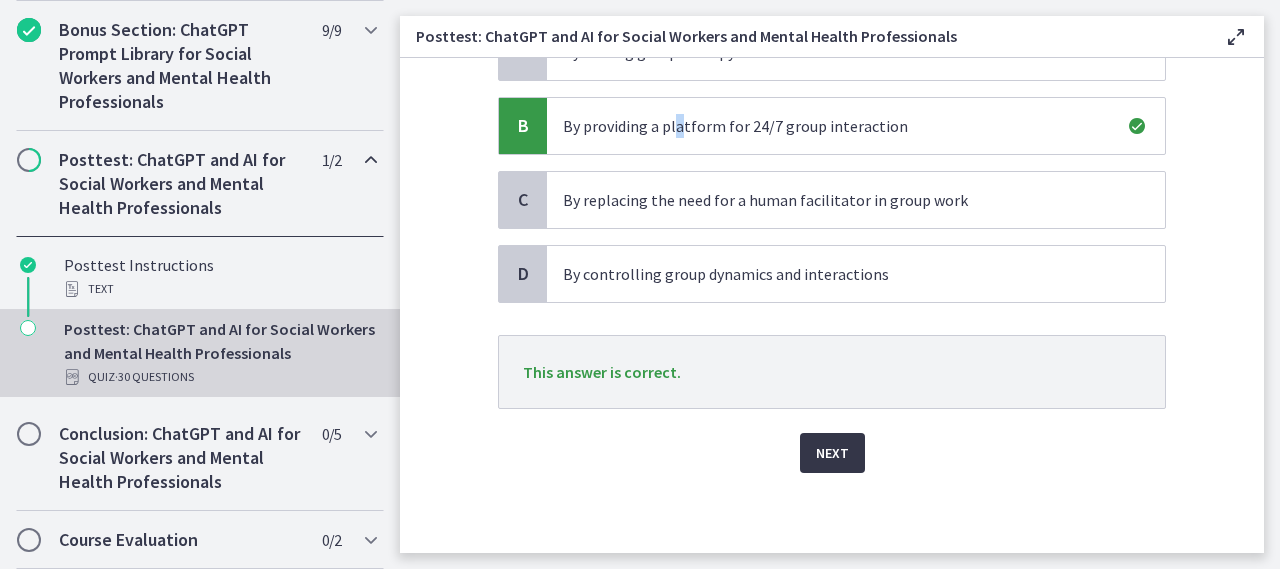 click on "Next" at bounding box center (832, 453) 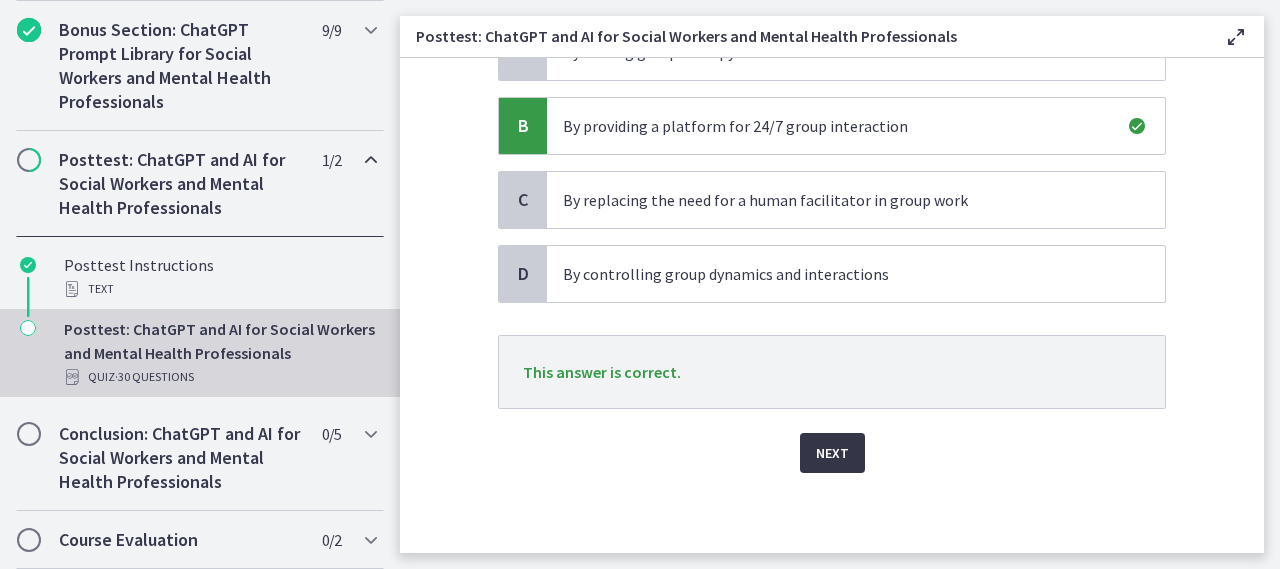 scroll, scrollTop: 0, scrollLeft: 0, axis: both 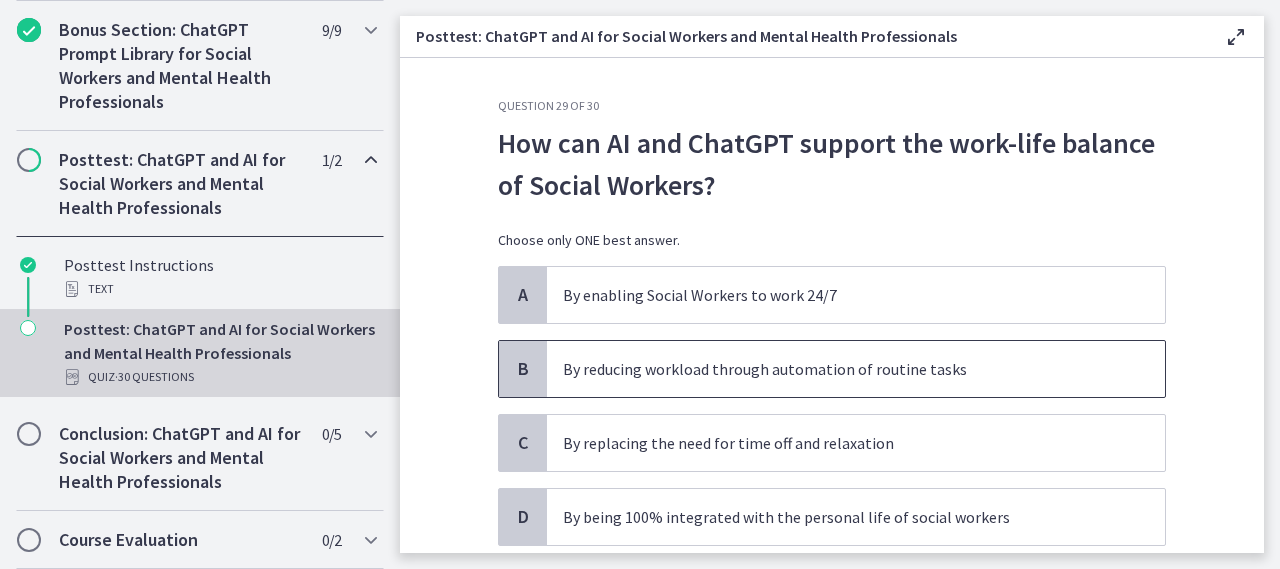 click on "By reducing workload through automation of routine tasks" at bounding box center [836, 369] 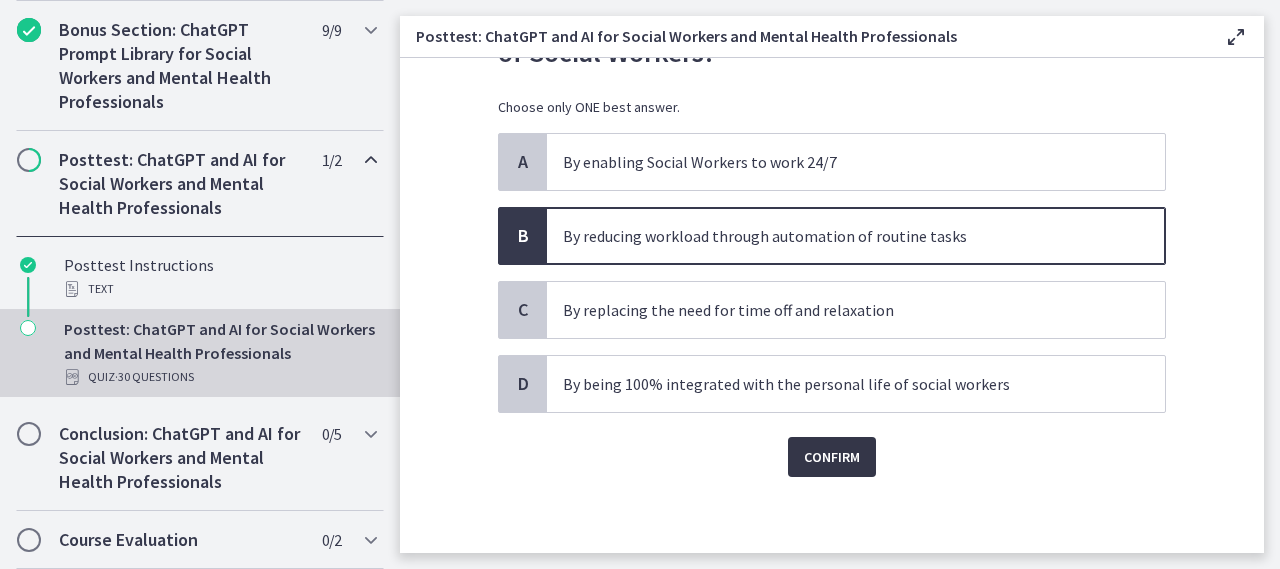 scroll, scrollTop: 137, scrollLeft: 0, axis: vertical 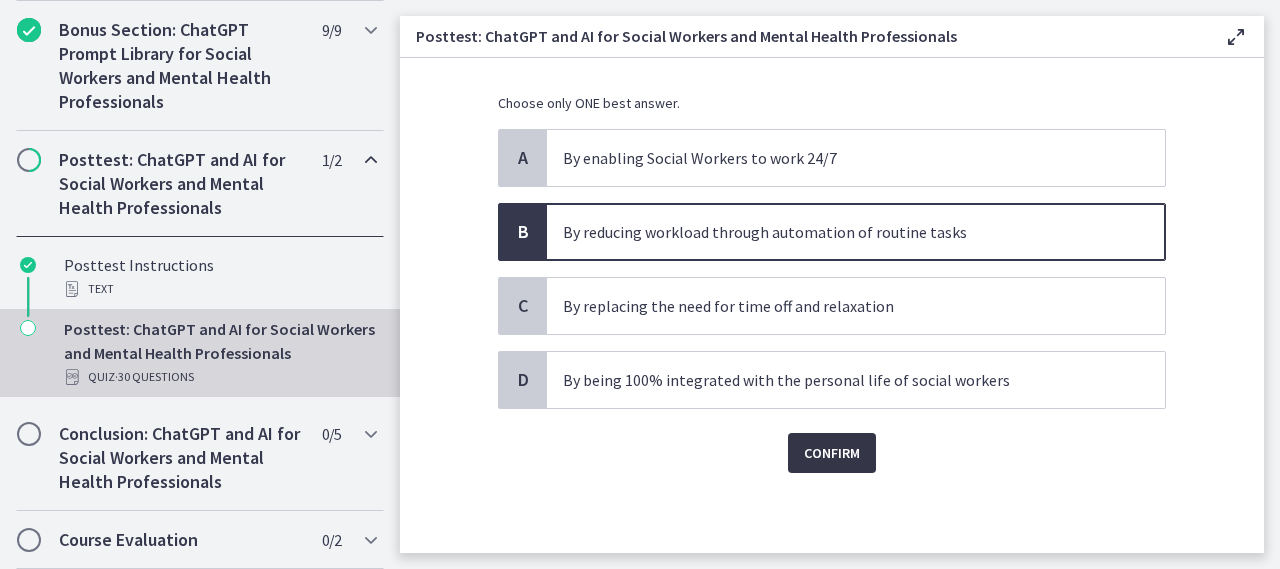 click on "Confirm" at bounding box center (832, 453) 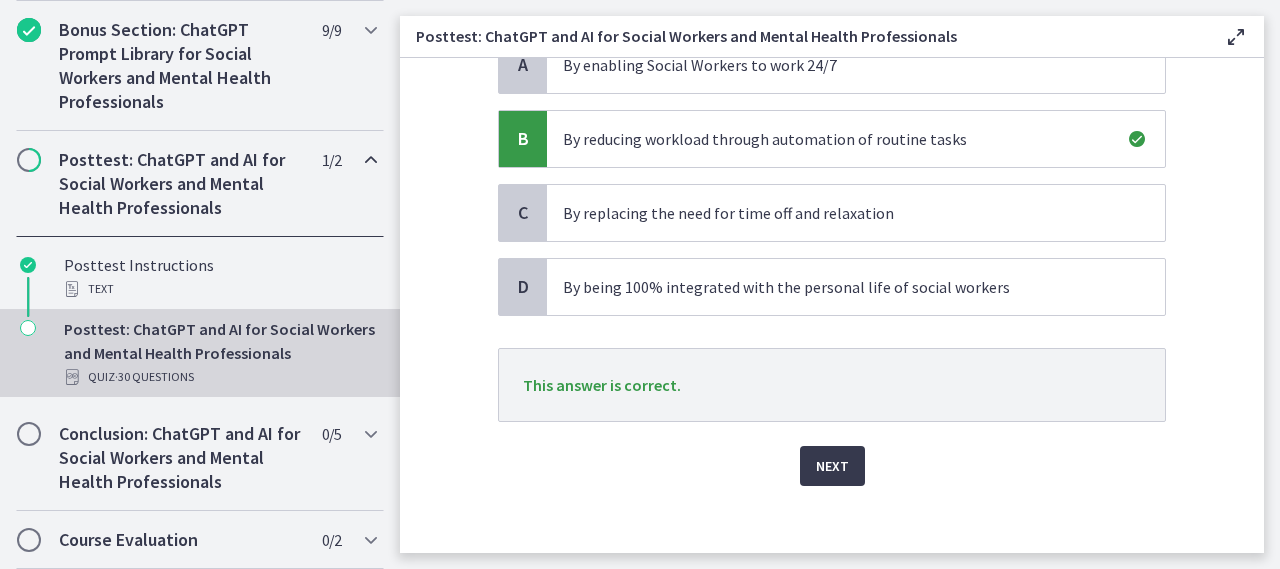 scroll, scrollTop: 243, scrollLeft: 0, axis: vertical 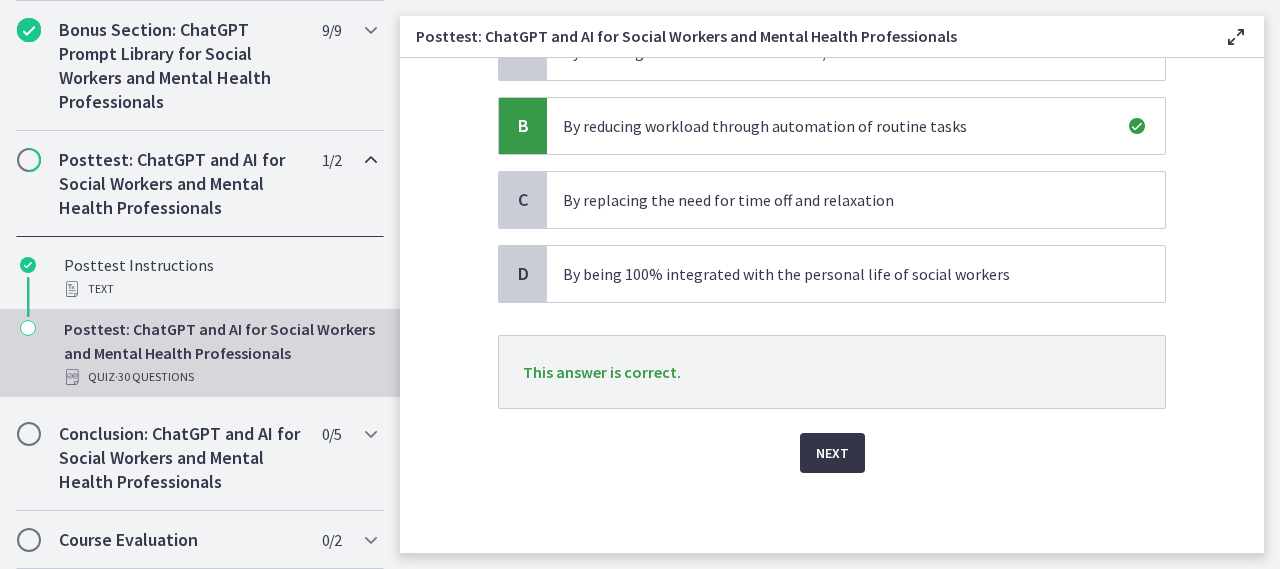 click on "Next" at bounding box center (832, 453) 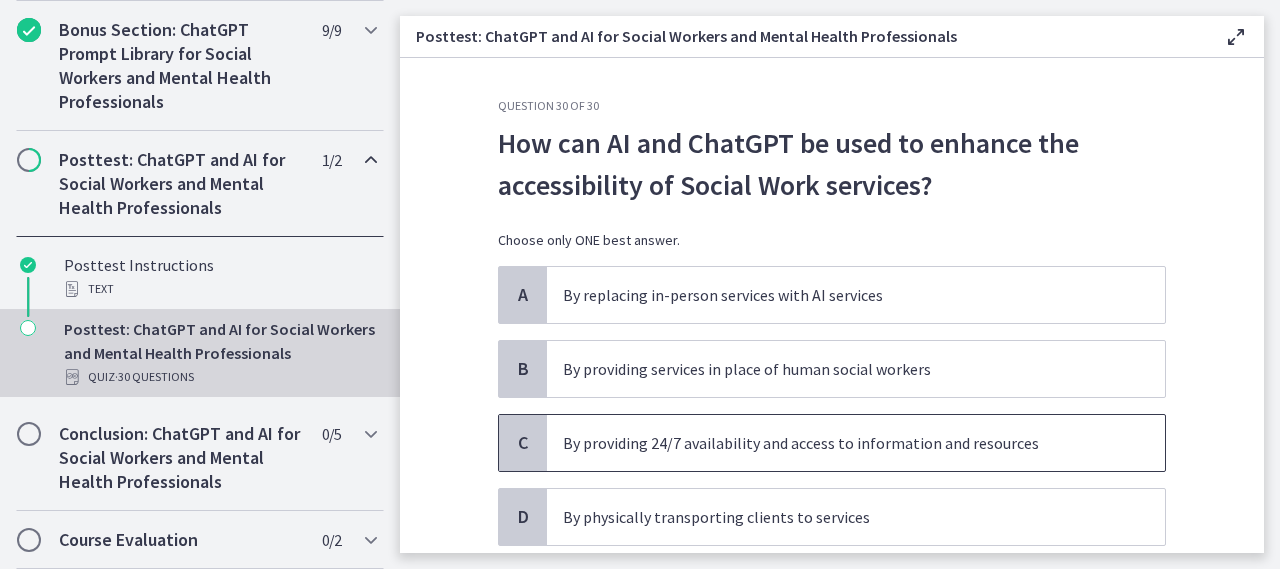 click on "By providing 24/7 availability and access to information and resources" at bounding box center [856, 443] 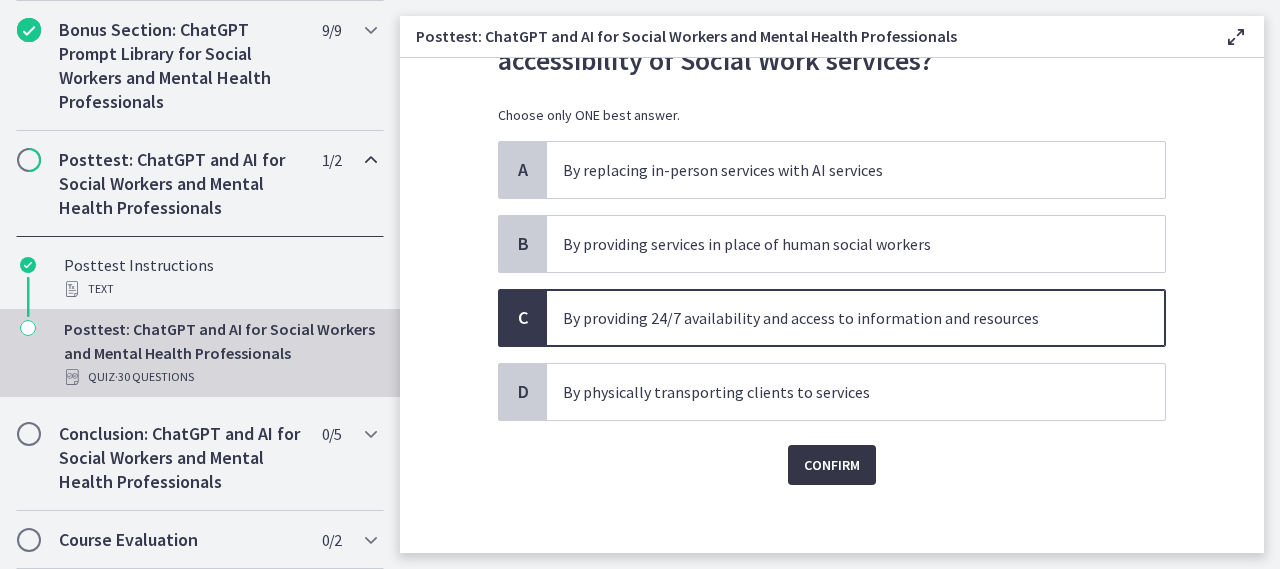 scroll, scrollTop: 137, scrollLeft: 0, axis: vertical 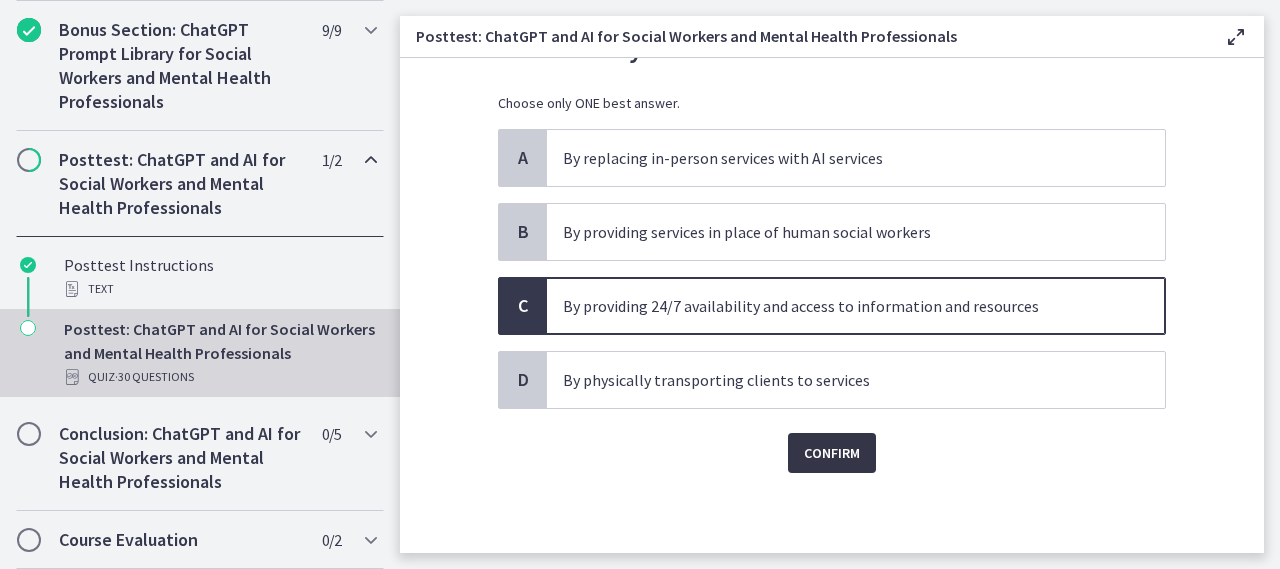click on "Confirm" at bounding box center (832, 453) 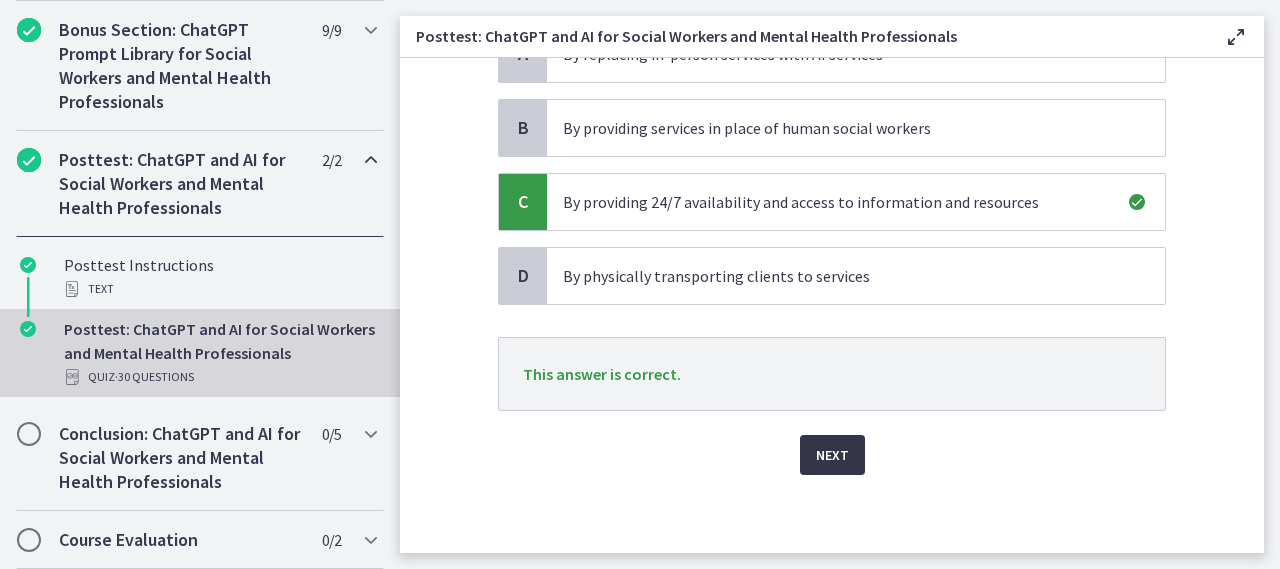 scroll, scrollTop: 243, scrollLeft: 0, axis: vertical 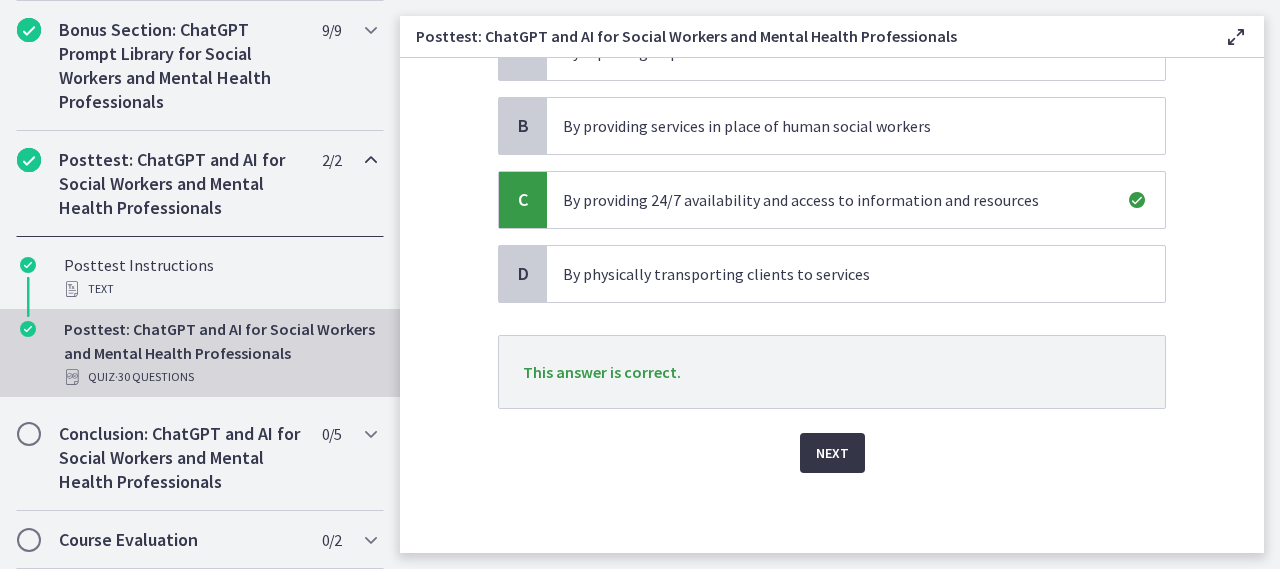 click on "Next" at bounding box center [832, 453] 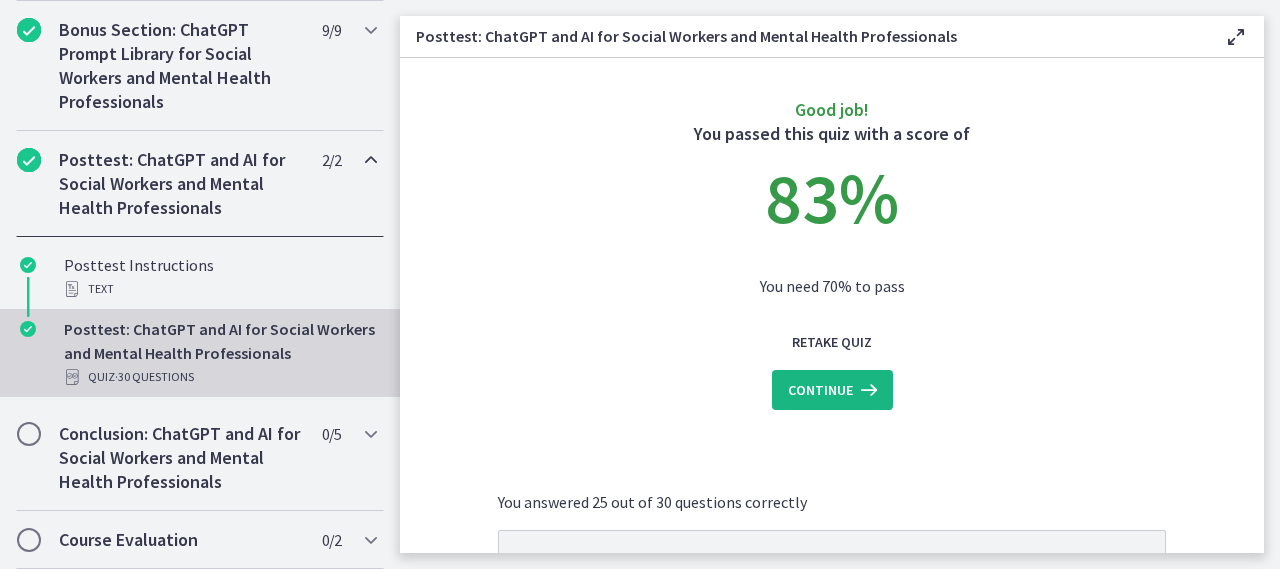 click on "Continue" at bounding box center [820, 390] 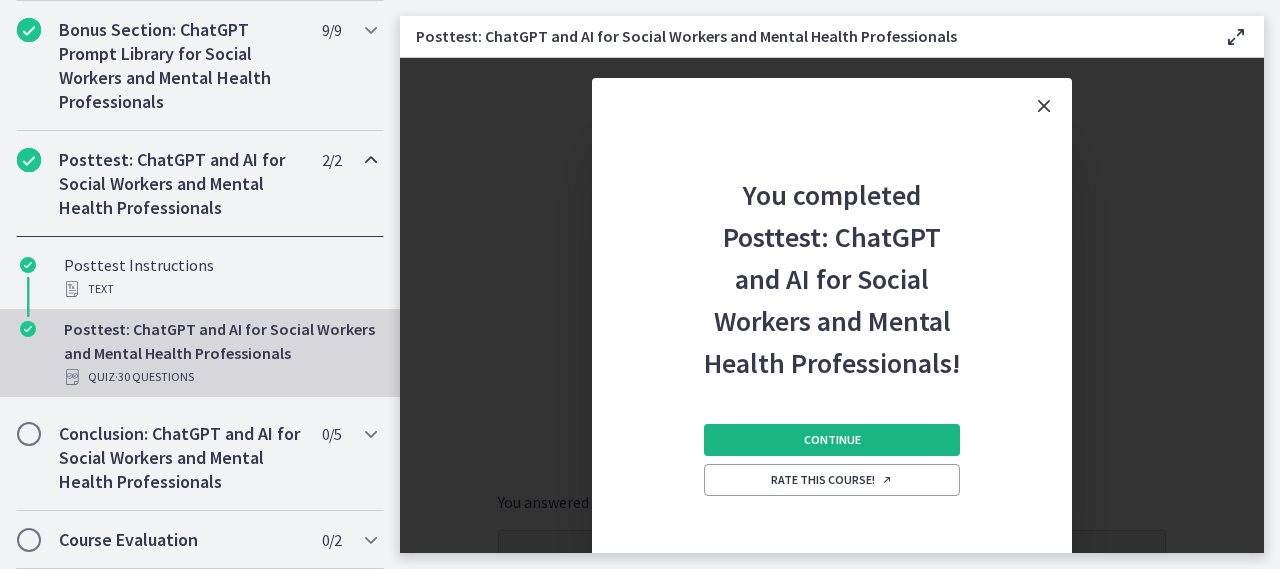 click on "Continue" at bounding box center [832, 440] 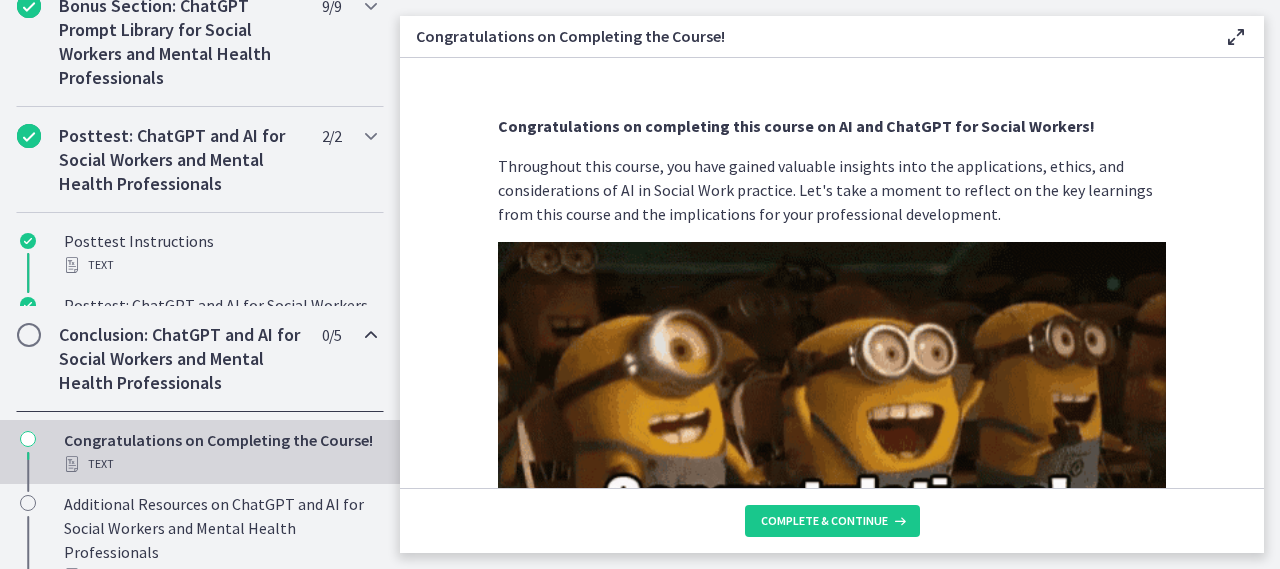 scroll, scrollTop: 1227, scrollLeft: 0, axis: vertical 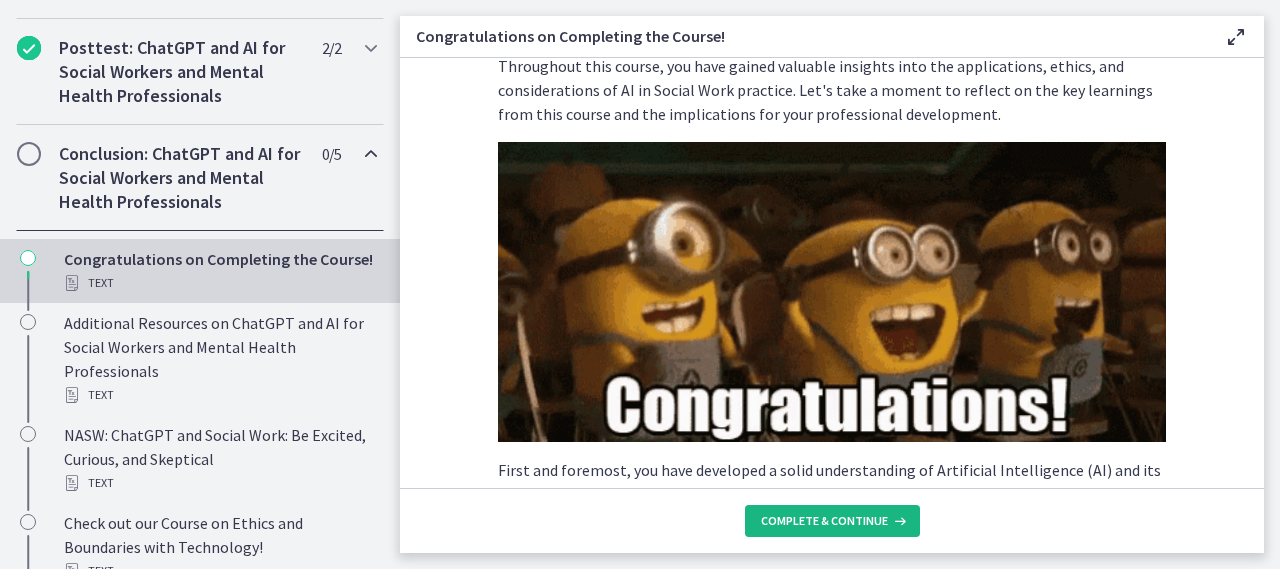 click on "Complete & continue" at bounding box center (824, 521) 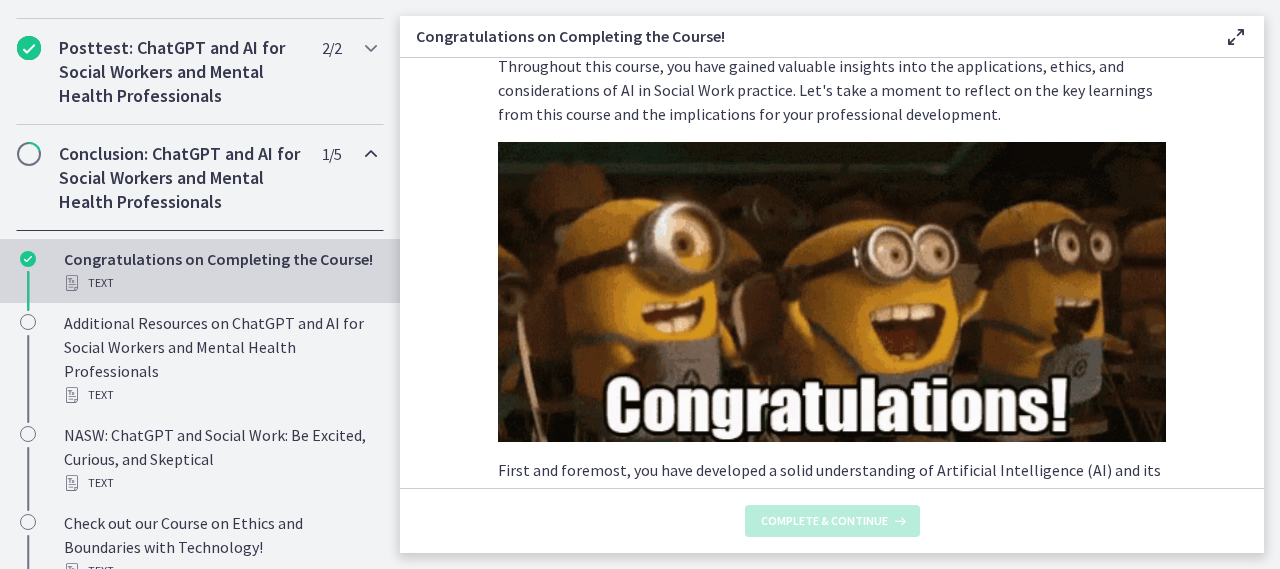 scroll, scrollTop: 0, scrollLeft: 0, axis: both 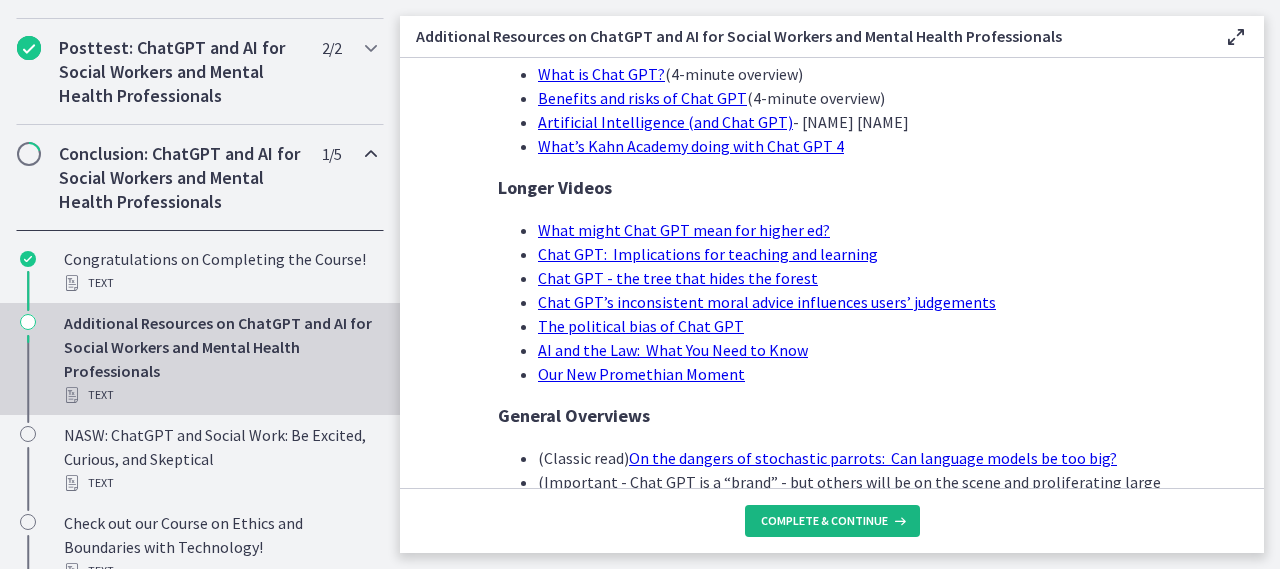 click on "Complete & continue" at bounding box center (824, 521) 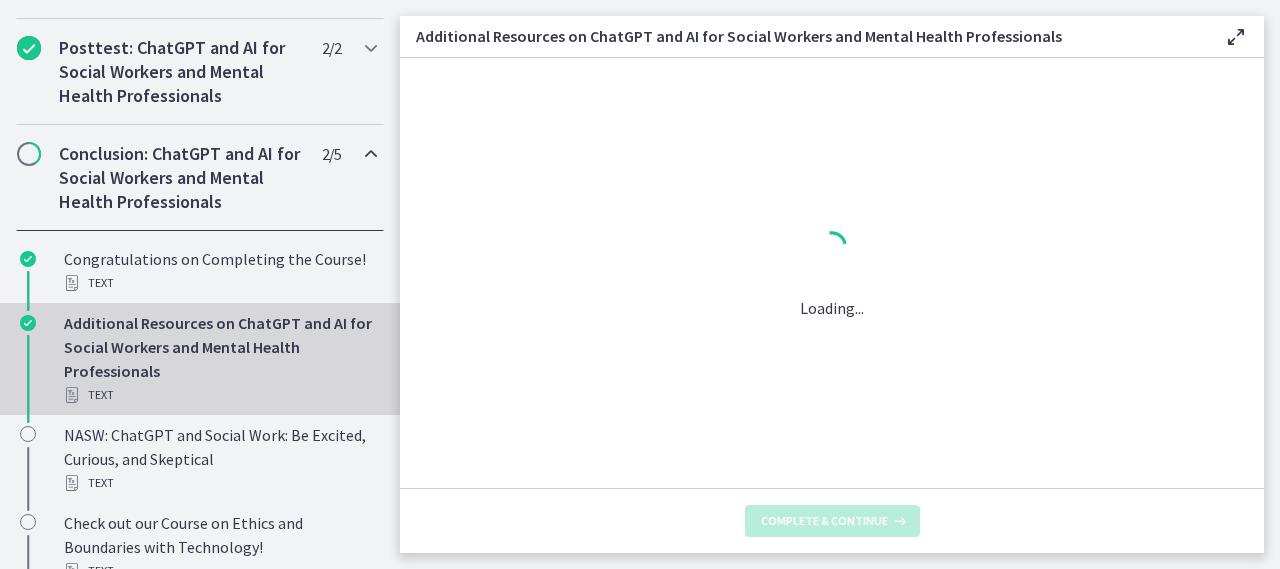 scroll, scrollTop: 0, scrollLeft: 0, axis: both 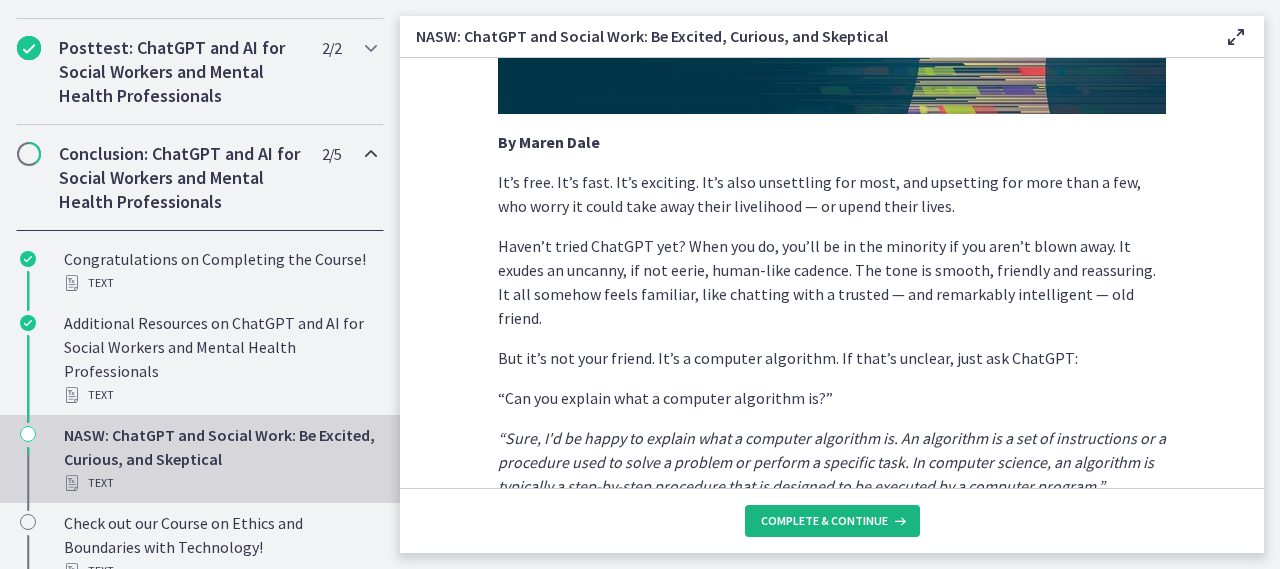 click on "Complete & continue" at bounding box center (824, 521) 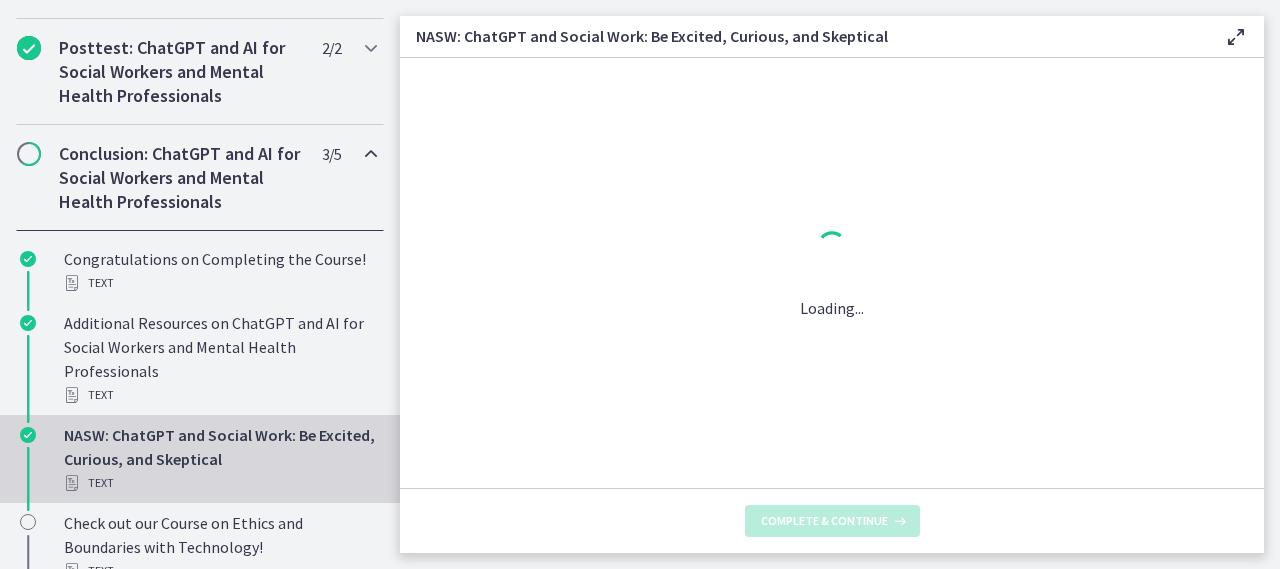 scroll, scrollTop: 0, scrollLeft: 0, axis: both 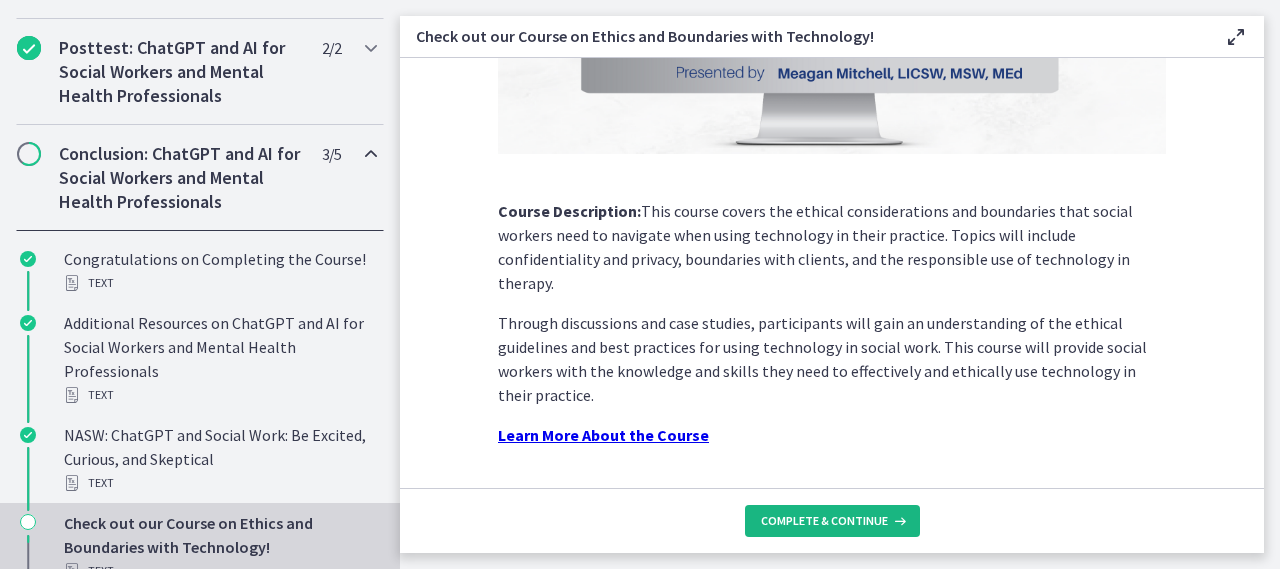 click on "Complete & continue" at bounding box center (832, 521) 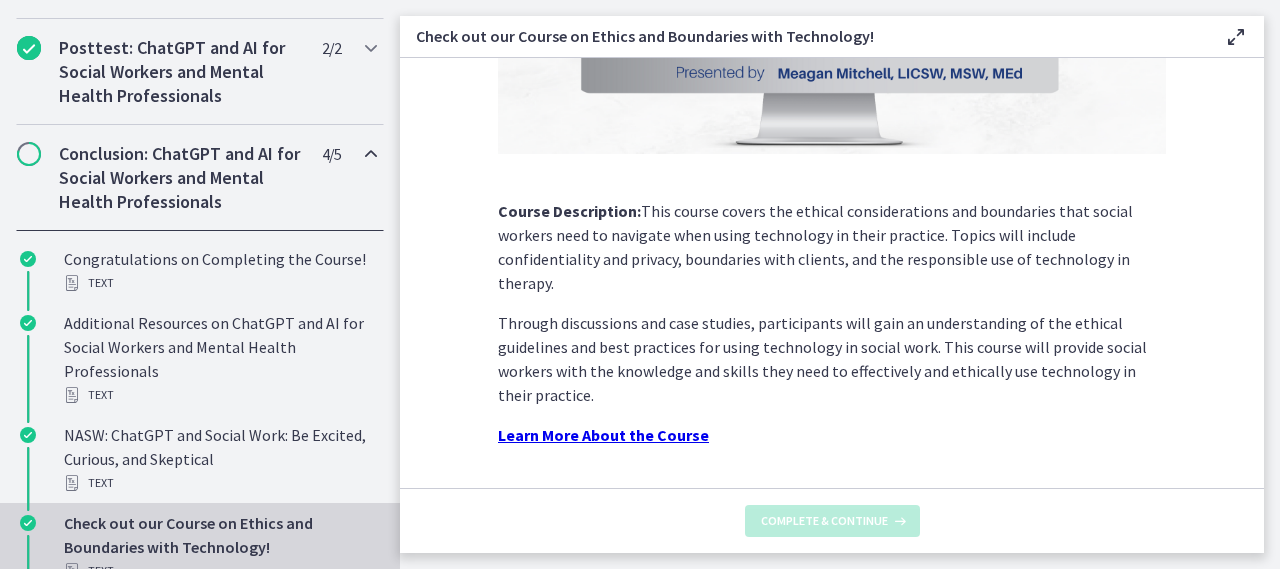 scroll, scrollTop: 0, scrollLeft: 0, axis: both 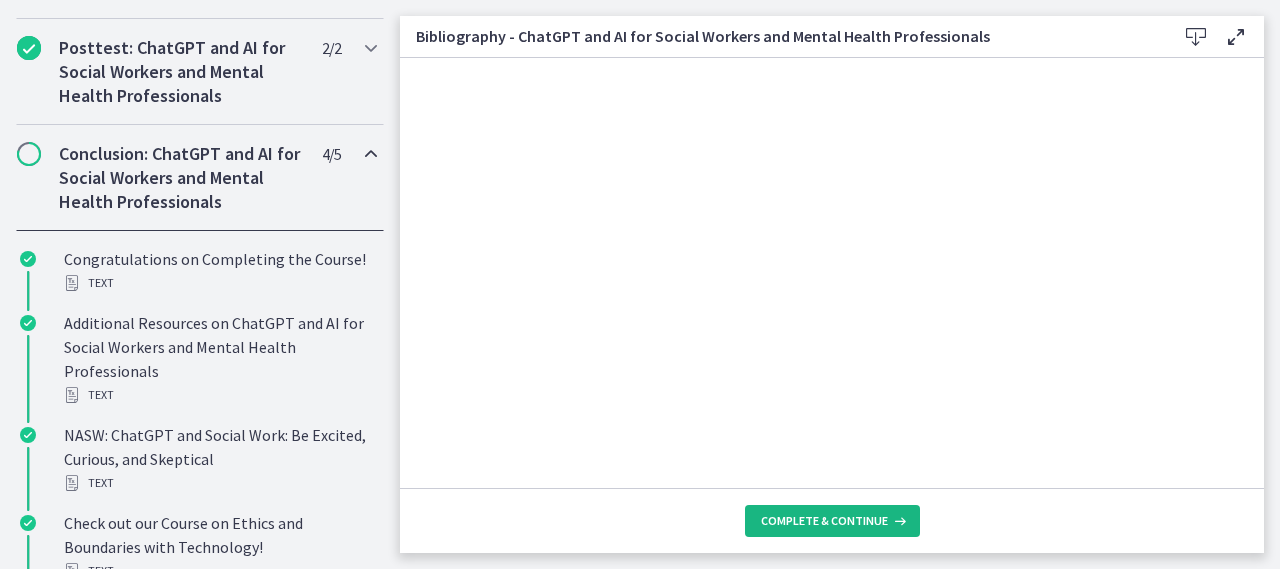 click on "Complete & continue" at bounding box center [832, 521] 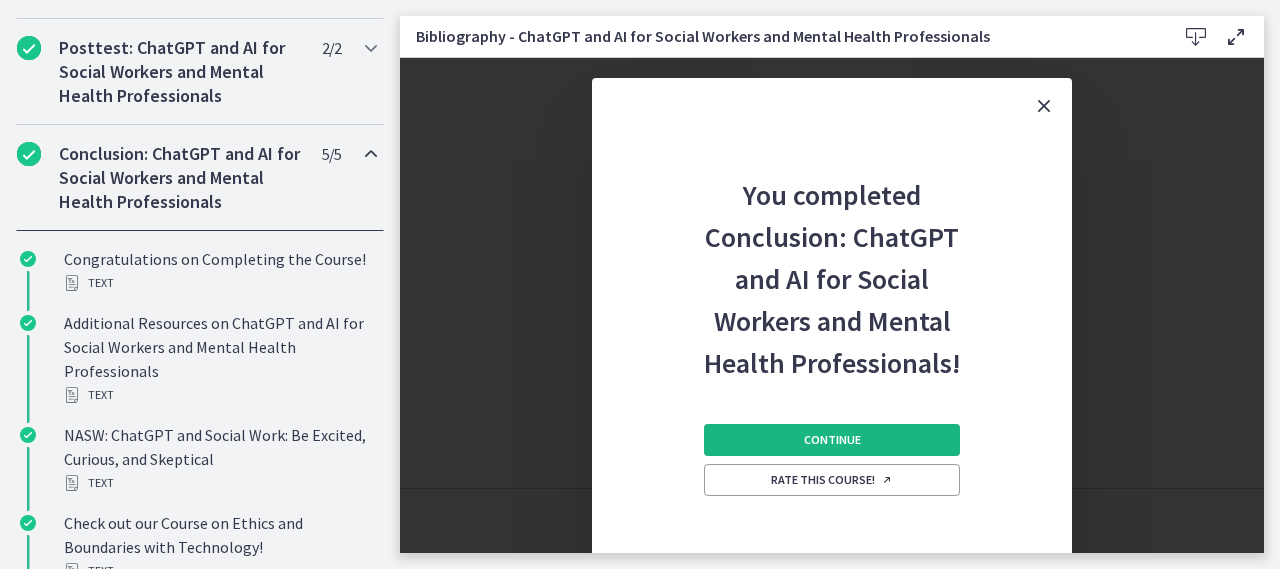 click on "Continue" at bounding box center (832, 440) 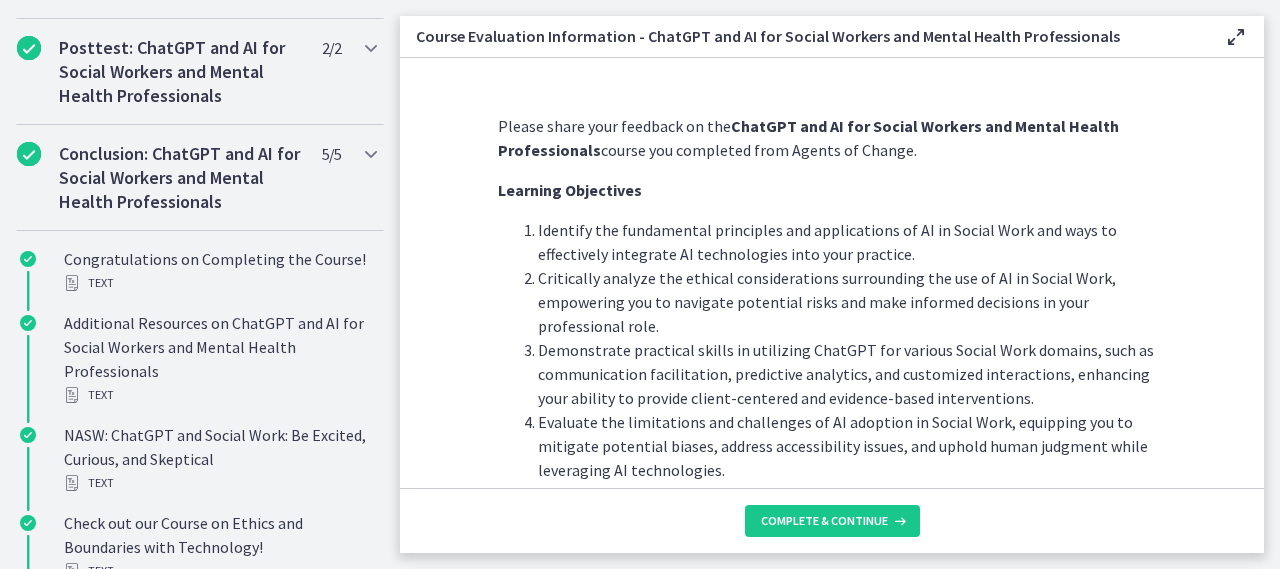 scroll, scrollTop: 1163, scrollLeft: 0, axis: vertical 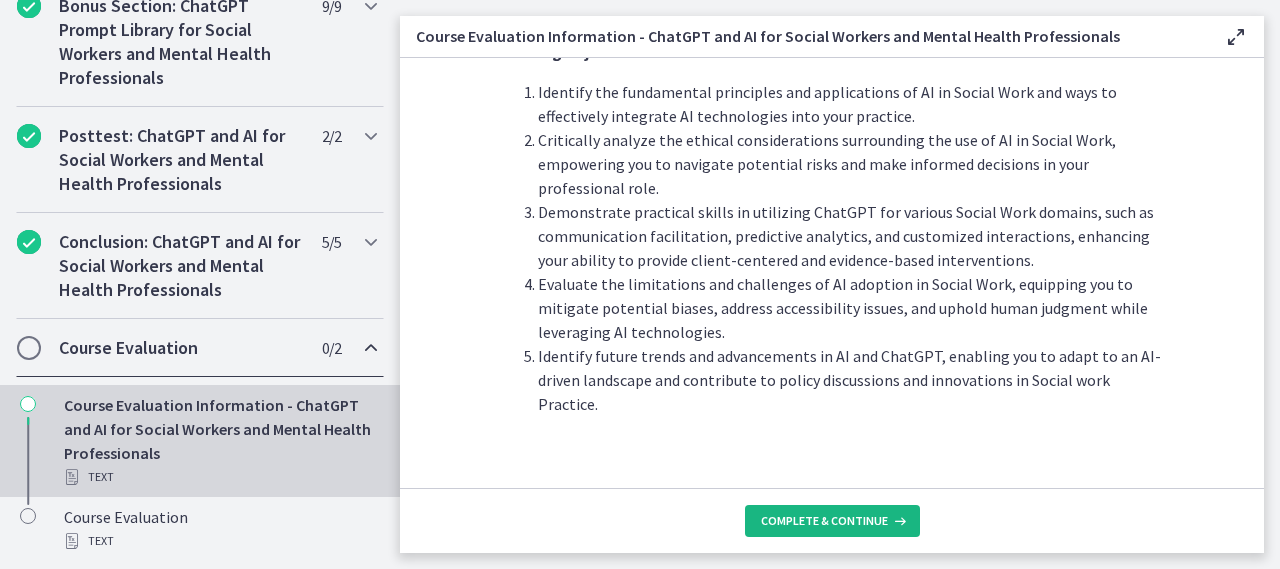click on "Complete & continue" at bounding box center (832, 521) 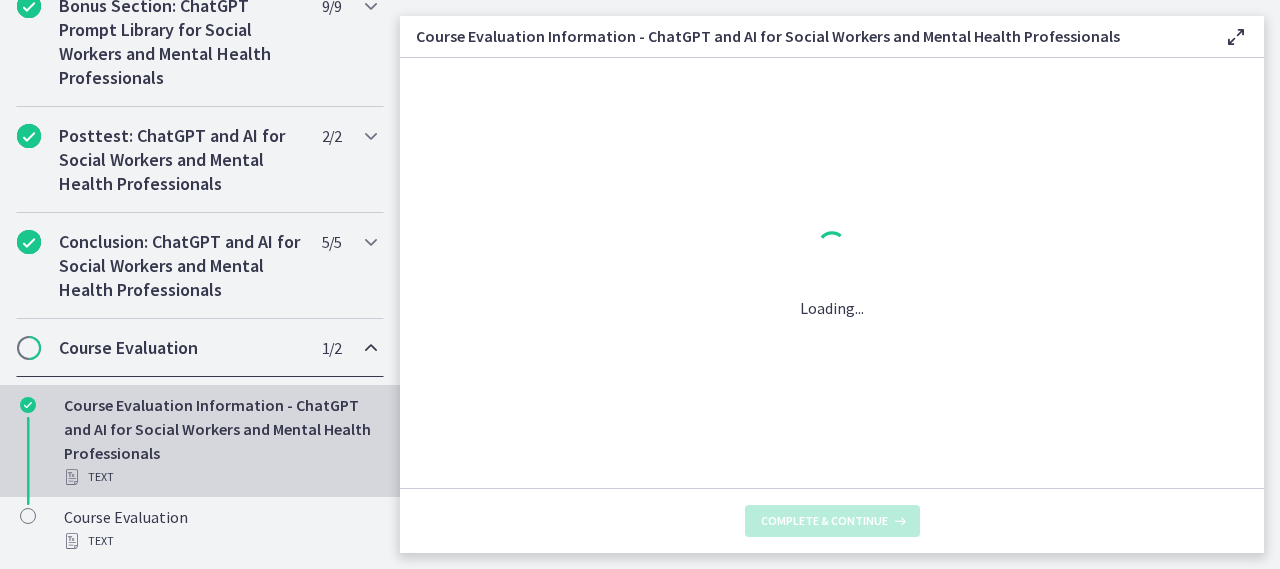 scroll, scrollTop: 0, scrollLeft: 0, axis: both 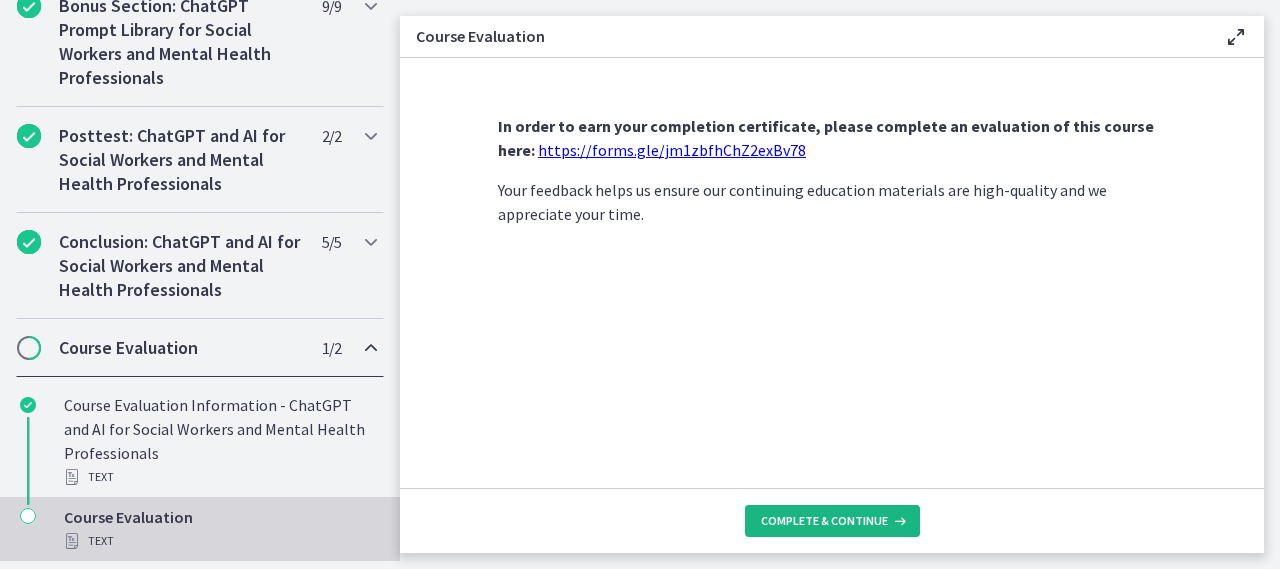 click on "Complete & continue" at bounding box center [824, 521] 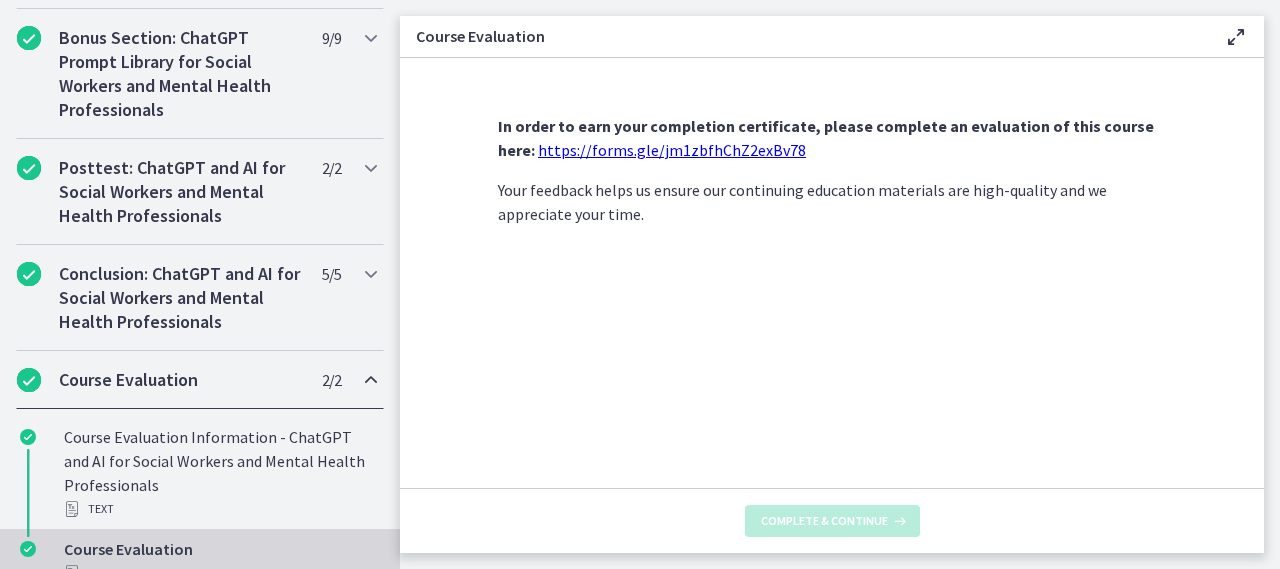 scroll, scrollTop: 1270, scrollLeft: 0, axis: vertical 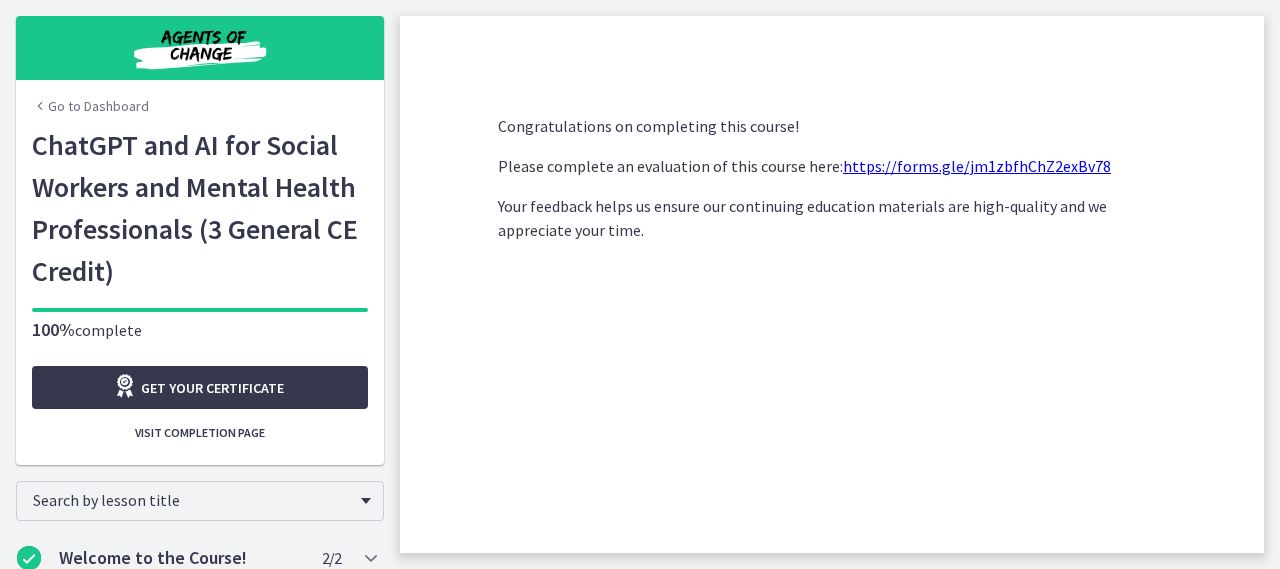 drag, startPoint x: 88, startPoint y: 123, endPoint x: 85, endPoint y: 111, distance: 12.369317 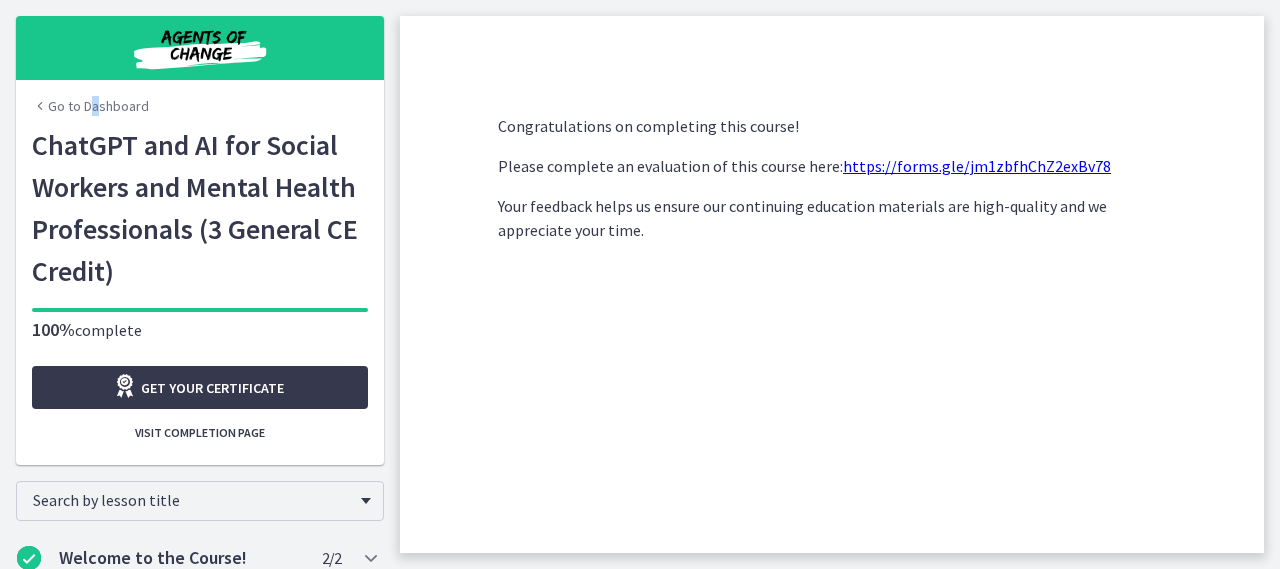 click on "Go to Dashboard" at bounding box center [90, 106] 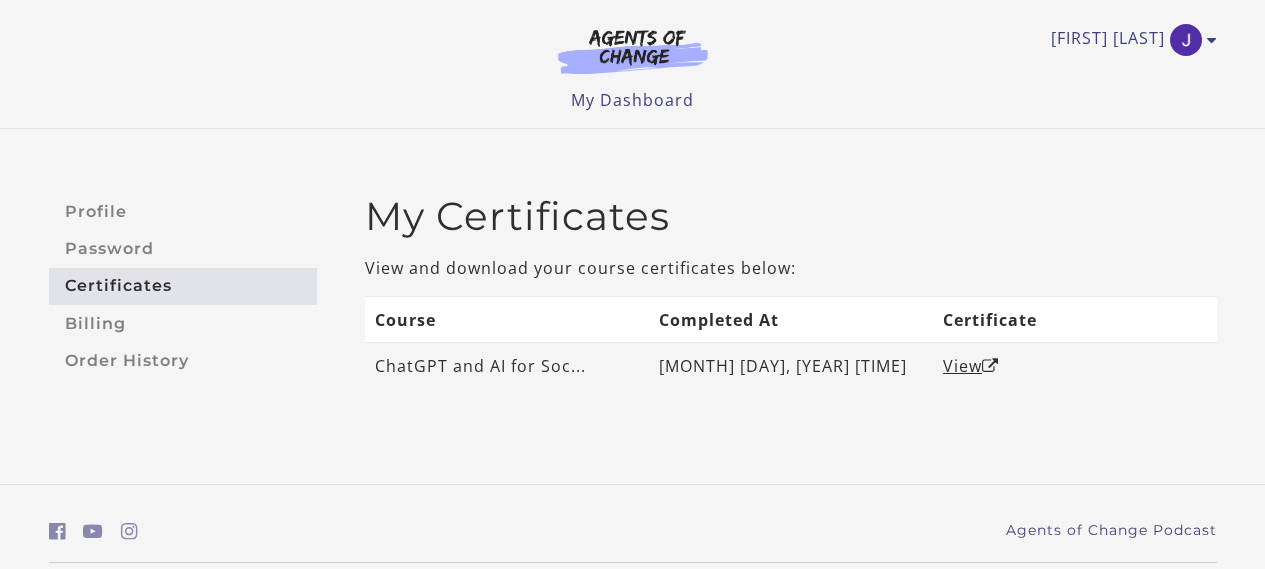 scroll, scrollTop: 0, scrollLeft: 0, axis: both 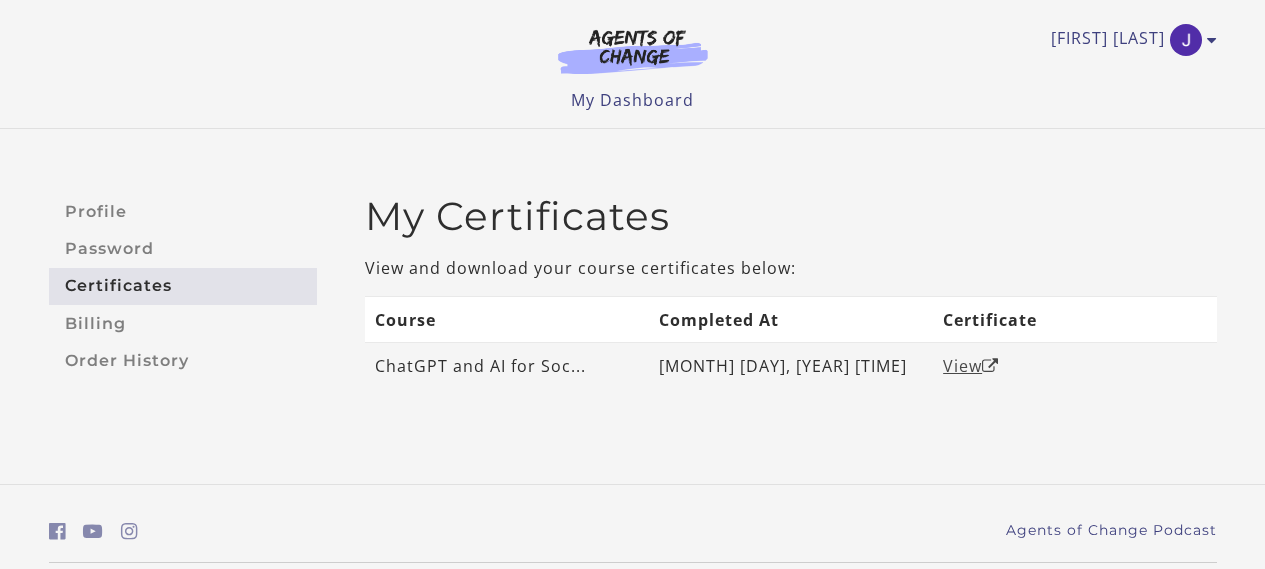 click on "View" at bounding box center [971, 366] 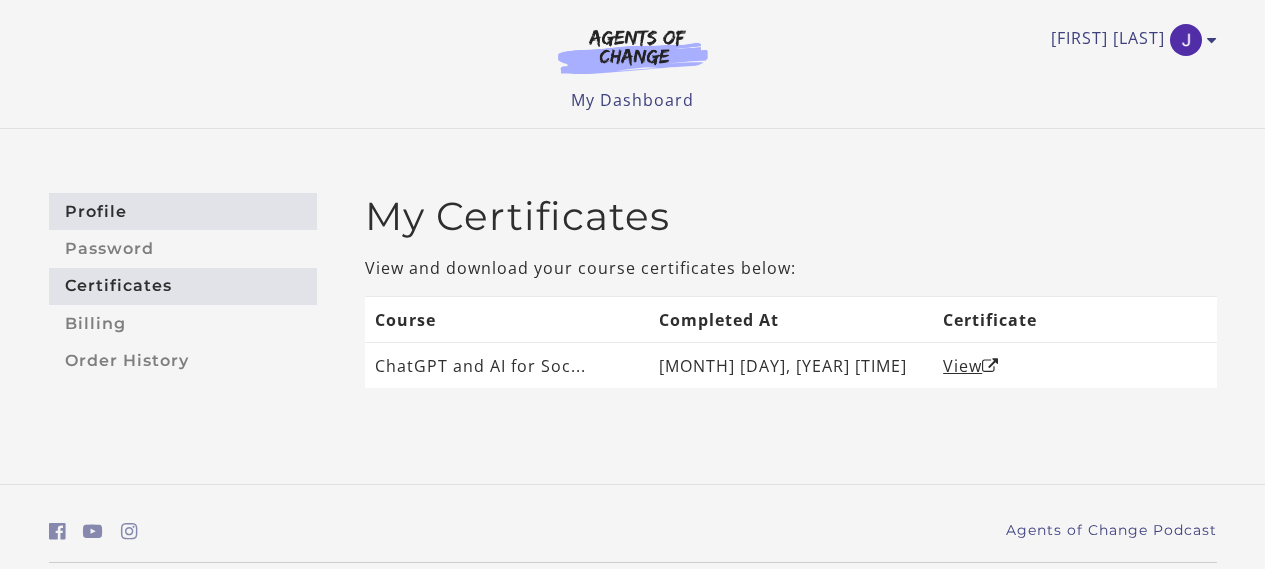 click on "Profile" at bounding box center [183, 211] 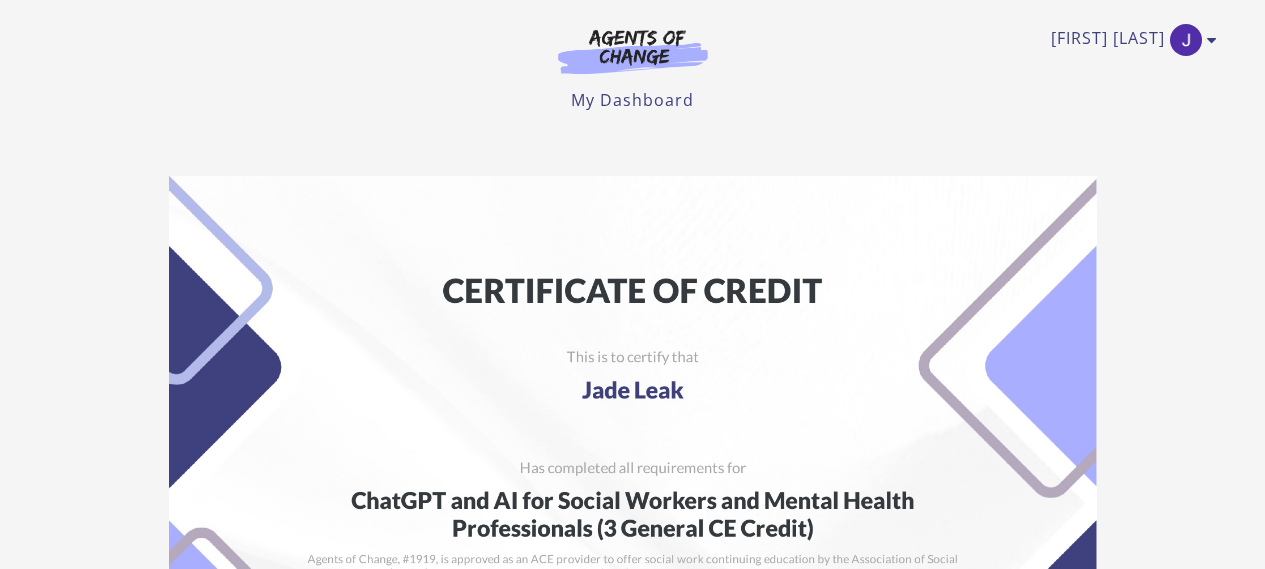 scroll, scrollTop: 0, scrollLeft: 0, axis: both 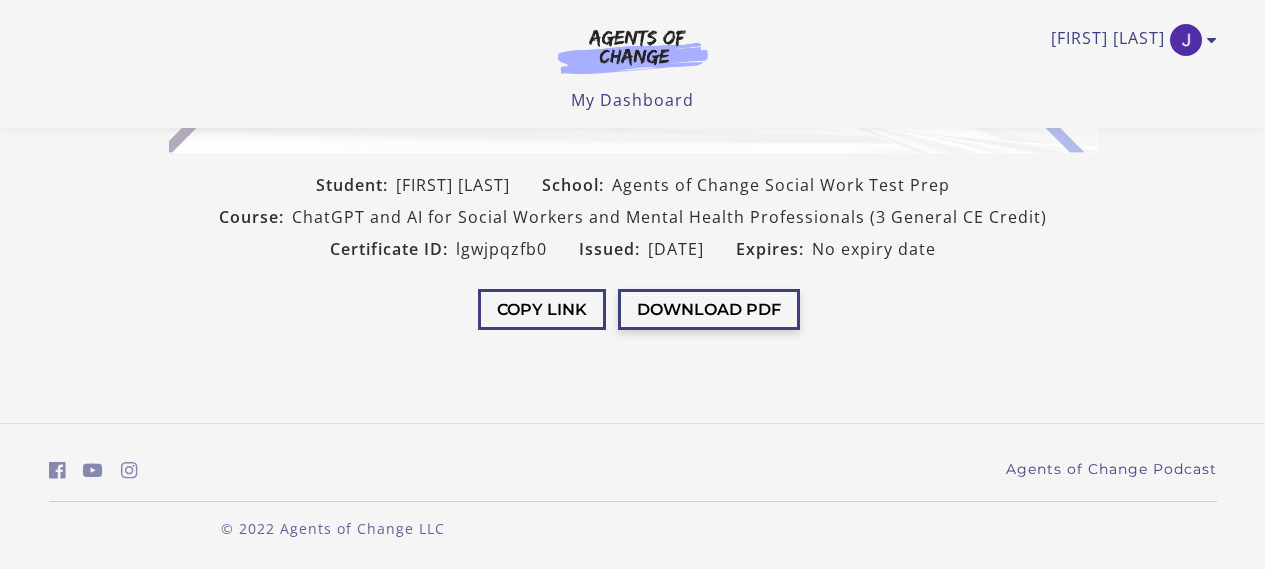 click on "Download PDF" at bounding box center (709, 309) 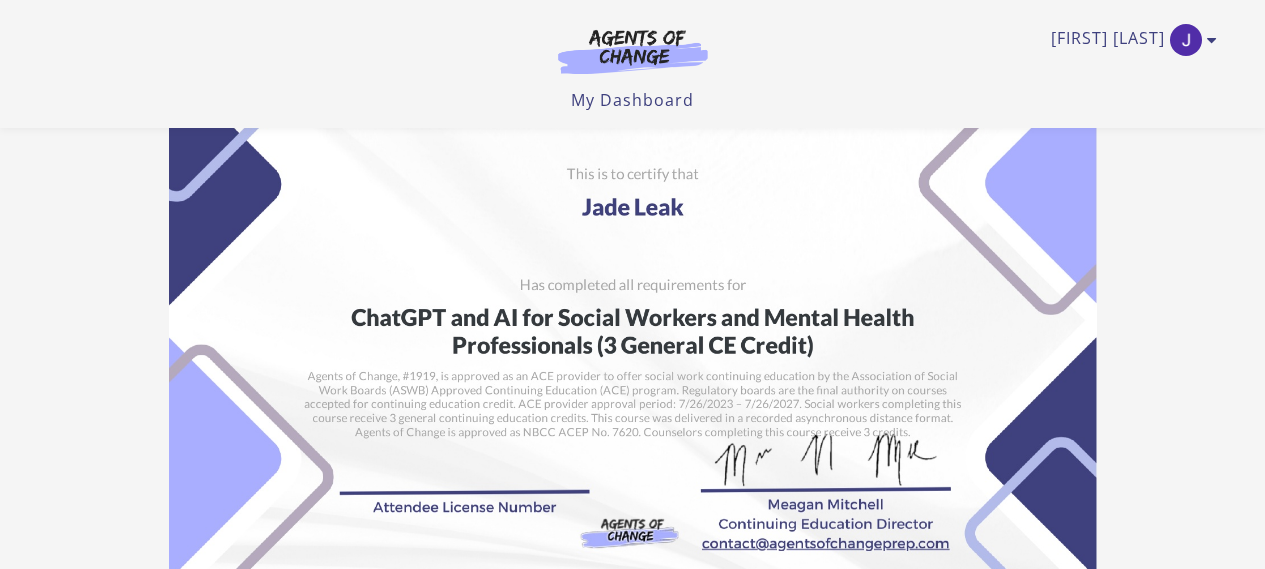 scroll, scrollTop: 50, scrollLeft: 0, axis: vertical 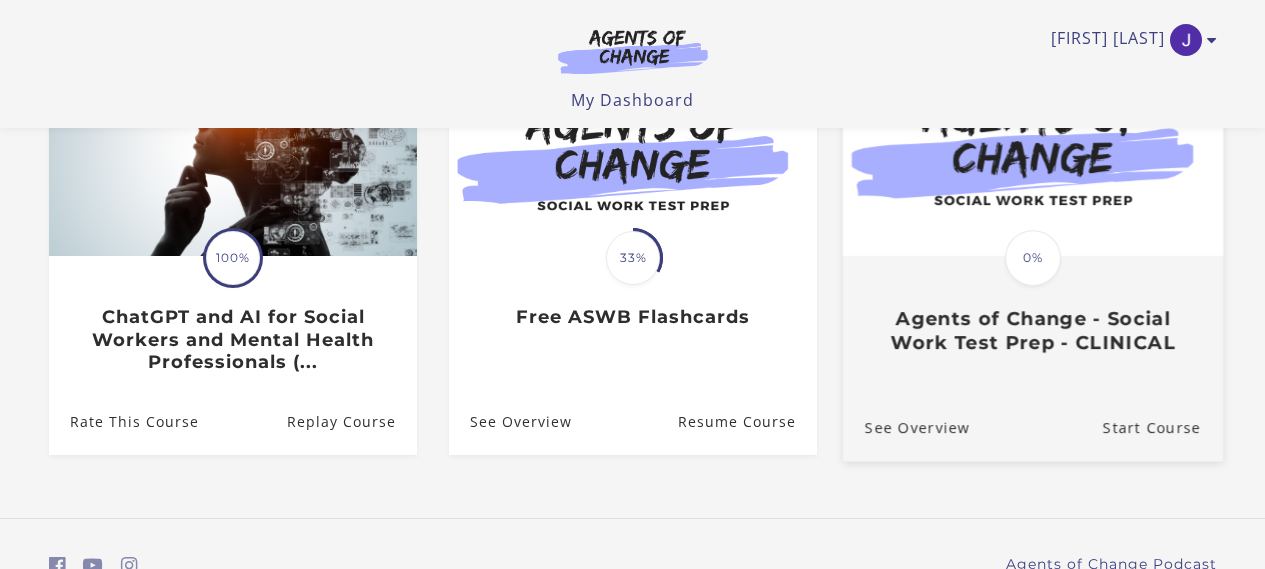 click on "Translation missing: en.liquid.partials.dashboard_course_card.progress_description: 0%
0%
Agents of Change - Social Work Test Prep - CLINICAL" at bounding box center [1032, 210] 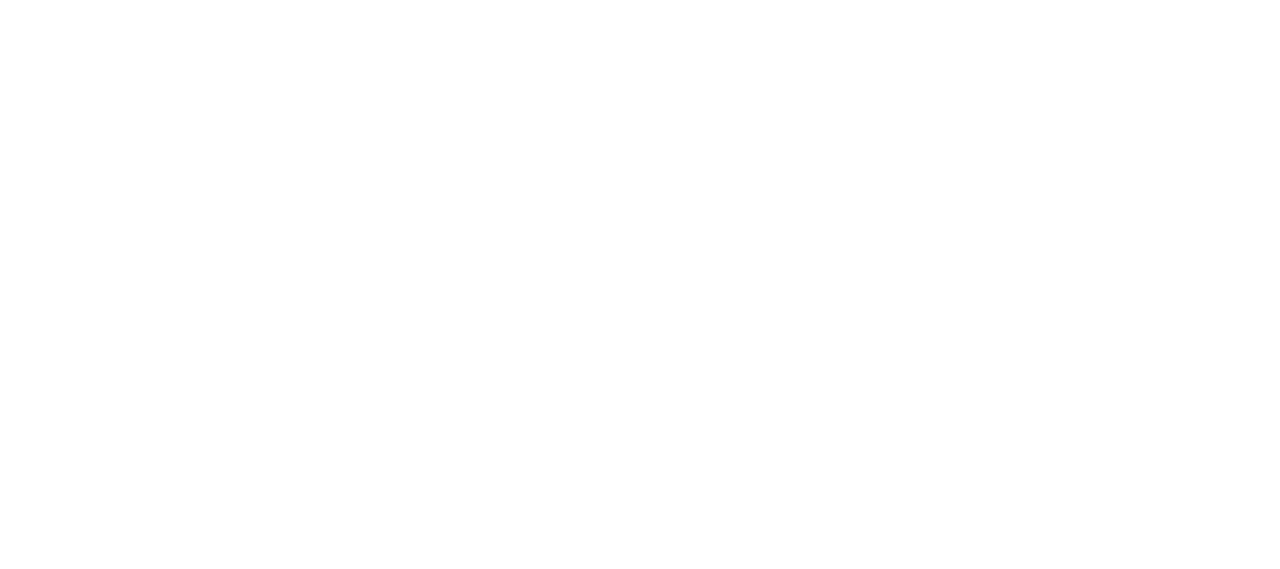 scroll, scrollTop: 0, scrollLeft: 0, axis: both 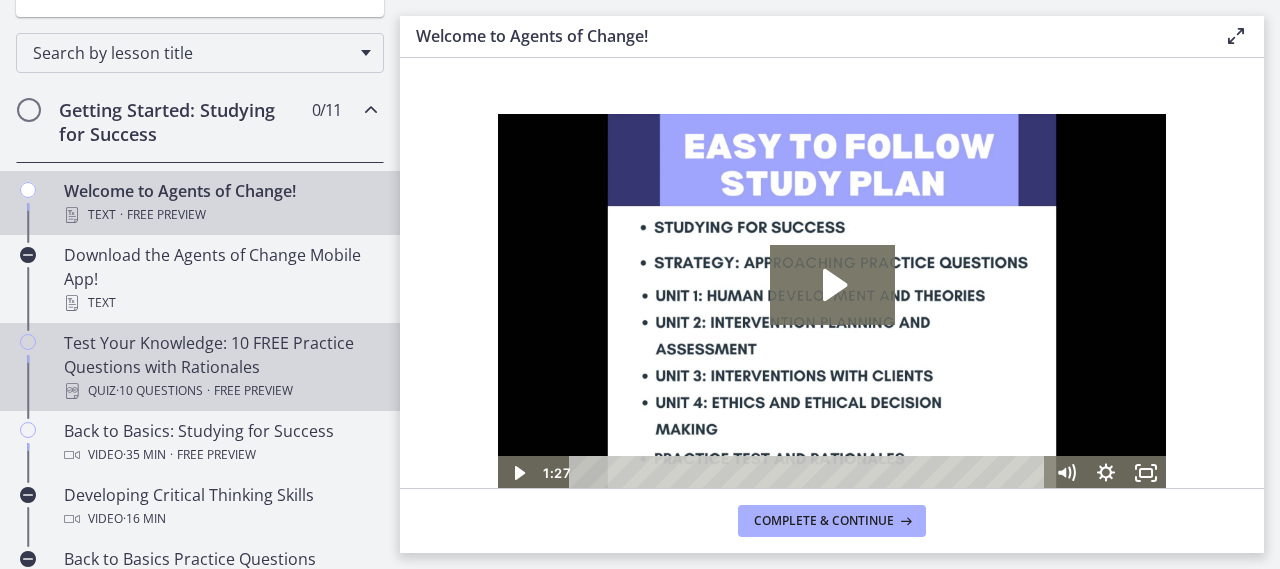 click on "Test Your Knowledge: 10 FREE Practice Questions with Rationales
Quiz
·  10 Questions
·
Free preview" at bounding box center (220, 367) 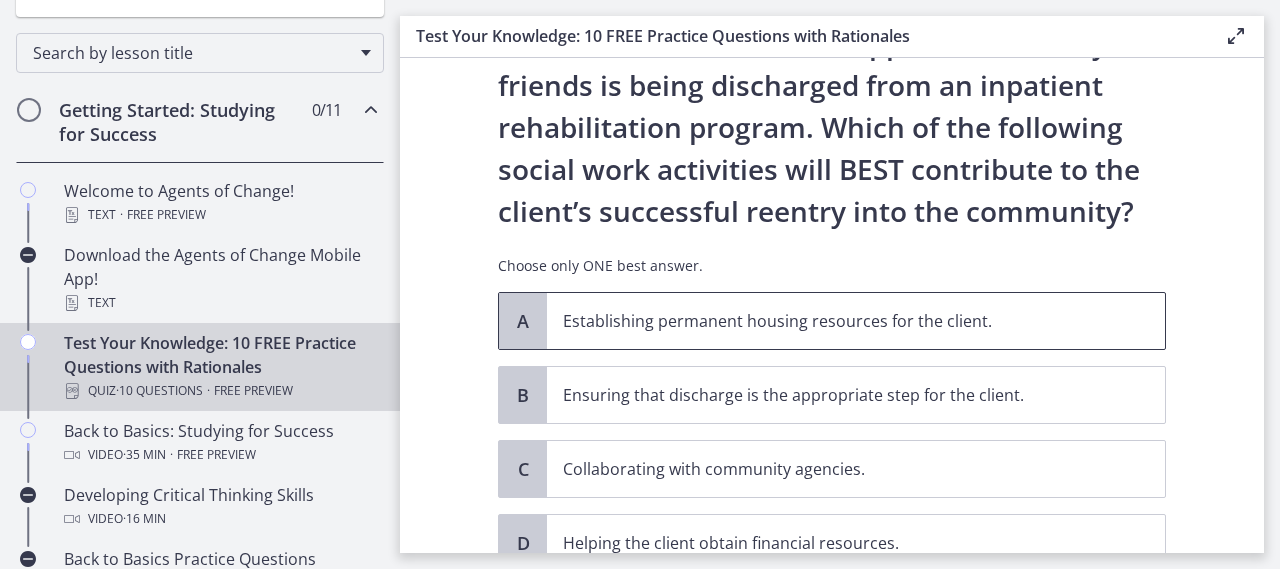 scroll, scrollTop: 200, scrollLeft: 0, axis: vertical 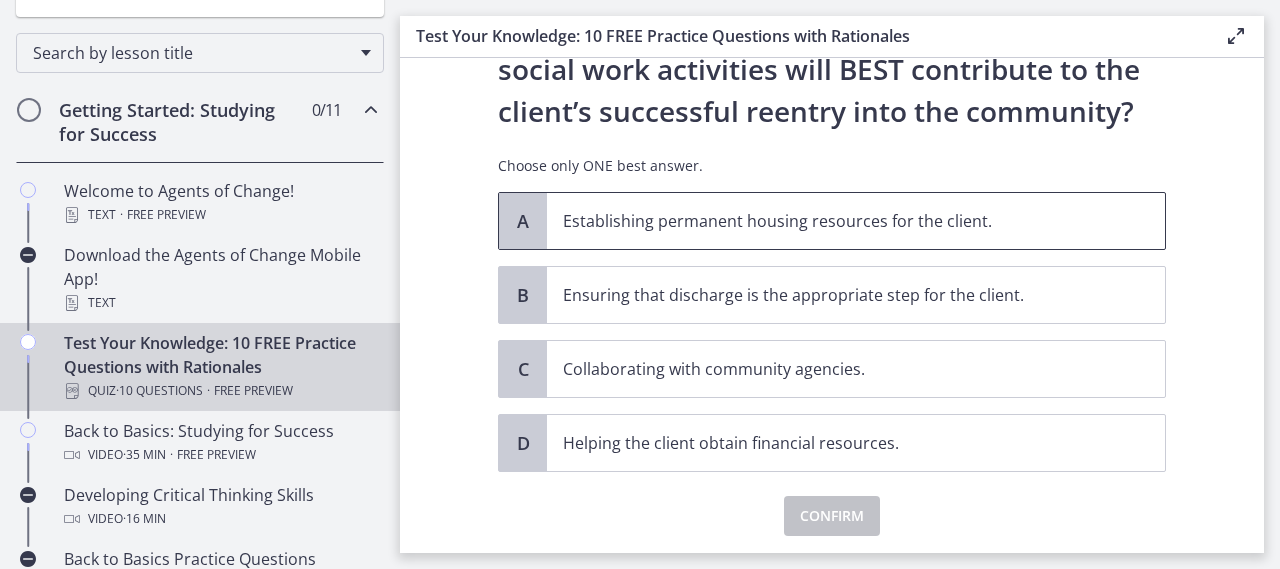 click on "Establishing permanent housing resources for the client." at bounding box center [836, 221] 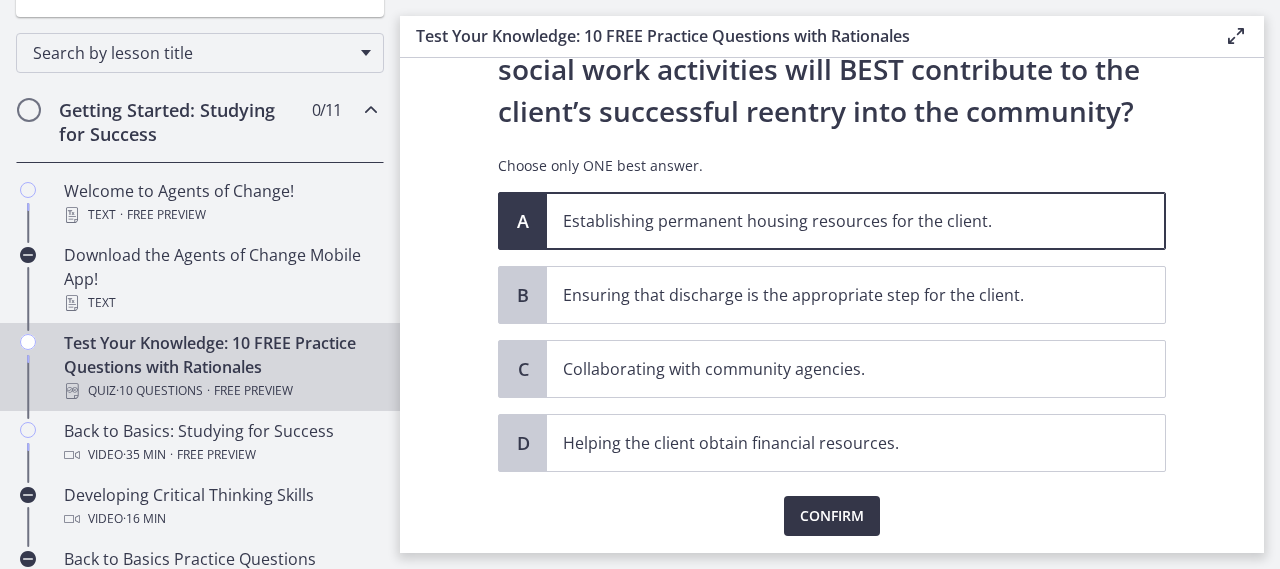 click on "Confirm" at bounding box center [832, 516] 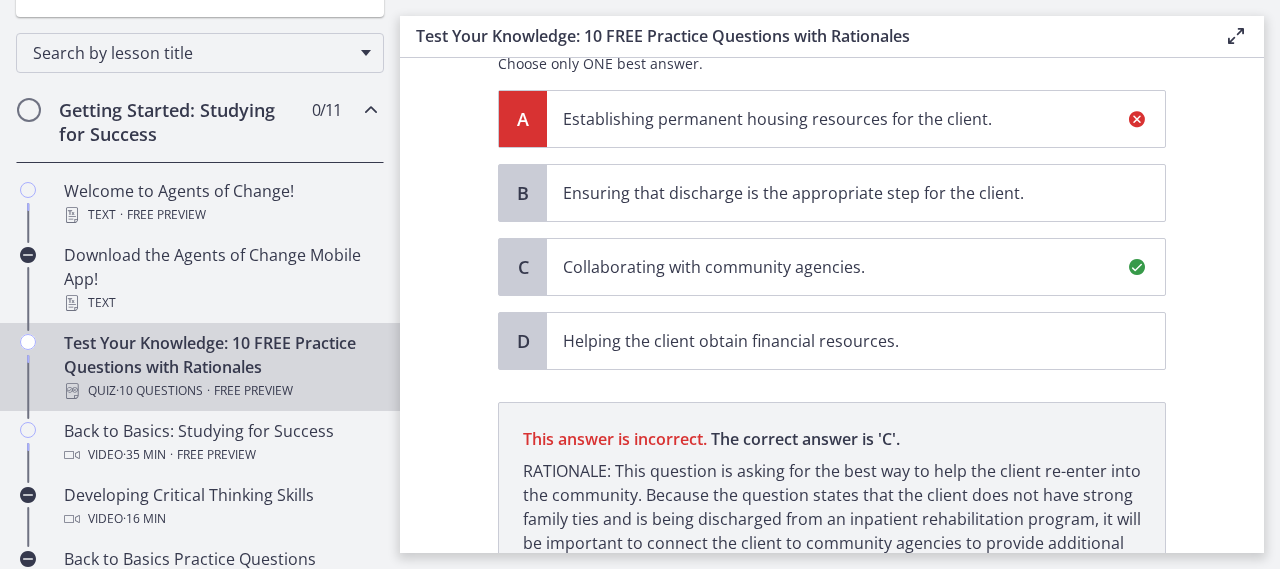 scroll, scrollTop: 400, scrollLeft: 0, axis: vertical 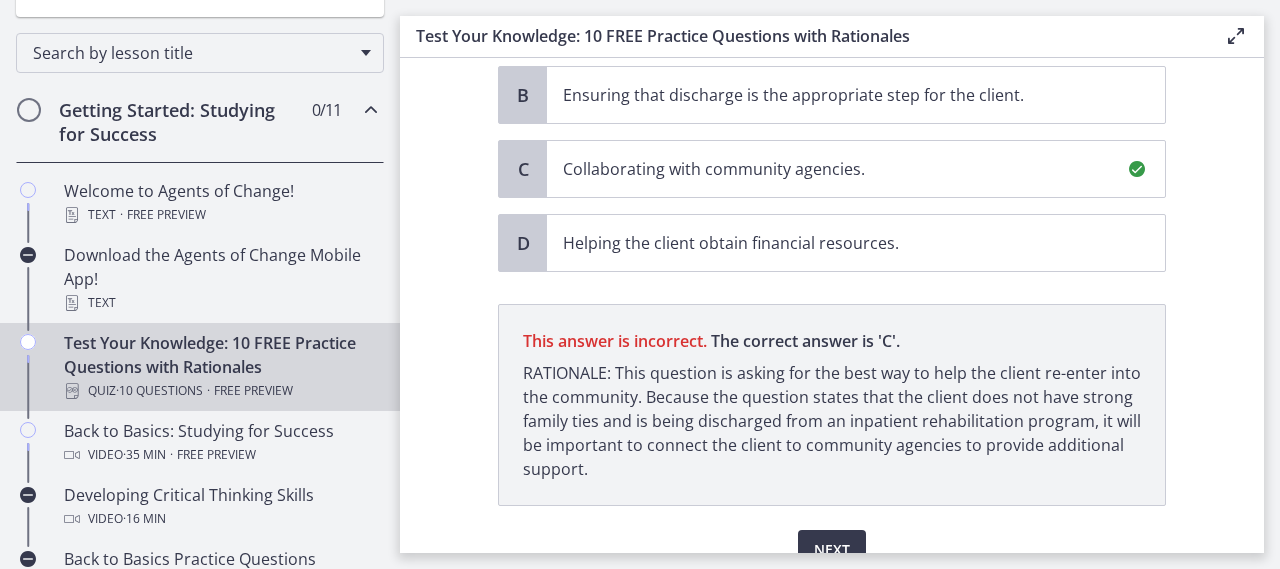 click on "Test Your Knowledge: 10 FREE Practice Questions with Rationales
Enable fullscreen
Question   1   of   10
An adult client with little support from family and friends is being discharged from an inpatient rehabilitation program. Which of the following social work activities will BEST contribute to the client’s successful reentry into the community?
Choose only ONE best answer.
A
Establishing permanent housing resources for the client.
B
Ensuring that discharge is the appropriate step for the client." at bounding box center [840, 284] 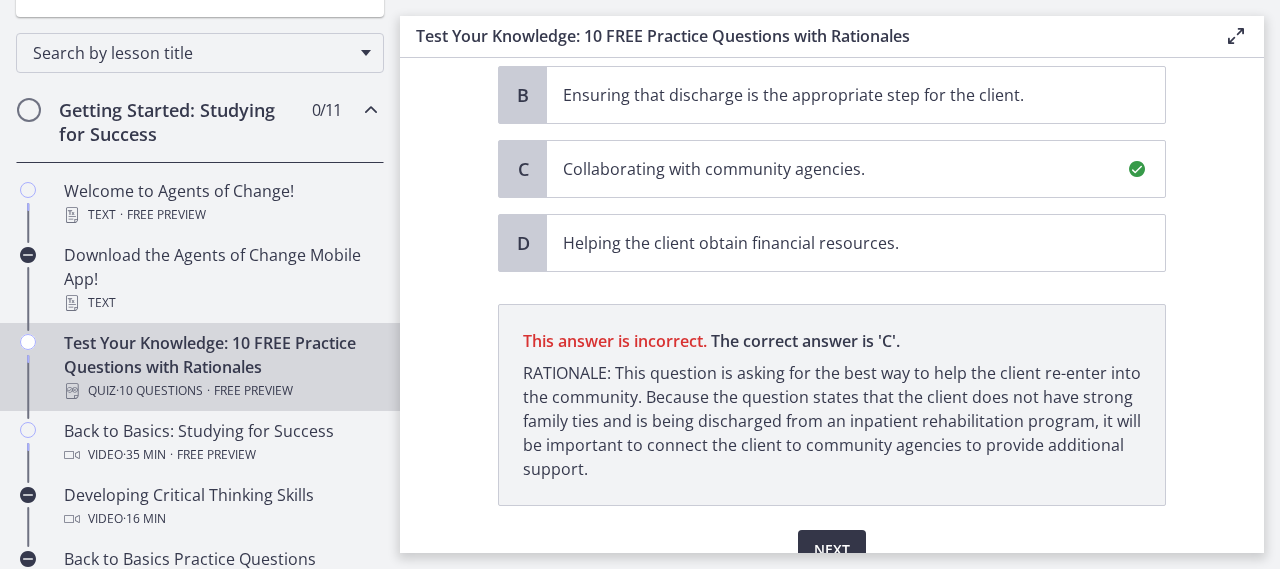 click on "Next" at bounding box center [832, 550] 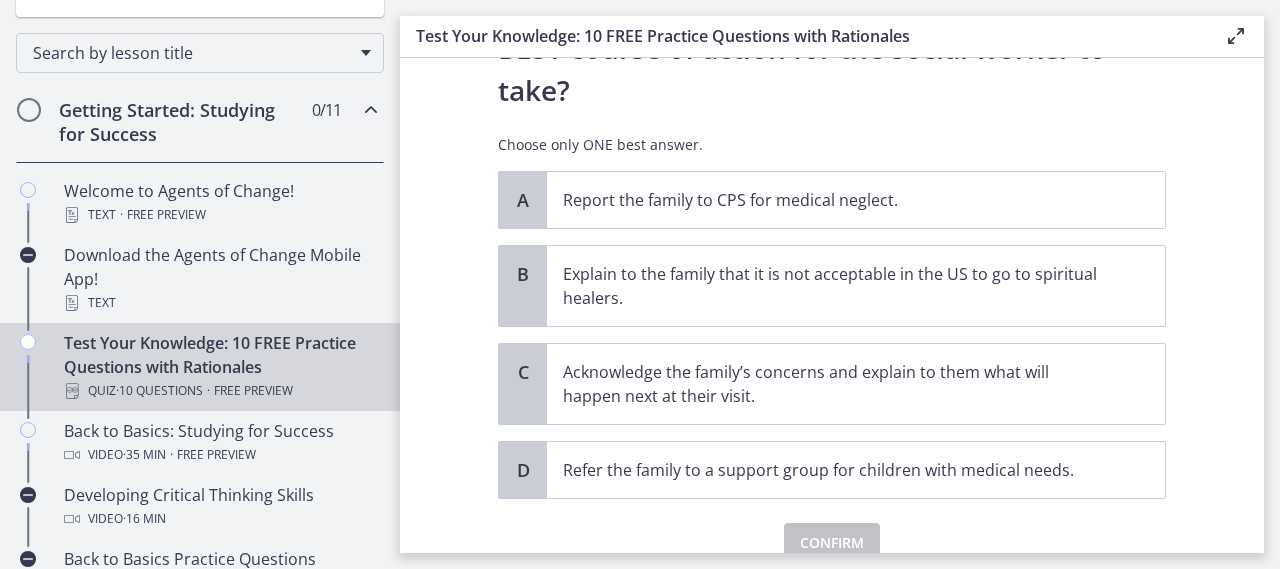 scroll, scrollTop: 500, scrollLeft: 0, axis: vertical 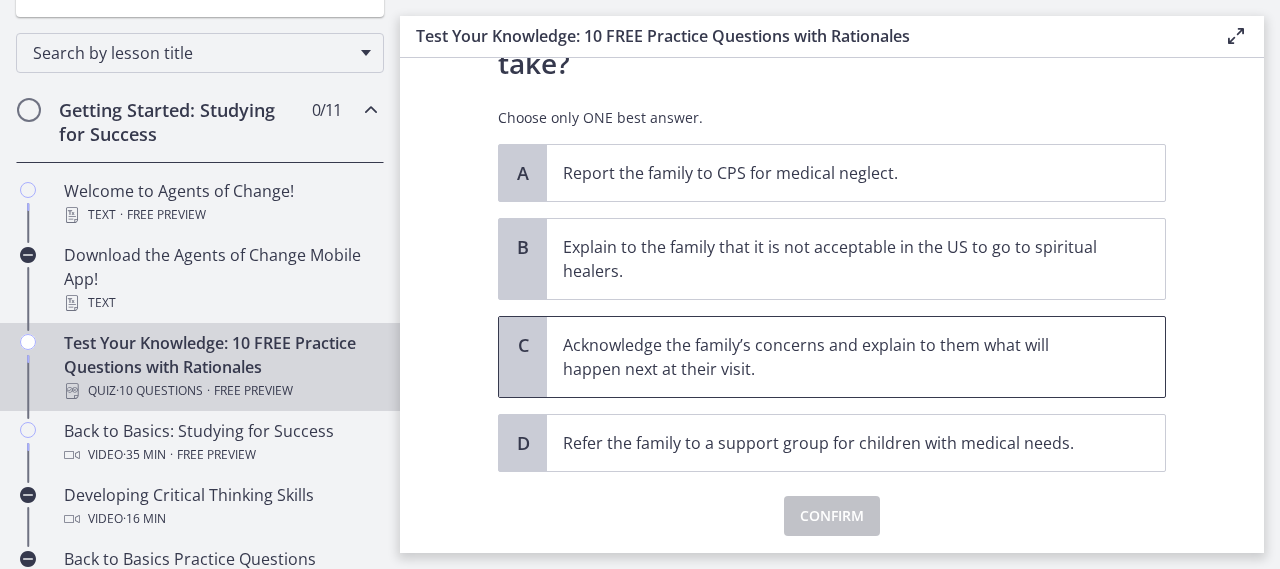 click on "Acknowledge the family’s concerns and explain to them what will happen next at their visit." at bounding box center [836, 357] 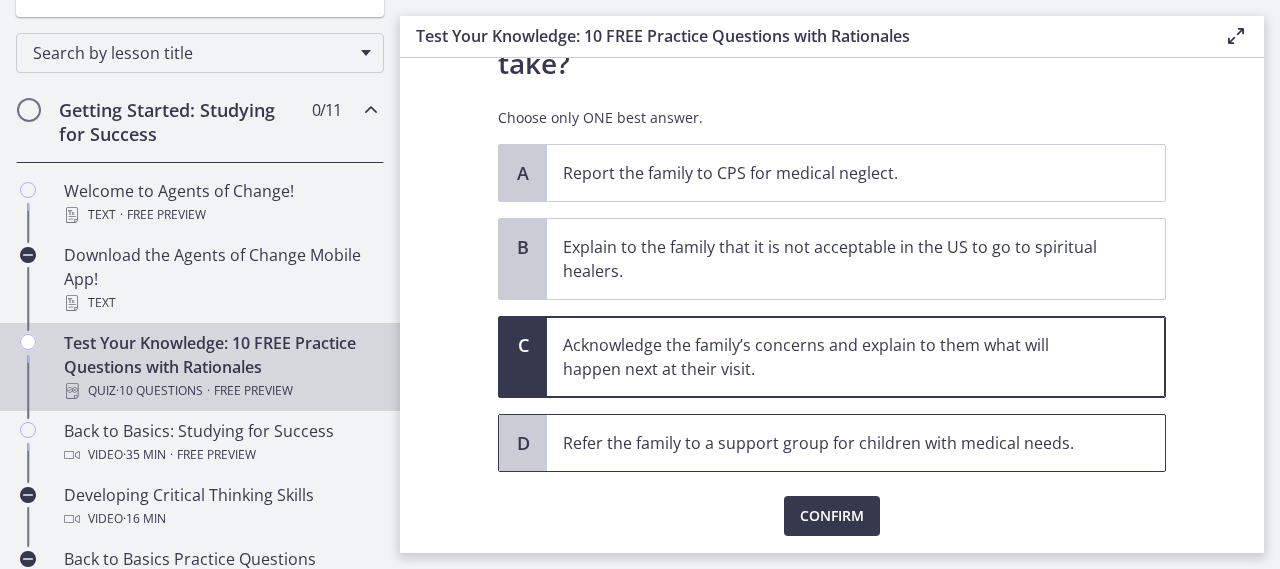 scroll, scrollTop: 563, scrollLeft: 0, axis: vertical 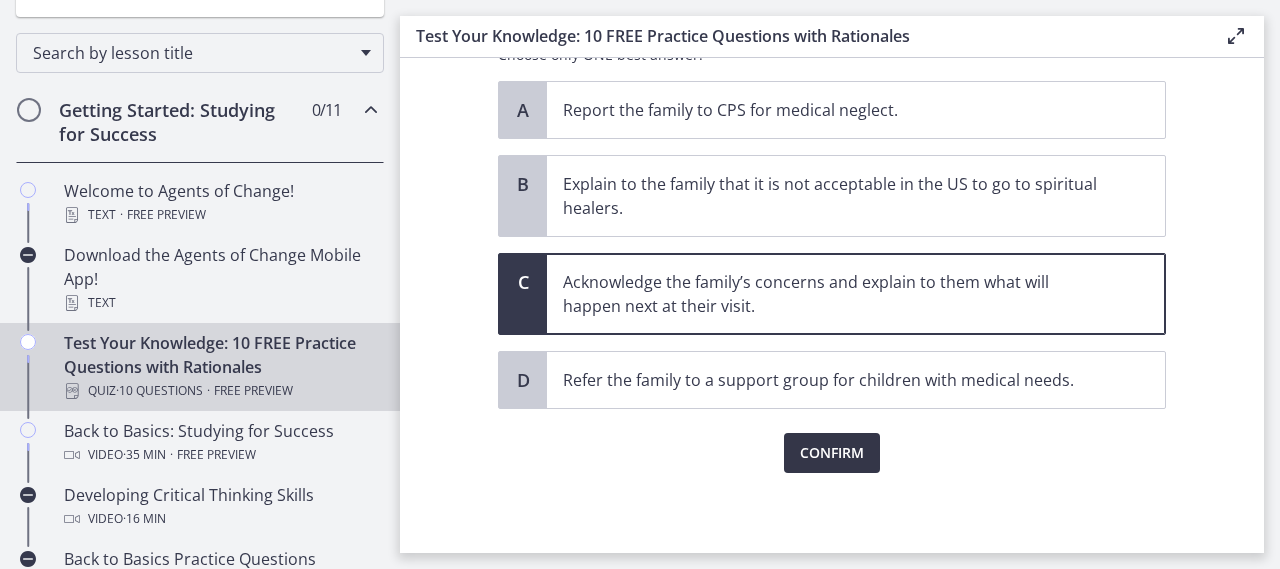 click on "Confirm" at bounding box center [832, 453] 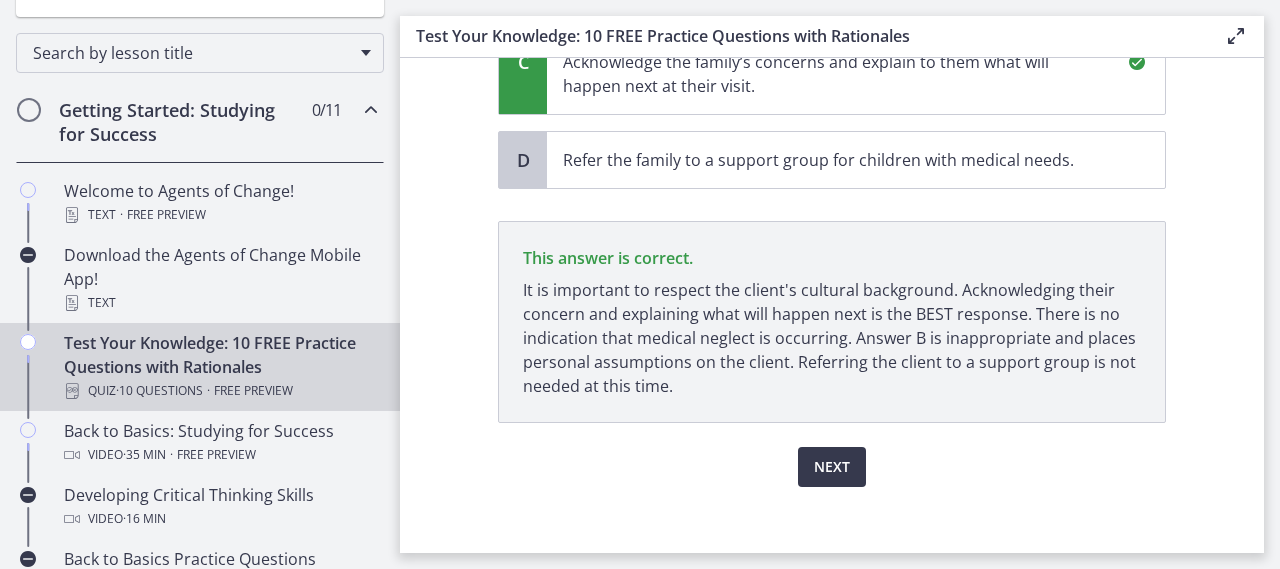 scroll, scrollTop: 797, scrollLeft: 0, axis: vertical 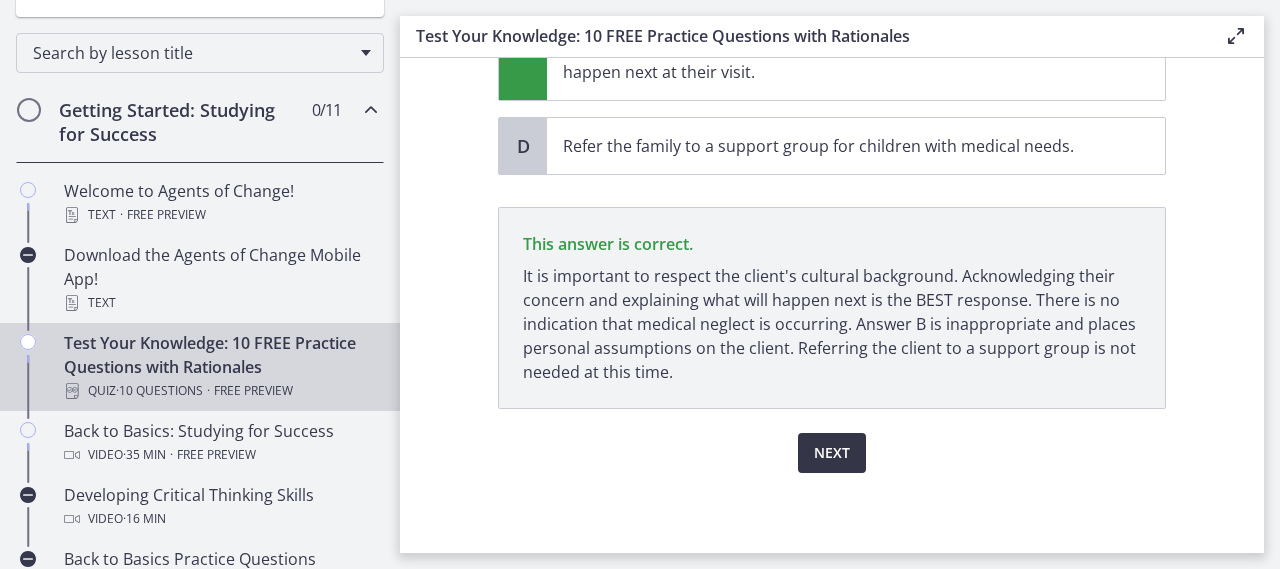 click on "Next" at bounding box center (832, 453) 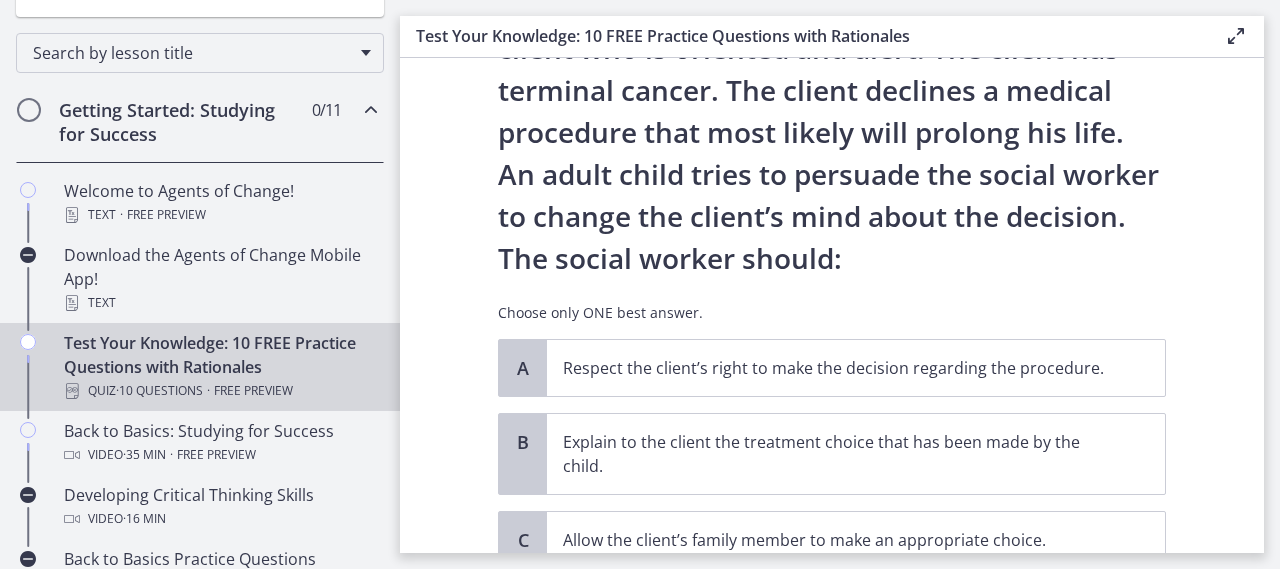 scroll, scrollTop: 100, scrollLeft: 0, axis: vertical 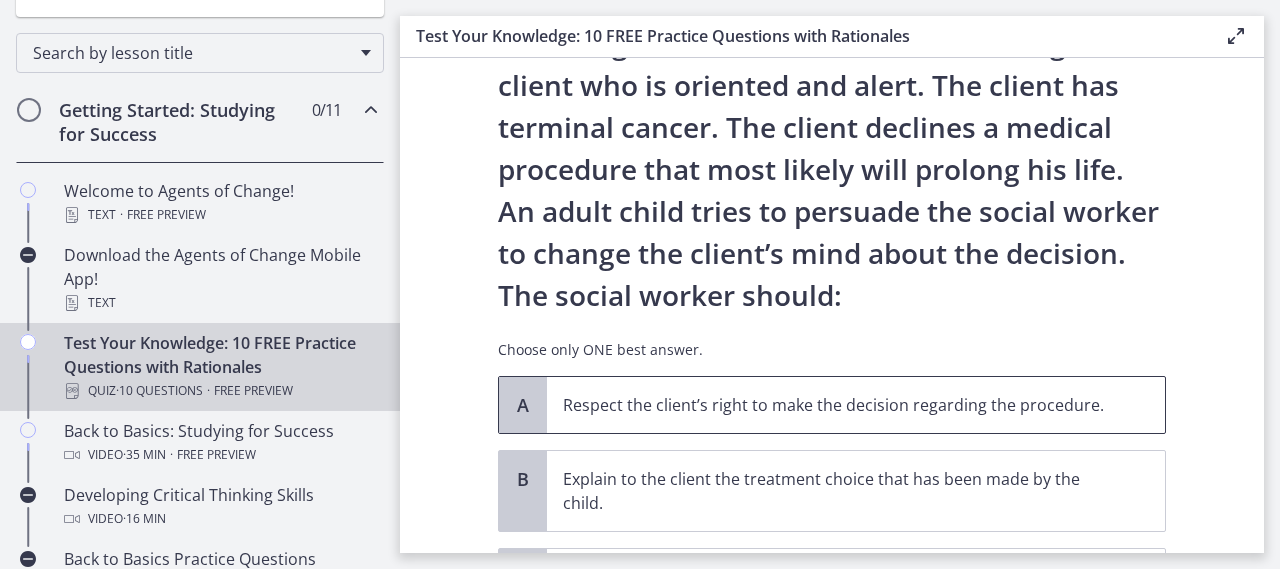 click on "Respect the client’s right to make the decision regarding the procedure." at bounding box center [836, 405] 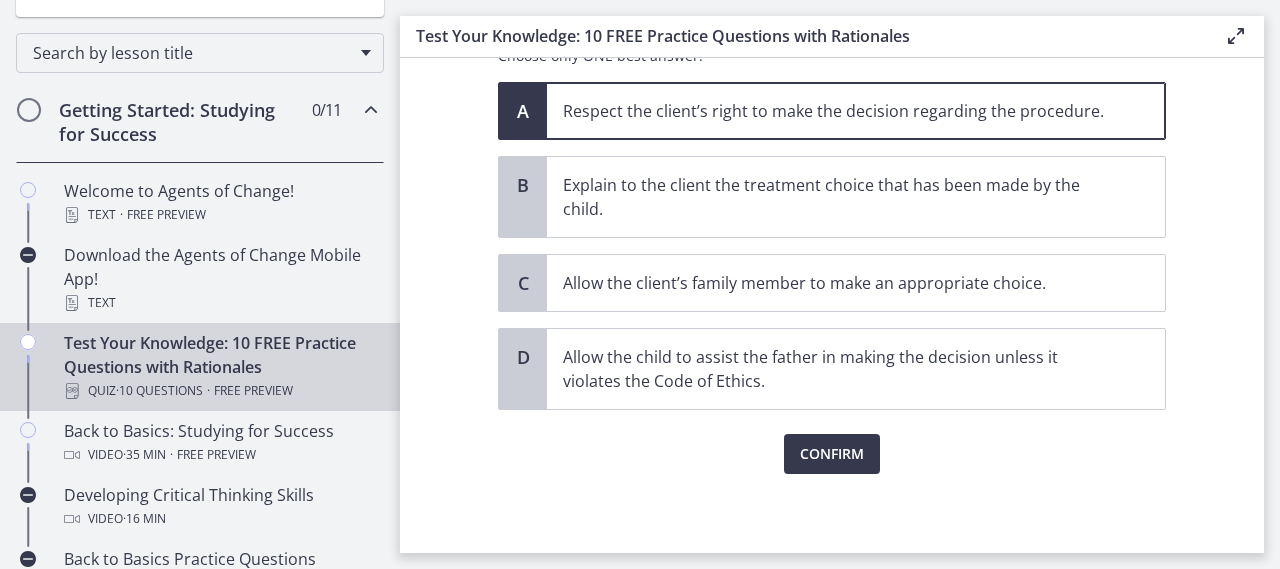 scroll, scrollTop: 395, scrollLeft: 0, axis: vertical 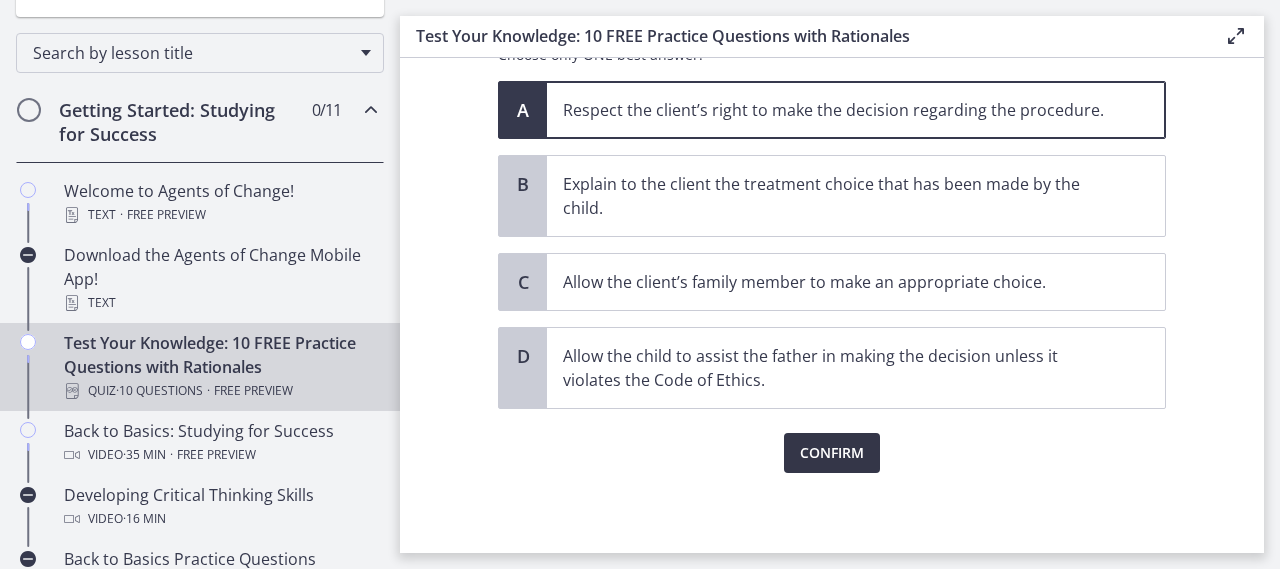 click on "Confirm" at bounding box center (832, 453) 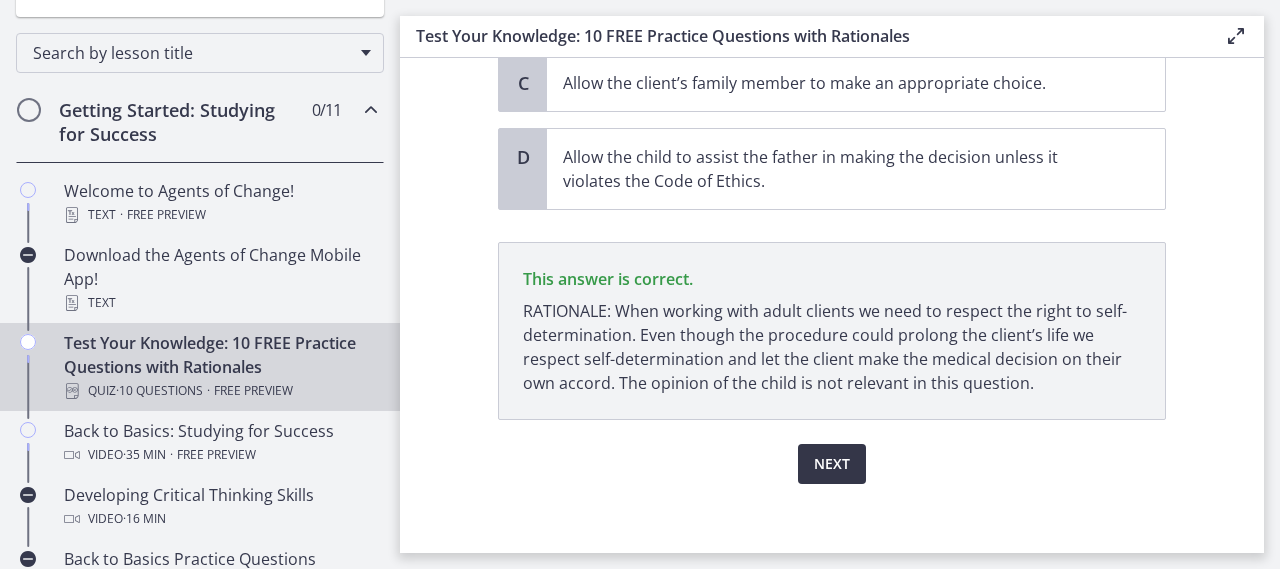 scroll, scrollTop: 605, scrollLeft: 0, axis: vertical 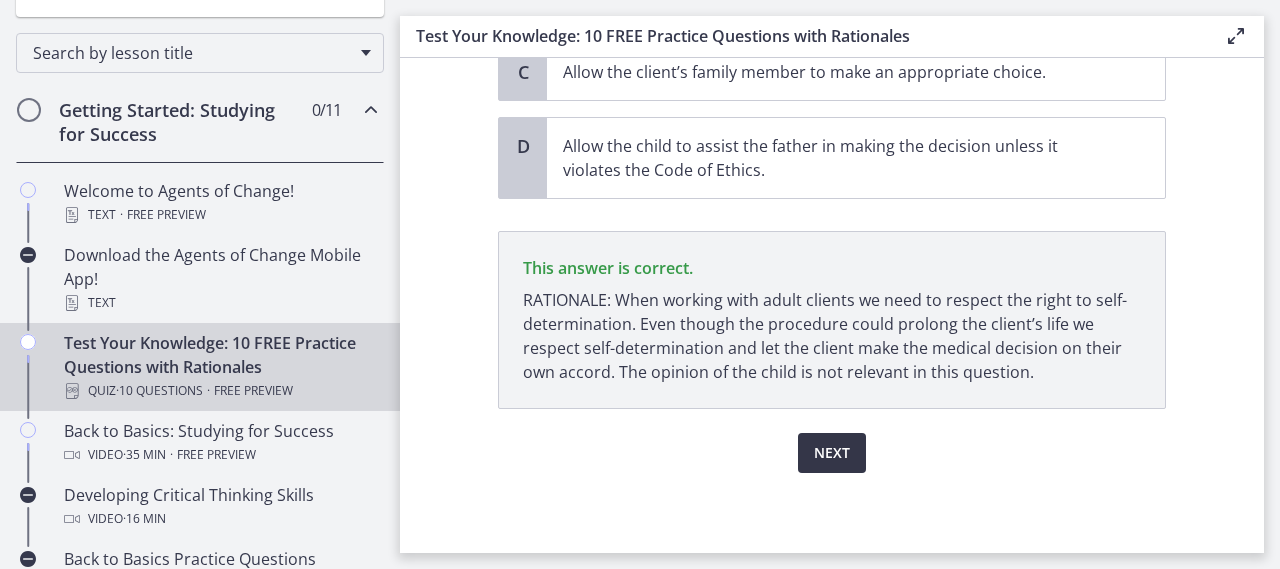 click on "Next" at bounding box center (832, 453) 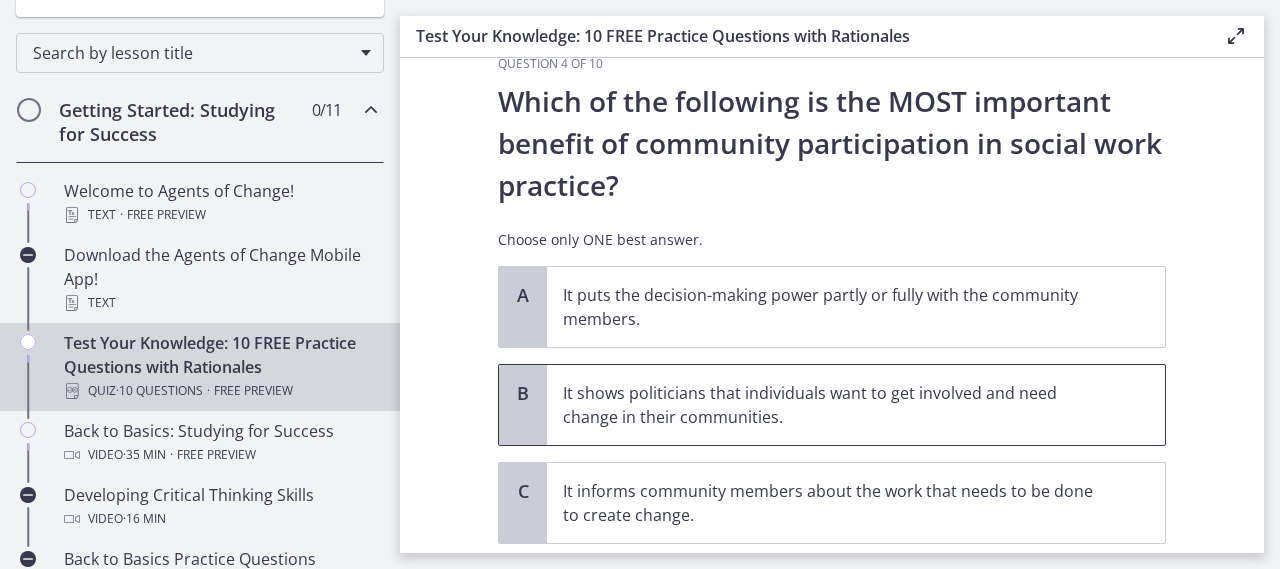 scroll, scrollTop: 0, scrollLeft: 0, axis: both 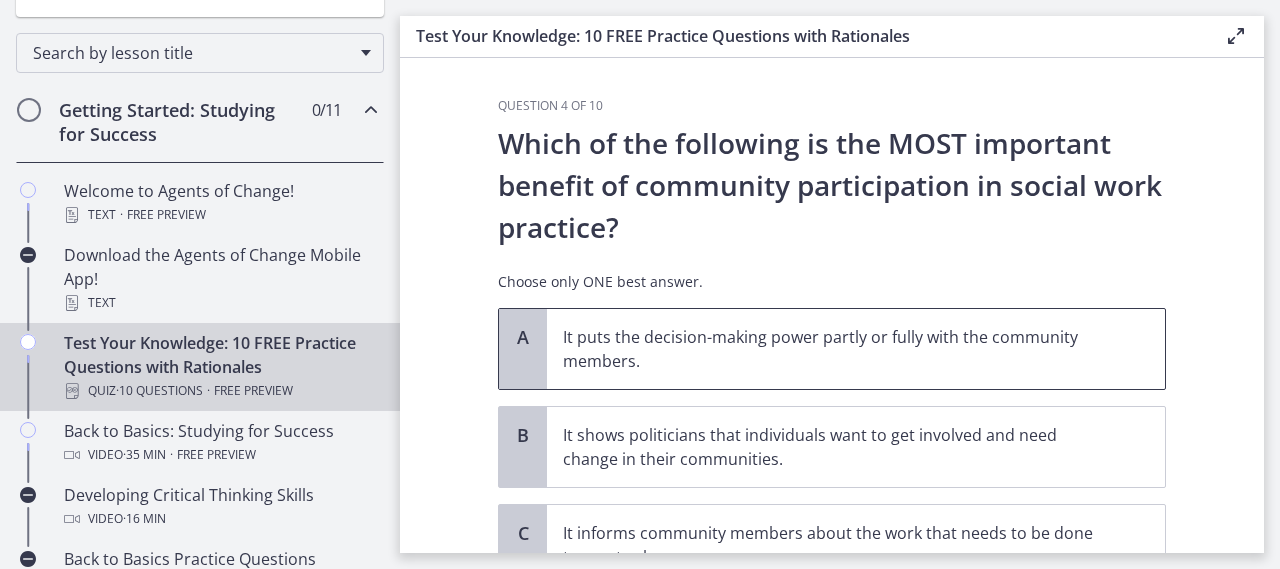 click on "It puts the decision-making power partly or fully with the community members." at bounding box center [836, 349] 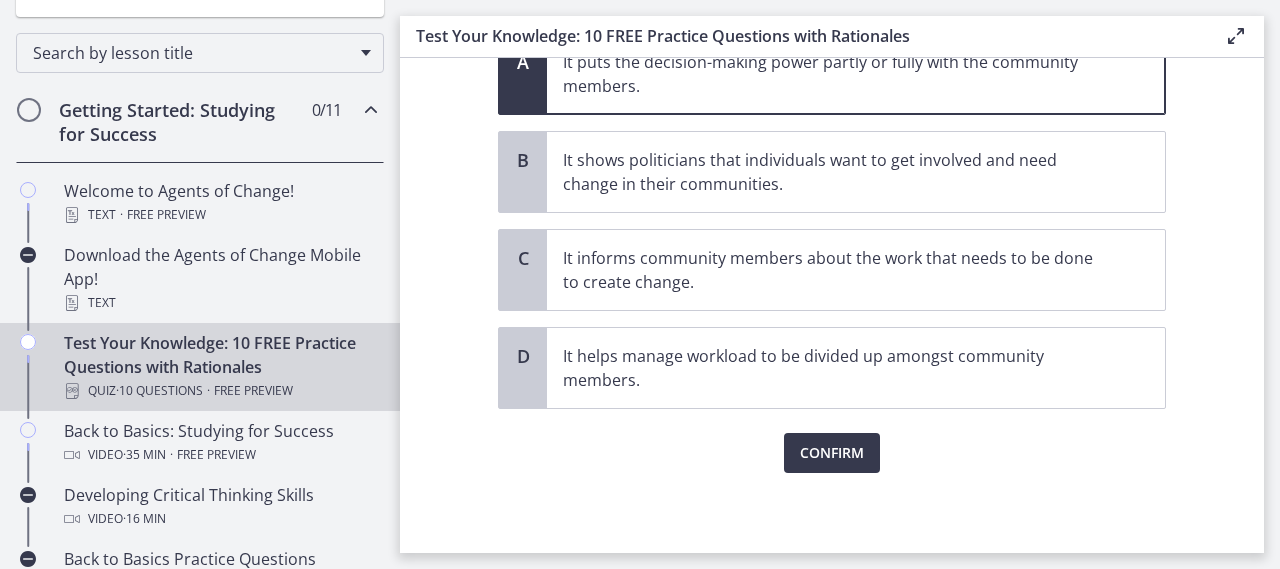 scroll, scrollTop: 175, scrollLeft: 0, axis: vertical 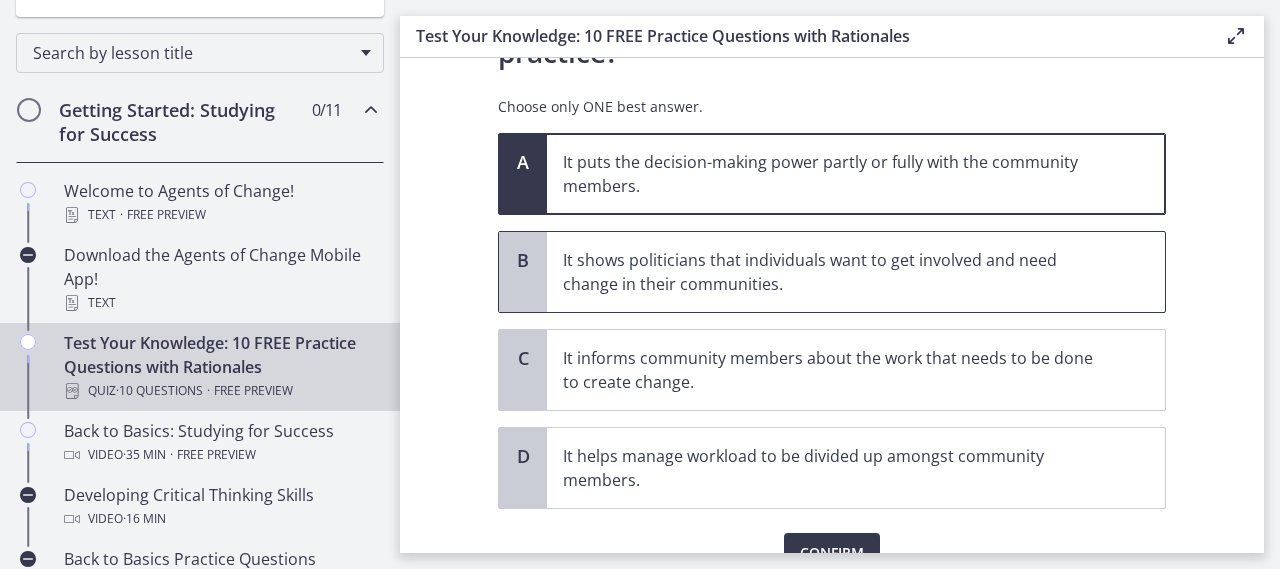 click on "It shows politicians that individuals want to get involved and need change in their communities." at bounding box center (836, 272) 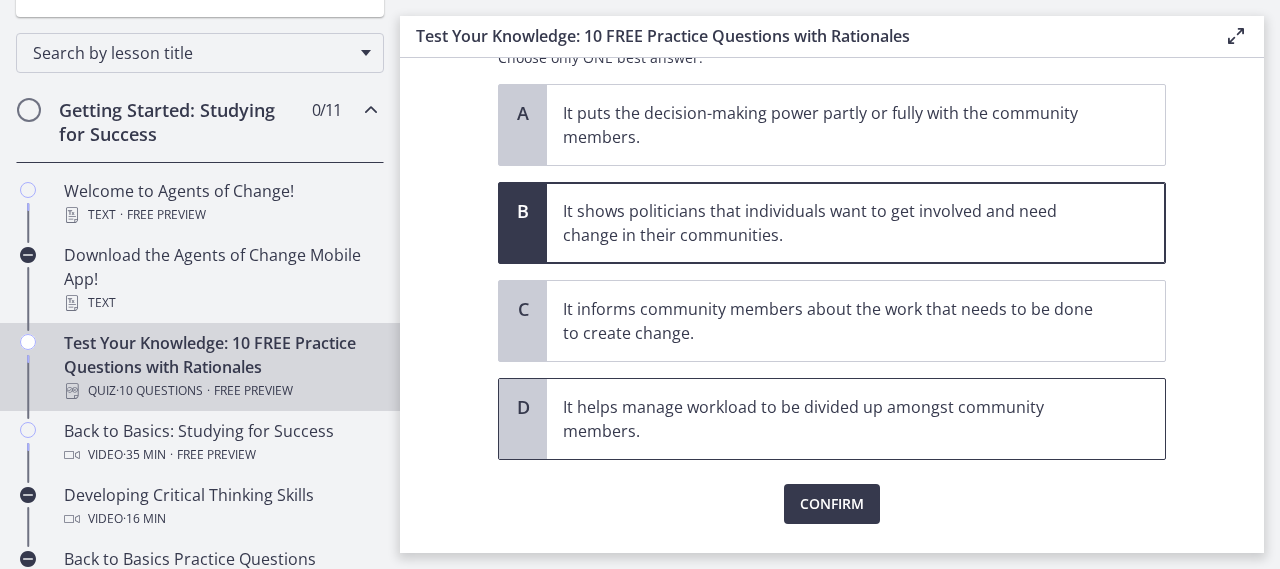 scroll, scrollTop: 275, scrollLeft: 0, axis: vertical 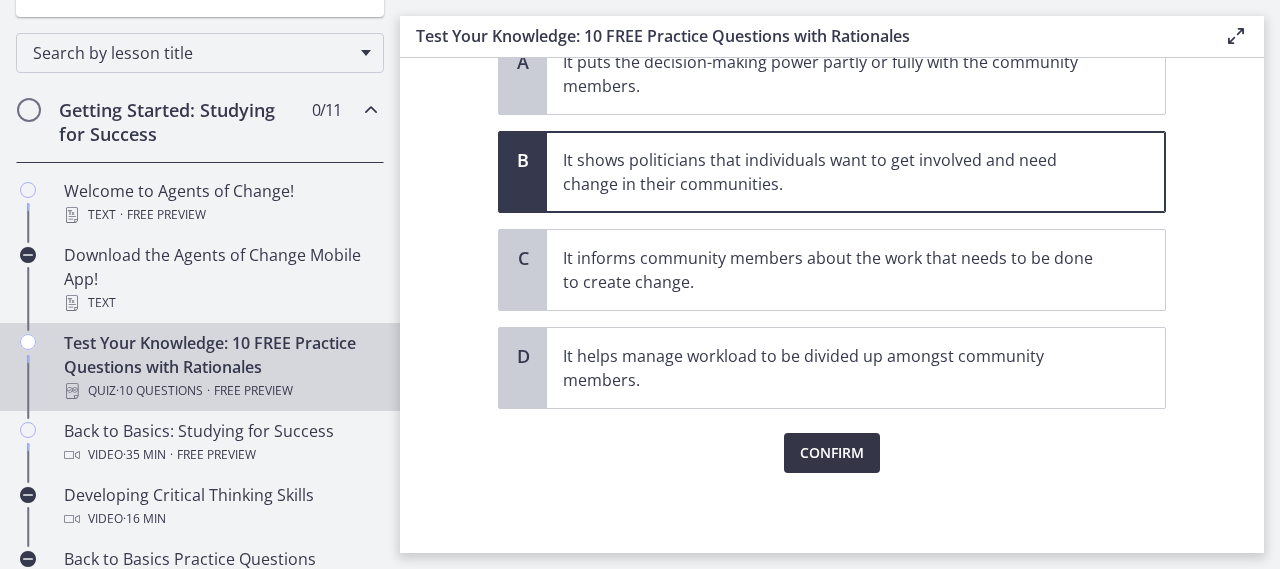 click on "Confirm" at bounding box center (832, 453) 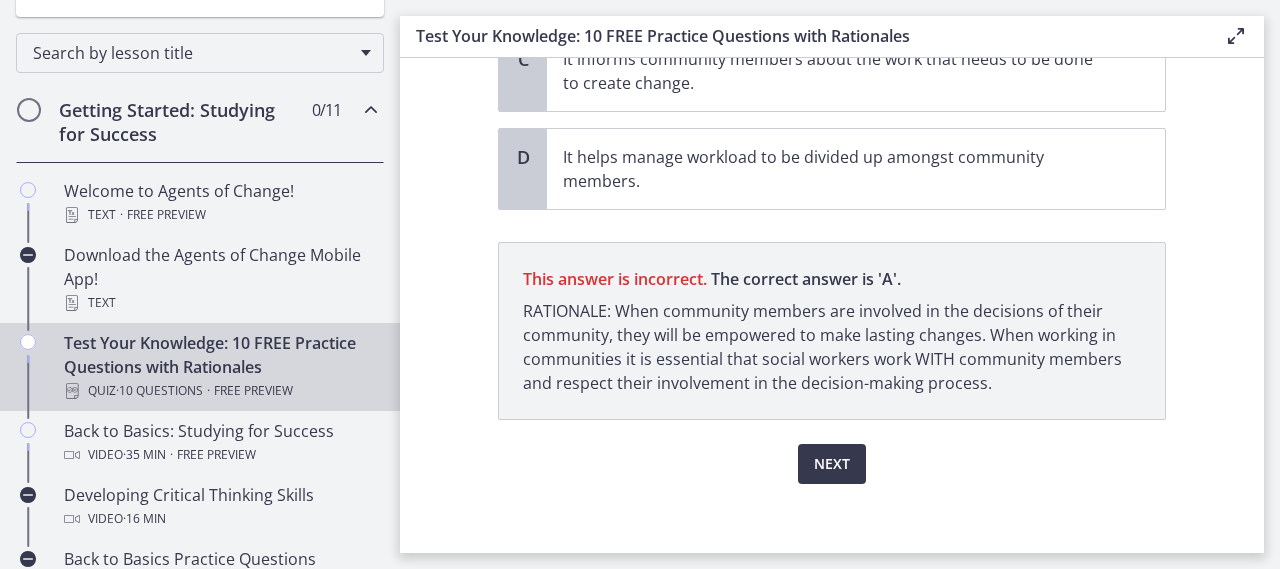 scroll, scrollTop: 485, scrollLeft: 0, axis: vertical 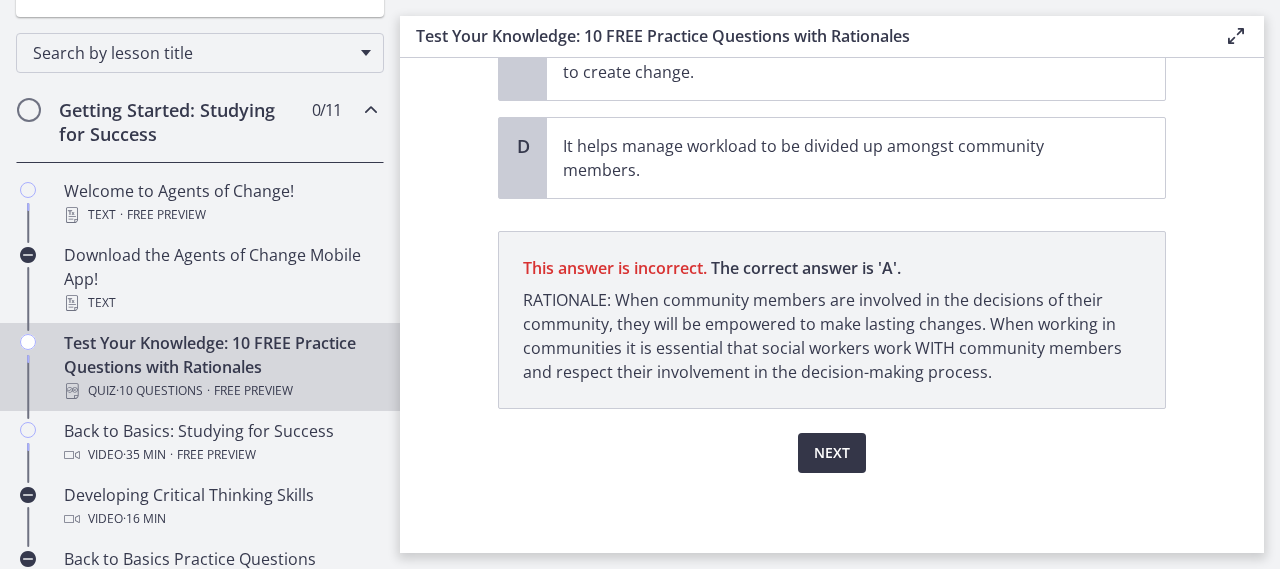 click on "Next" at bounding box center [832, 453] 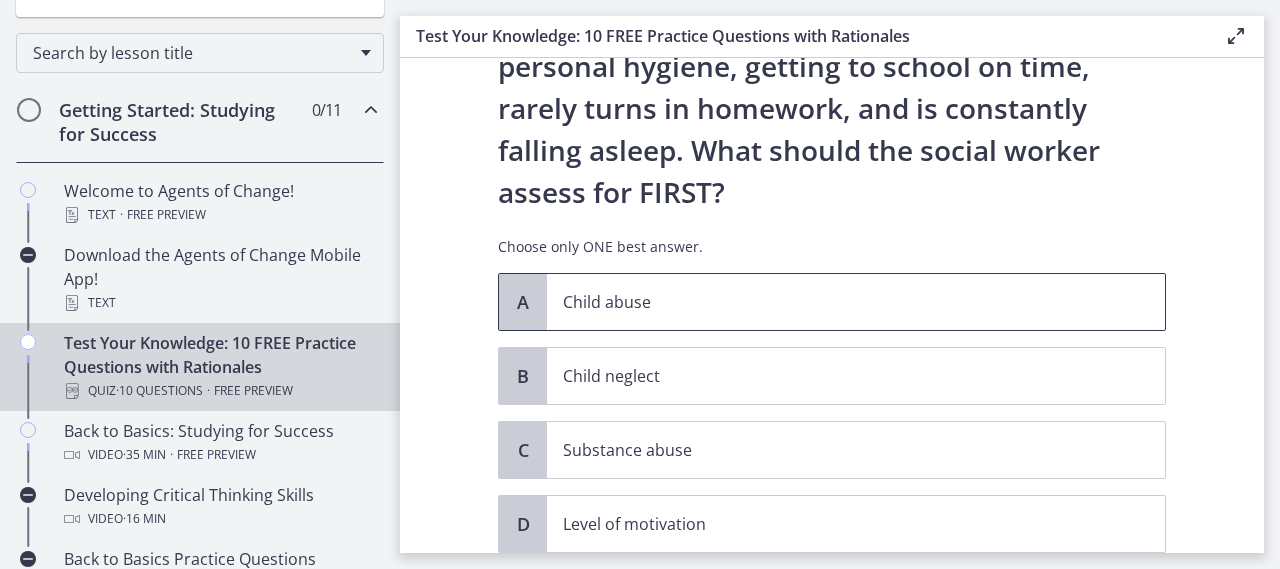 scroll, scrollTop: 200, scrollLeft: 0, axis: vertical 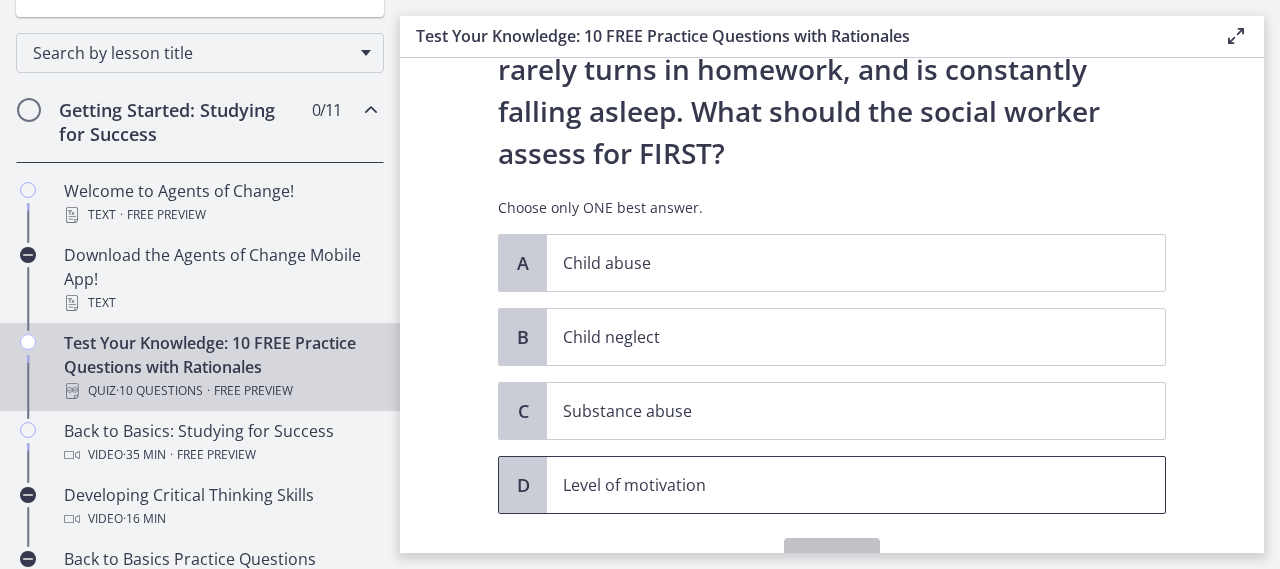 click on "Level of motivation" at bounding box center (836, 485) 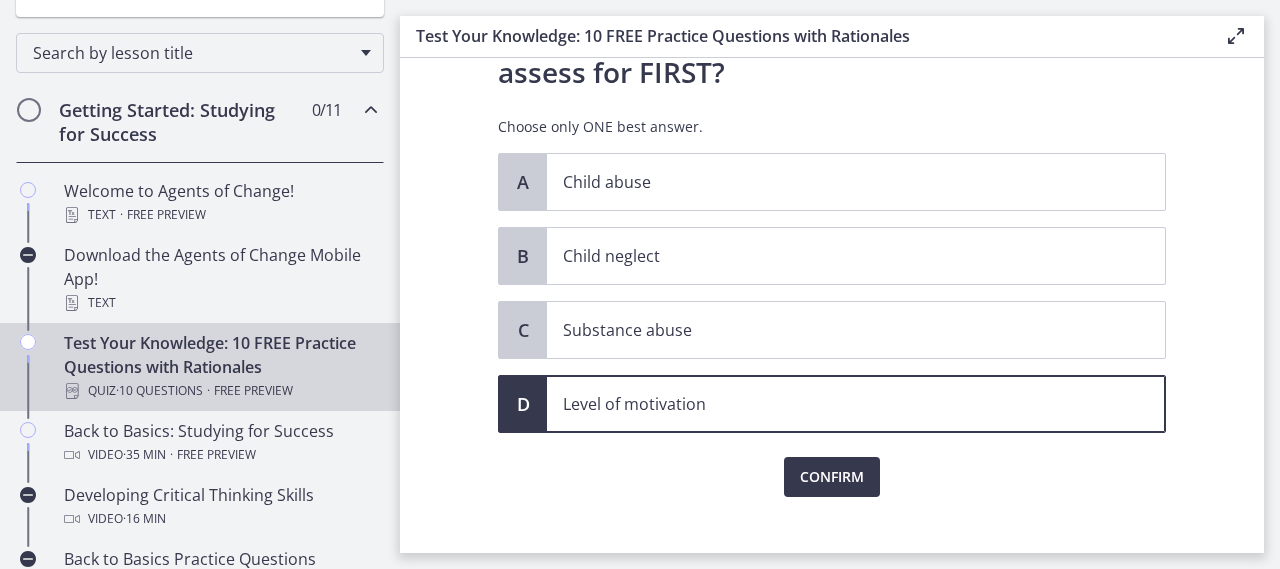 scroll, scrollTop: 305, scrollLeft: 0, axis: vertical 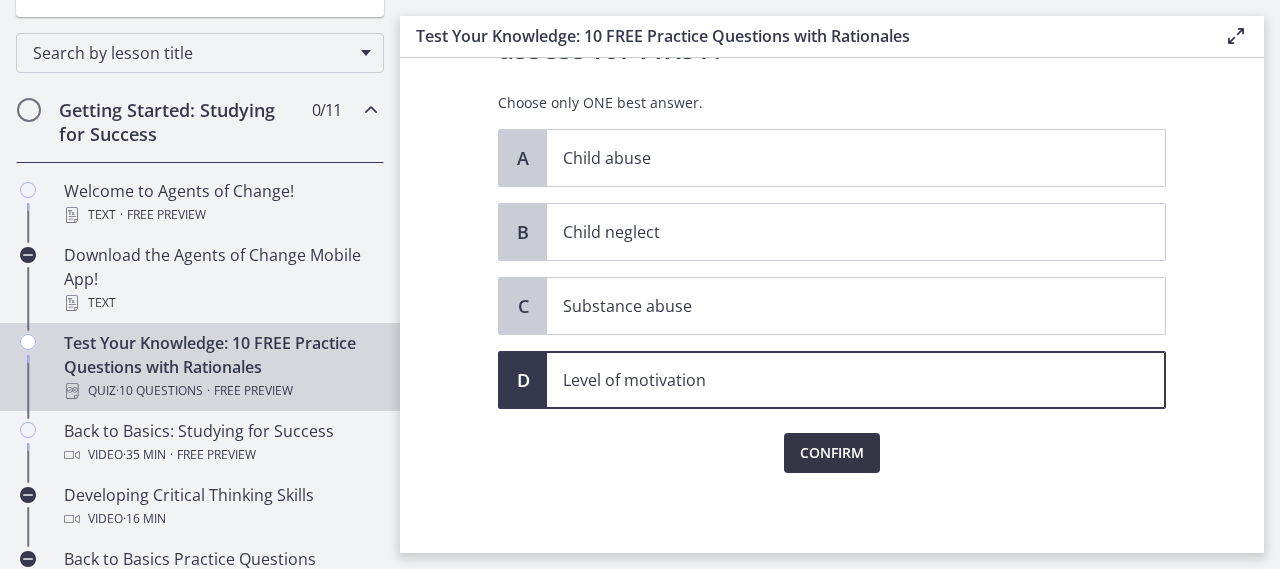 click on "Confirm" at bounding box center (832, 453) 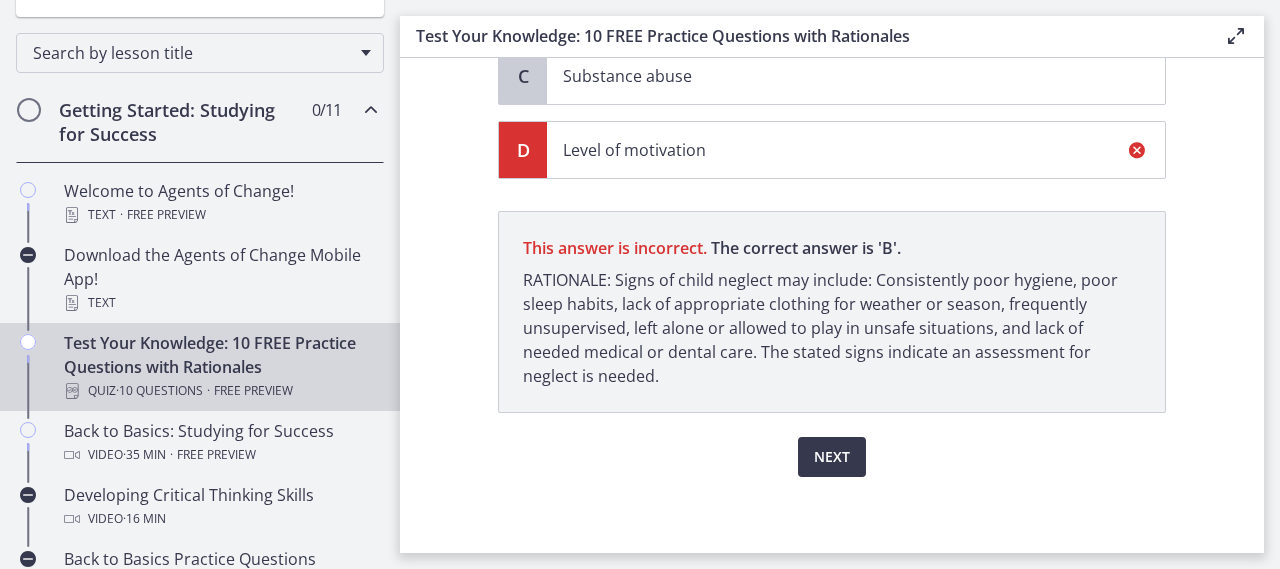 scroll, scrollTop: 539, scrollLeft: 0, axis: vertical 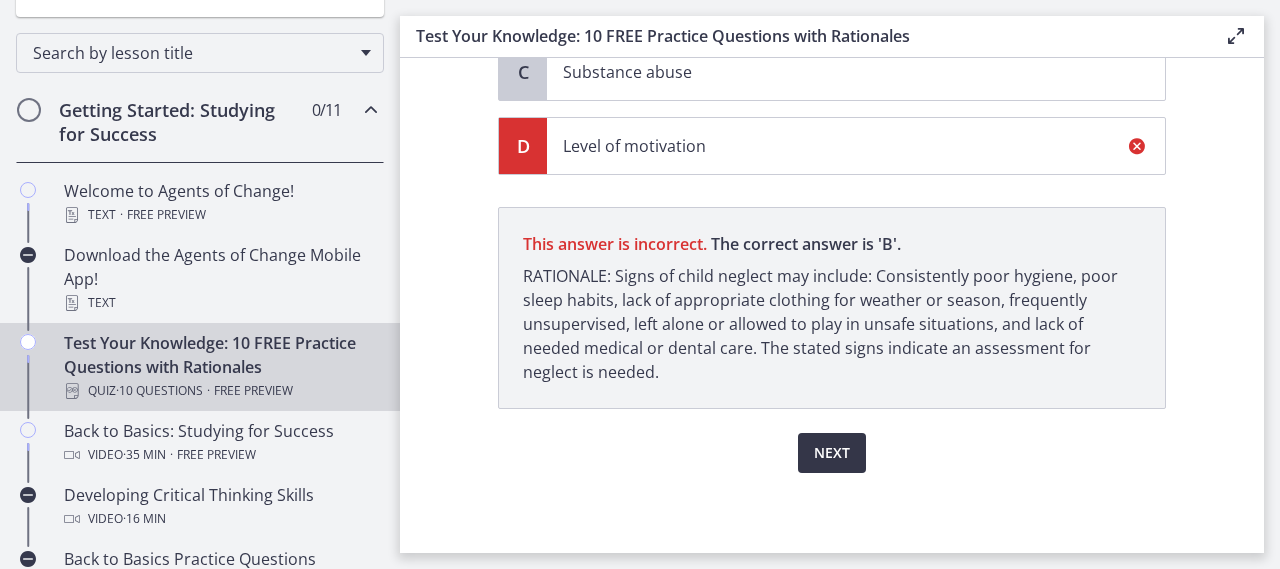 drag, startPoint x: 820, startPoint y: 419, endPoint x: 820, endPoint y: 435, distance: 16 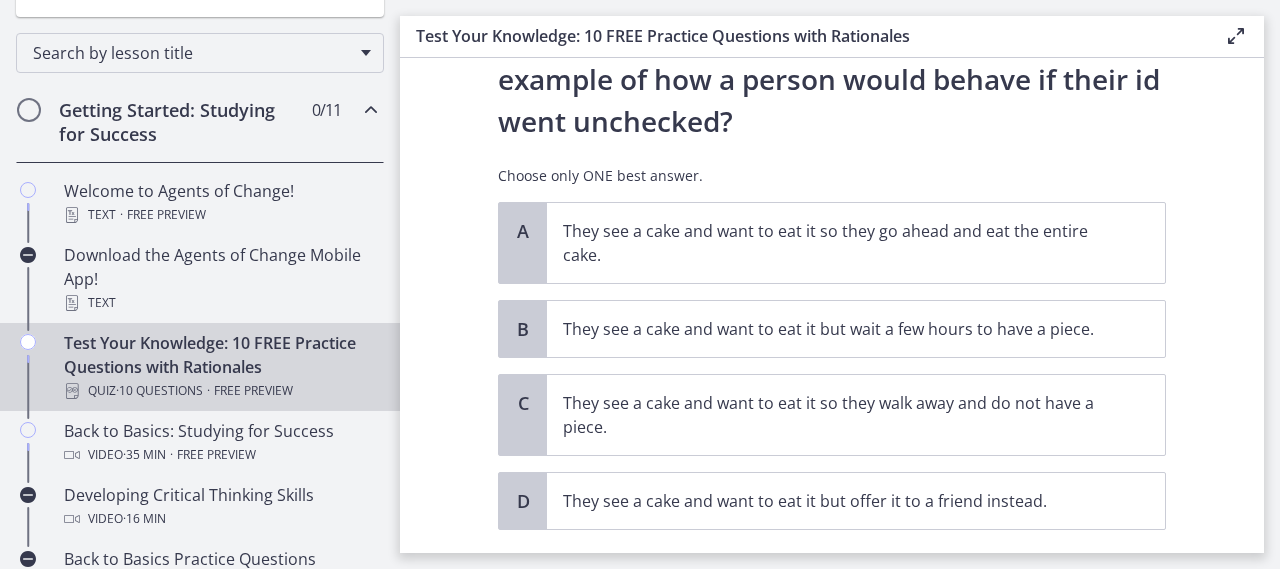 scroll, scrollTop: 200, scrollLeft: 0, axis: vertical 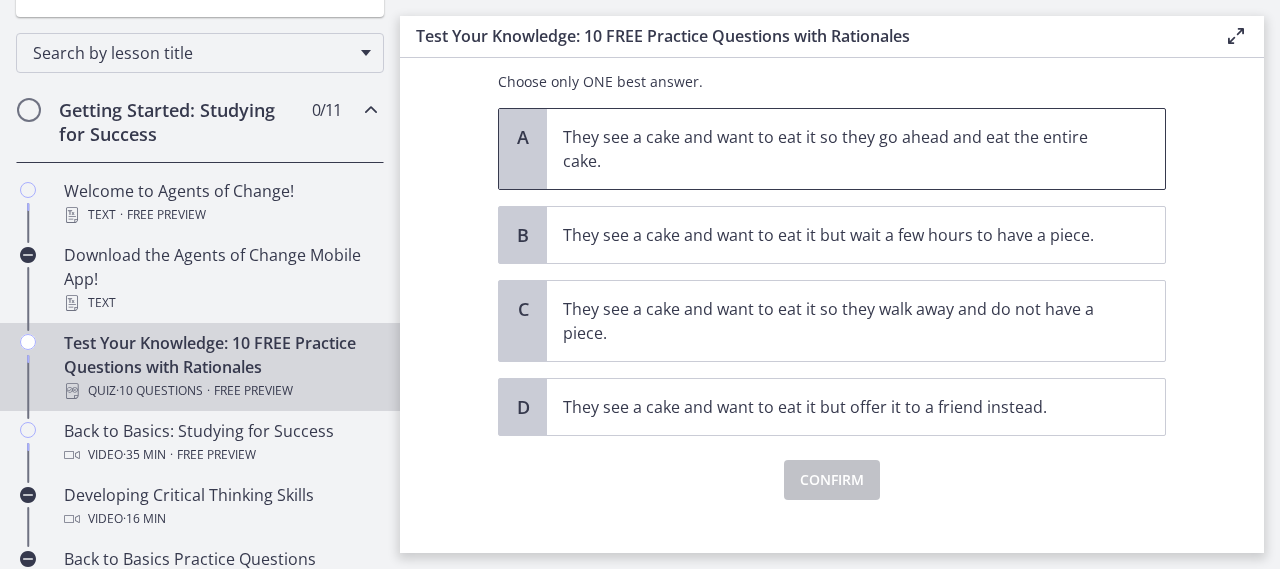 drag, startPoint x: 955, startPoint y: 163, endPoint x: 950, endPoint y: 185, distance: 22.561028 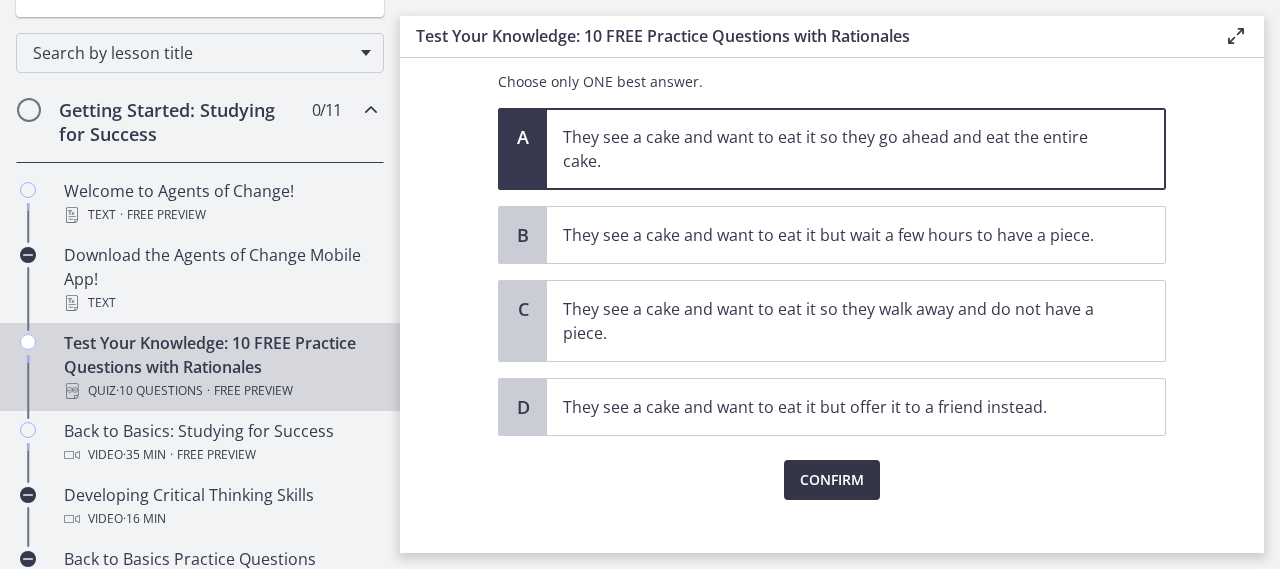 click on "Confirm" at bounding box center (832, 480) 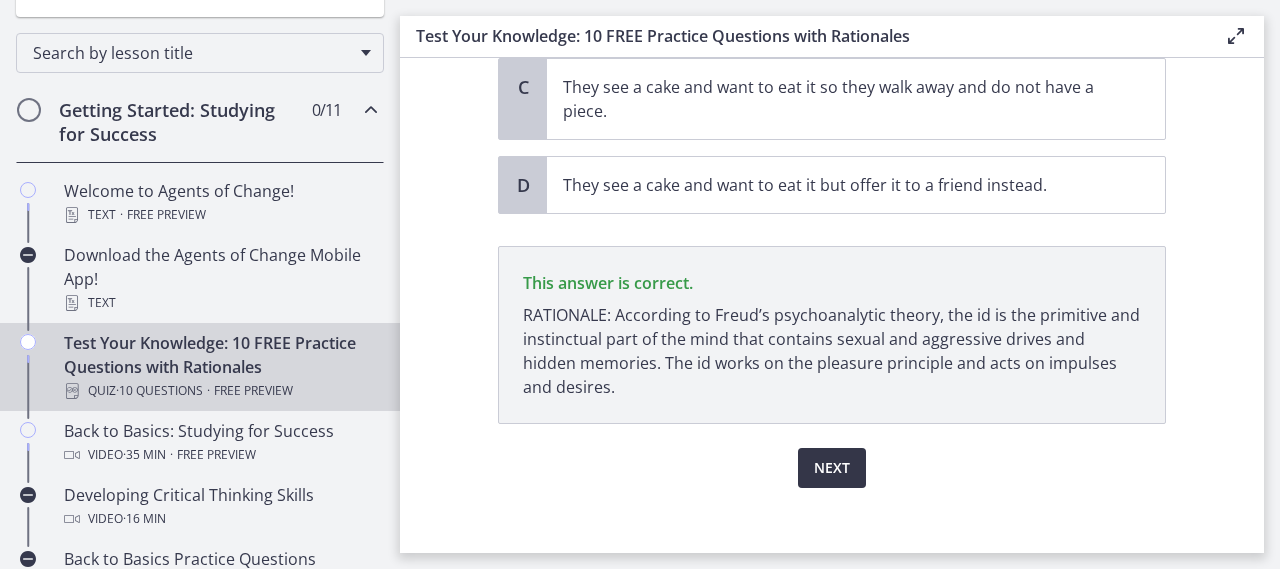 scroll, scrollTop: 437, scrollLeft: 0, axis: vertical 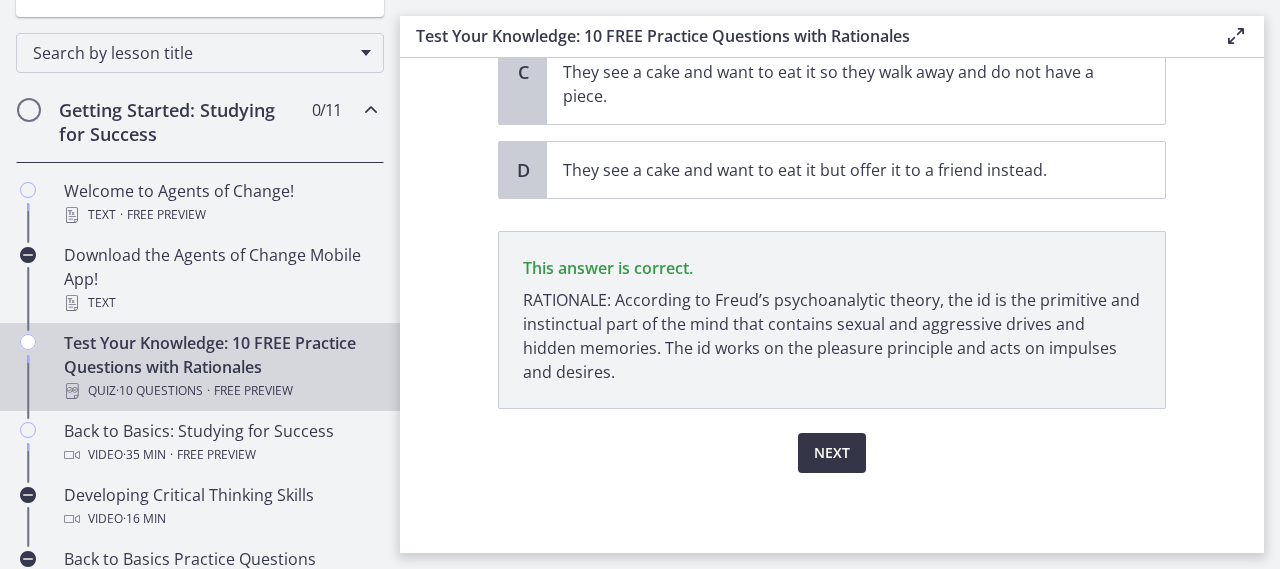 click on "Next" at bounding box center [832, 453] 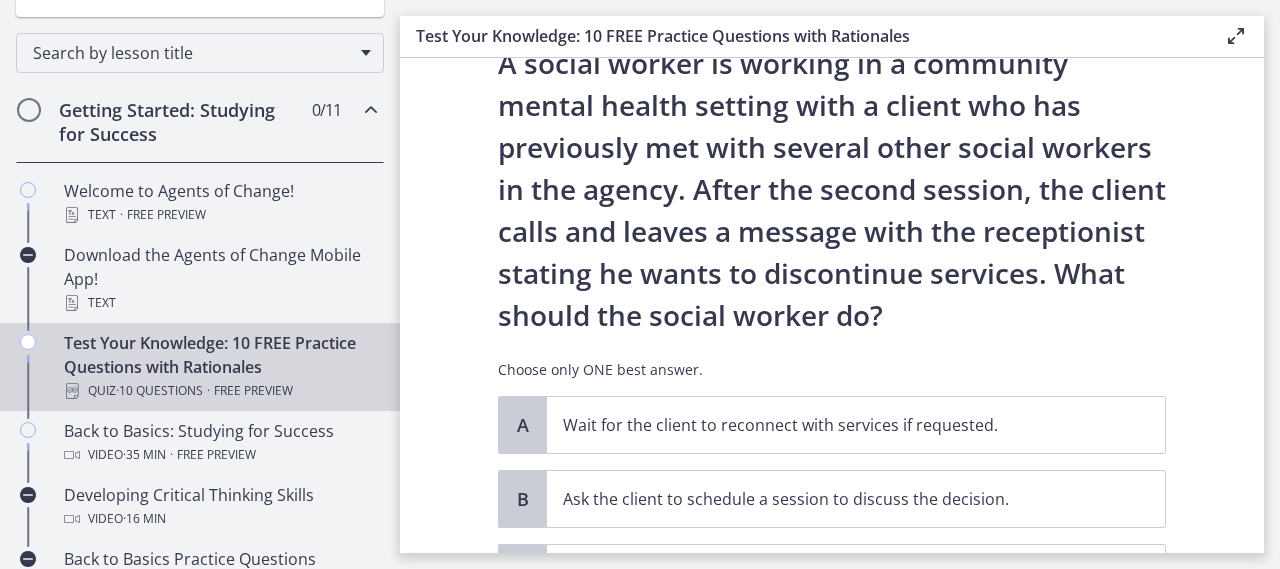 scroll, scrollTop: 347, scrollLeft: 0, axis: vertical 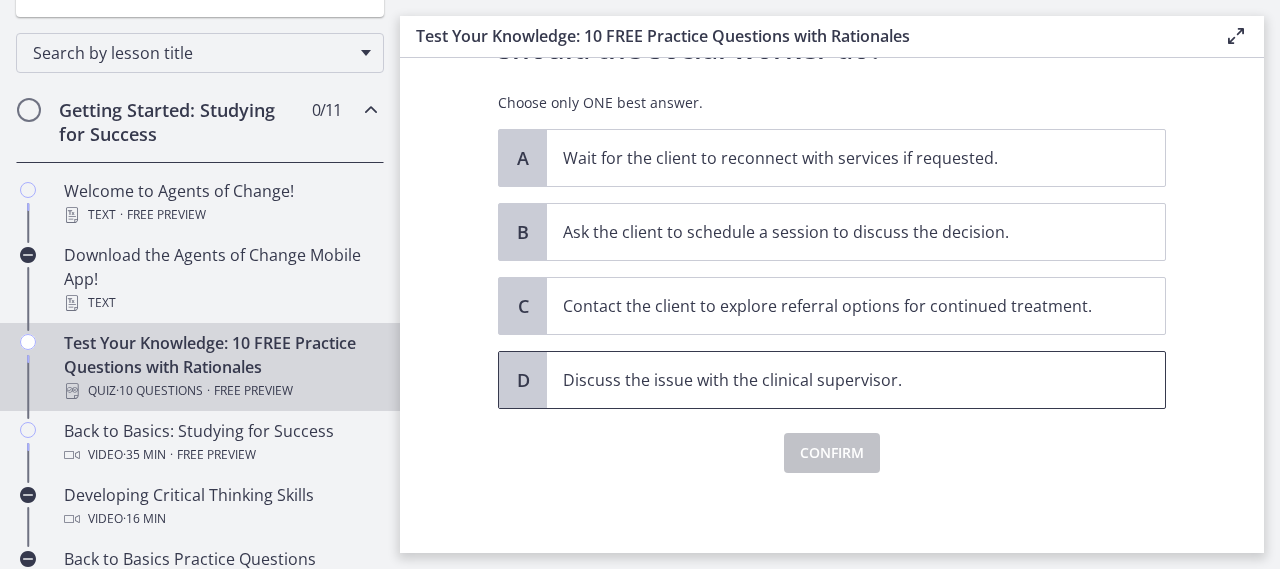 click on "Discuss the issue with the clinical supervisor." at bounding box center (856, 380) 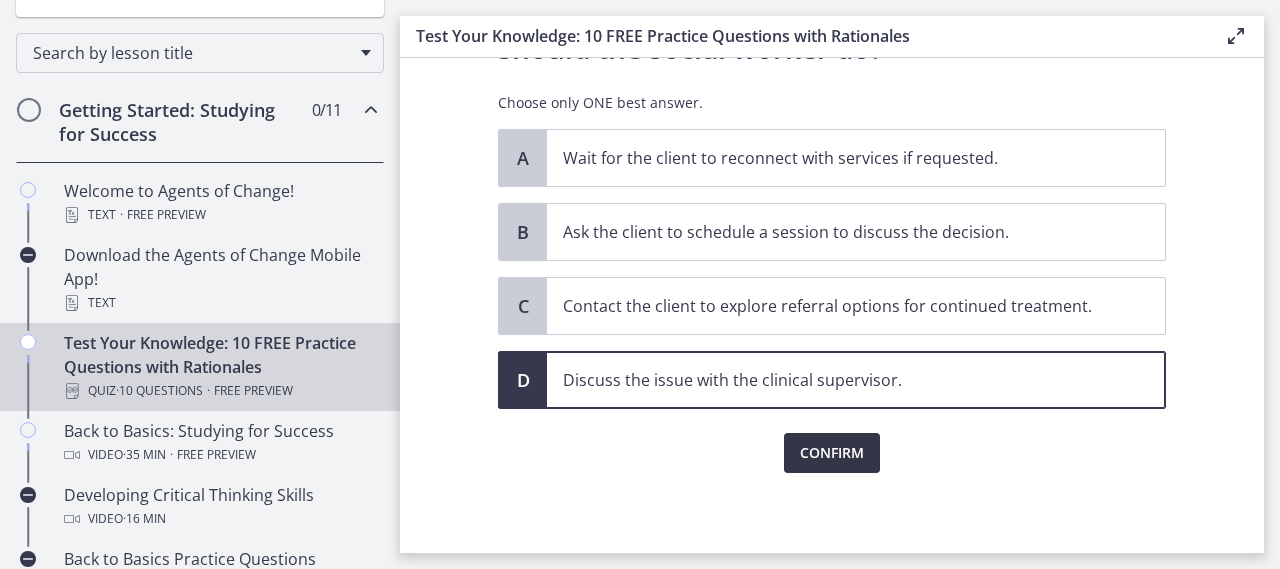 click on "Confirm" at bounding box center [832, 453] 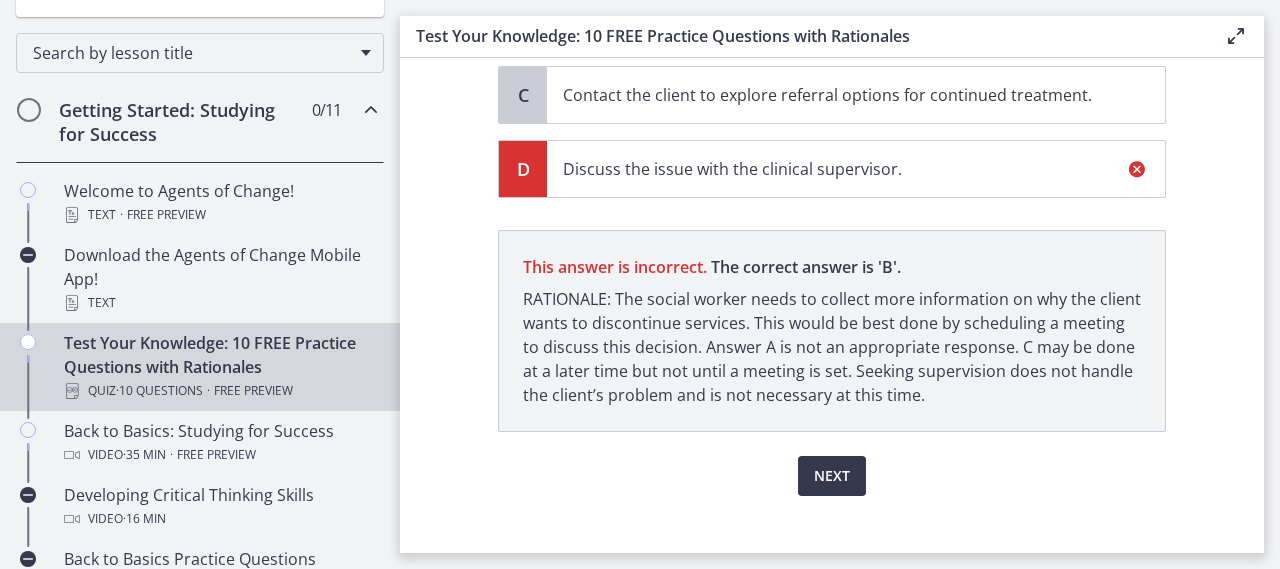 scroll, scrollTop: 581, scrollLeft: 0, axis: vertical 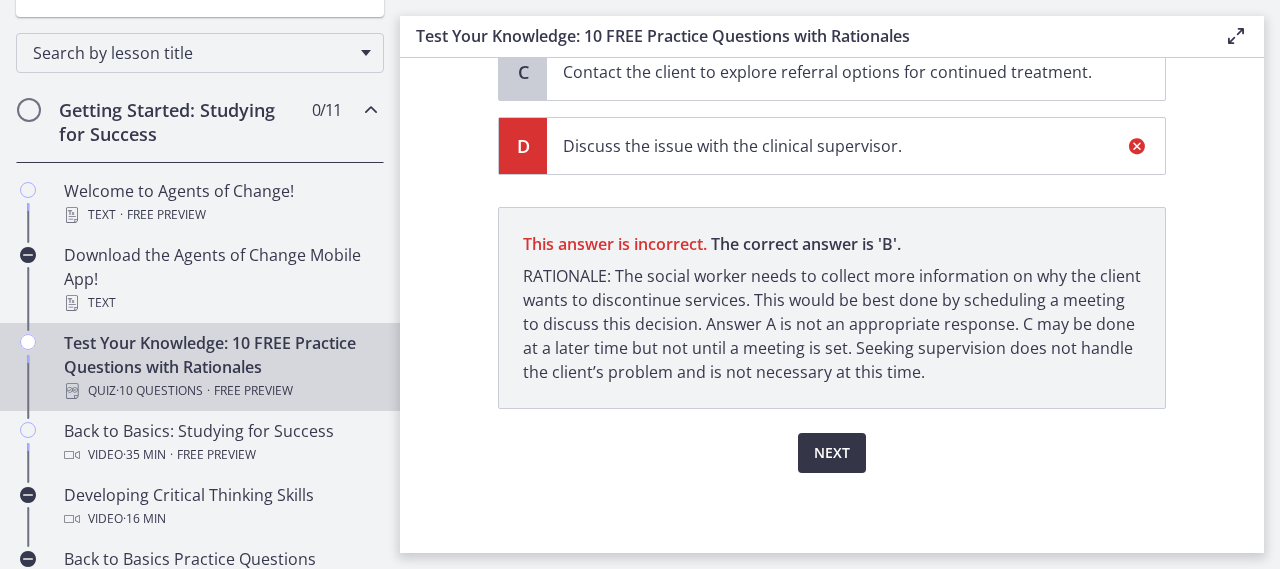 click on "Next" at bounding box center (832, 453) 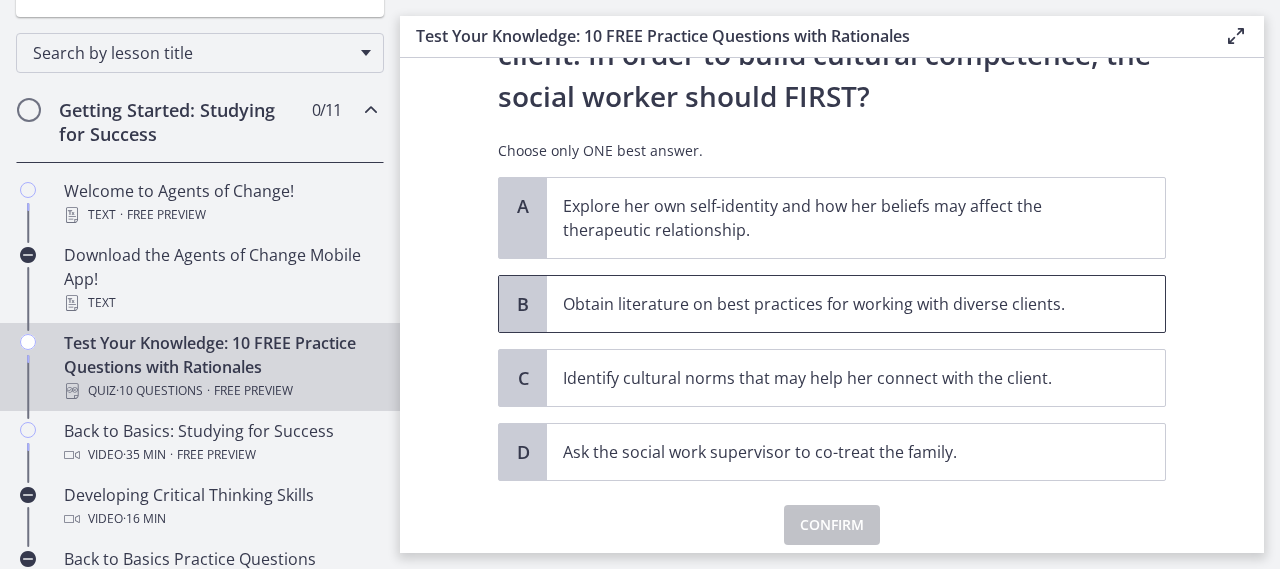 scroll, scrollTop: 400, scrollLeft: 0, axis: vertical 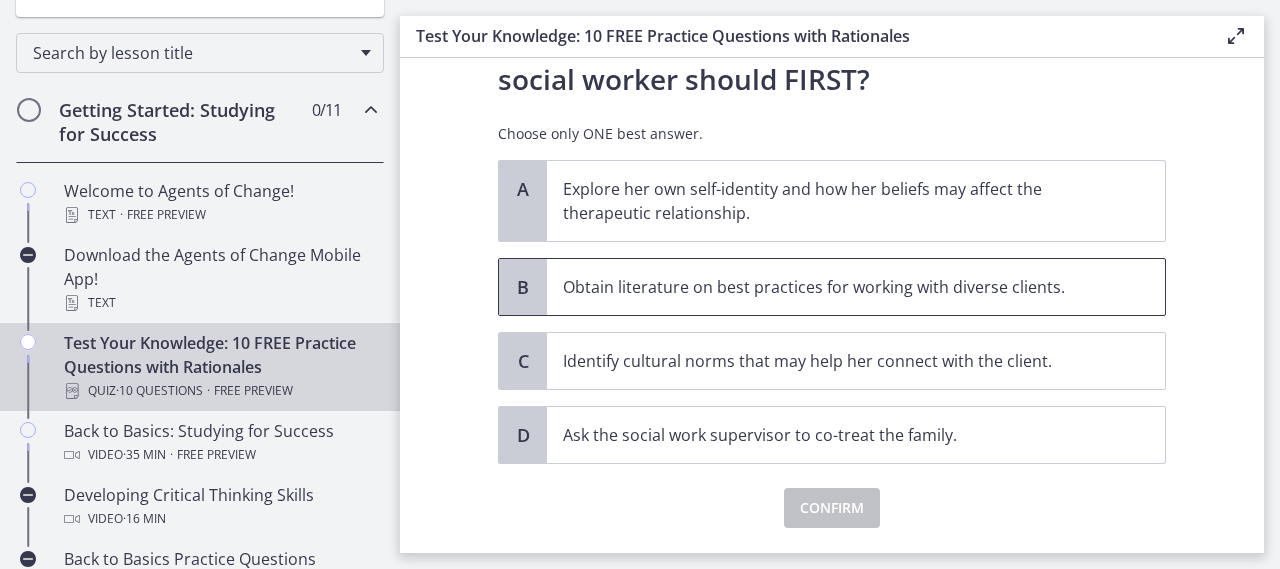 click on "Obtain literature on best practices for working with diverse clients." at bounding box center (836, 287) 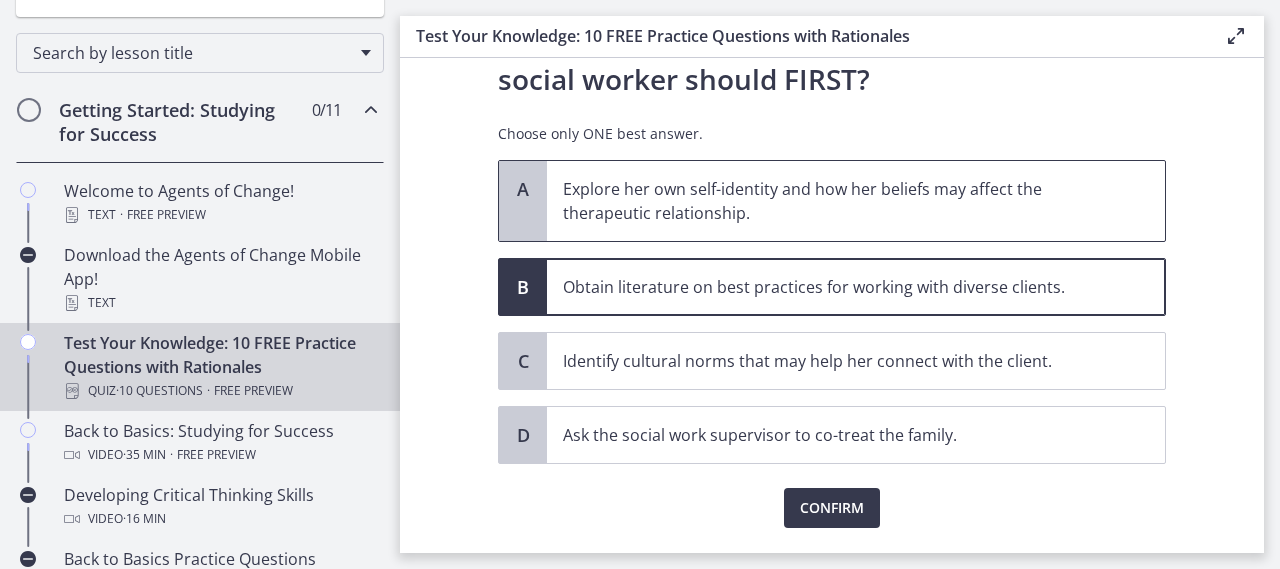 click on "Explore her own self-identity and how her beliefs may affect the therapeutic relationship." at bounding box center (836, 201) 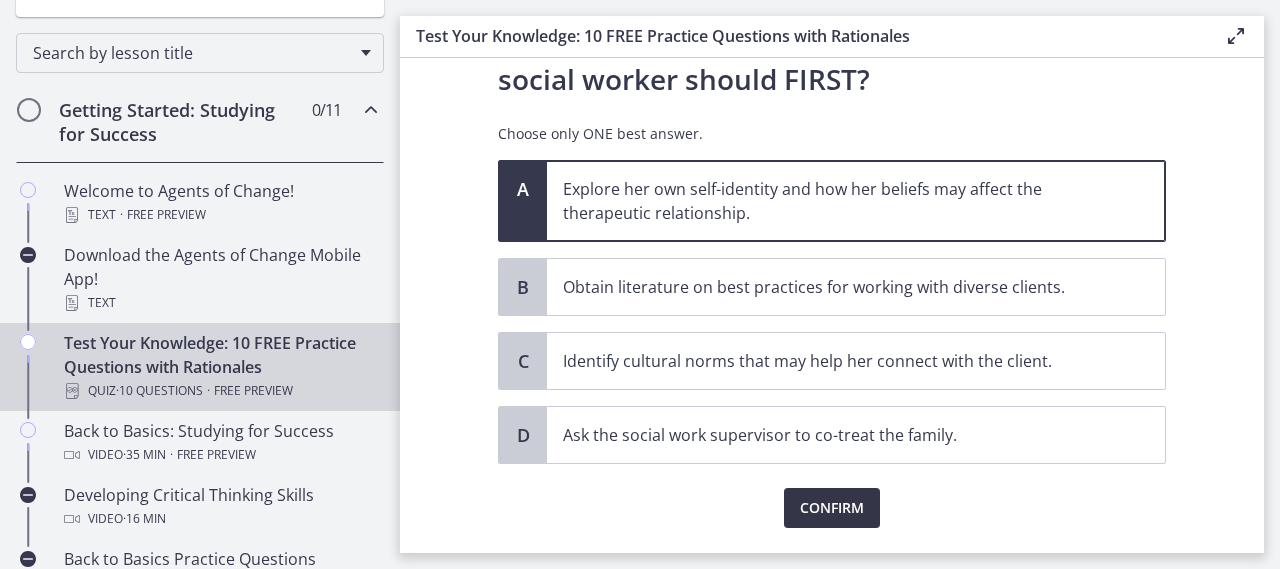 click on "Confirm" at bounding box center (832, 508) 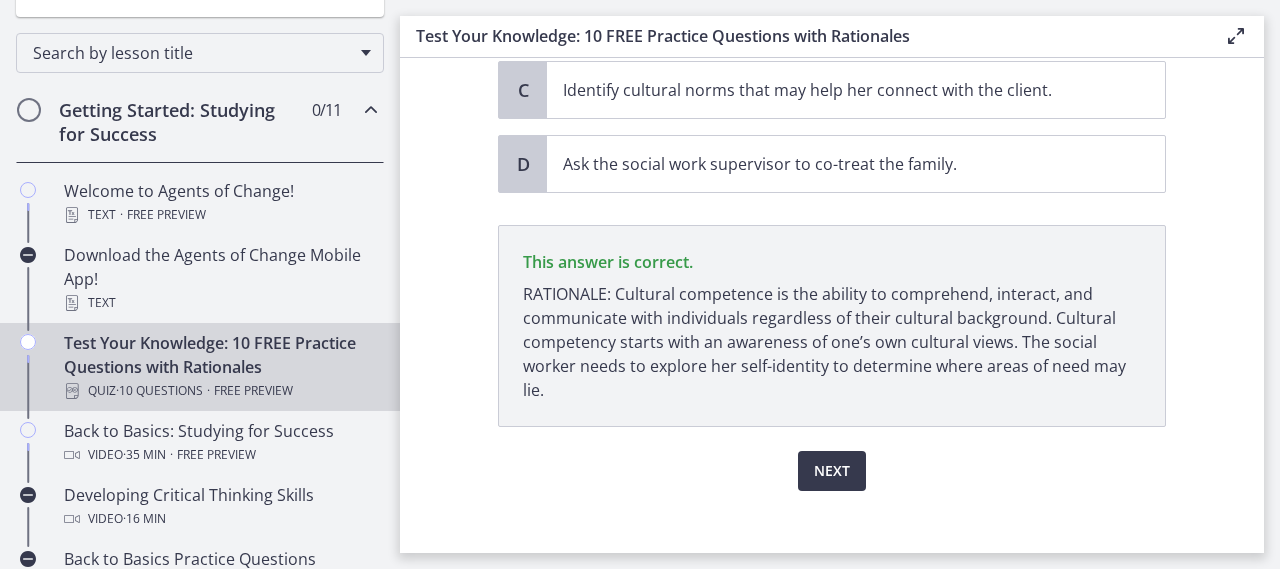 scroll, scrollTop: 689, scrollLeft: 0, axis: vertical 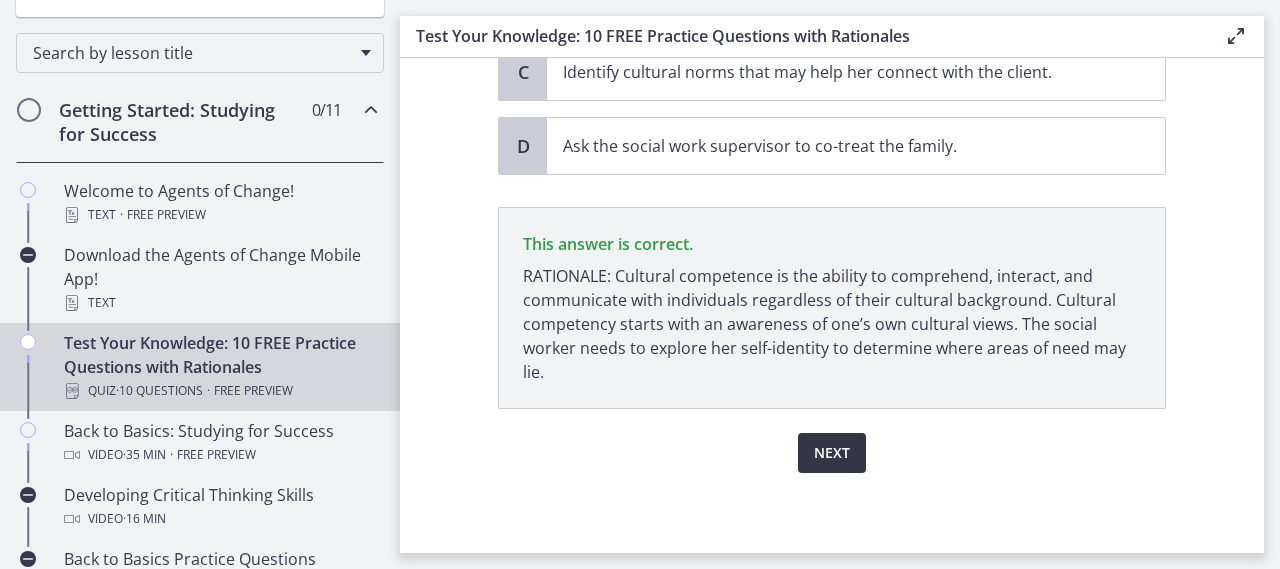 click on "Next" at bounding box center [832, 453] 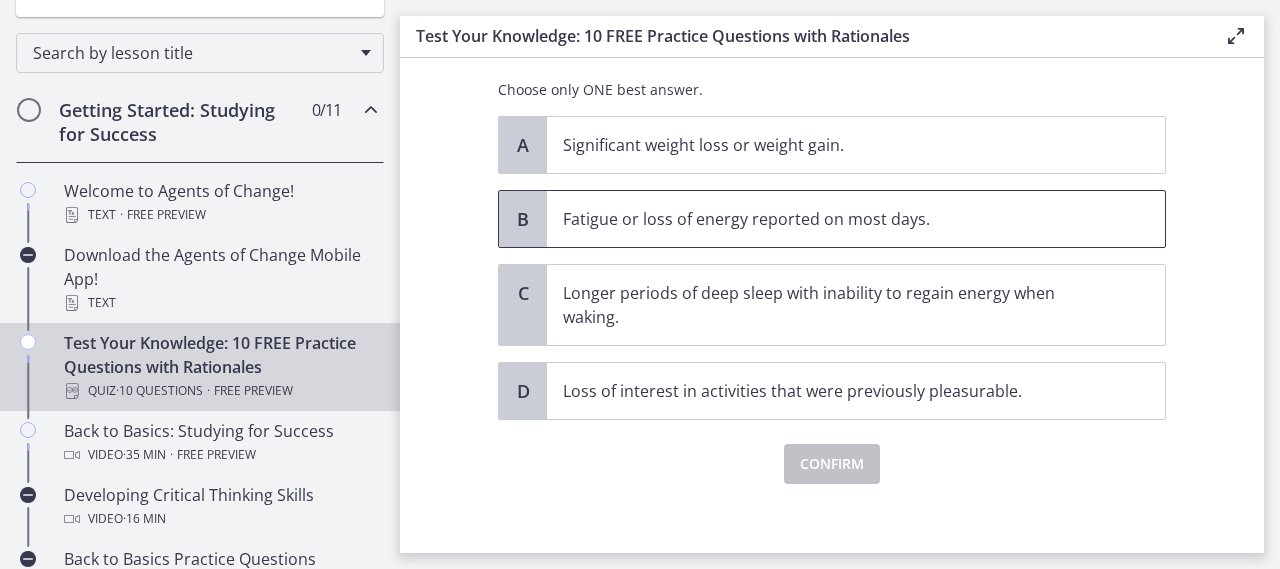 scroll, scrollTop: 161, scrollLeft: 0, axis: vertical 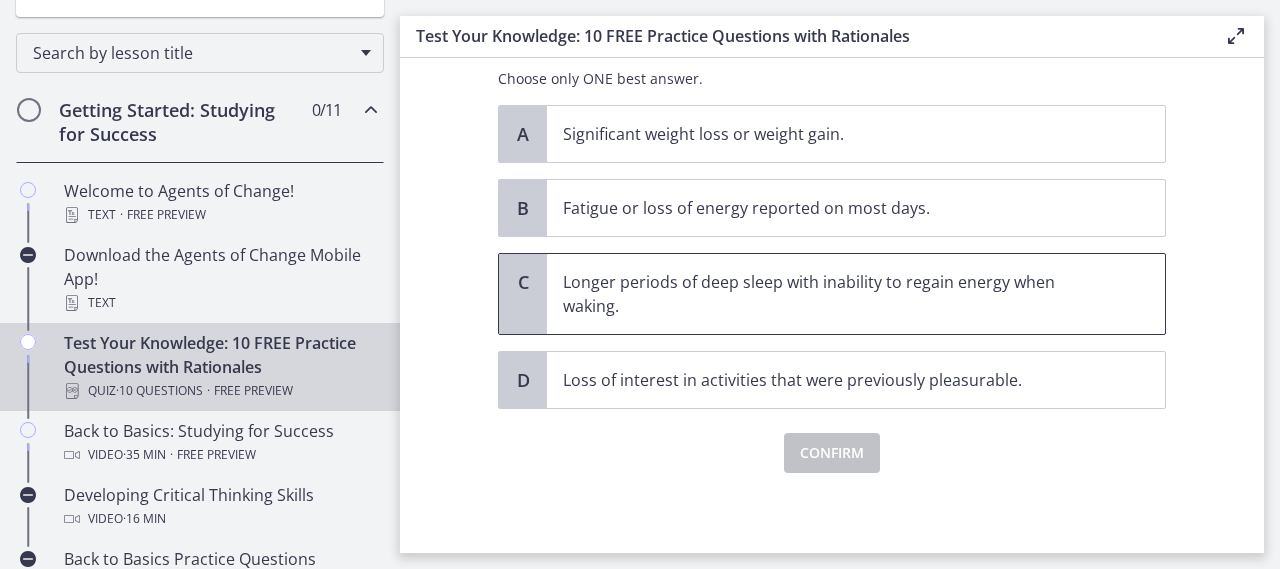 click on "Longer periods of deep sleep with inability to regain energy when waking." at bounding box center [836, 294] 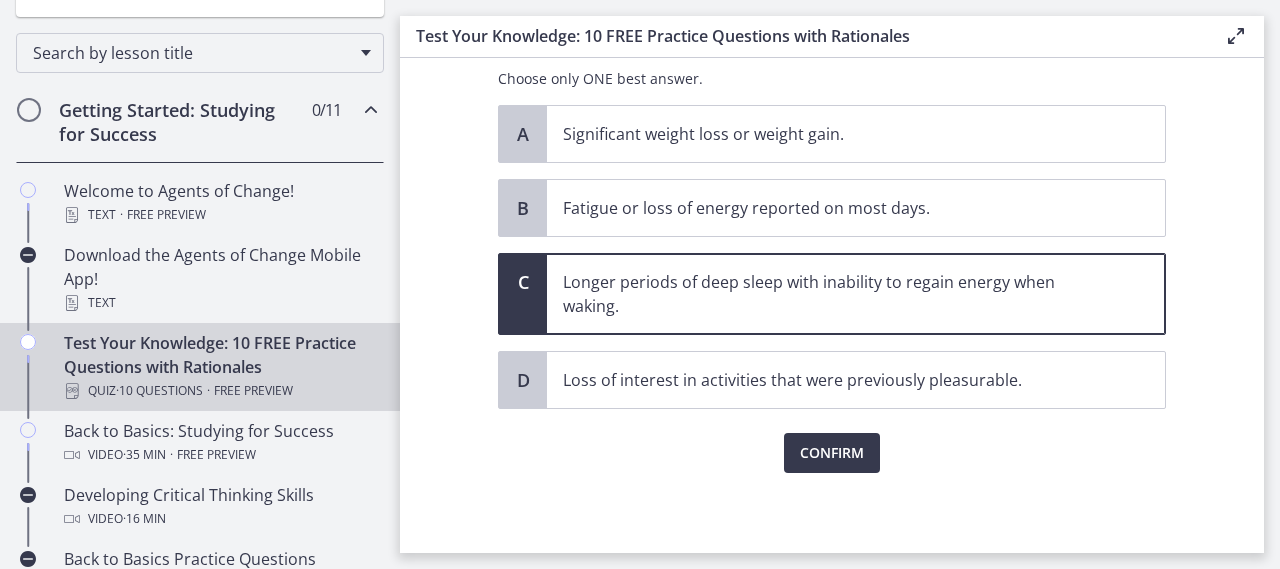 drag, startPoint x: 822, startPoint y: 419, endPoint x: 818, endPoint y: 430, distance: 11.7046995 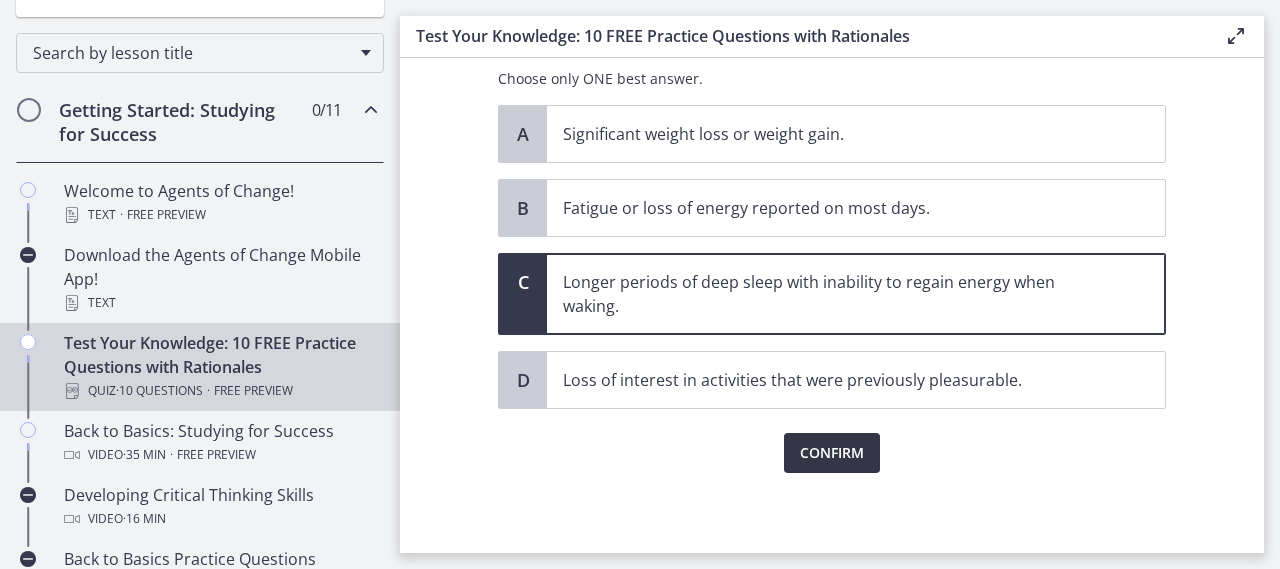 click on "Confirm" at bounding box center (832, 453) 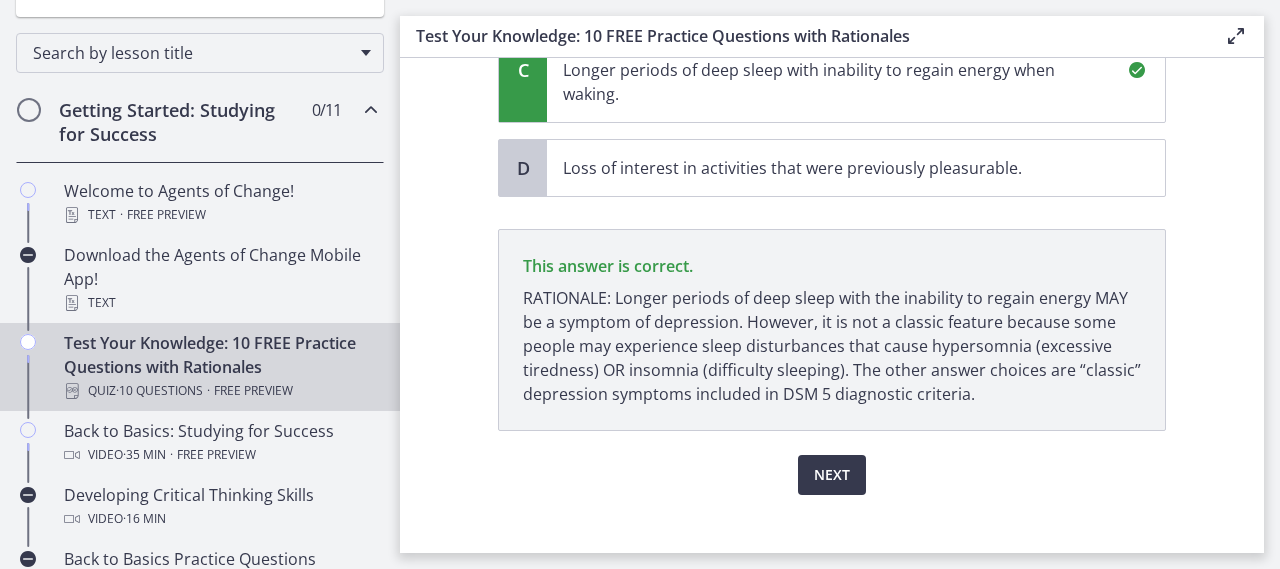 scroll, scrollTop: 395, scrollLeft: 0, axis: vertical 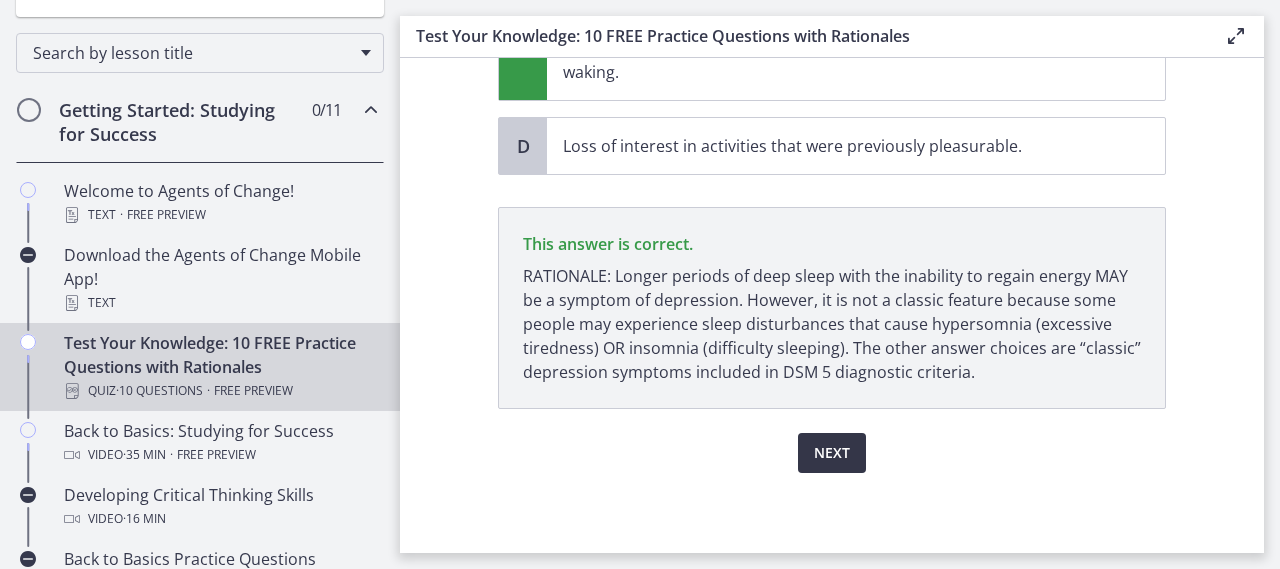 click on "Next" at bounding box center (832, 453) 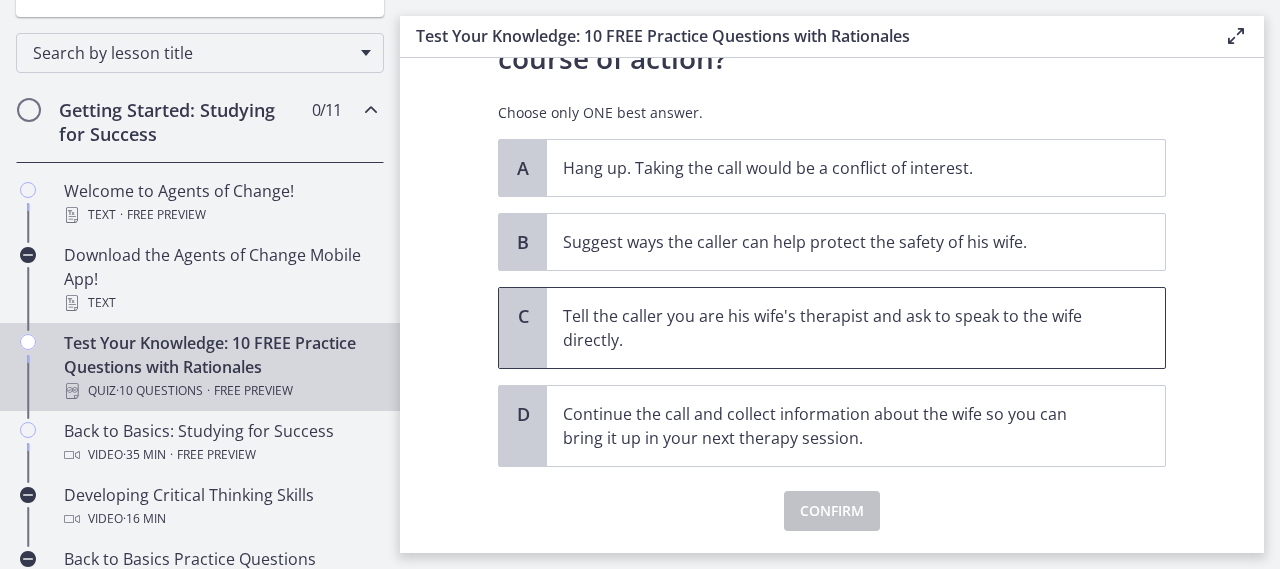 scroll, scrollTop: 337, scrollLeft: 0, axis: vertical 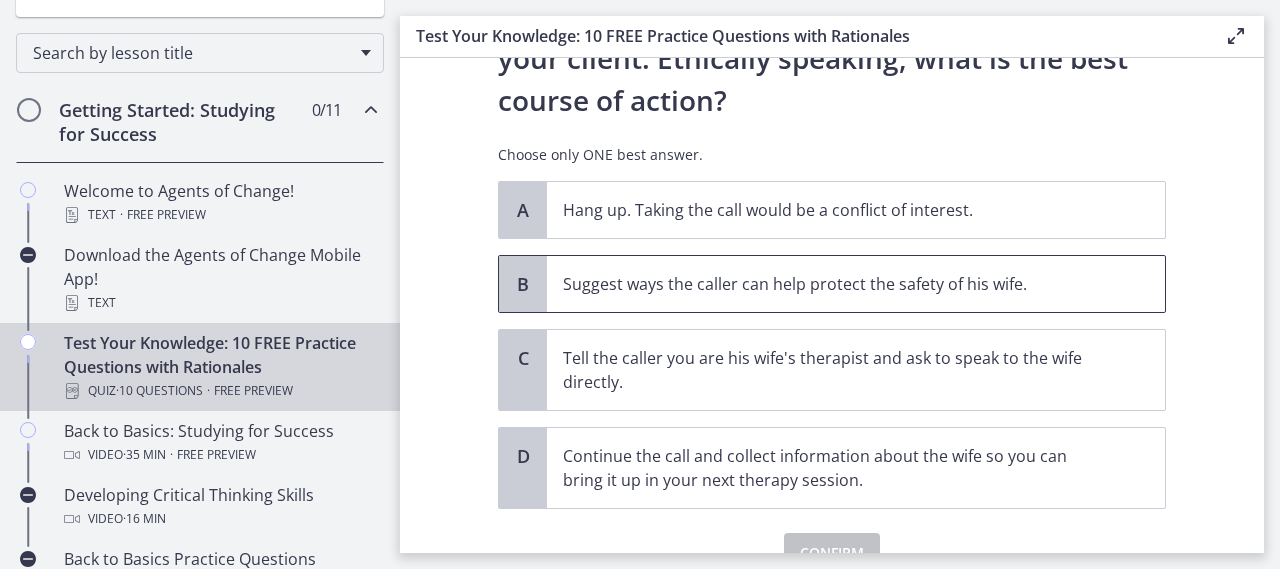 click on "Suggest ways the caller can help protect the safety of his wife." at bounding box center [856, 284] 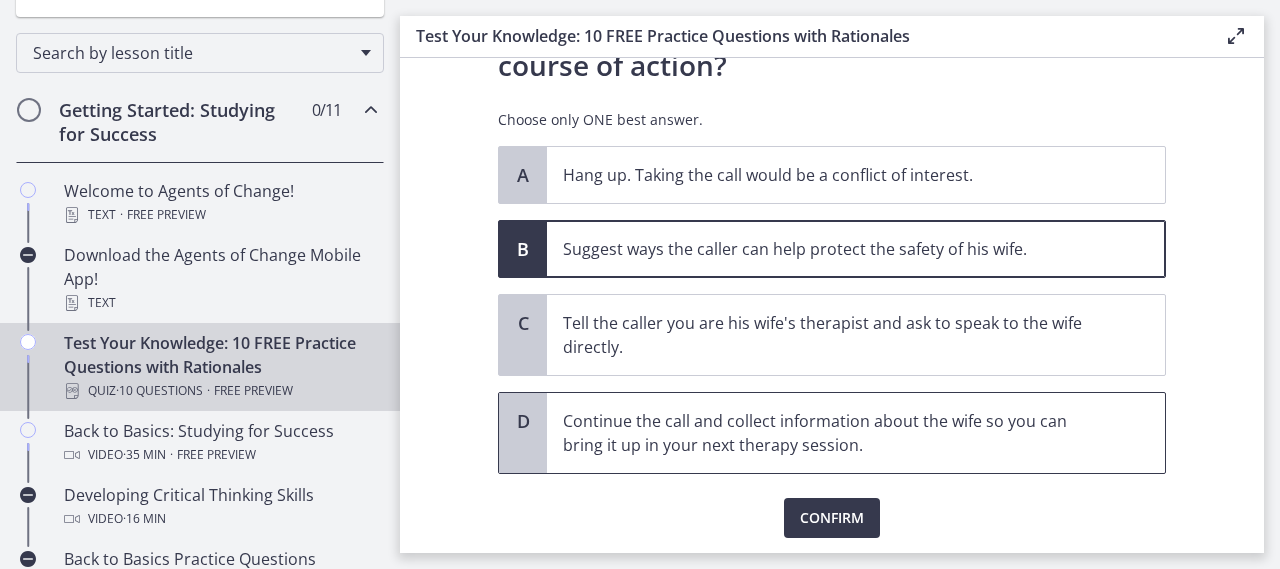scroll, scrollTop: 437, scrollLeft: 0, axis: vertical 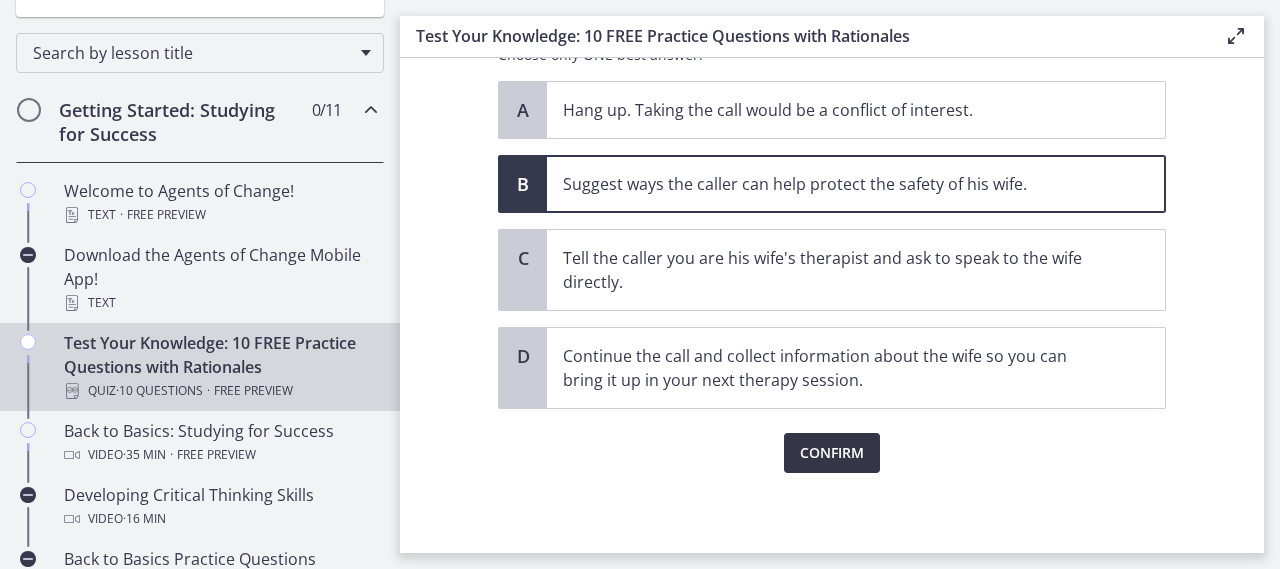 click on "Confirm" at bounding box center (832, 453) 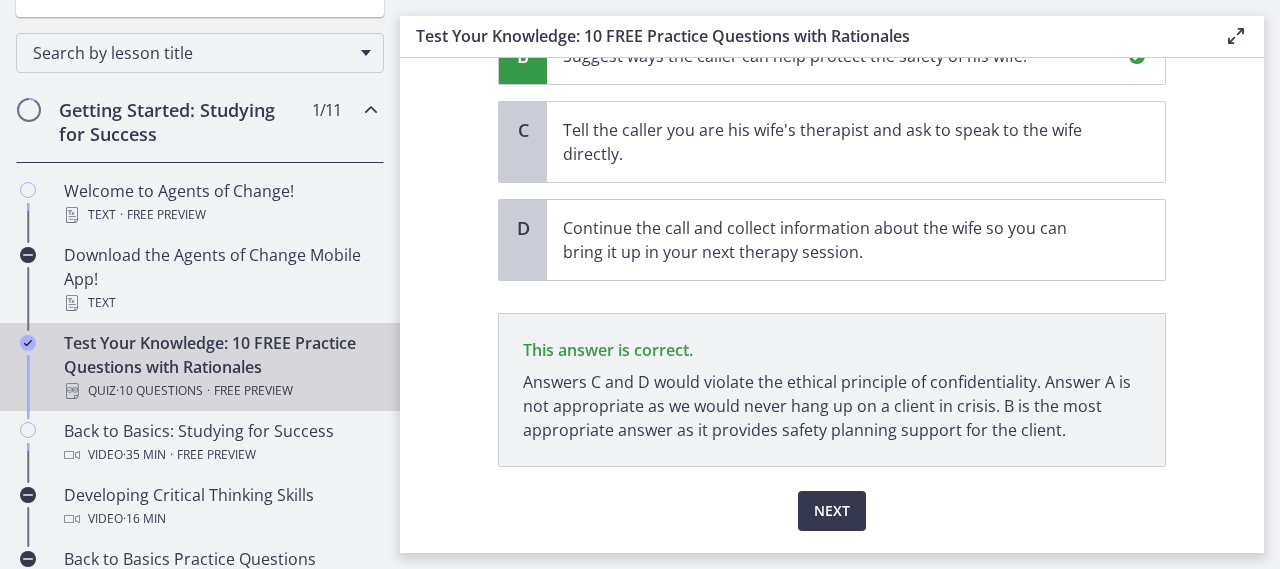 scroll, scrollTop: 523, scrollLeft: 0, axis: vertical 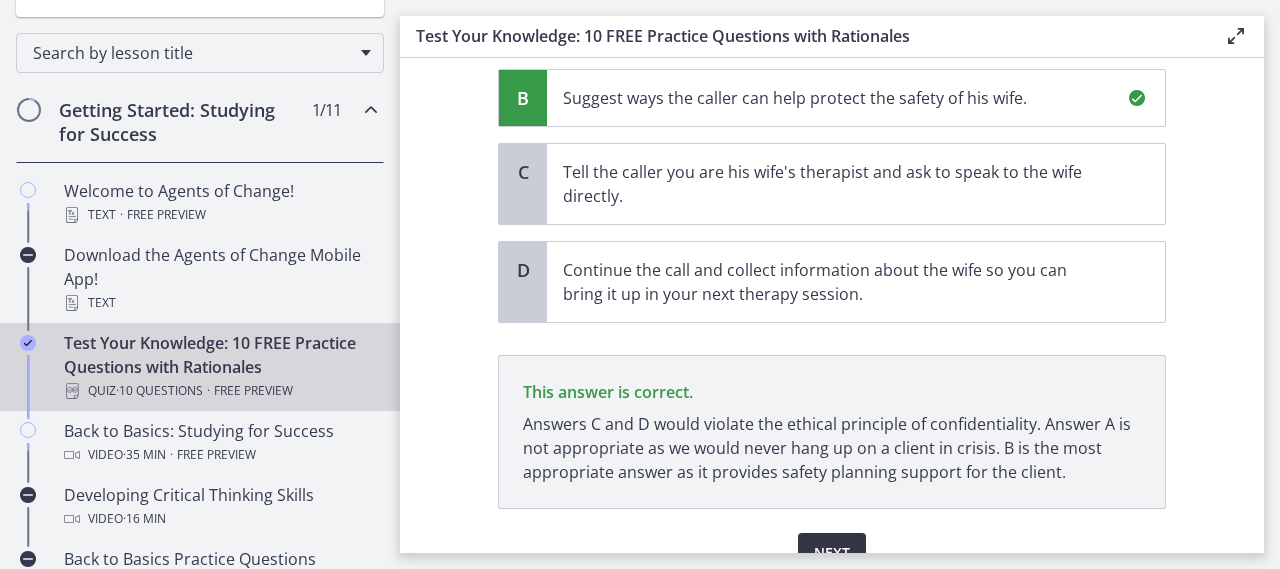 click on "Next" at bounding box center (832, 553) 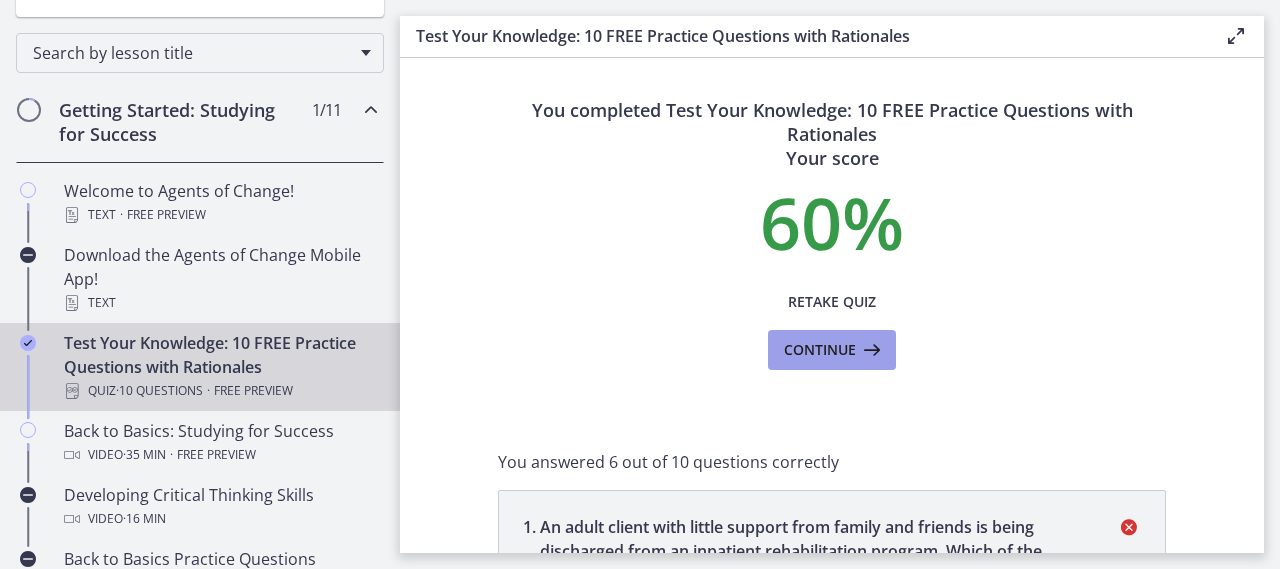 click on "Continue" at bounding box center [820, 350] 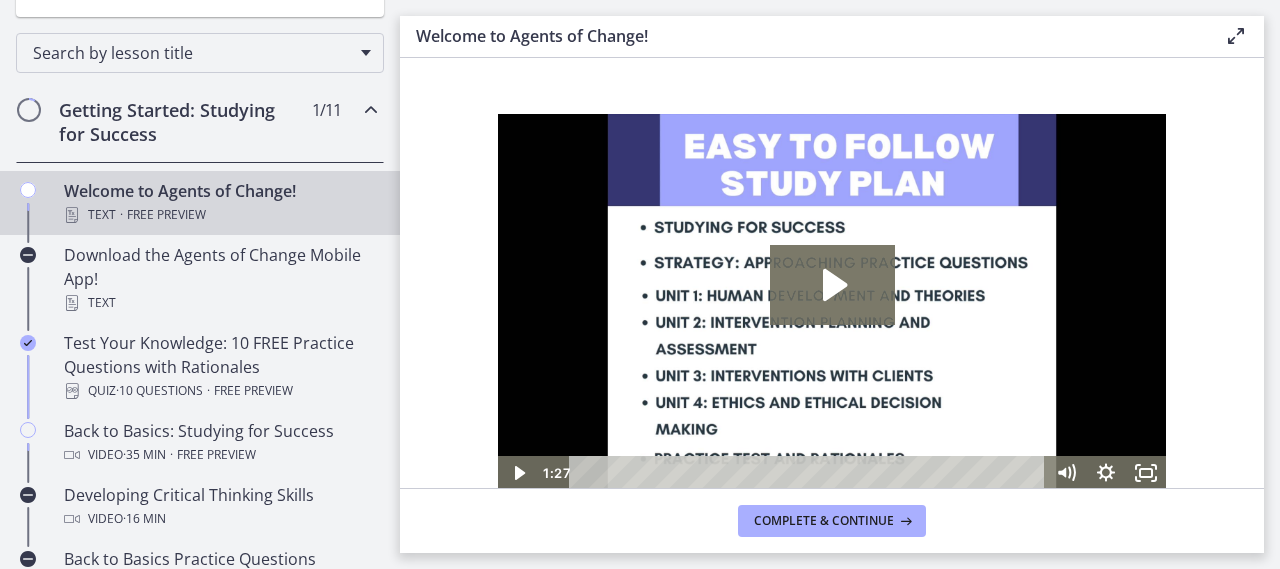 scroll, scrollTop: 0, scrollLeft: 0, axis: both 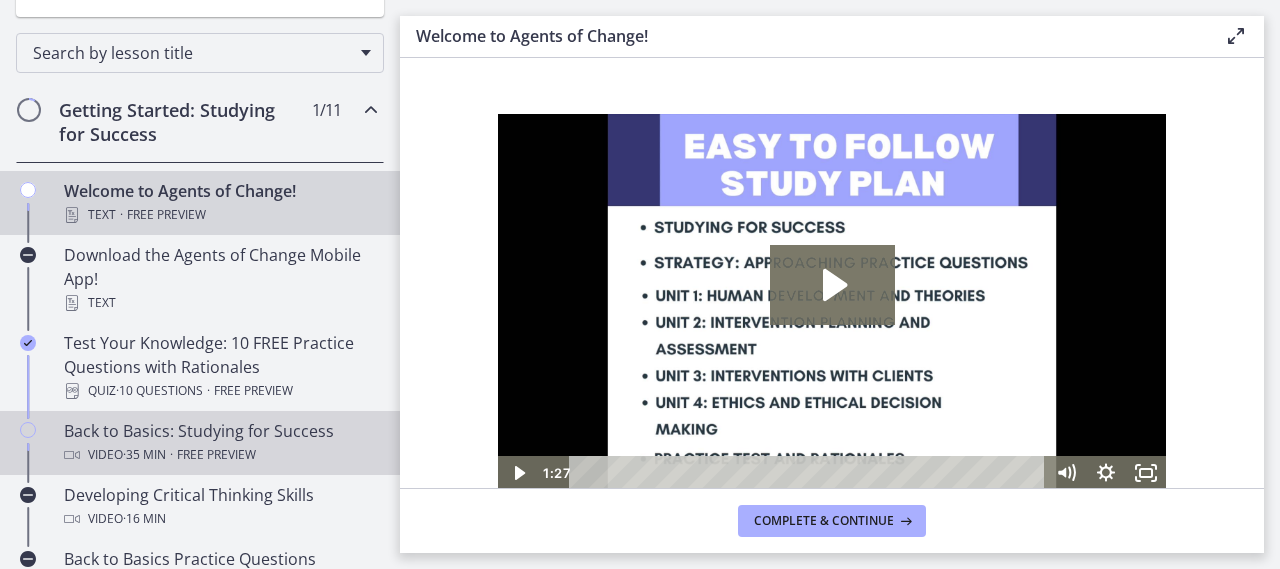 click on "Video
·  35 min
·
Free preview" at bounding box center [220, 455] 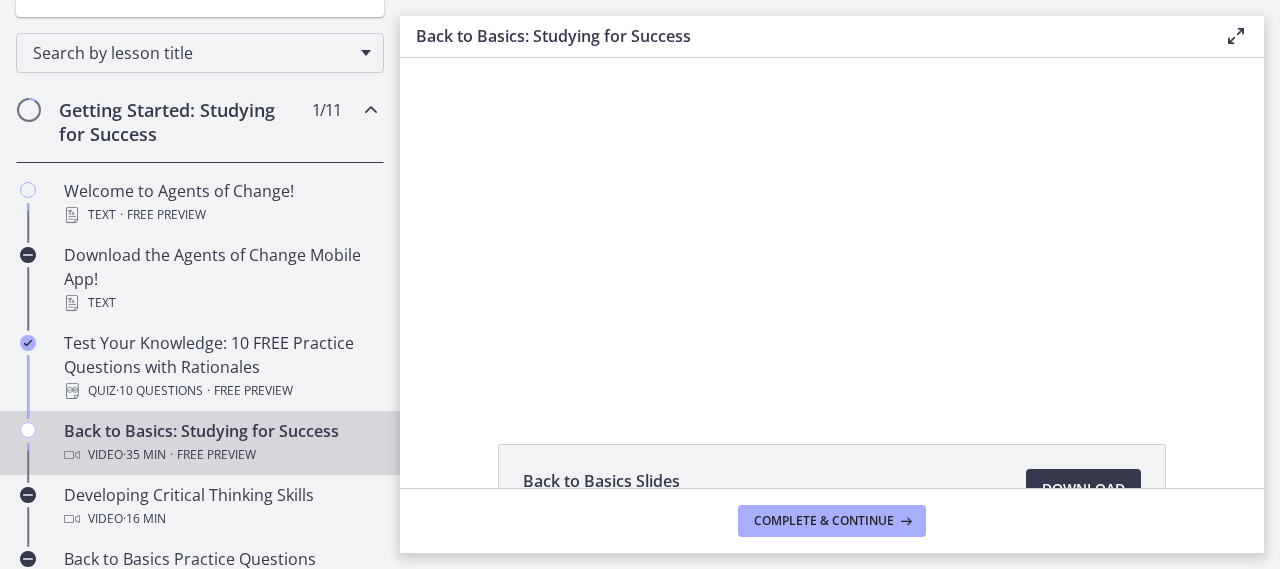 scroll, scrollTop: 0, scrollLeft: 0, axis: both 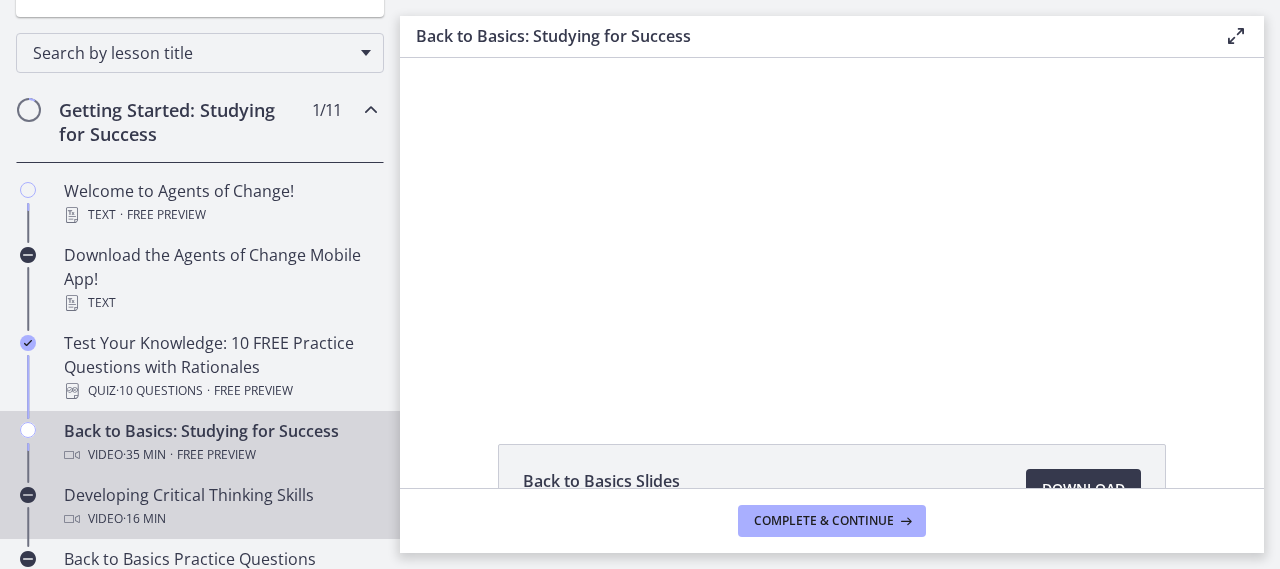 click on "Developing Critical Thinking Skills
Video
·  16 min" at bounding box center [220, 507] 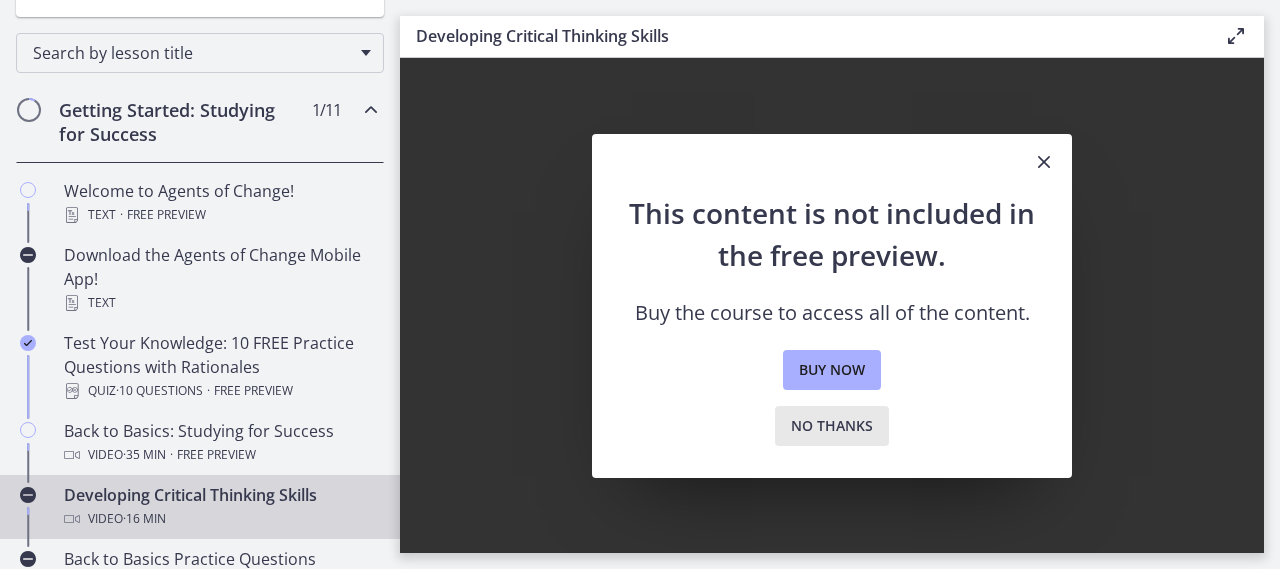 click on "No thanks" at bounding box center (832, 426) 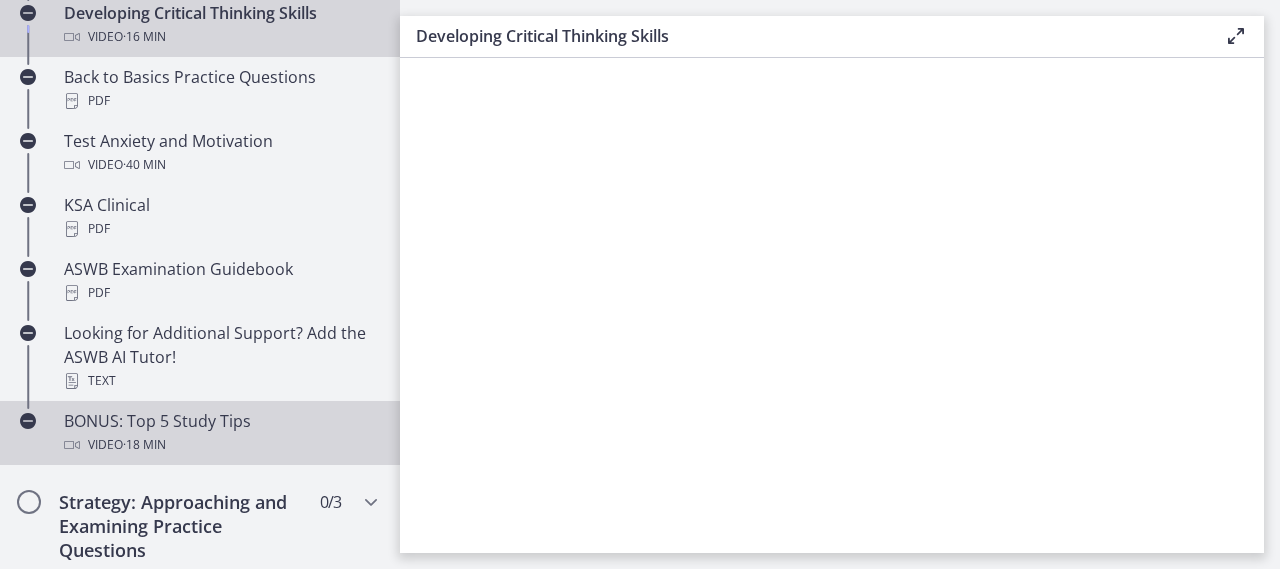 scroll, scrollTop: 800, scrollLeft: 0, axis: vertical 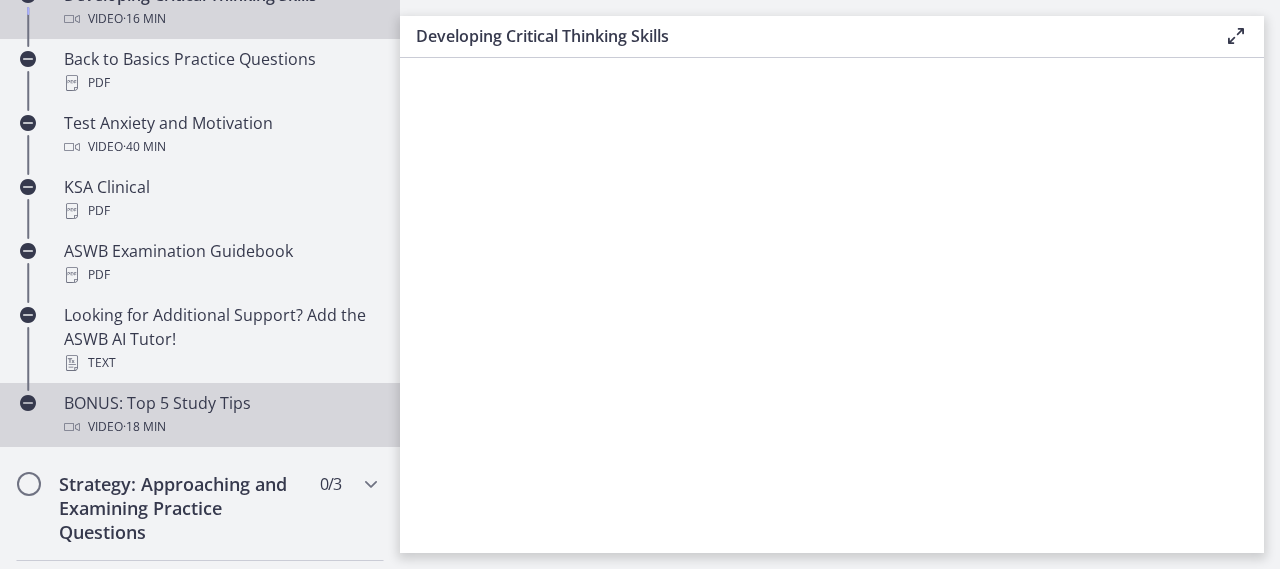 click on "Video
·  18 min" at bounding box center [220, 427] 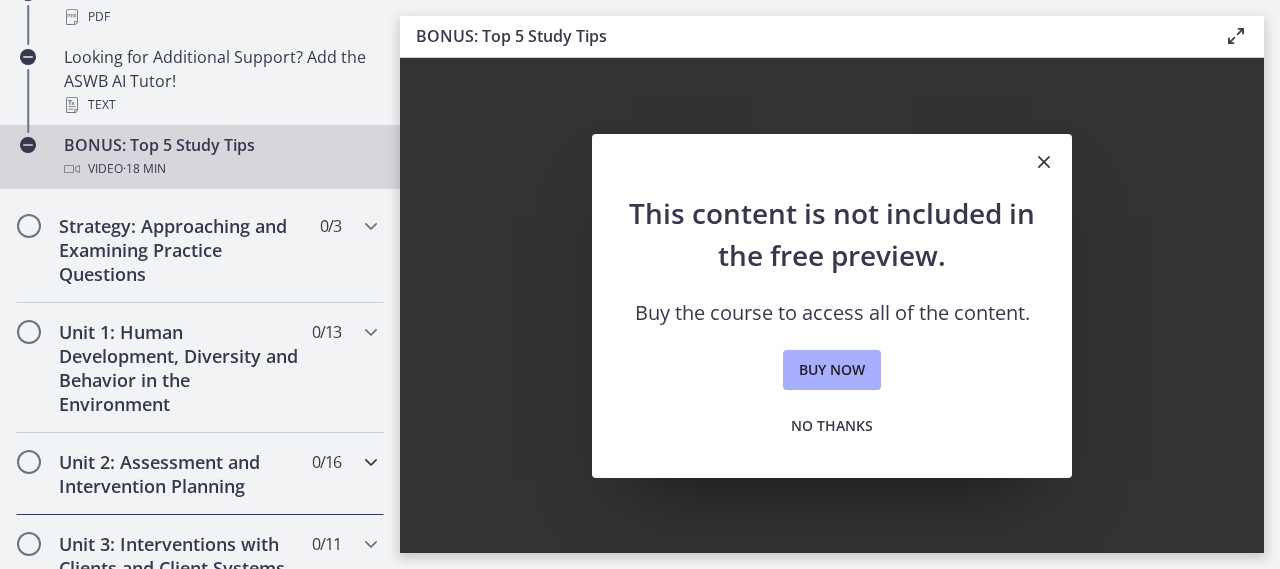 scroll, scrollTop: 1100, scrollLeft: 0, axis: vertical 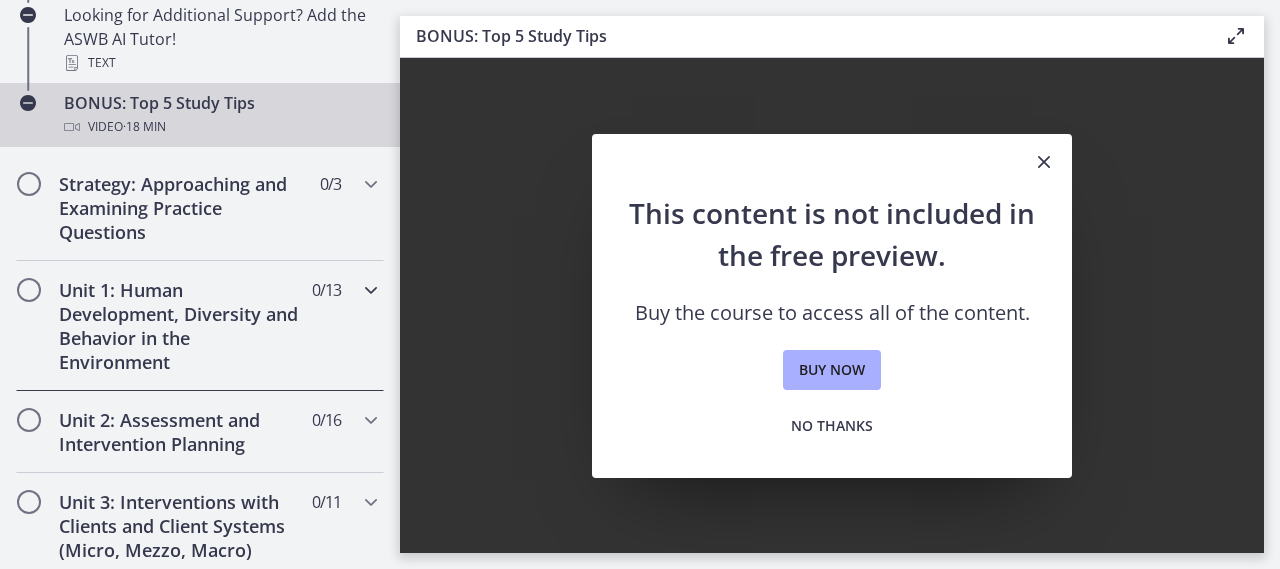 click on "Unit 1: Human Development, Diversity and Behavior in the Environment" at bounding box center (181, 326) 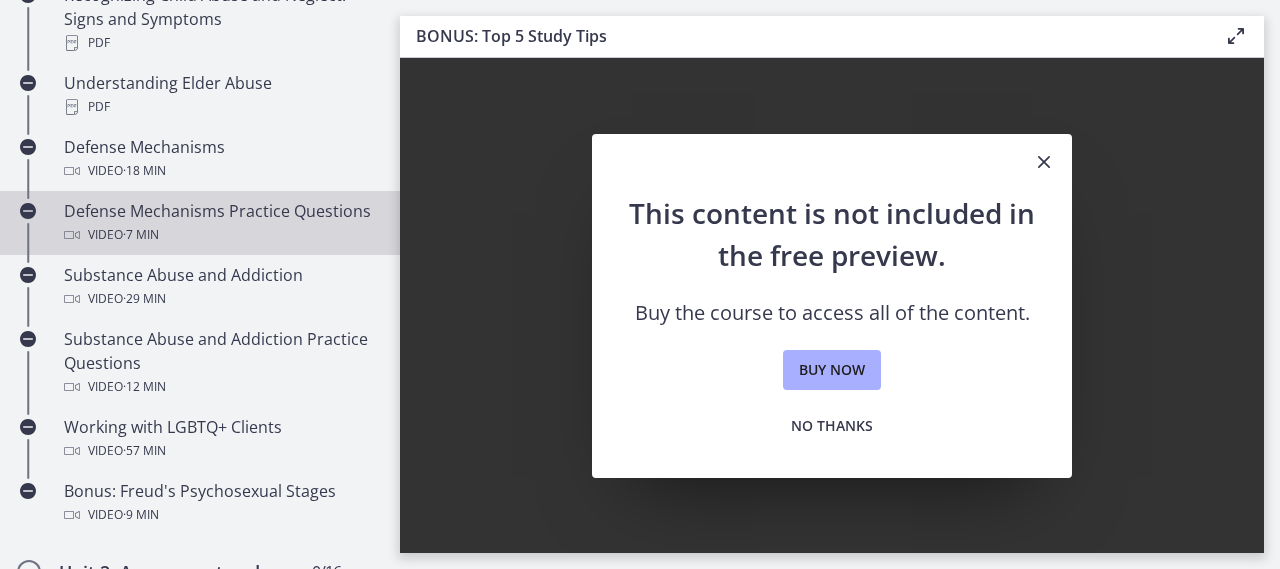 click on "Defense Mechanisms Practice Questions
Video
·  7 min" at bounding box center [220, 223] 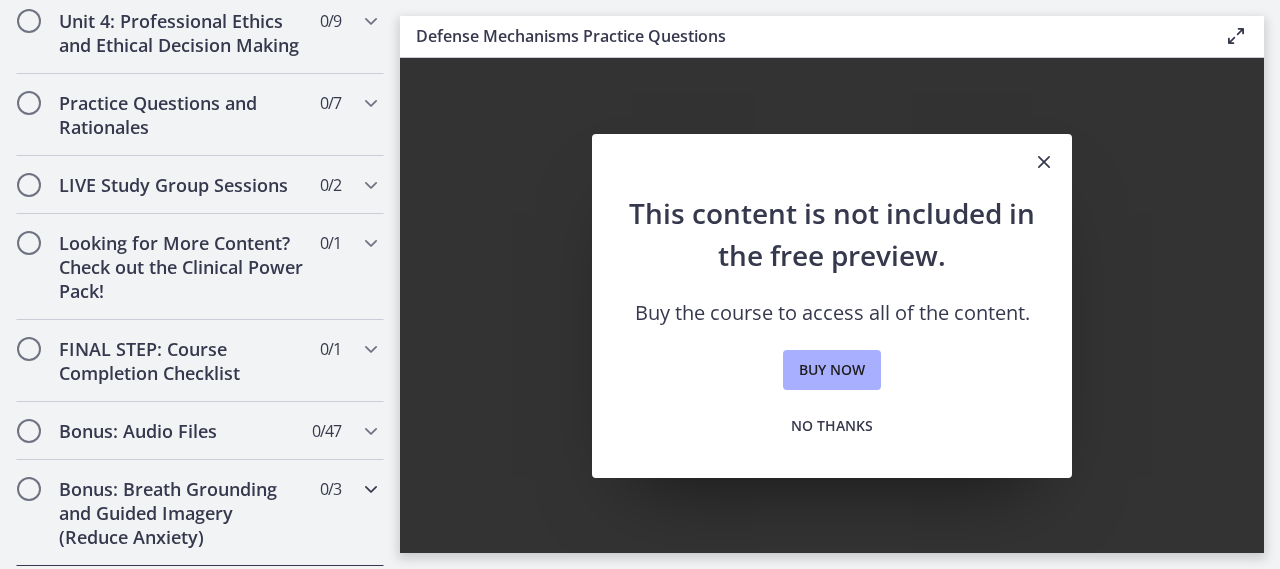 scroll, scrollTop: 2072, scrollLeft: 0, axis: vertical 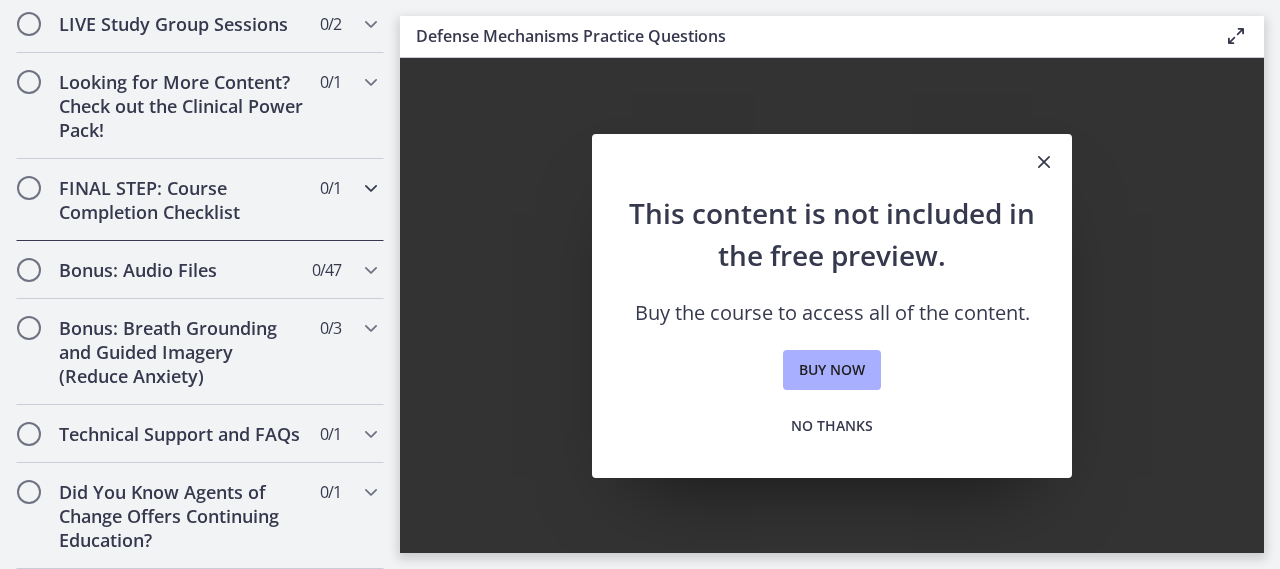click on "FINAL STEP: Course Completion Checklist" at bounding box center (181, 200) 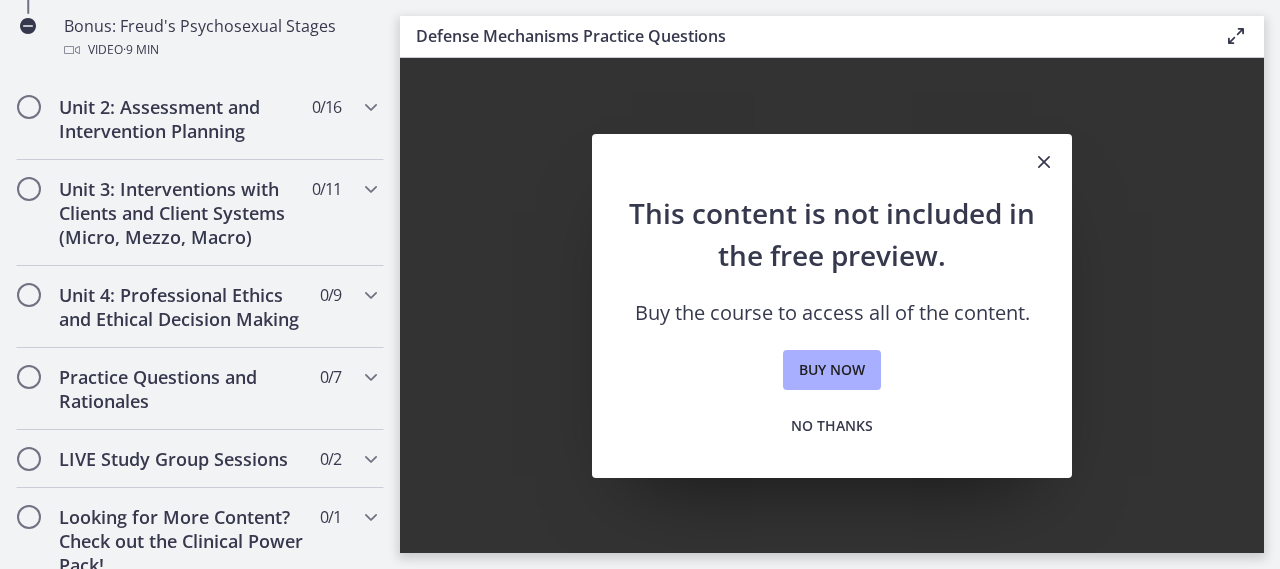 scroll, scrollTop: 1104, scrollLeft: 0, axis: vertical 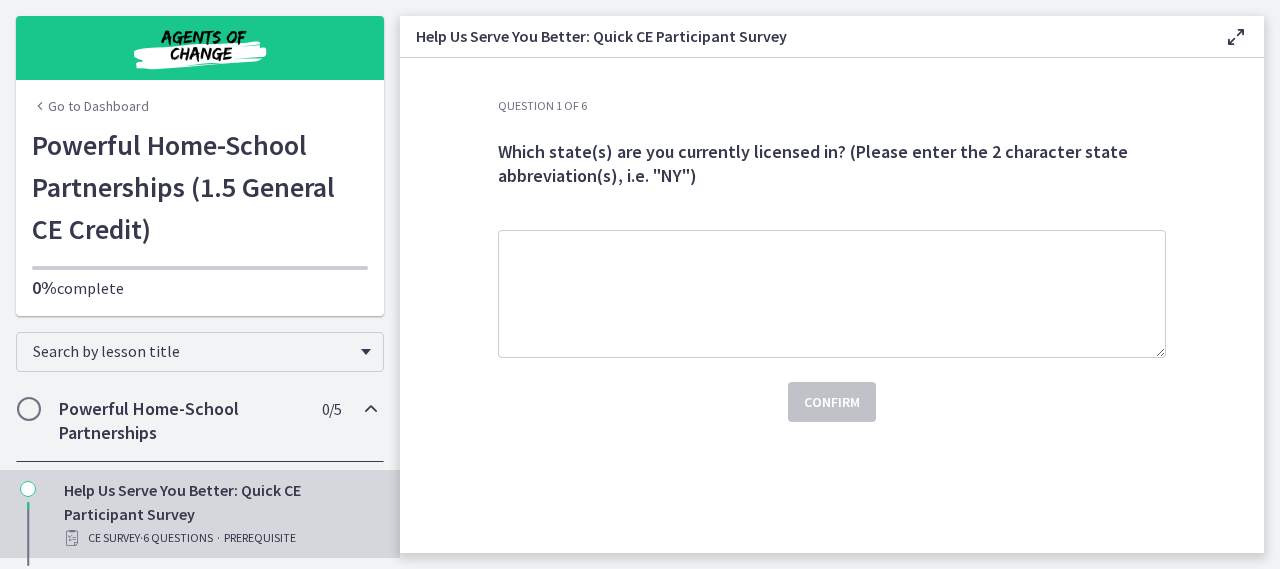 click on "Powerful Home-School Partnerships" at bounding box center (181, 421) 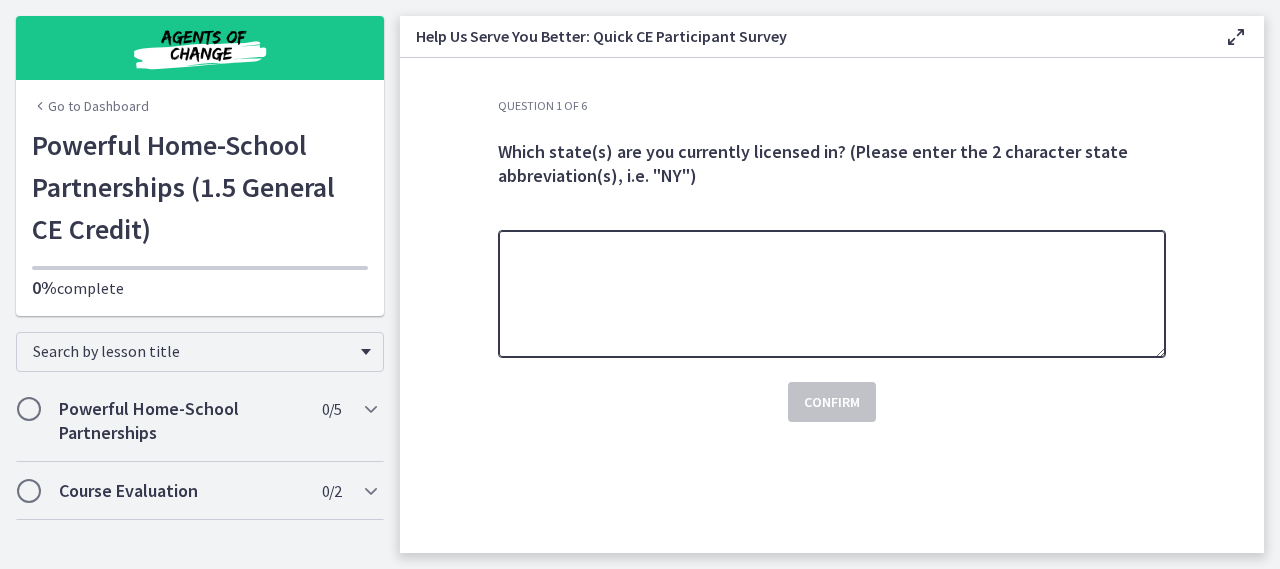 click at bounding box center [832, 294] 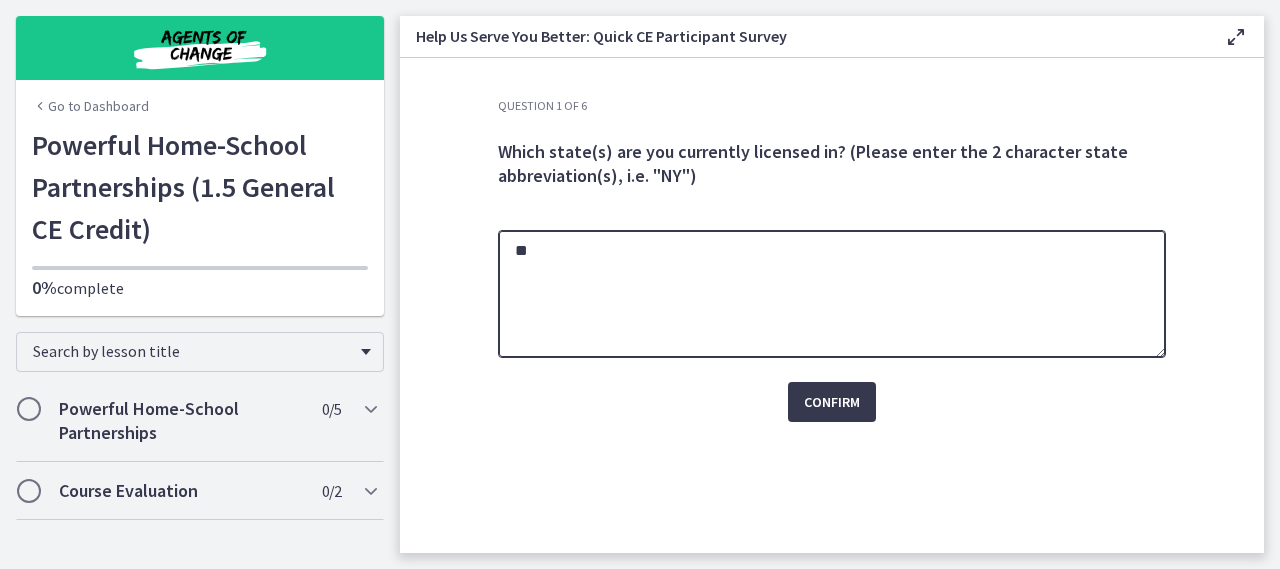 type on "*" 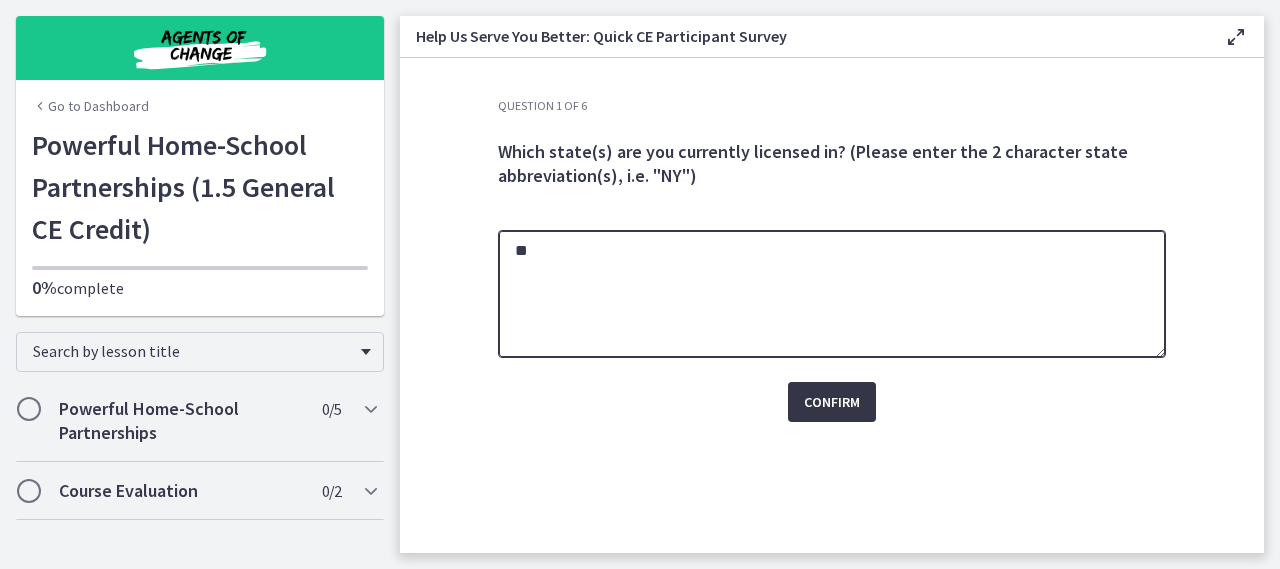 type on "**" 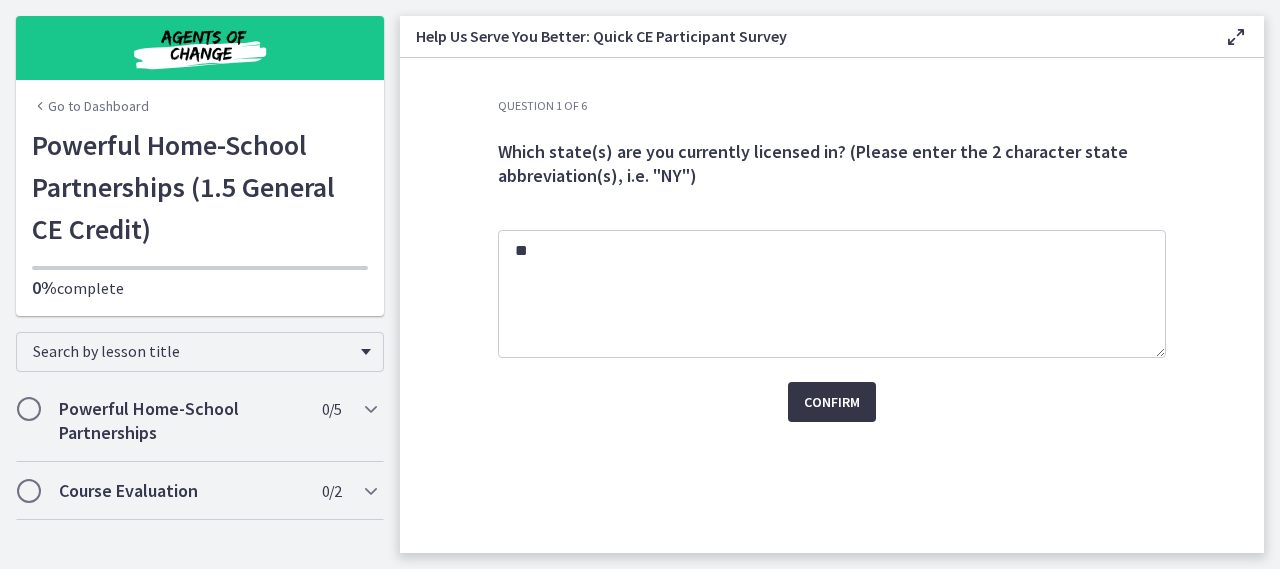 click on "Confirm" at bounding box center [832, 402] 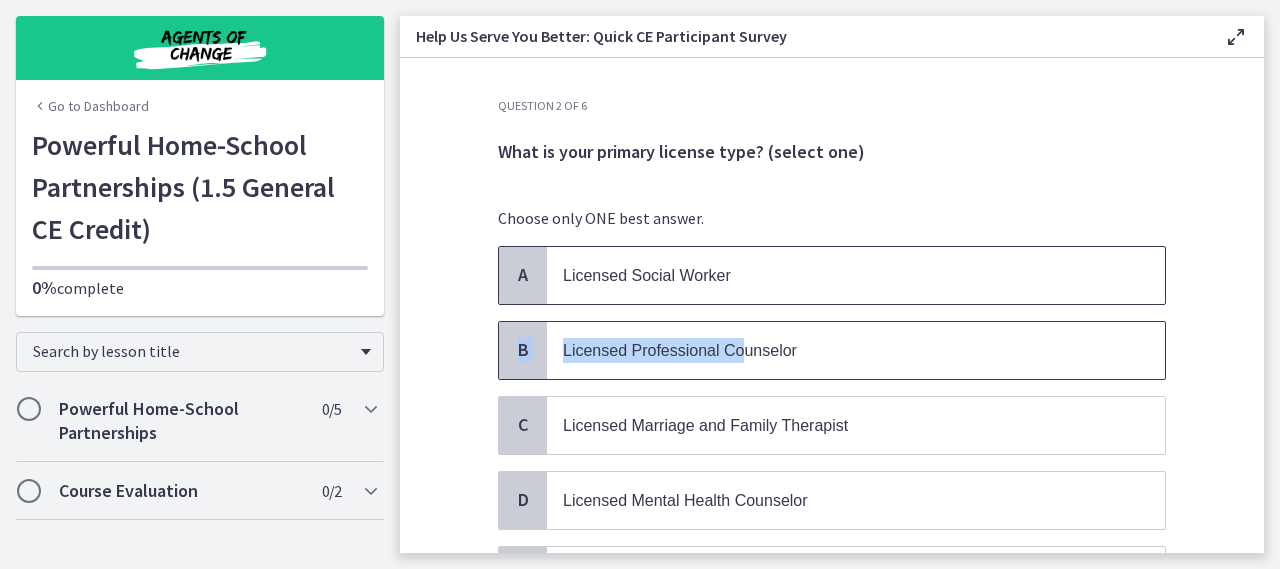 drag, startPoint x: 731, startPoint y: 284, endPoint x: 703, endPoint y: 355, distance: 76.321686 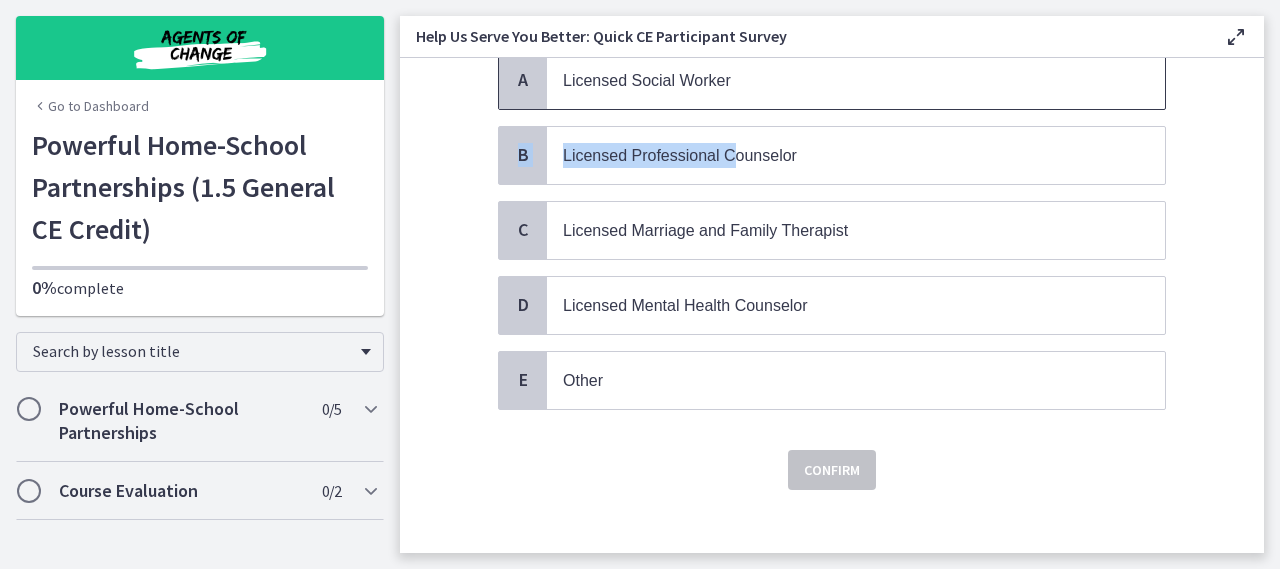 scroll, scrollTop: 200, scrollLeft: 0, axis: vertical 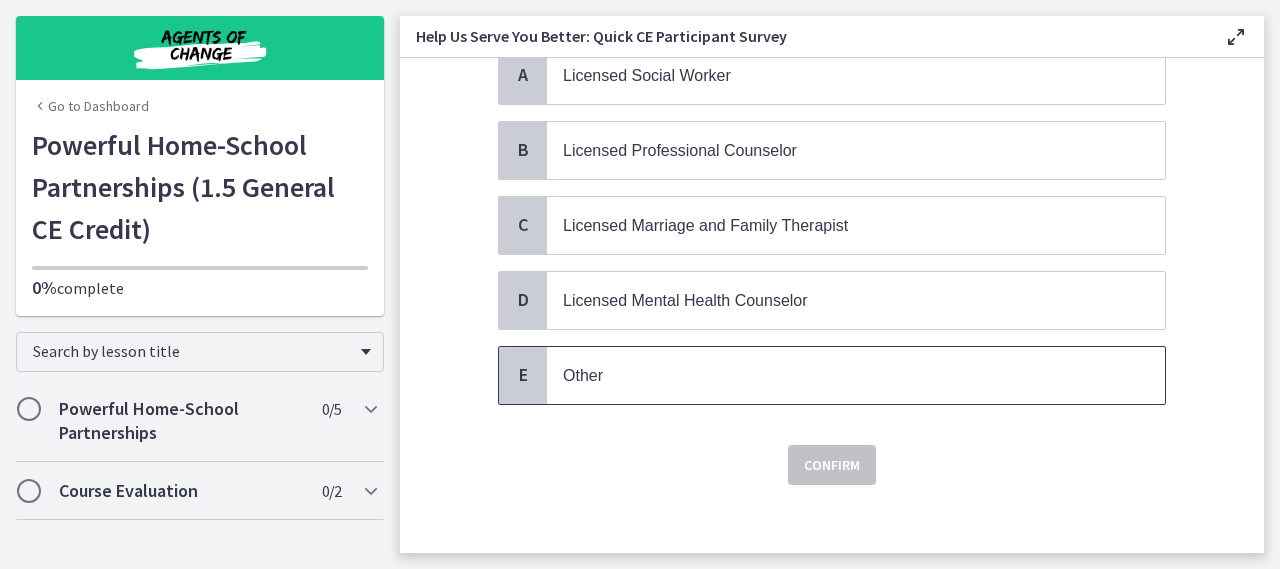 click on "Other" at bounding box center [836, 375] 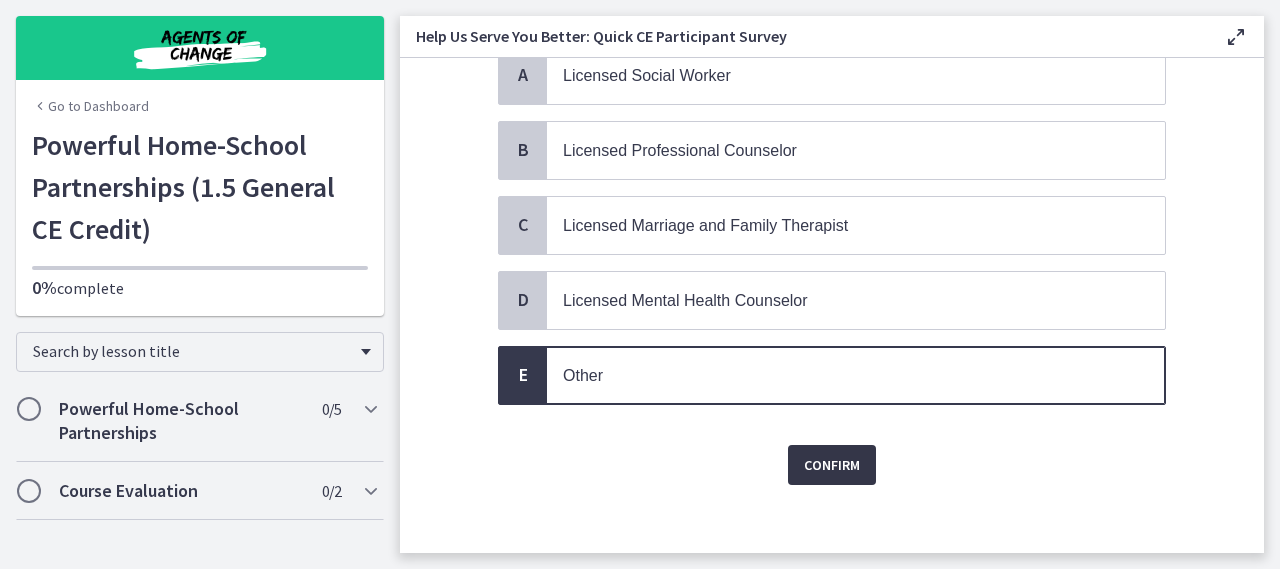 click on "Confirm" at bounding box center [832, 465] 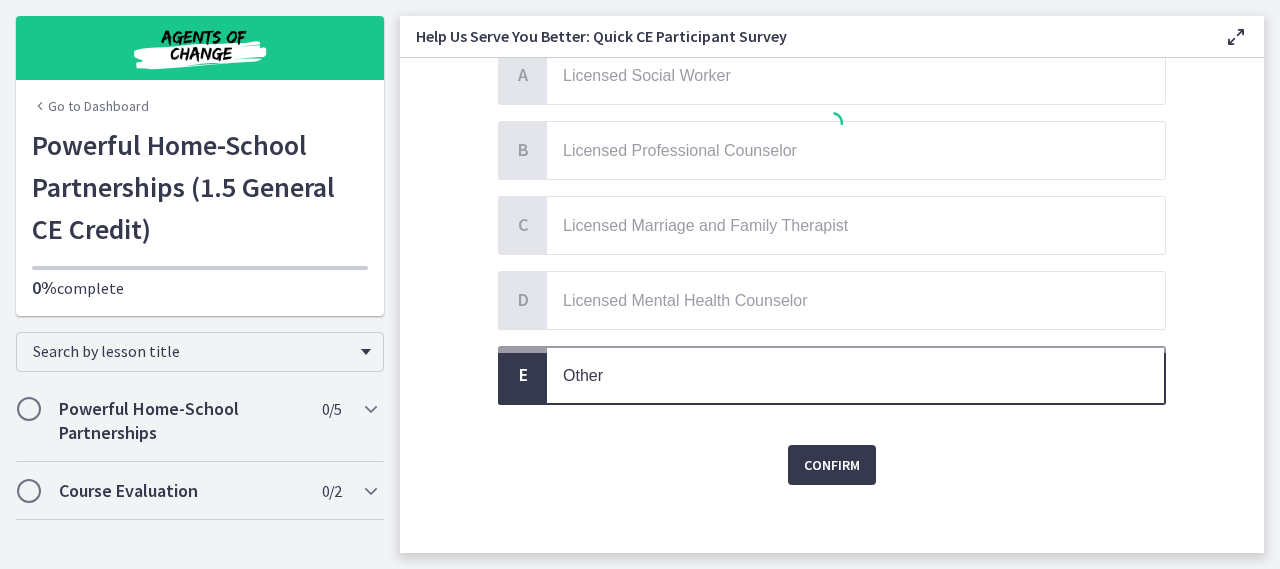 scroll, scrollTop: 0, scrollLeft: 0, axis: both 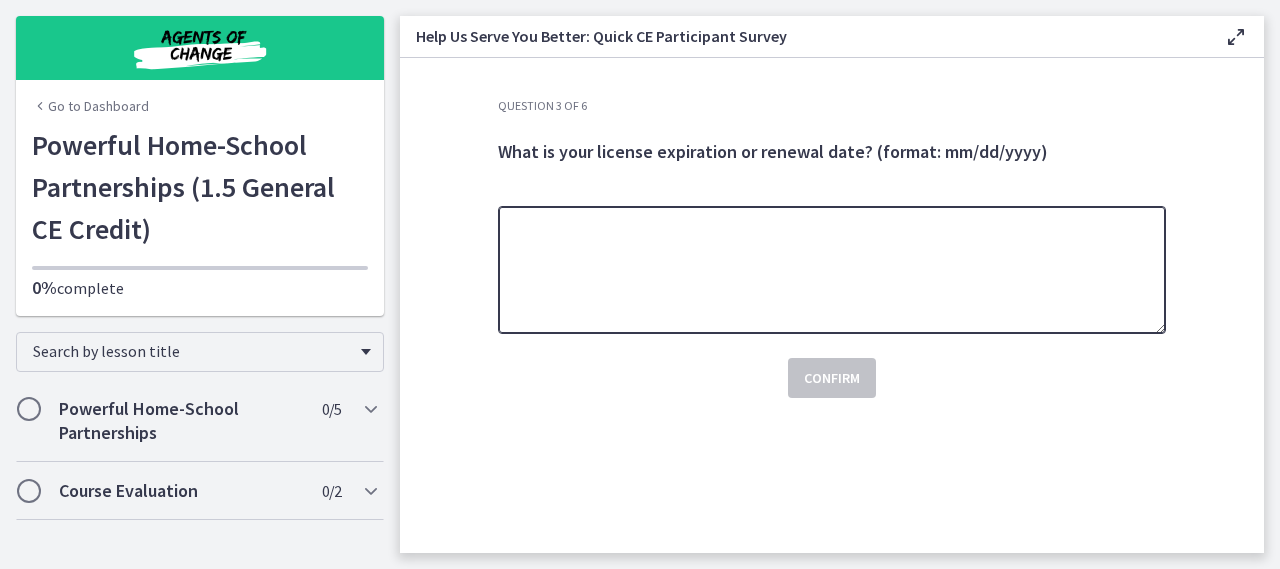 click at bounding box center (832, 270) 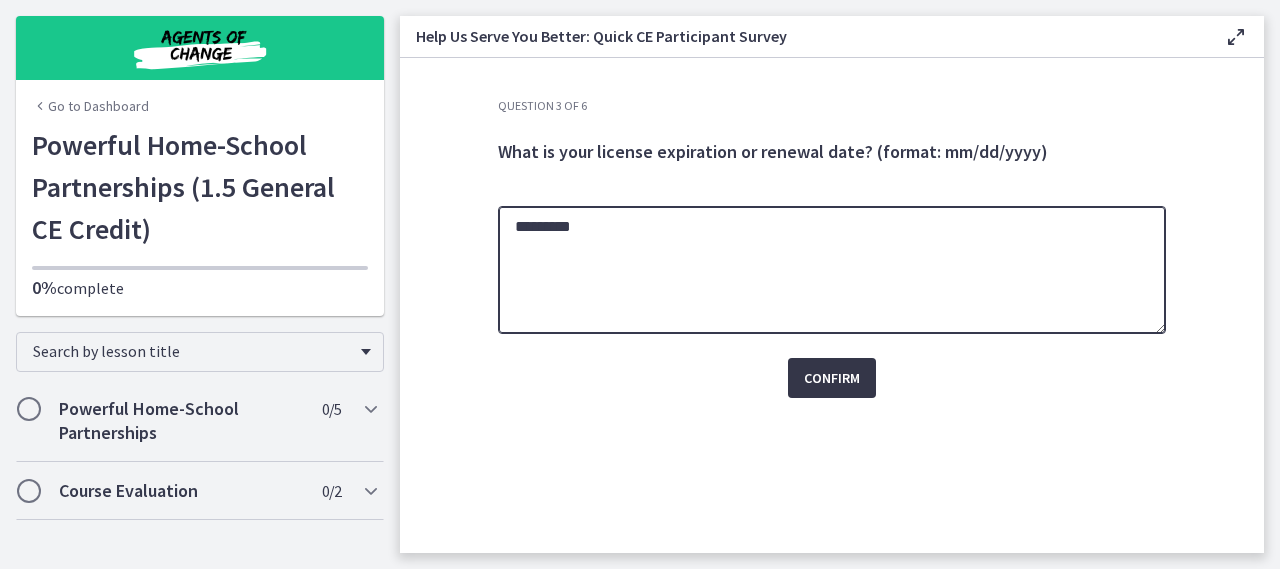 type on "*********" 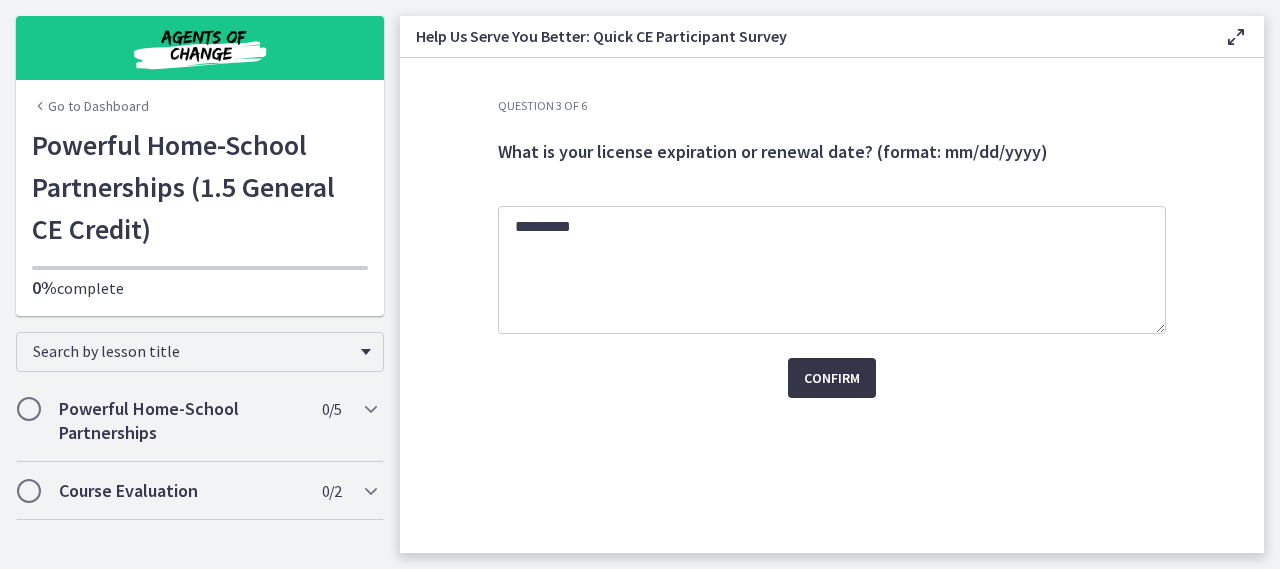 click on "Confirm" at bounding box center (832, 378) 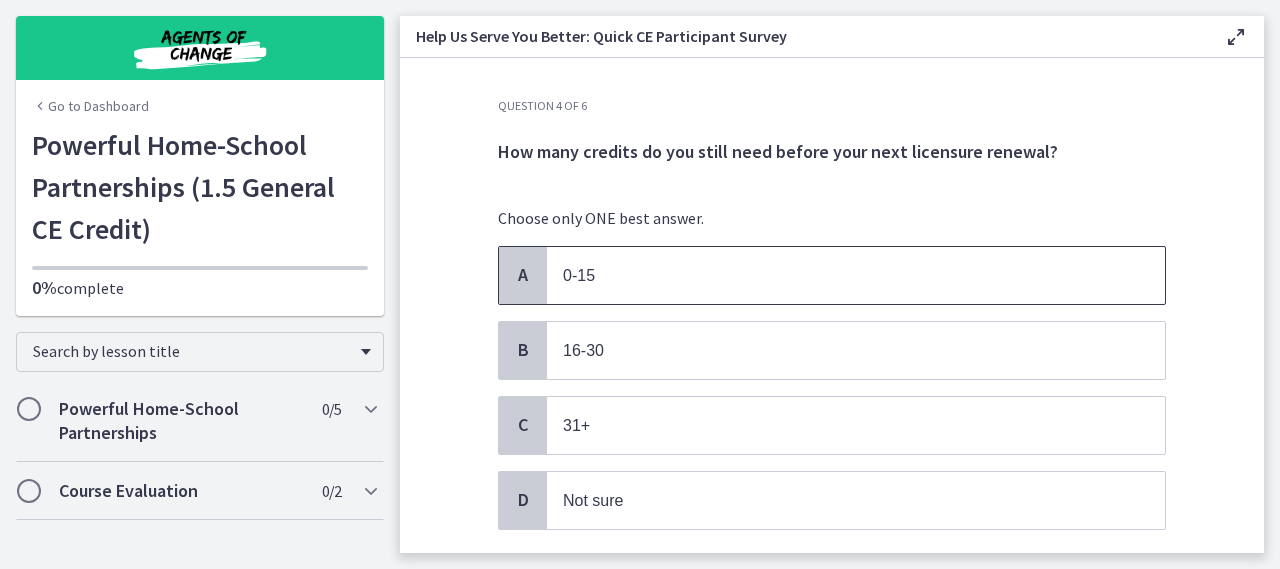 click on "0-15" at bounding box center (836, 275) 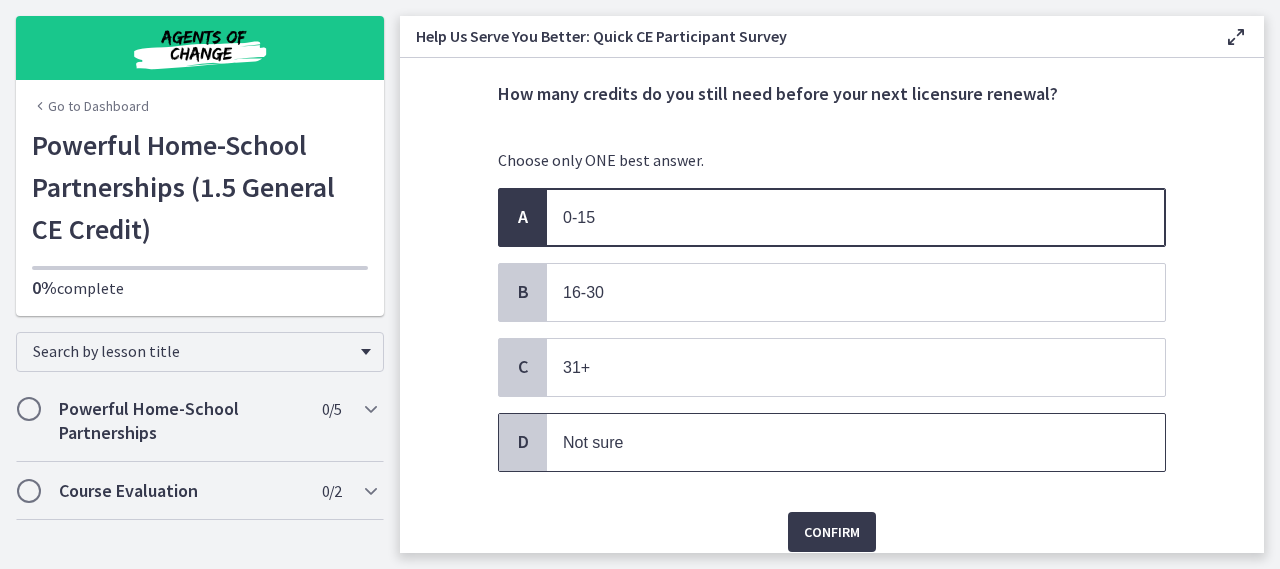 scroll, scrollTop: 137, scrollLeft: 0, axis: vertical 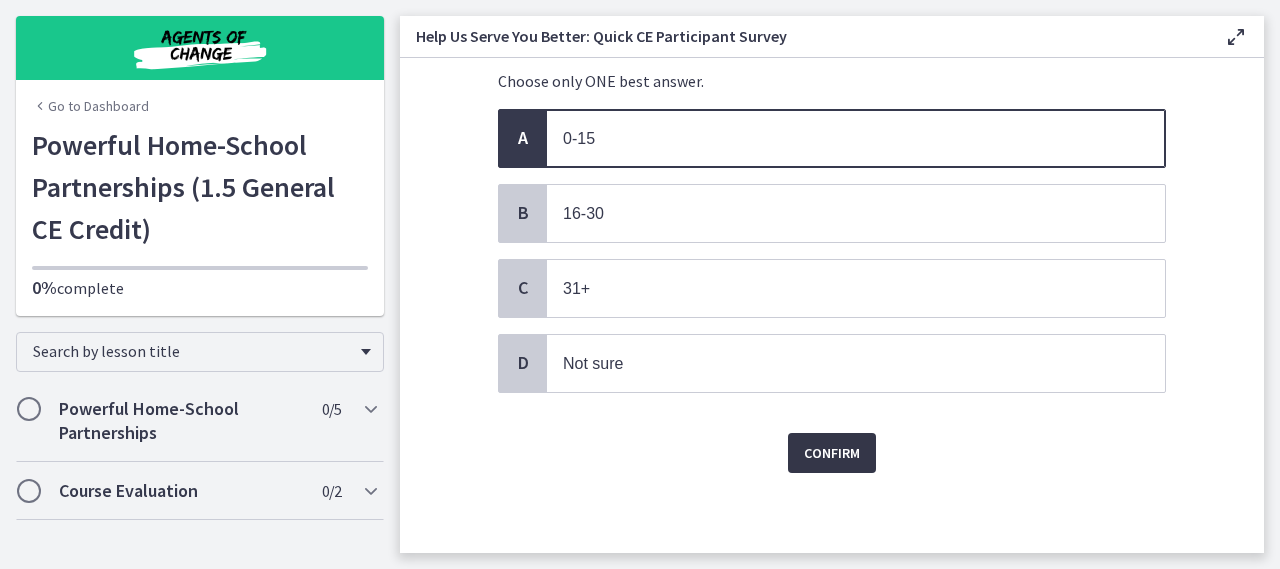 click on "Confirm" at bounding box center [832, 453] 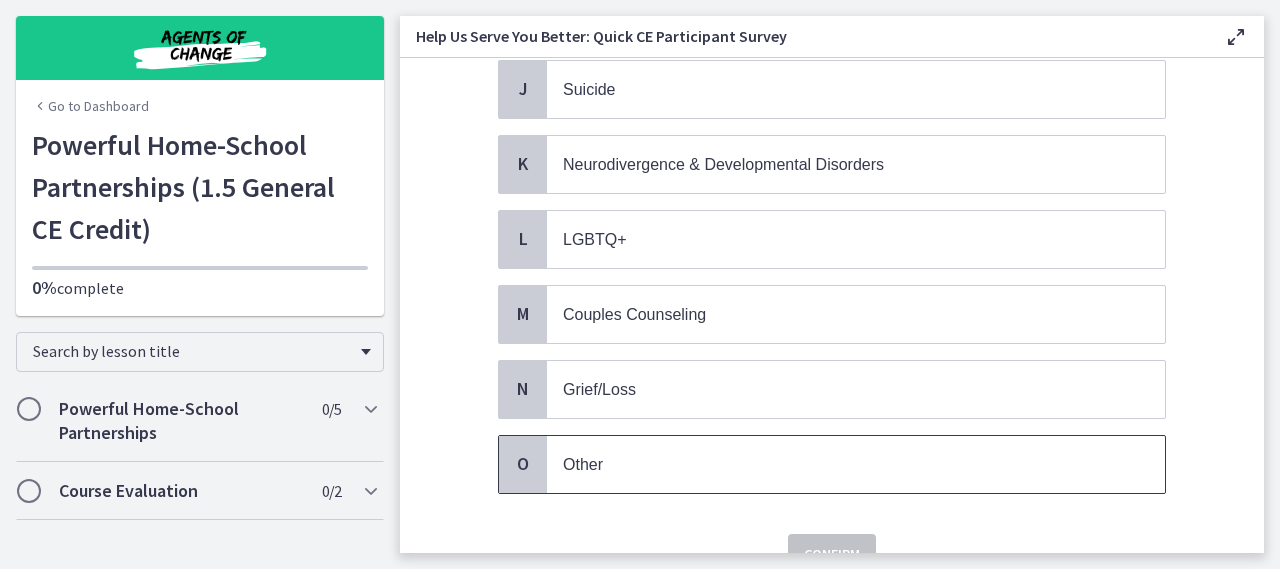 scroll, scrollTop: 962, scrollLeft: 0, axis: vertical 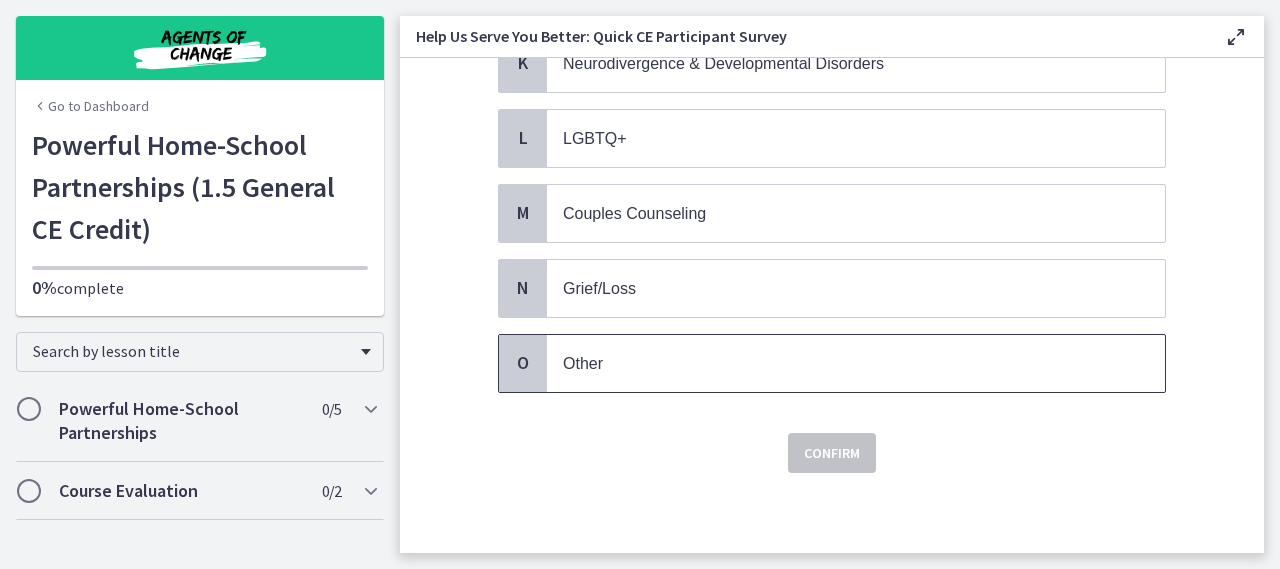 click on "Other" at bounding box center [856, 363] 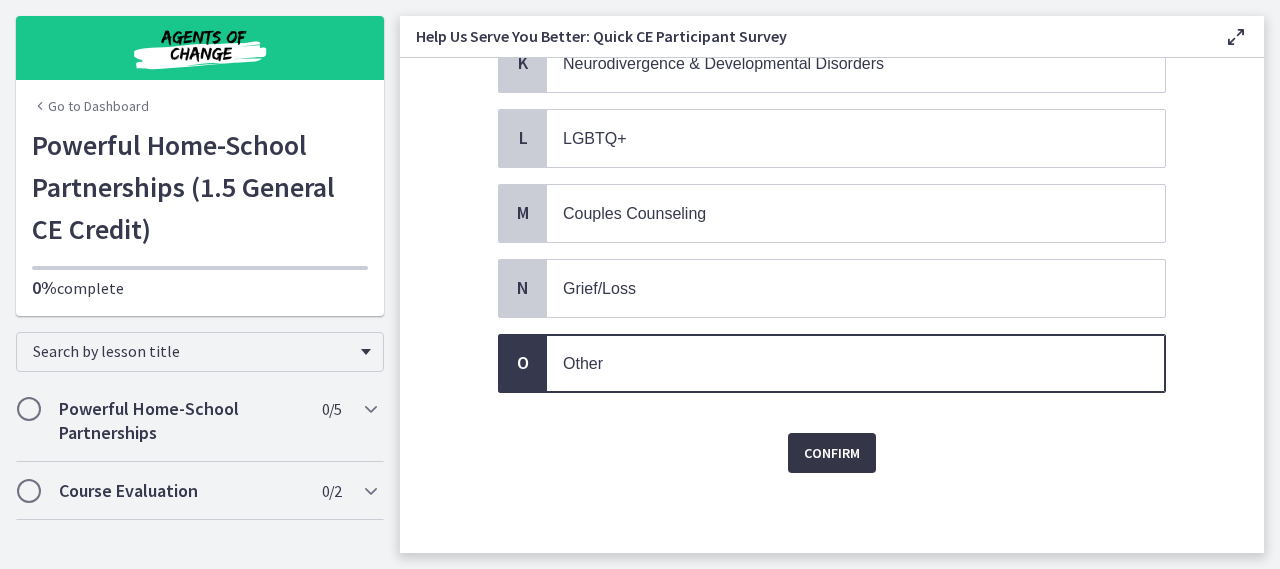 click on "Confirm" at bounding box center [832, 453] 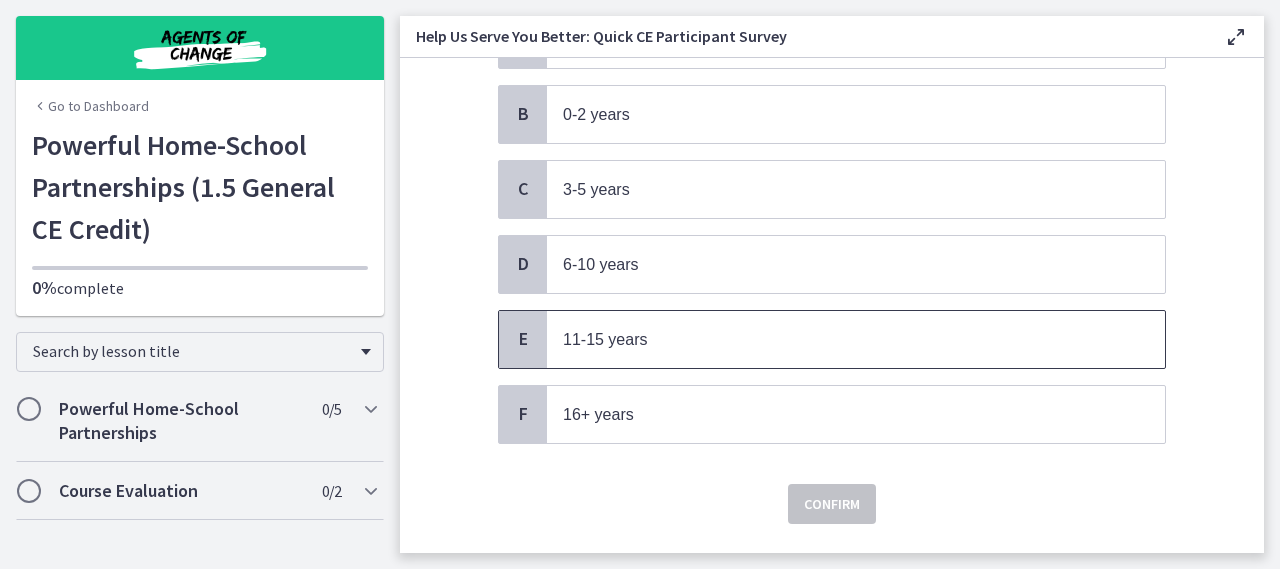 scroll, scrollTop: 287, scrollLeft: 0, axis: vertical 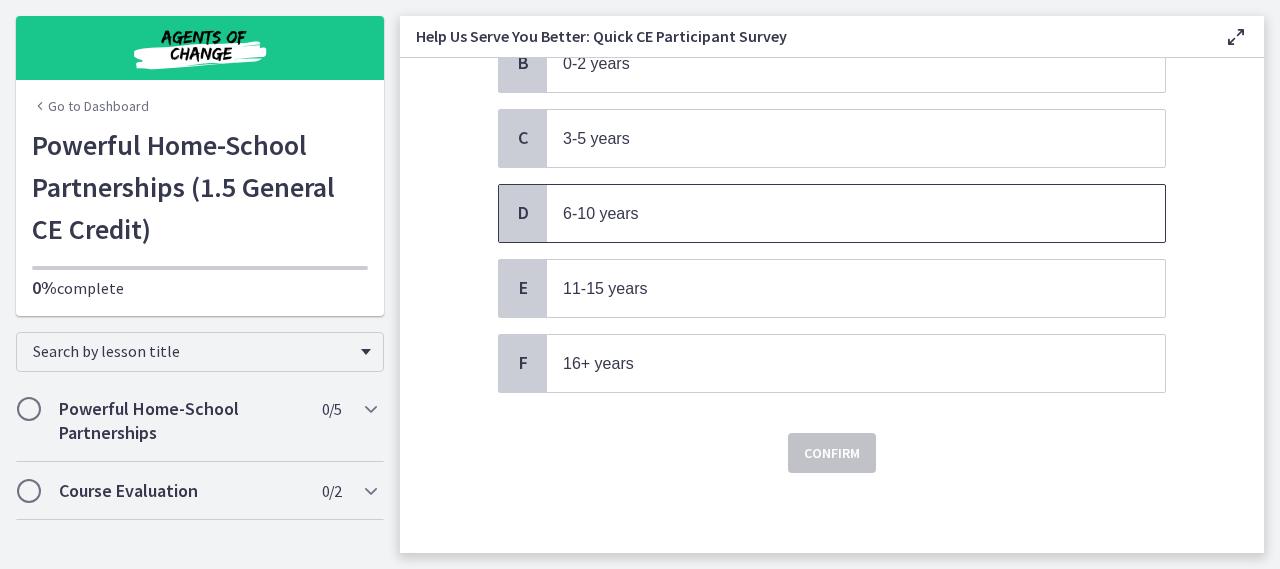 drag, startPoint x: 762, startPoint y: 213, endPoint x: 756, endPoint y: 227, distance: 15.231546 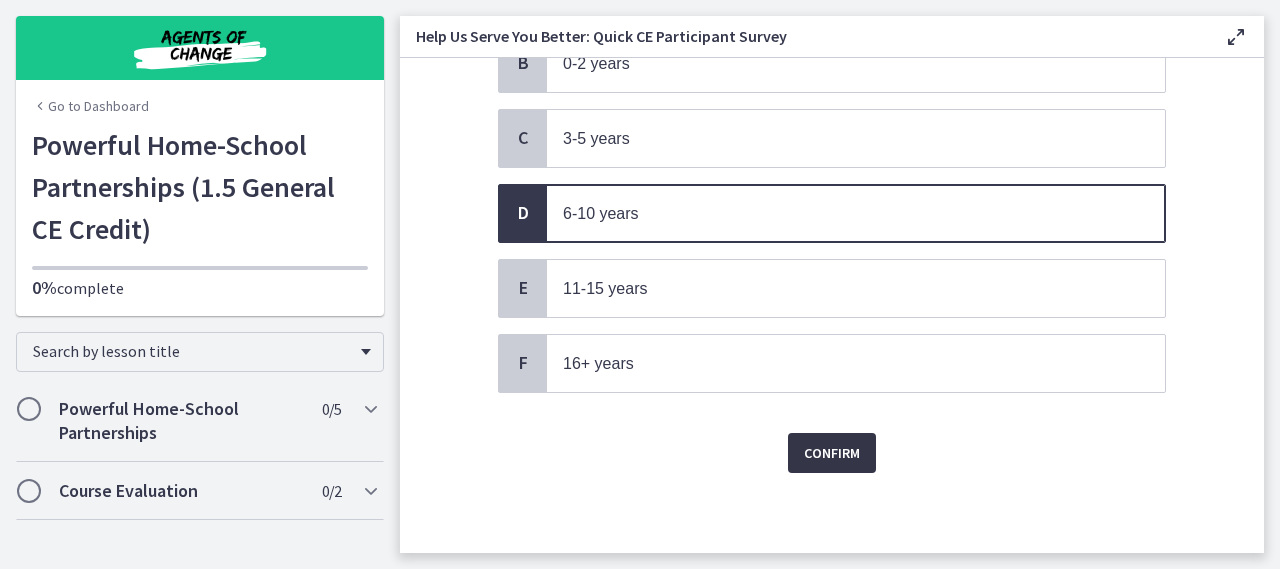click on "Confirm" at bounding box center [832, 453] 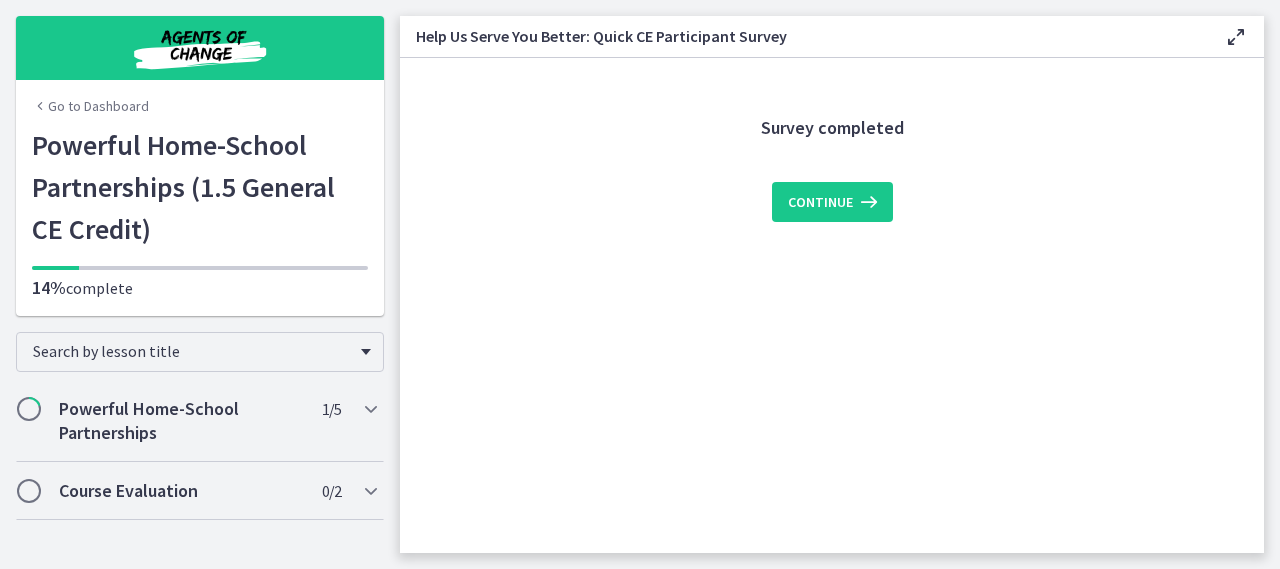 scroll, scrollTop: 0, scrollLeft: 0, axis: both 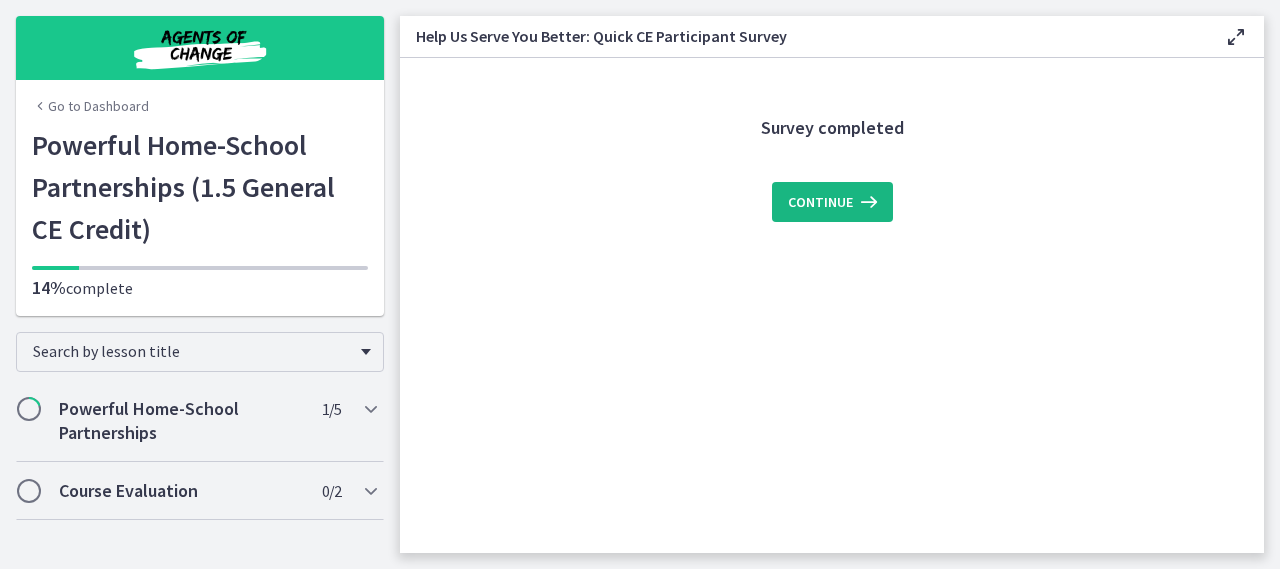 click on "Continue" at bounding box center (820, 202) 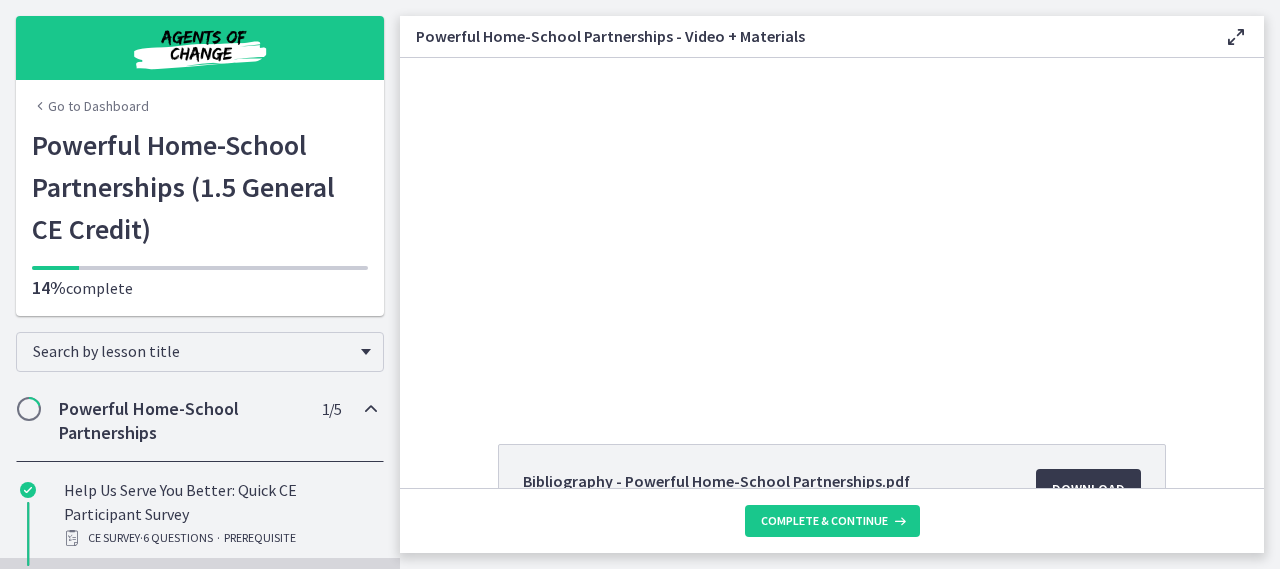 scroll, scrollTop: 0, scrollLeft: 0, axis: both 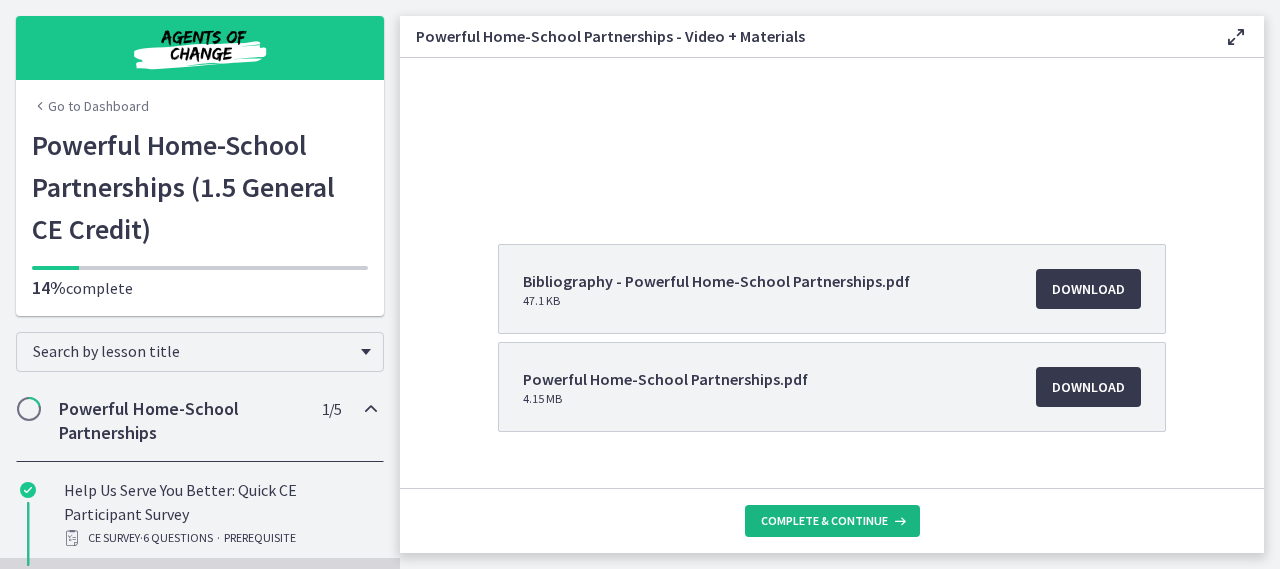 click on "Complete & continue" at bounding box center [832, 521] 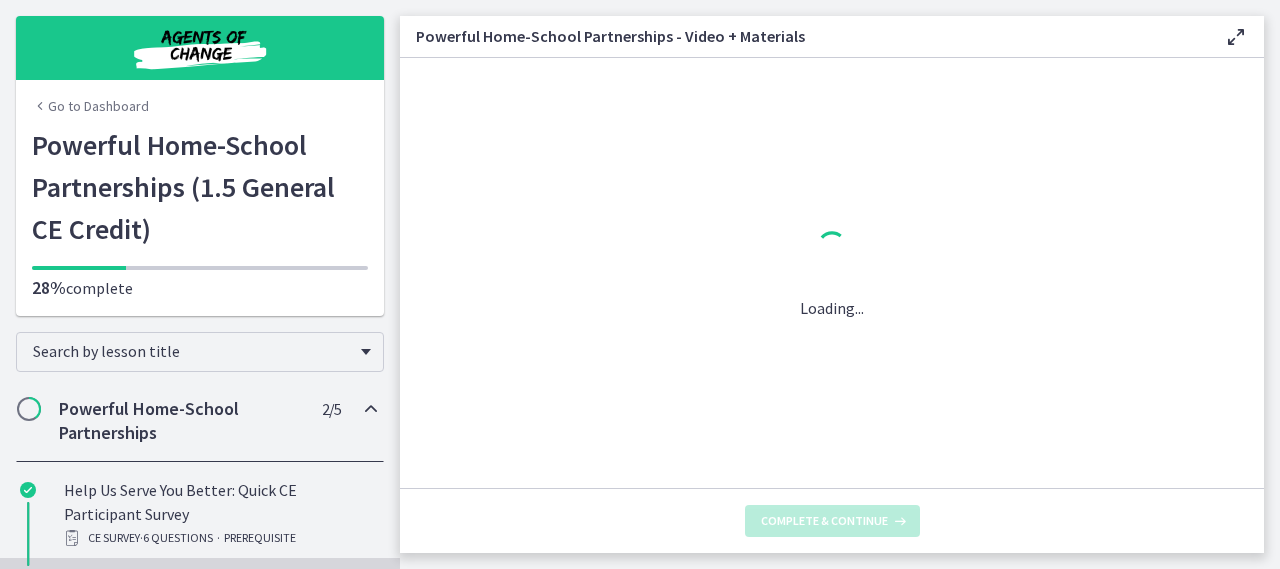 scroll, scrollTop: 0, scrollLeft: 0, axis: both 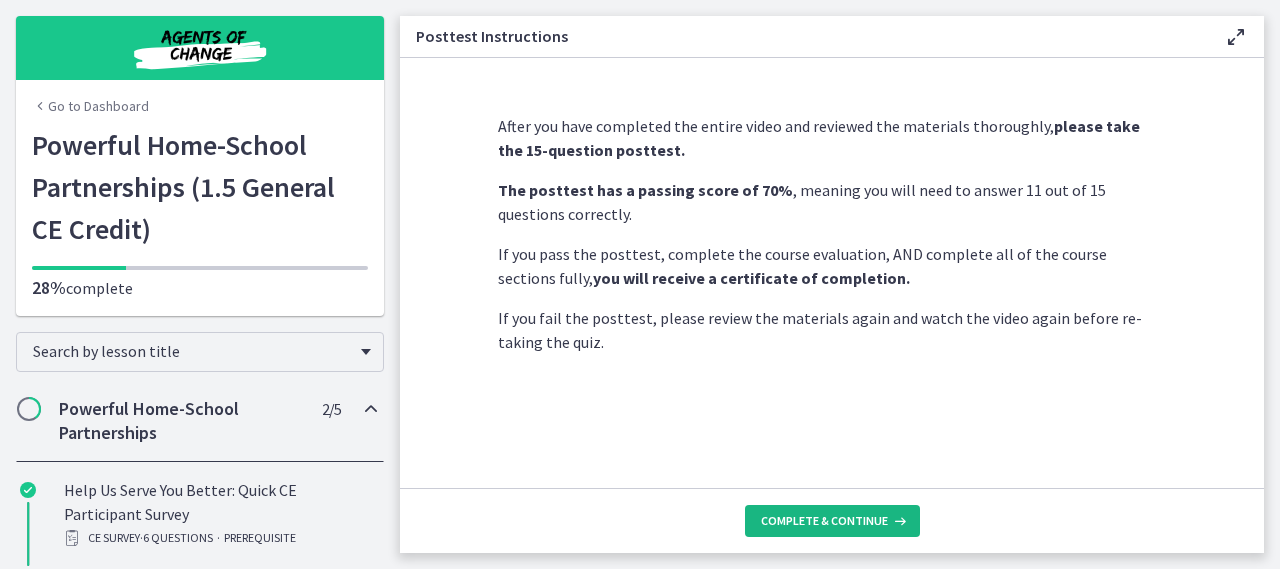 click on "Complete & continue" at bounding box center [824, 521] 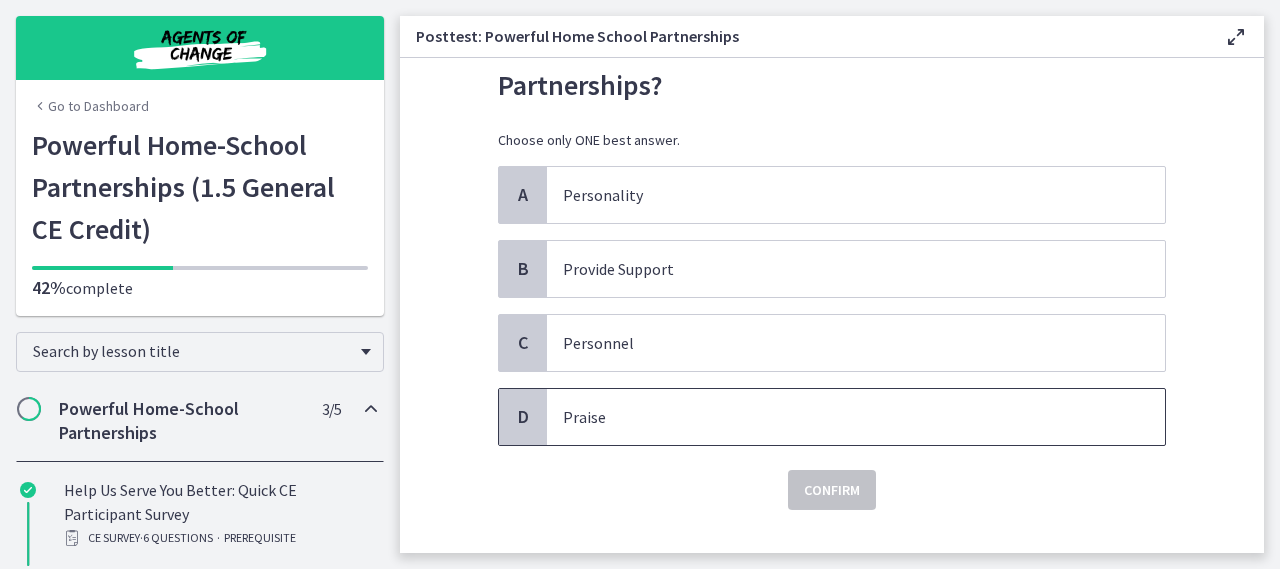 scroll, scrollTop: 0, scrollLeft: 0, axis: both 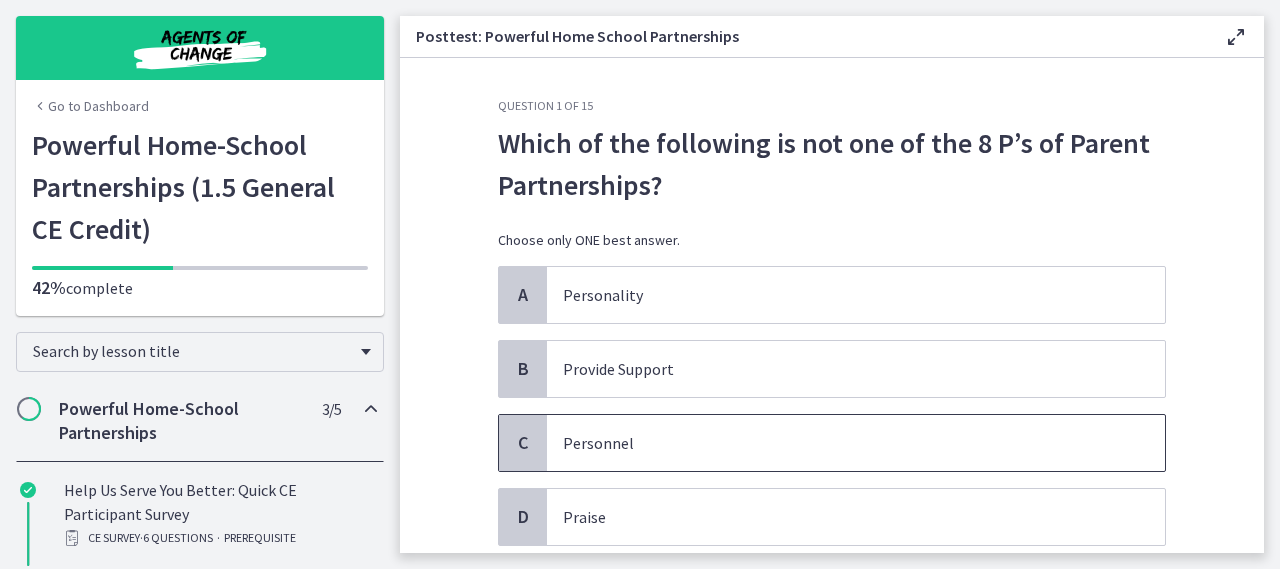 click on "Personnel" at bounding box center [856, 443] 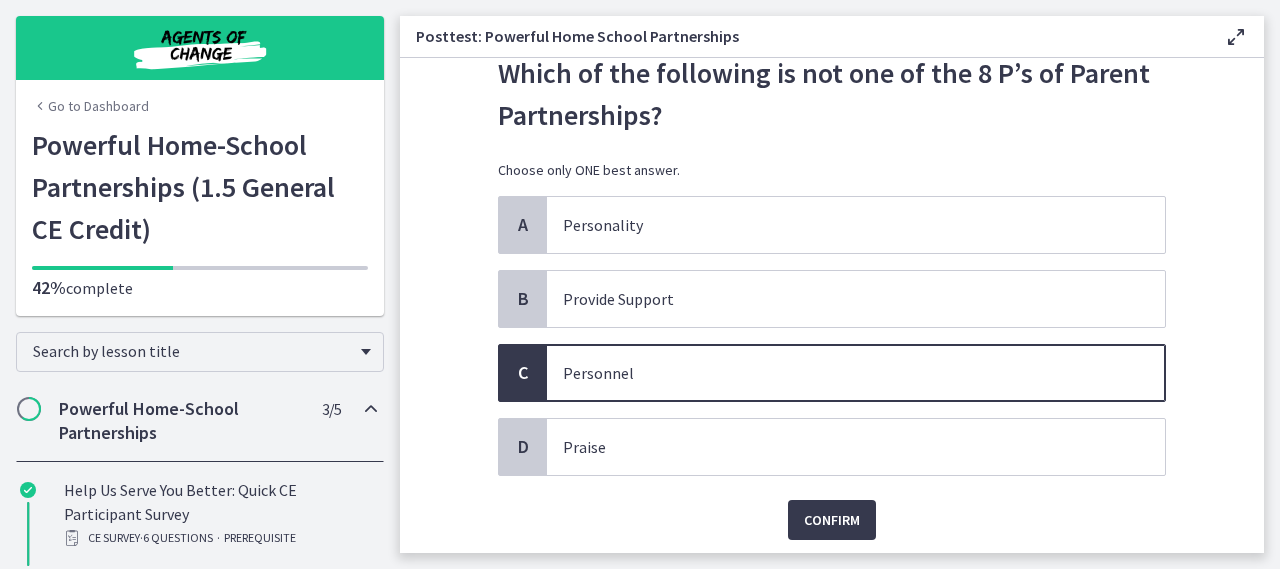 scroll, scrollTop: 137, scrollLeft: 0, axis: vertical 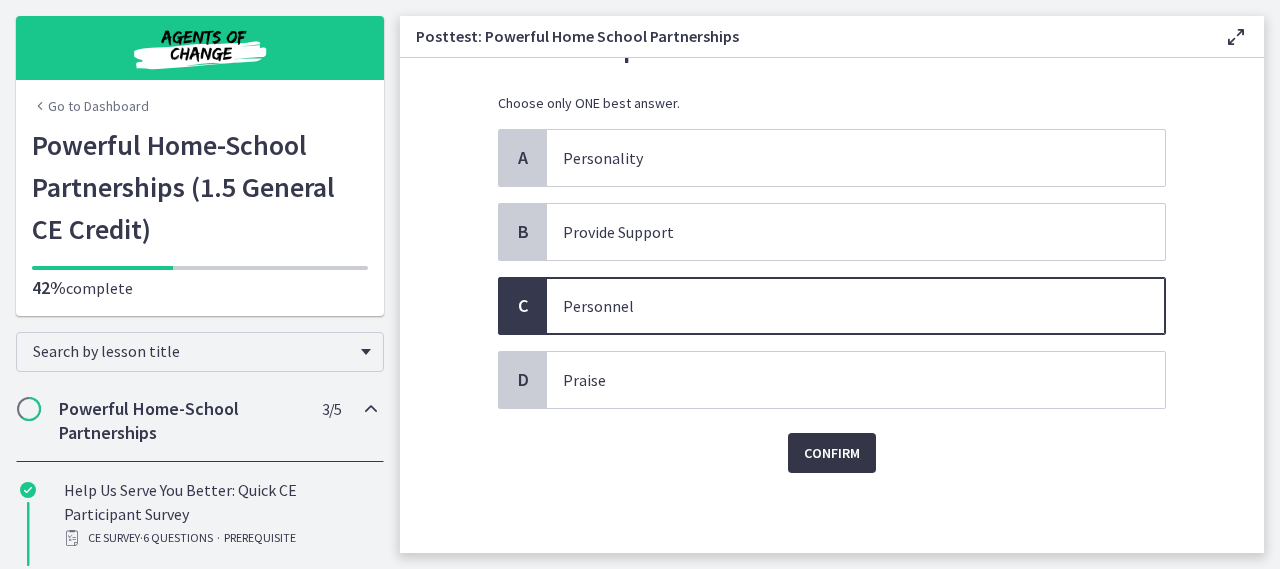click on "Confirm" at bounding box center [832, 453] 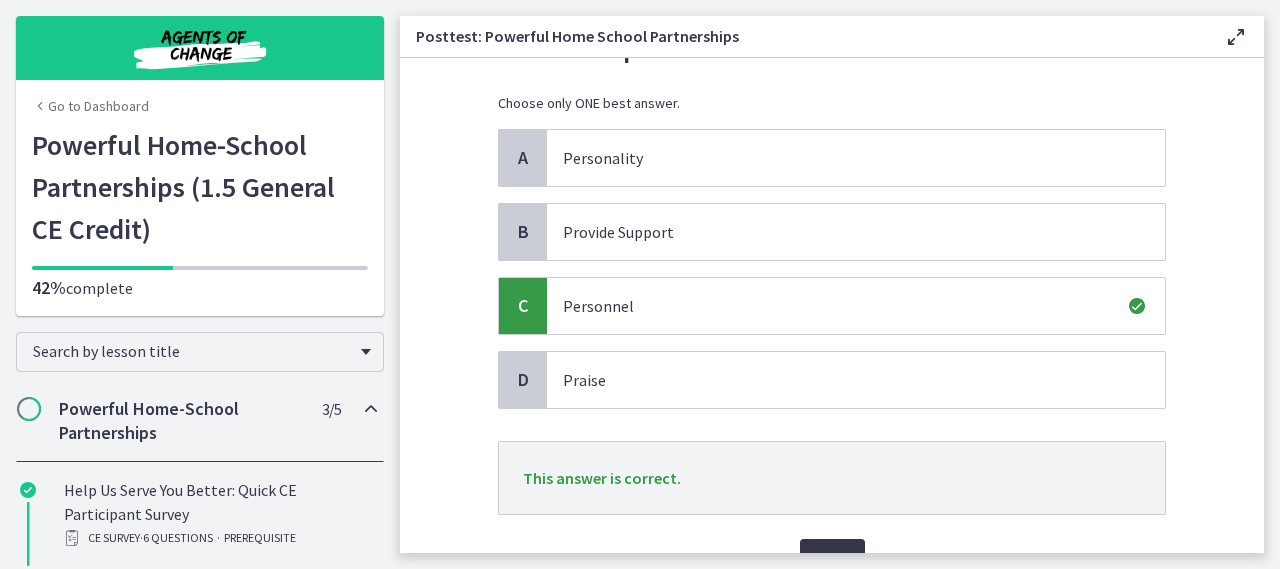 click on "Next" at bounding box center [832, 559] 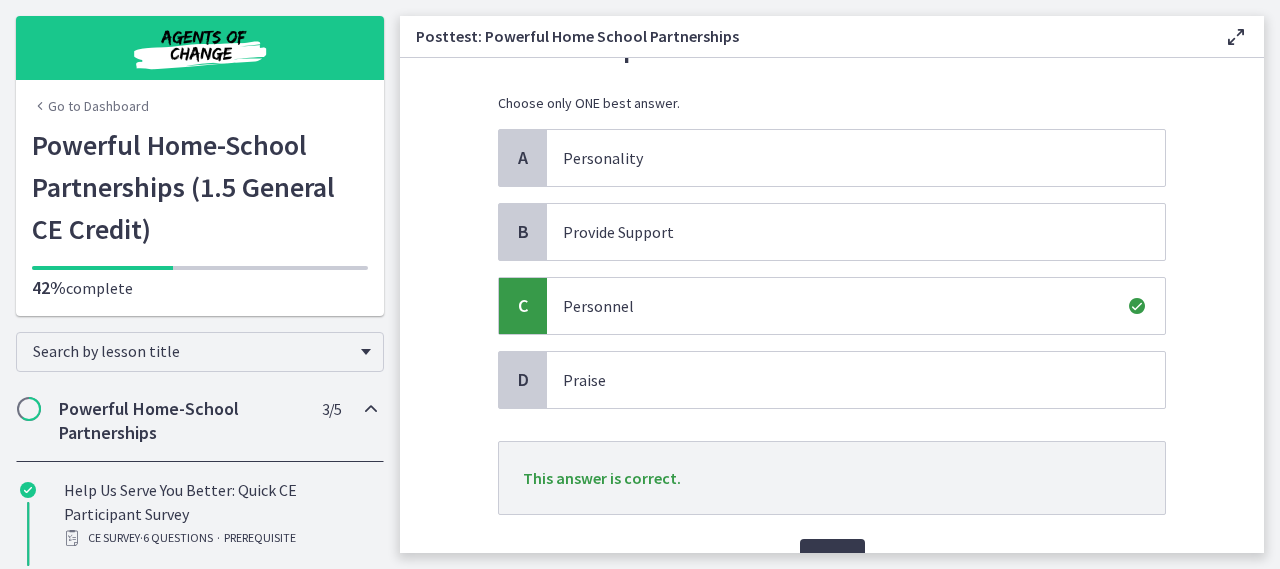 scroll, scrollTop: 0, scrollLeft: 0, axis: both 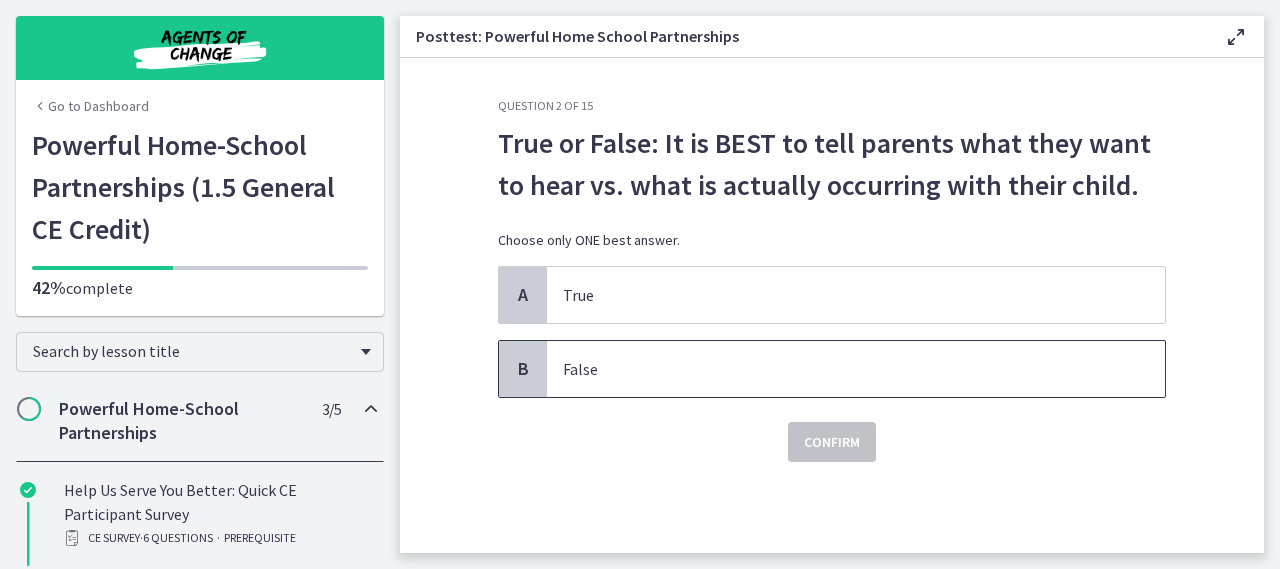 click on "False" at bounding box center [856, 369] 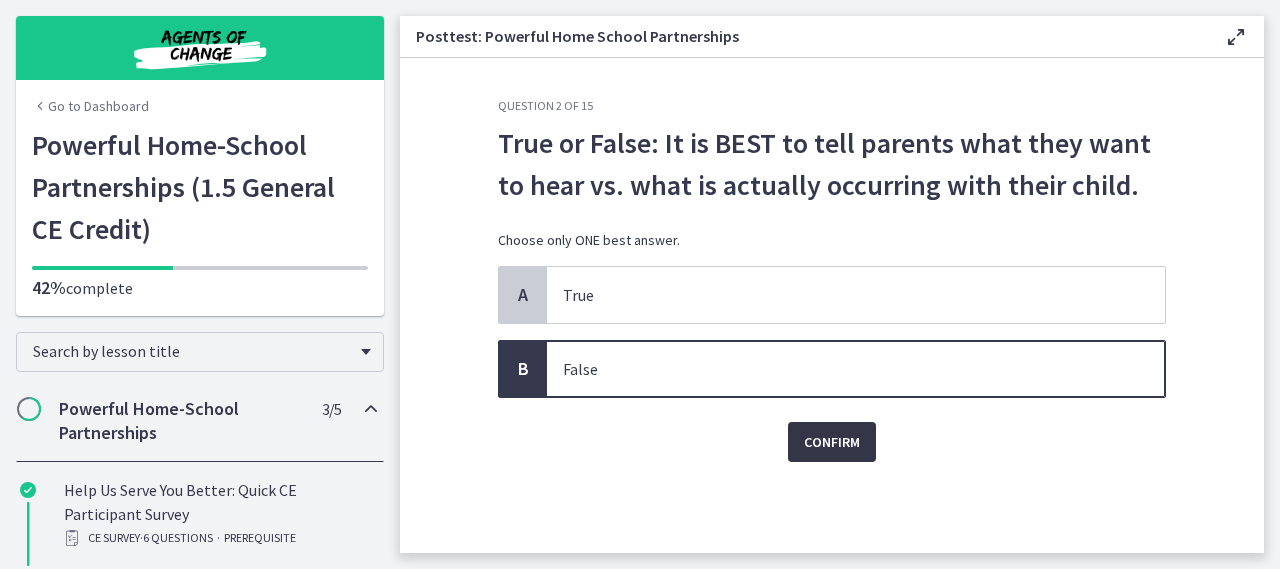 click on "Confirm" at bounding box center [832, 442] 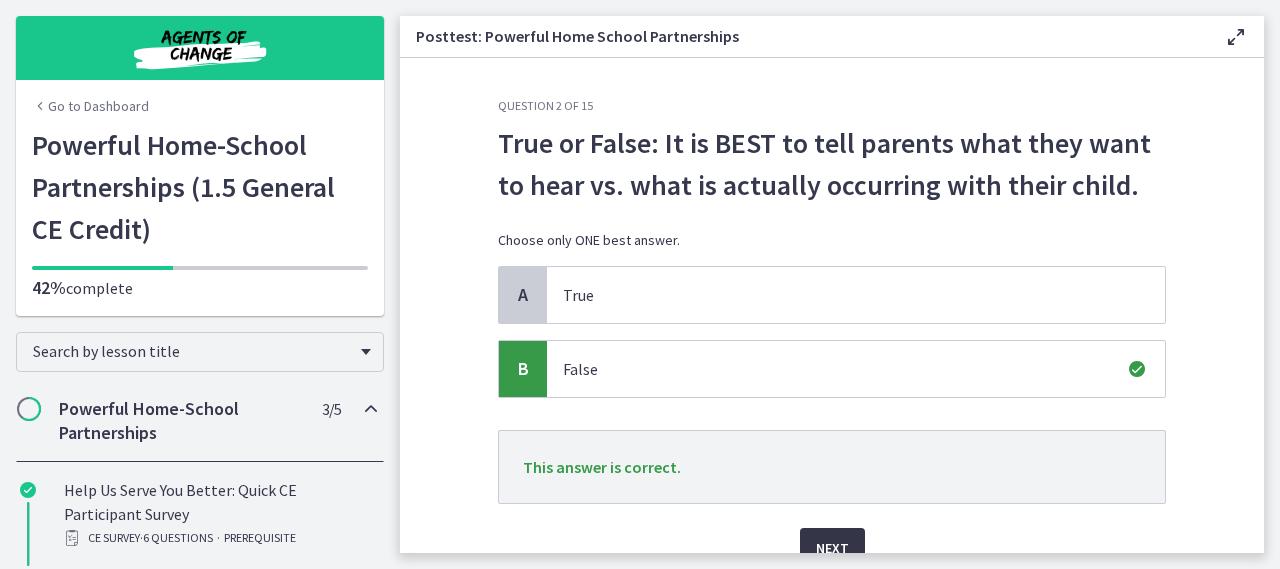 click on "Next" at bounding box center [832, 548] 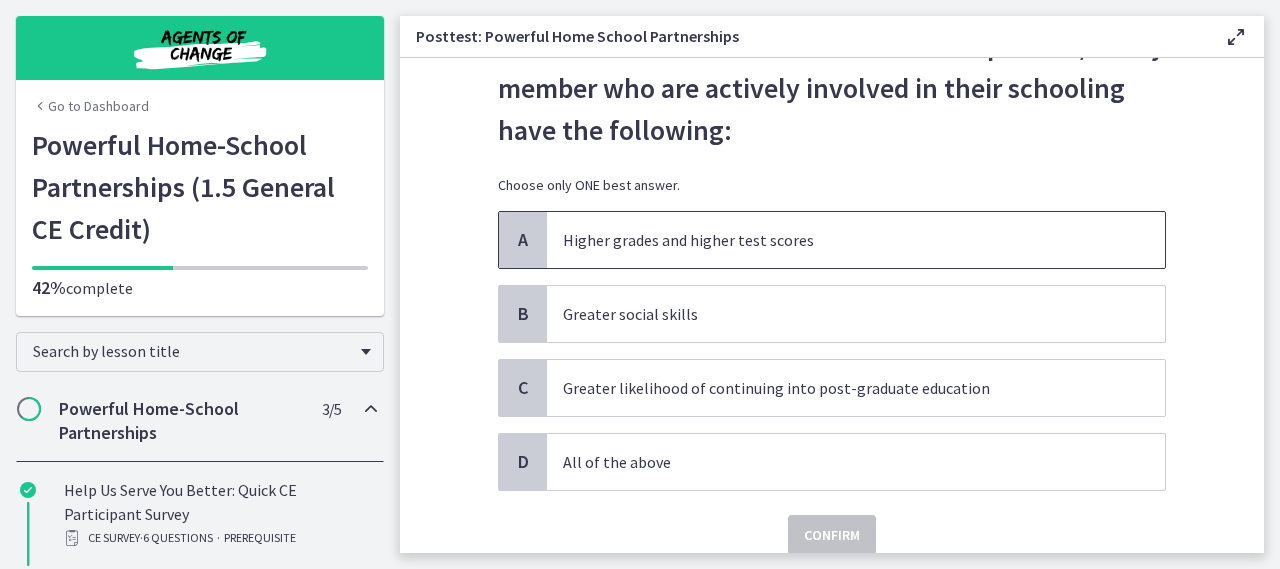 scroll, scrollTop: 100, scrollLeft: 0, axis: vertical 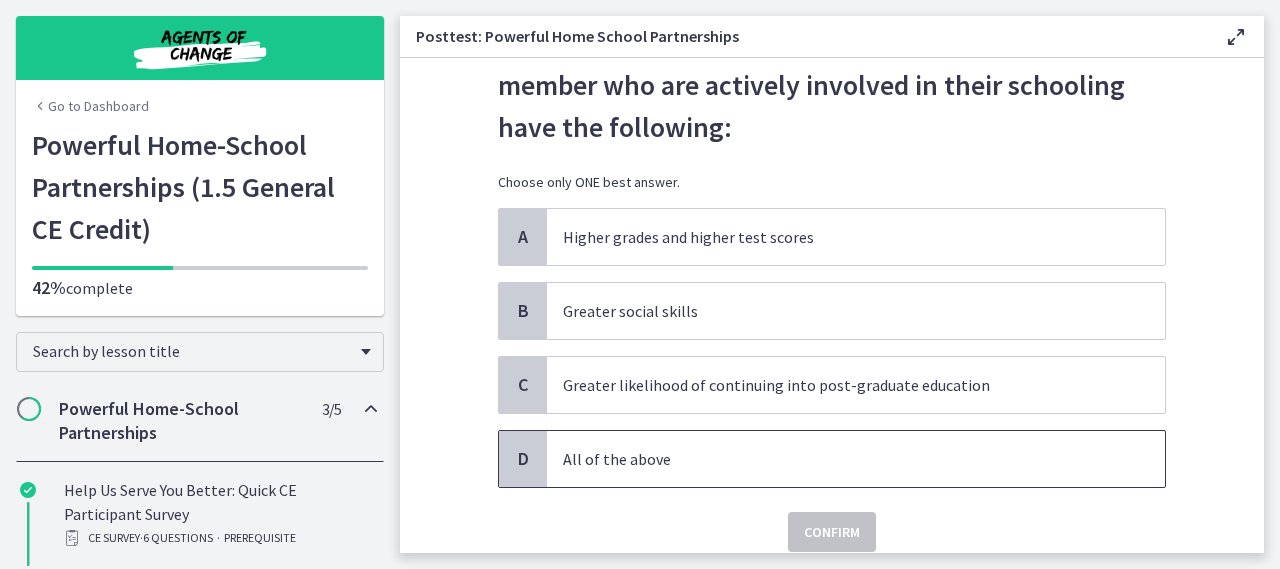 click on "All of the above" at bounding box center (856, 459) 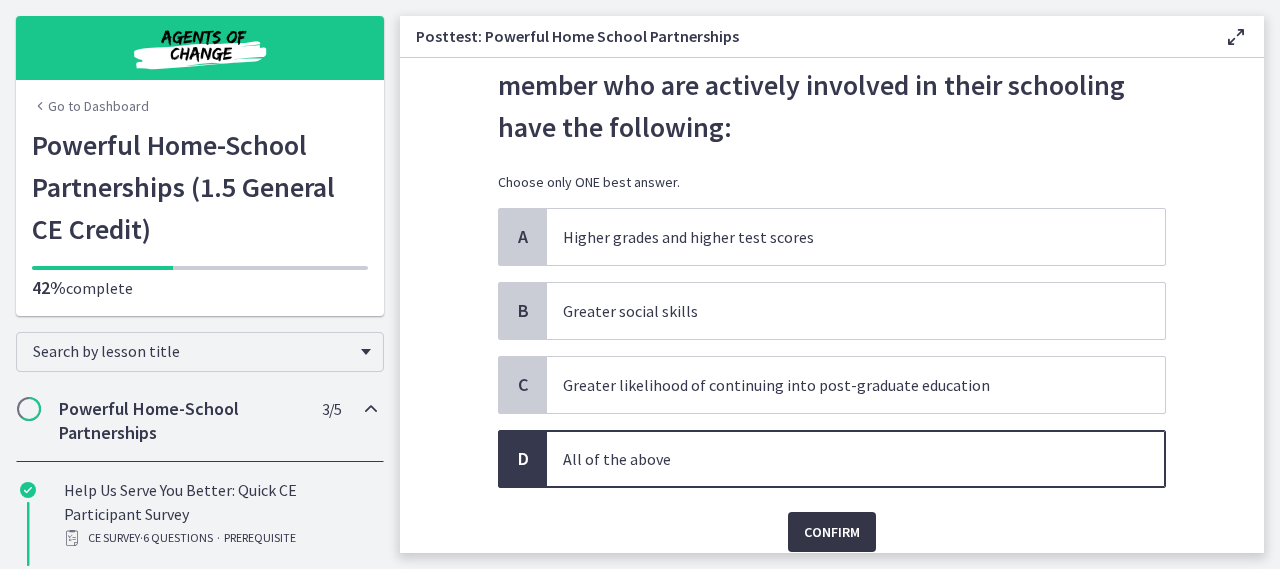 click on "Confirm" at bounding box center (832, 532) 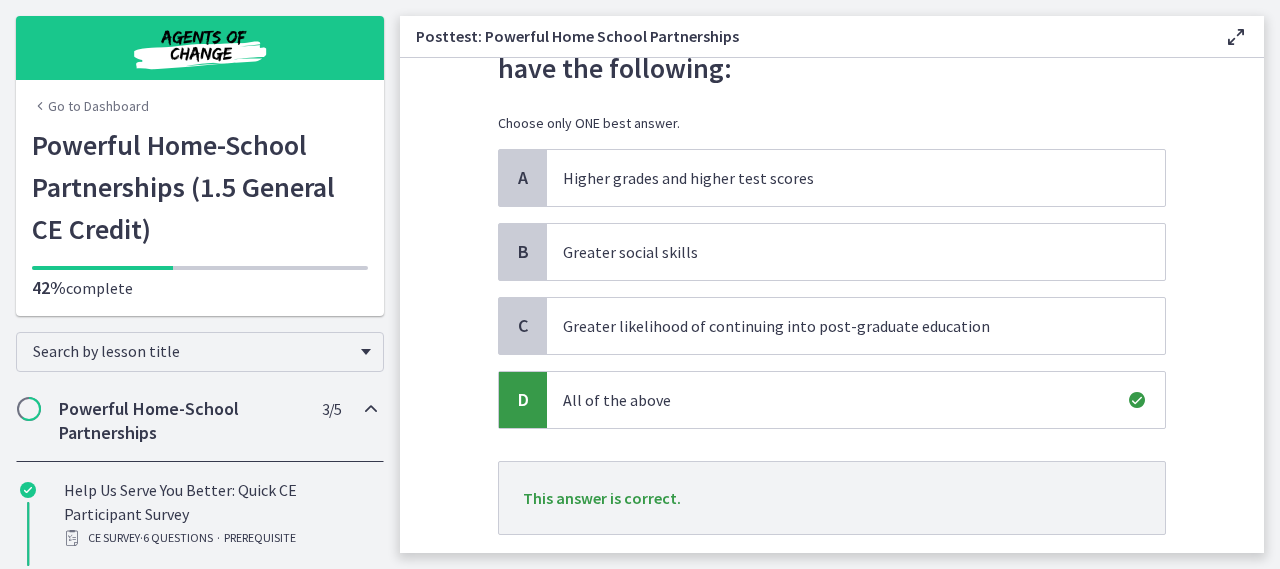 scroll, scrollTop: 200, scrollLeft: 0, axis: vertical 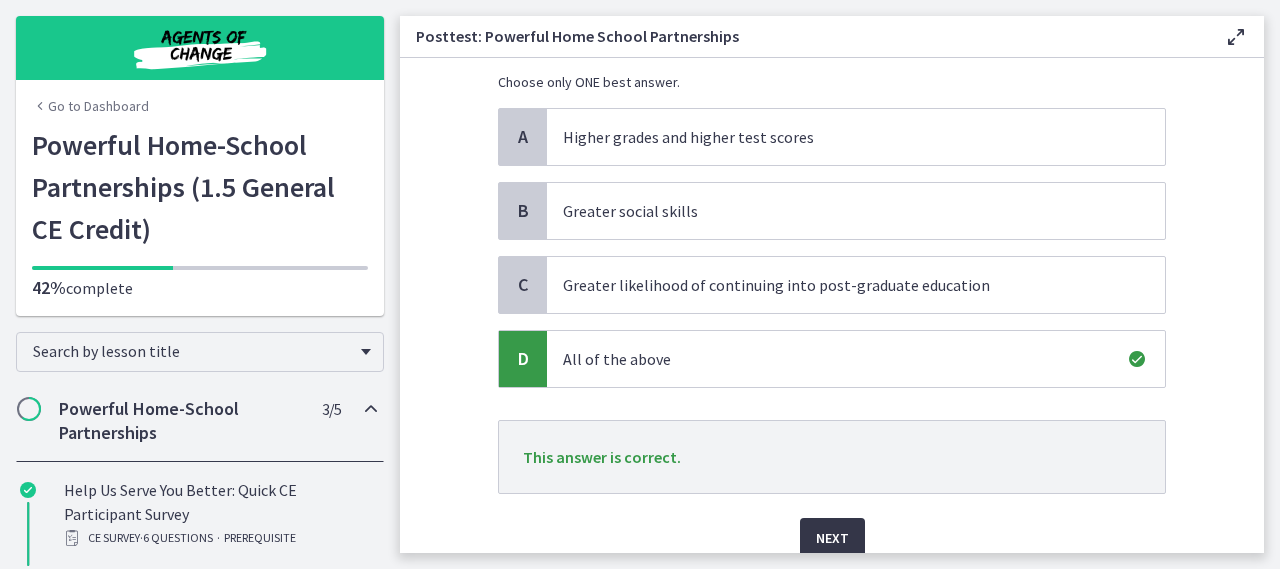 click on "Next" at bounding box center [832, 538] 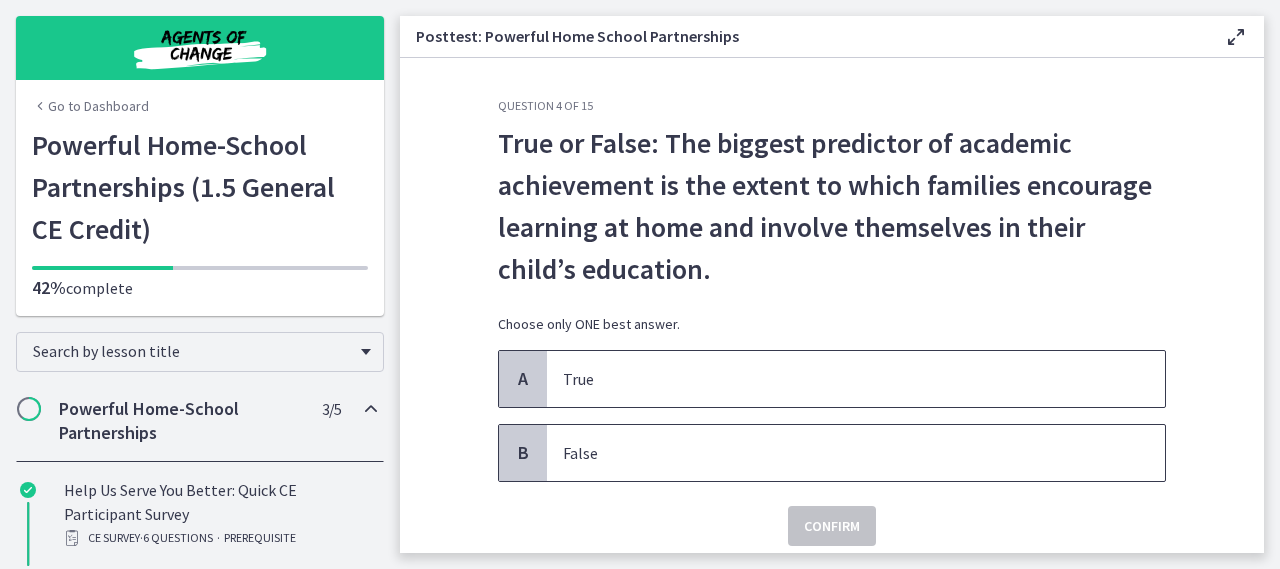 drag, startPoint x: 754, startPoint y: 389, endPoint x: 772, endPoint y: 429, distance: 43.863426 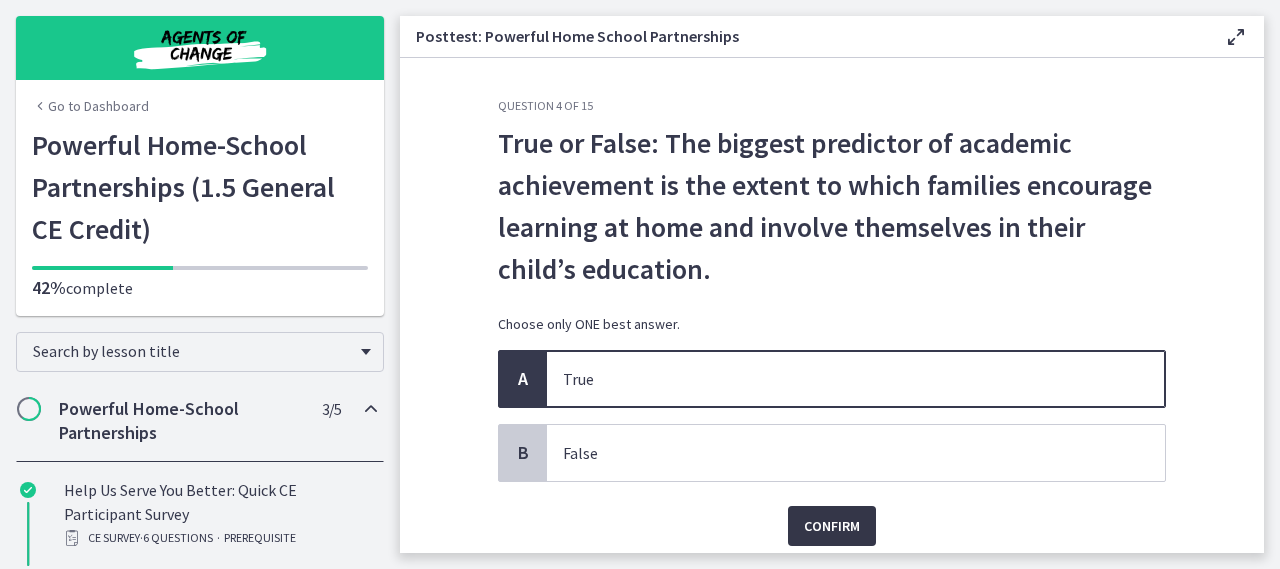 click on "Confirm" at bounding box center [832, 526] 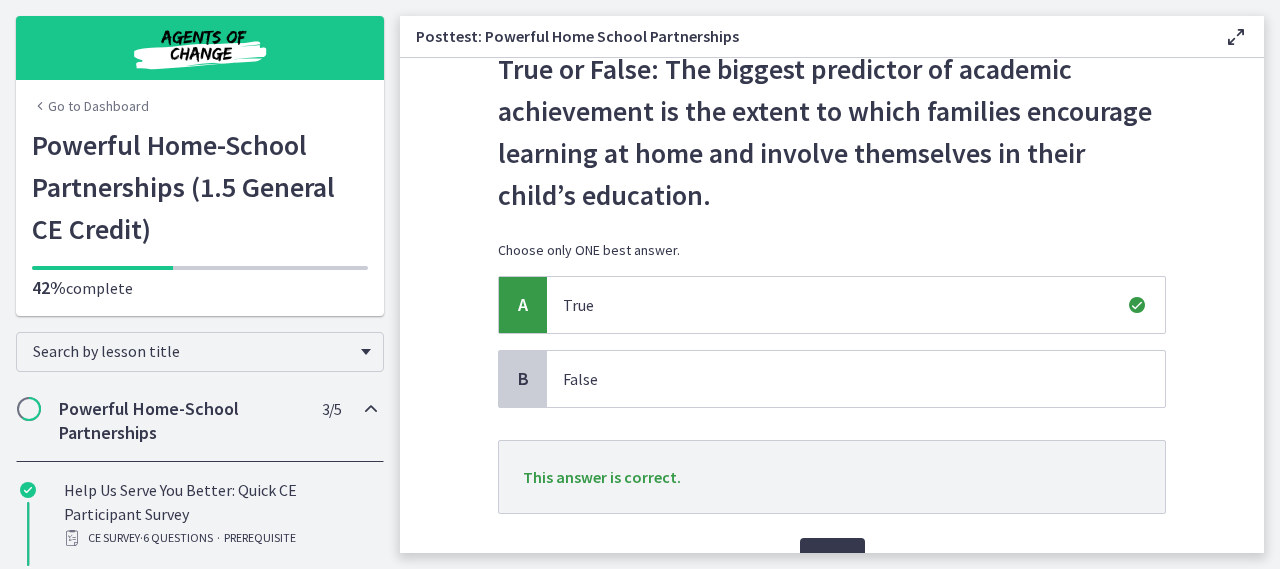 scroll, scrollTop: 179, scrollLeft: 0, axis: vertical 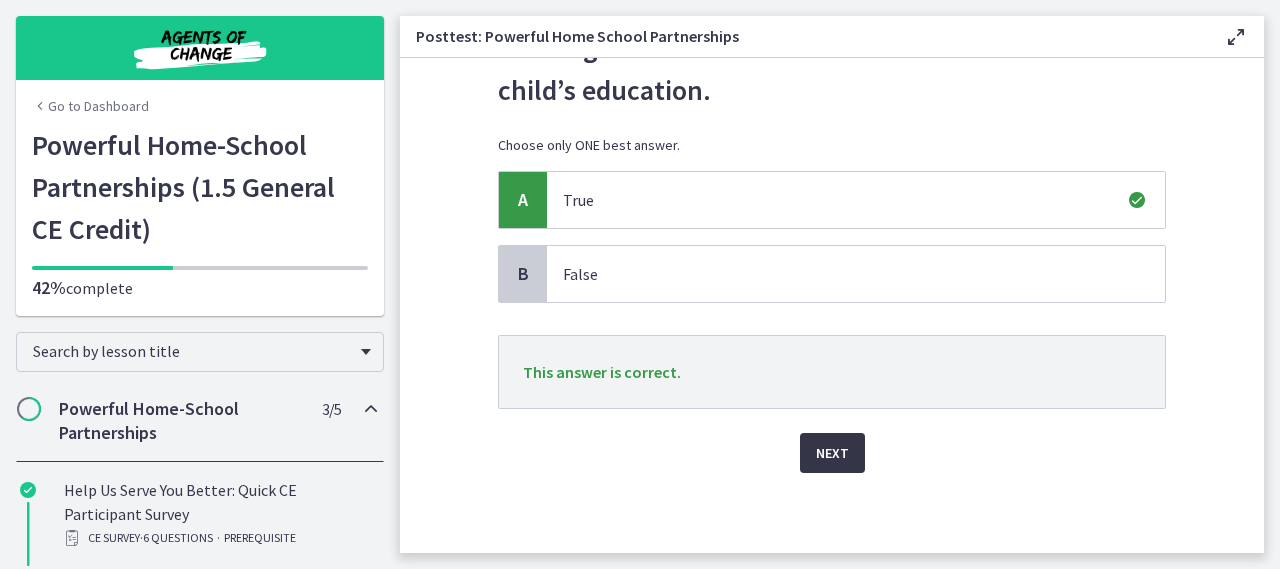 click on "Next" at bounding box center [832, 453] 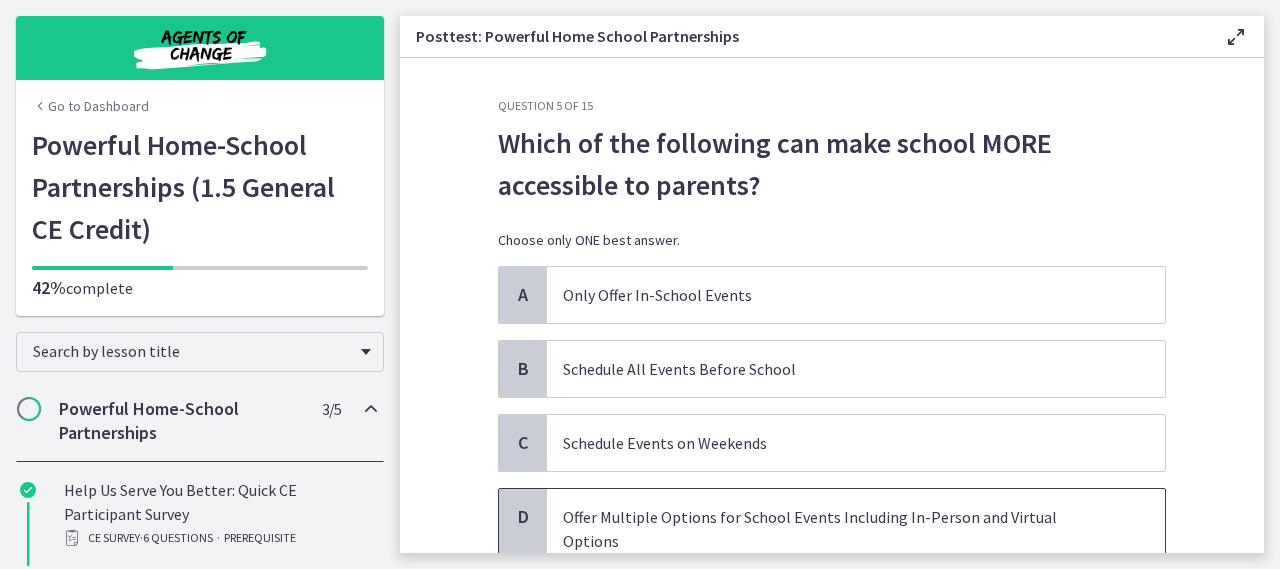click on "Offer Multiple Options for School Events Including In-Person and Virtual Options" at bounding box center (836, 529) 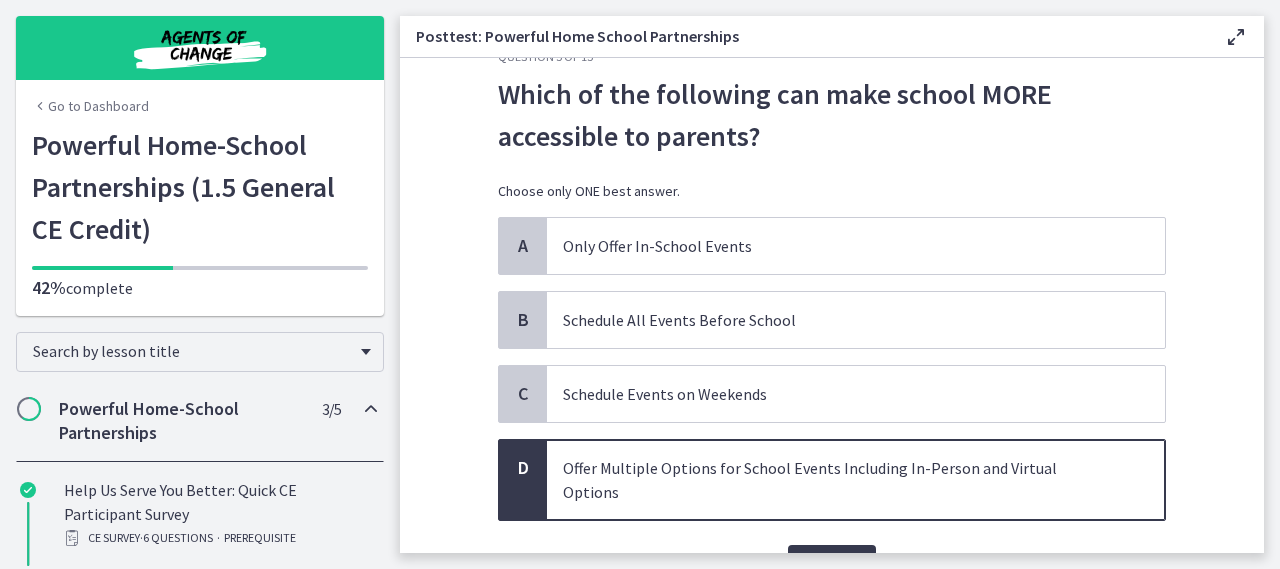 scroll, scrollTop: 100, scrollLeft: 0, axis: vertical 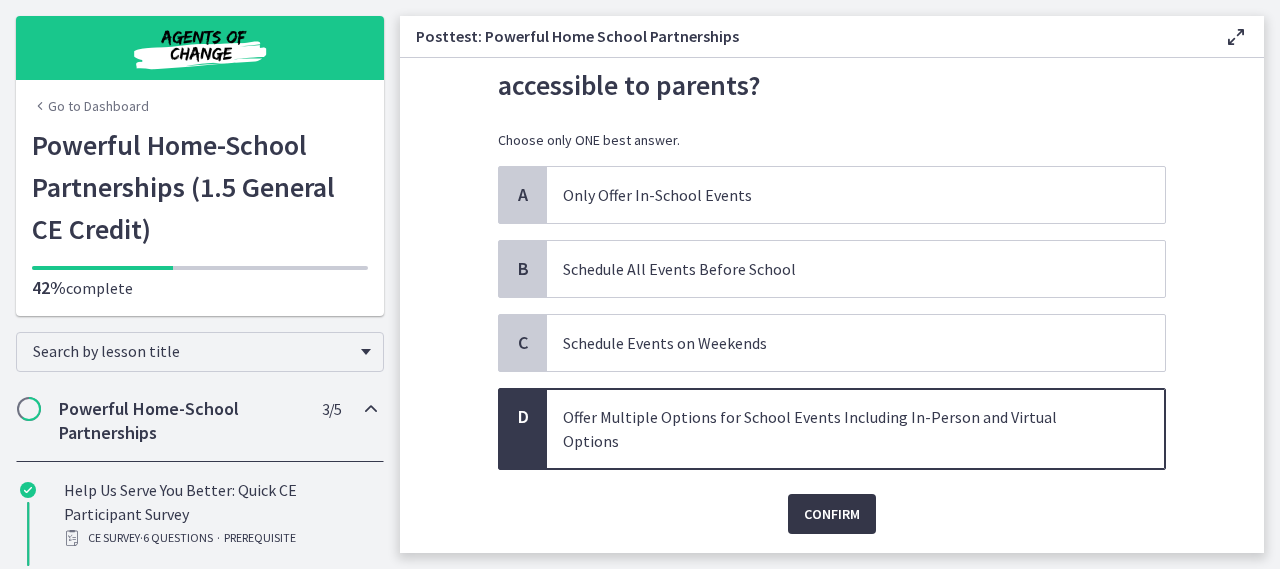 click on "Confirm" at bounding box center [832, 514] 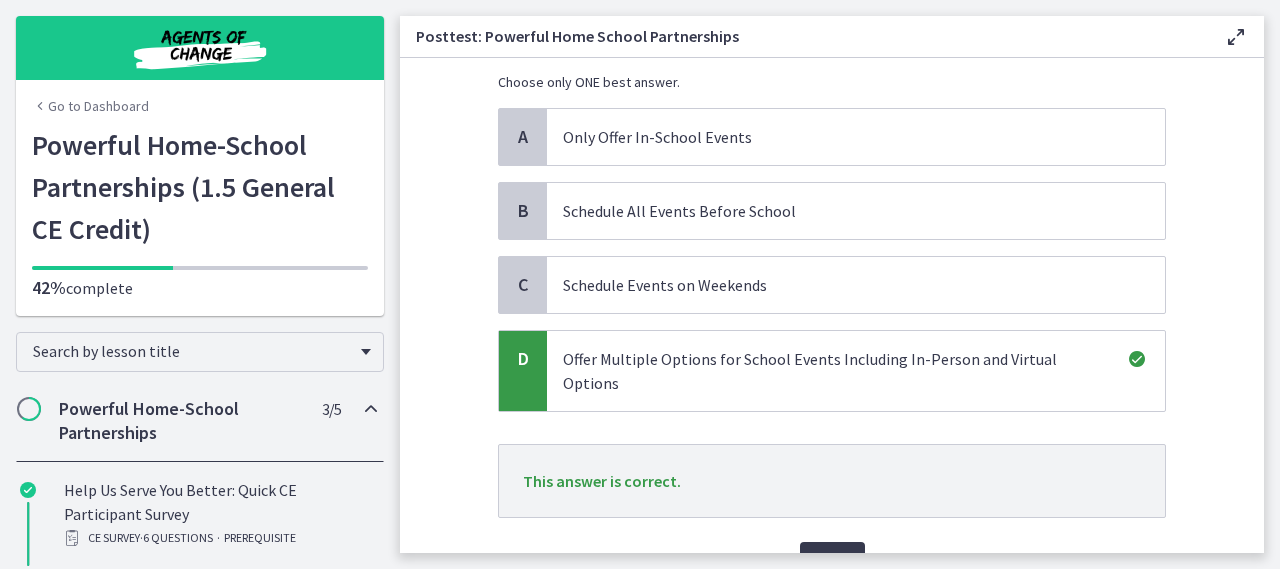 scroll, scrollTop: 243, scrollLeft: 0, axis: vertical 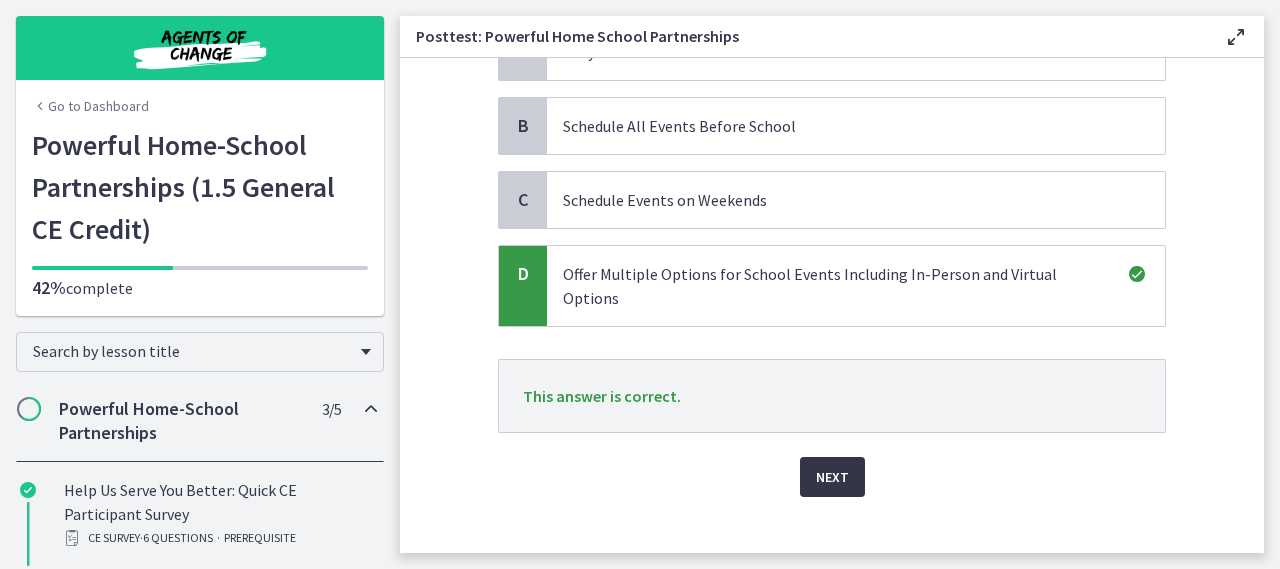 click on "Next" at bounding box center [832, 477] 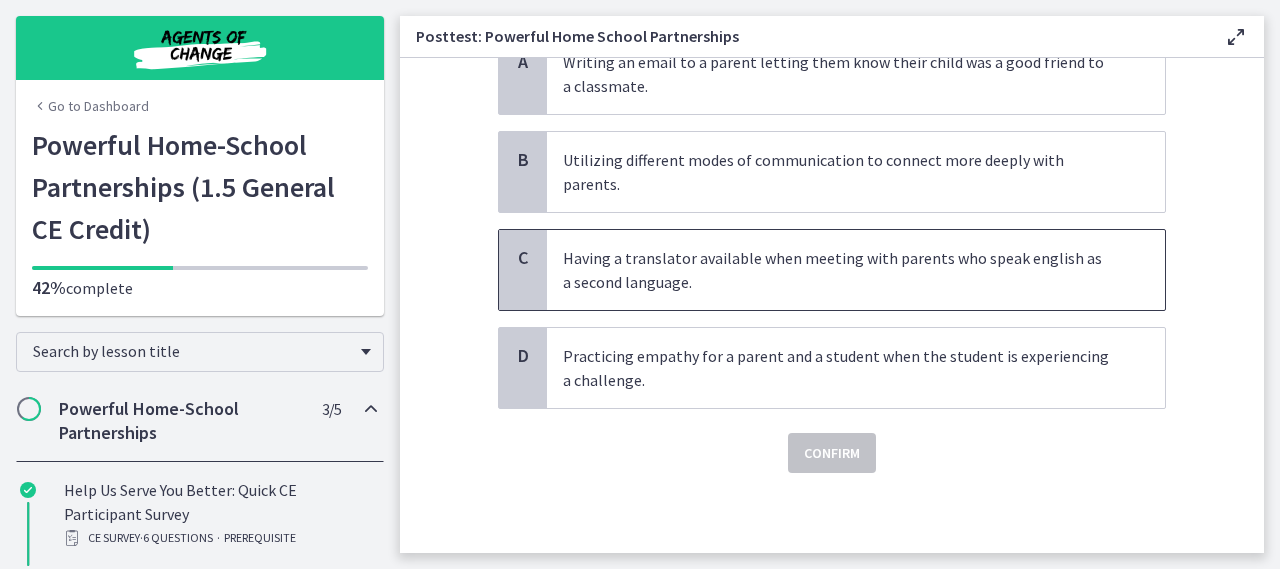 scroll, scrollTop: 0, scrollLeft: 0, axis: both 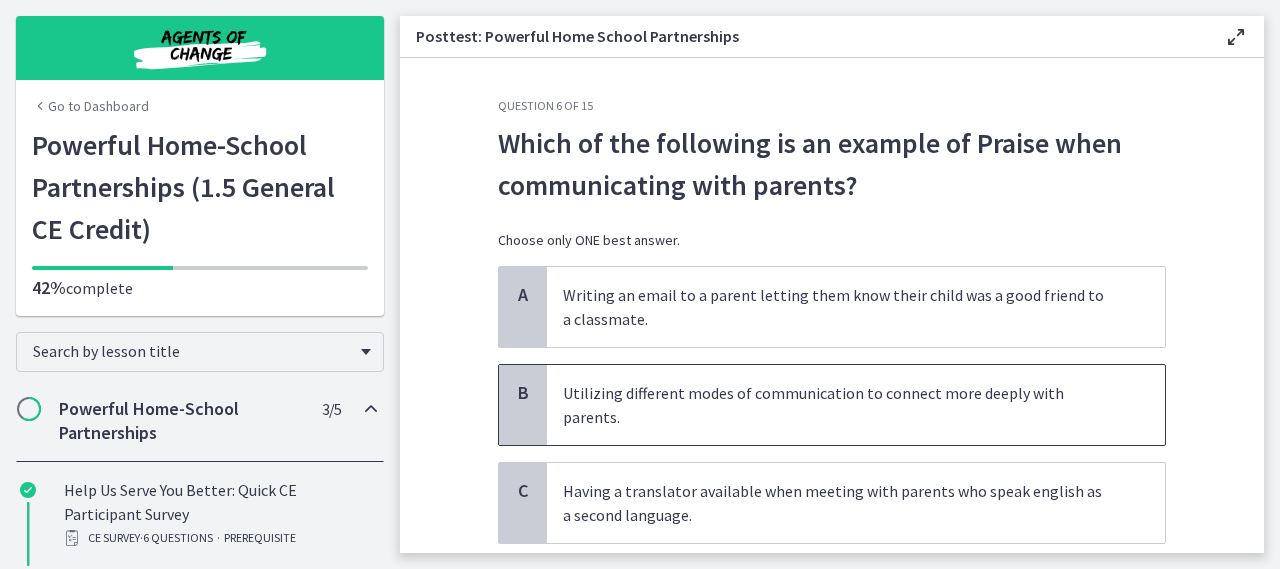 click on "Utilizing different modes of communication to connect more deeply with parents." at bounding box center [856, 405] 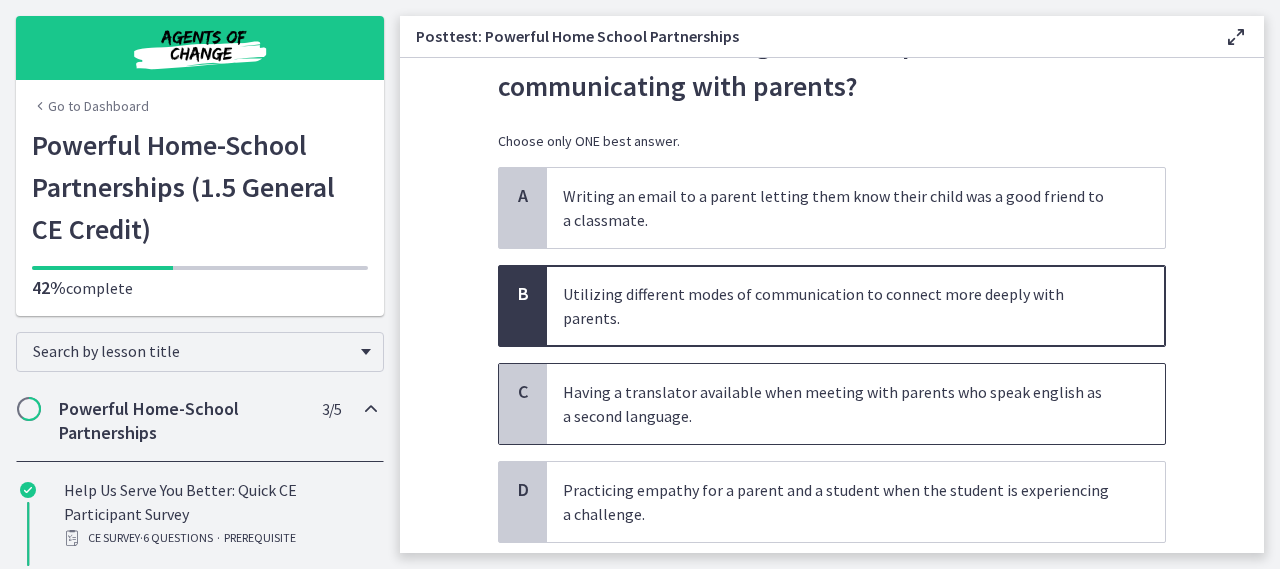 scroll, scrollTop: 100, scrollLeft: 0, axis: vertical 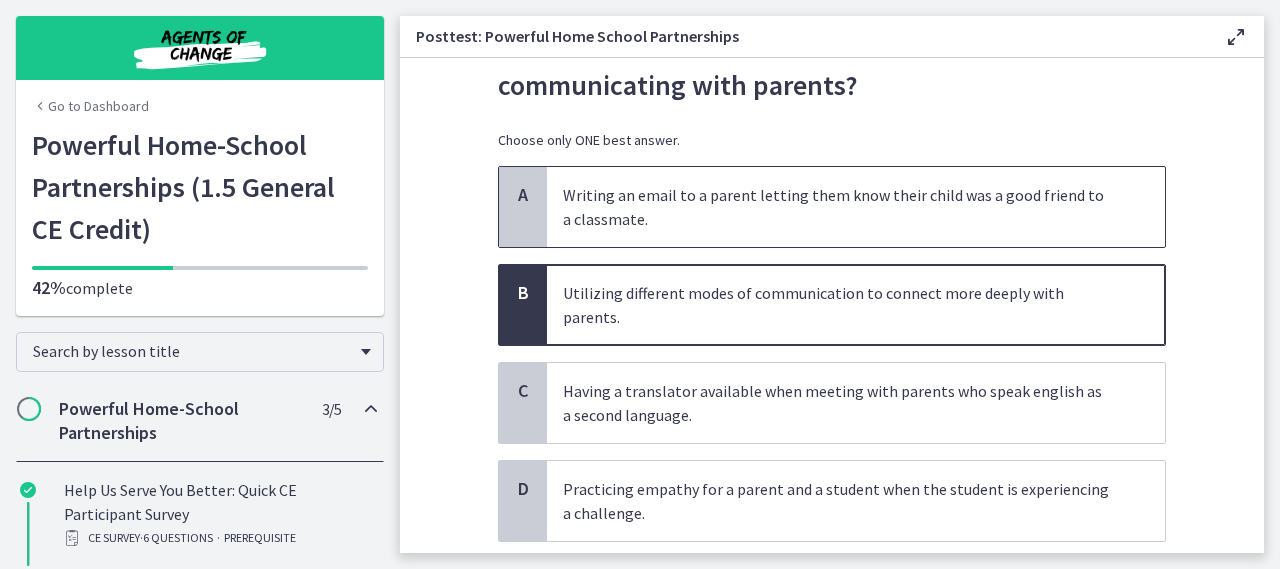 drag, startPoint x: 887, startPoint y: 213, endPoint x: 864, endPoint y: 241, distance: 36.23534 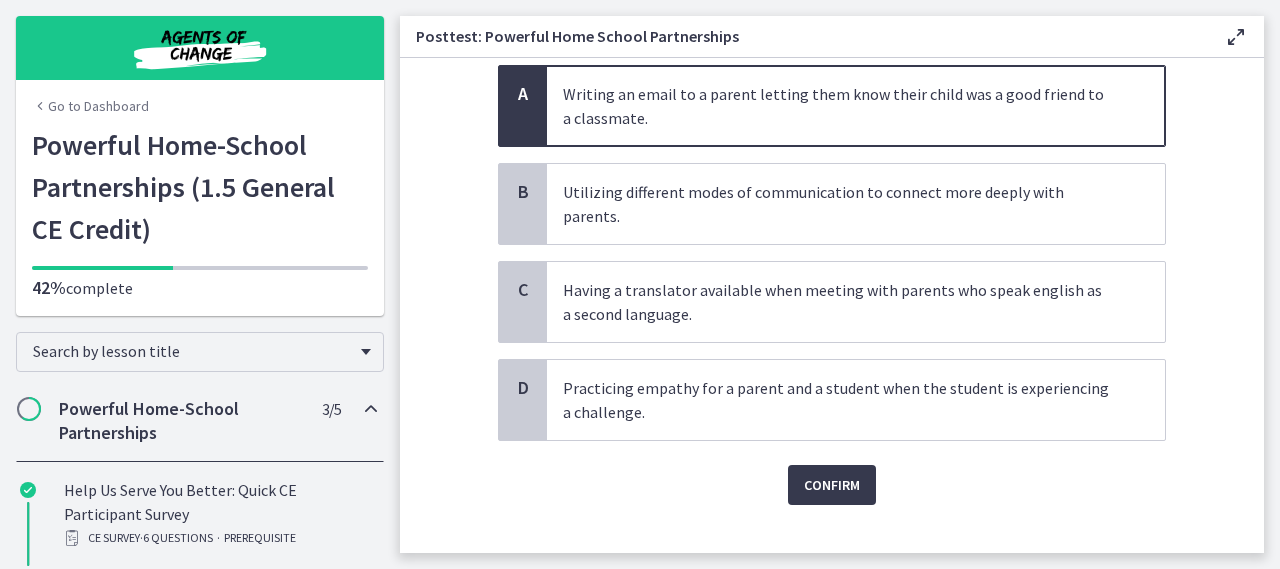 scroll, scrollTop: 209, scrollLeft: 0, axis: vertical 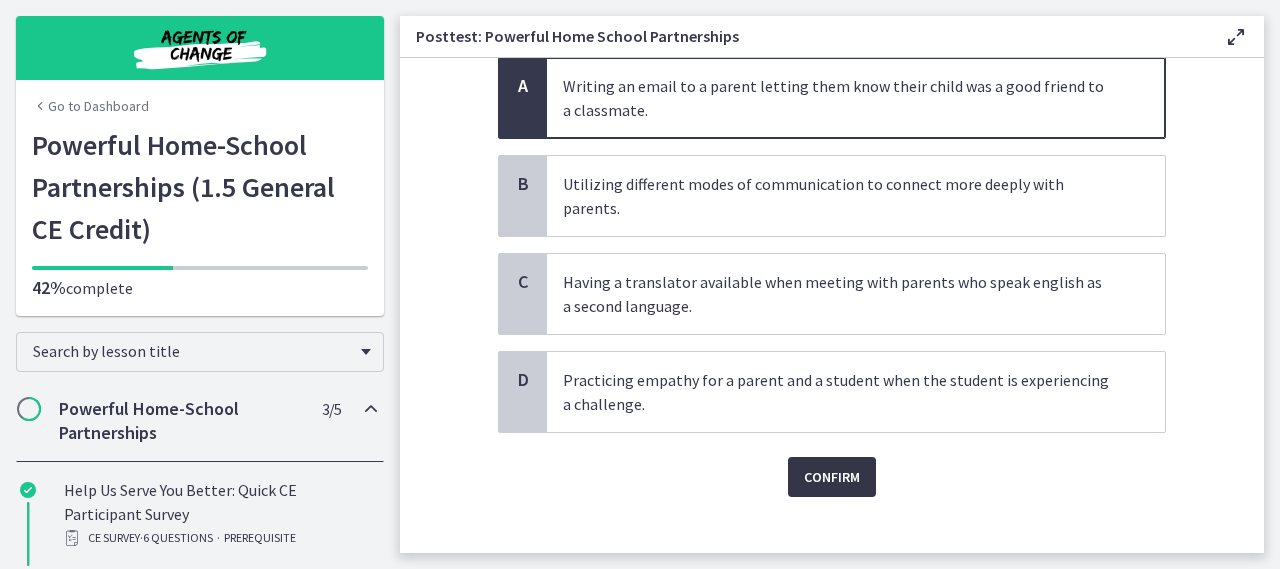 click on "Confirm" at bounding box center (832, 477) 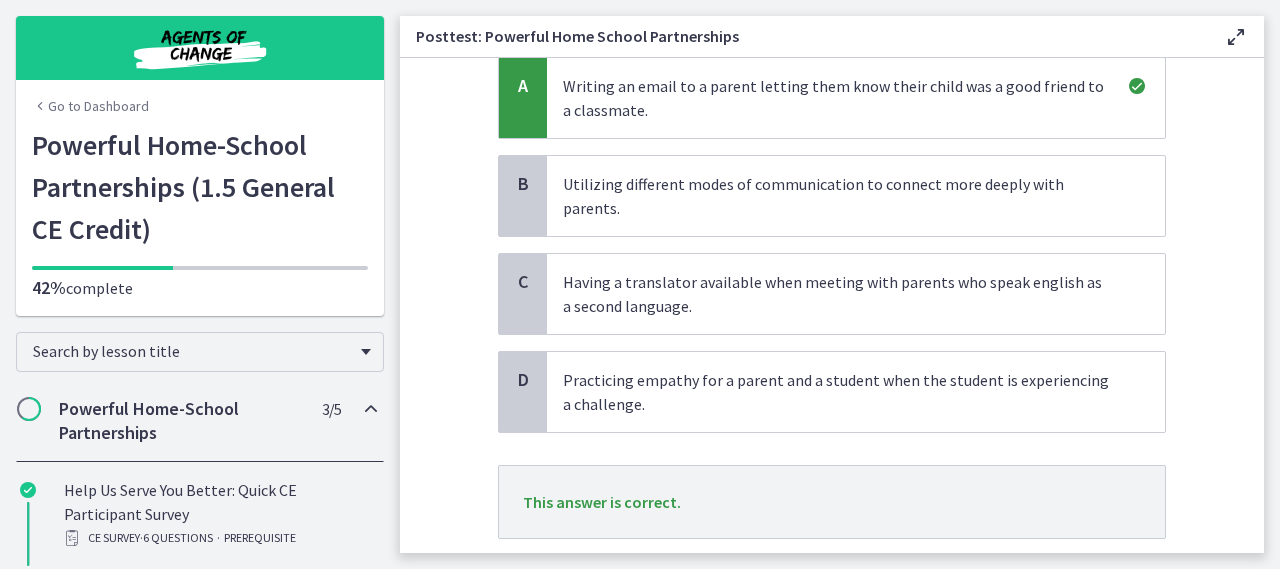 click on "Next" at bounding box center (832, 583) 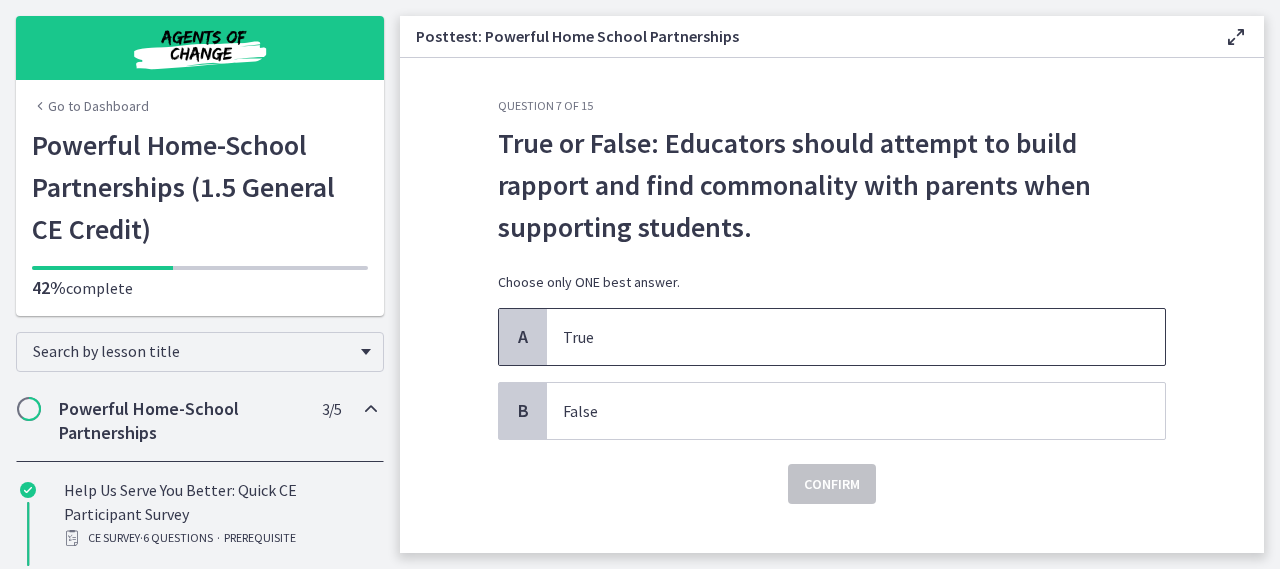 click on "True" at bounding box center [836, 337] 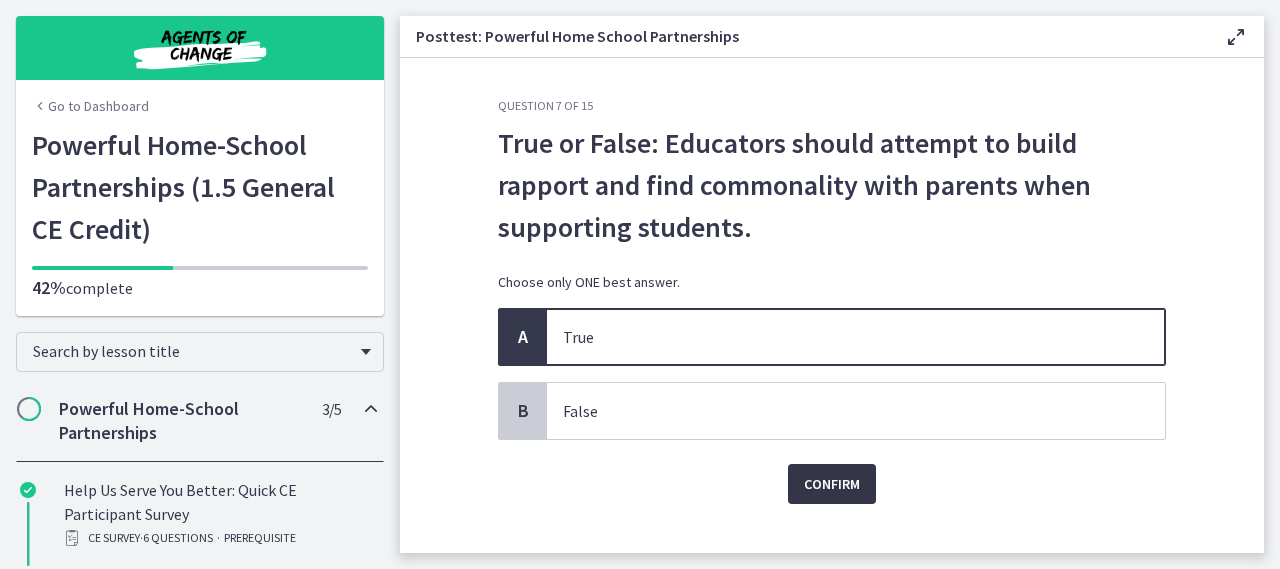 click on "Confirm" at bounding box center (832, 484) 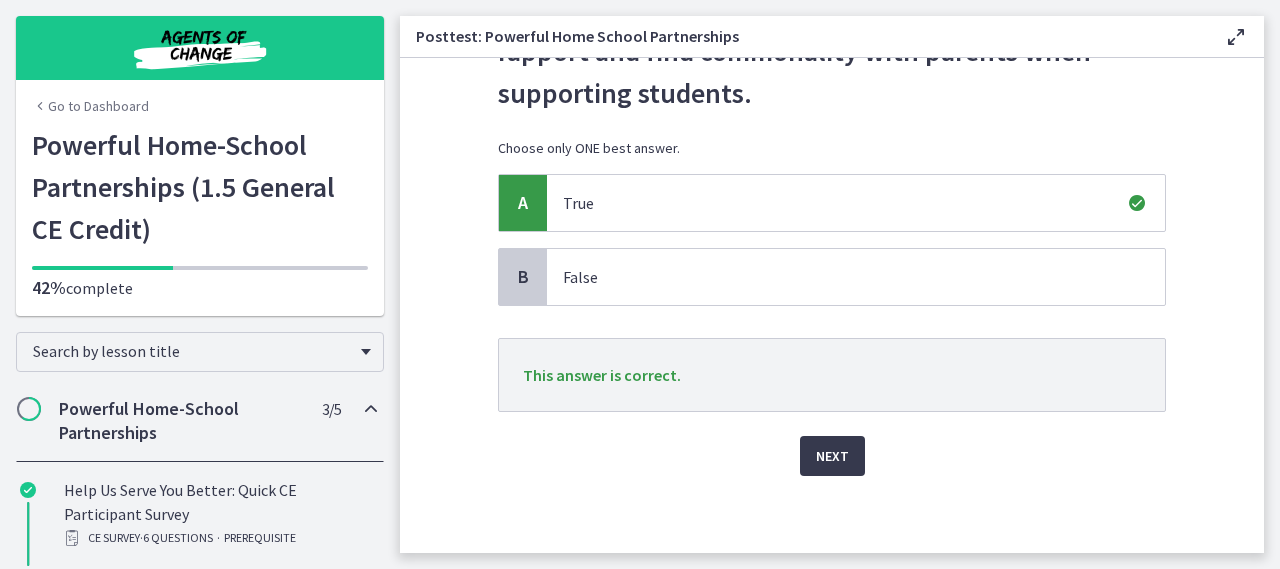 scroll, scrollTop: 137, scrollLeft: 0, axis: vertical 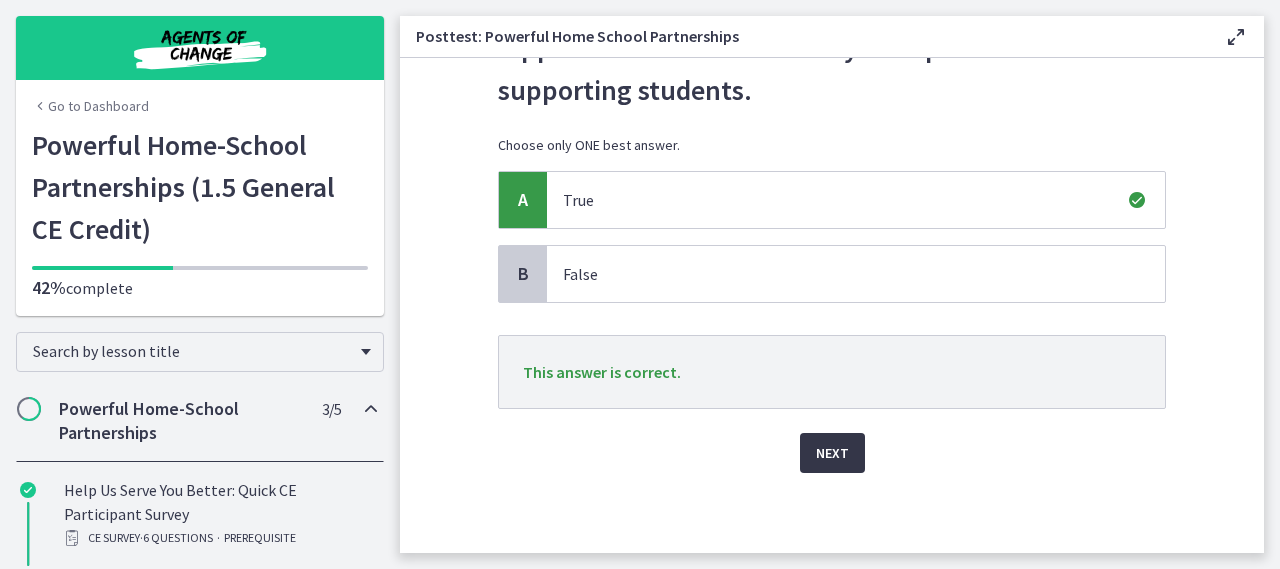 click on "Next" at bounding box center (832, 453) 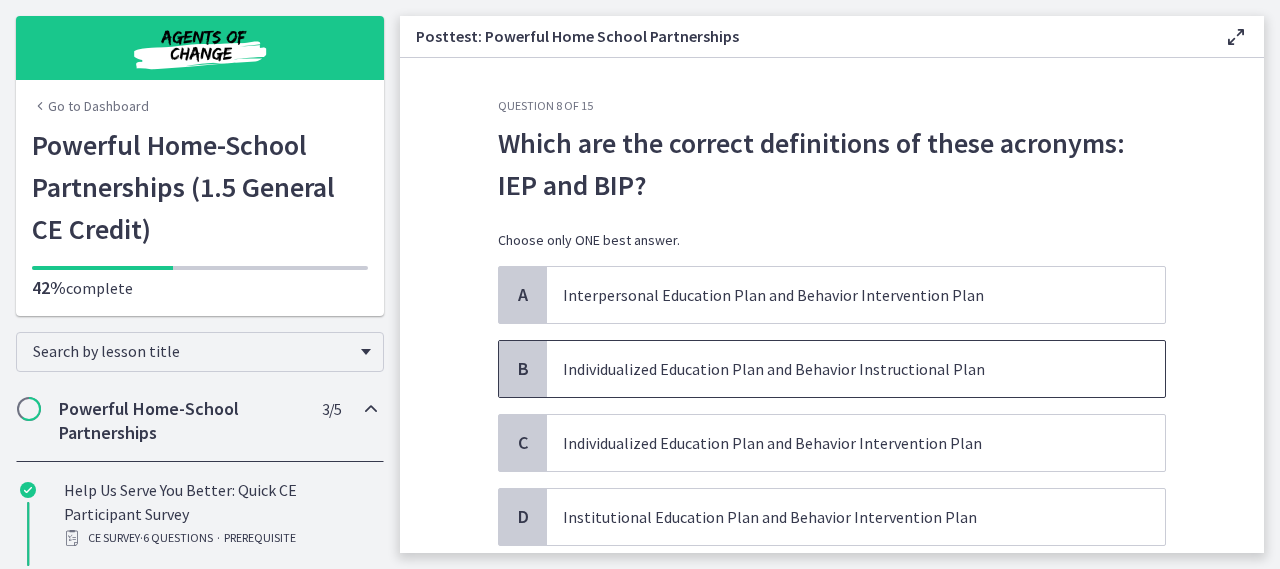 click on "Individualized Education Plan and Behavior Instructional Plan" at bounding box center [856, 369] 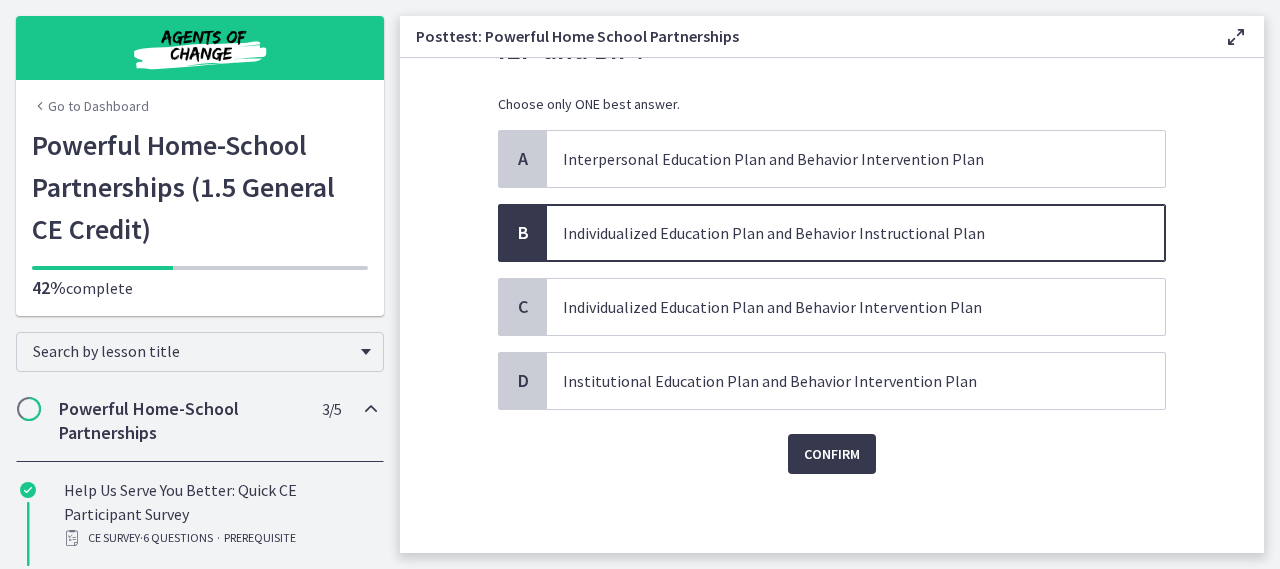 scroll, scrollTop: 137, scrollLeft: 0, axis: vertical 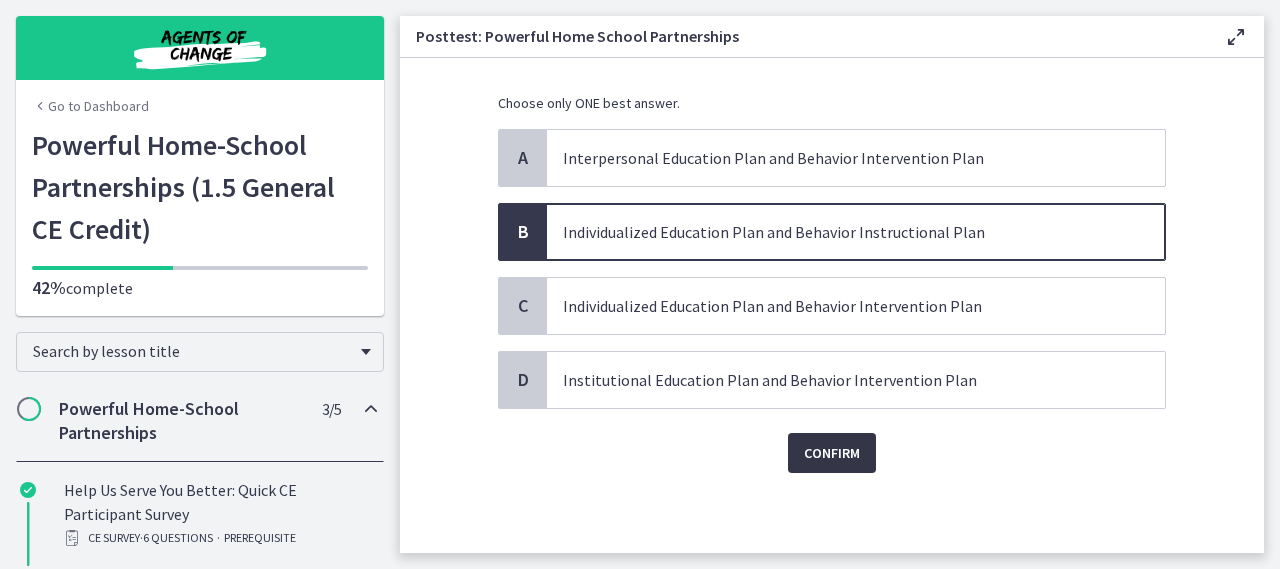 click on "Confirm" at bounding box center [832, 453] 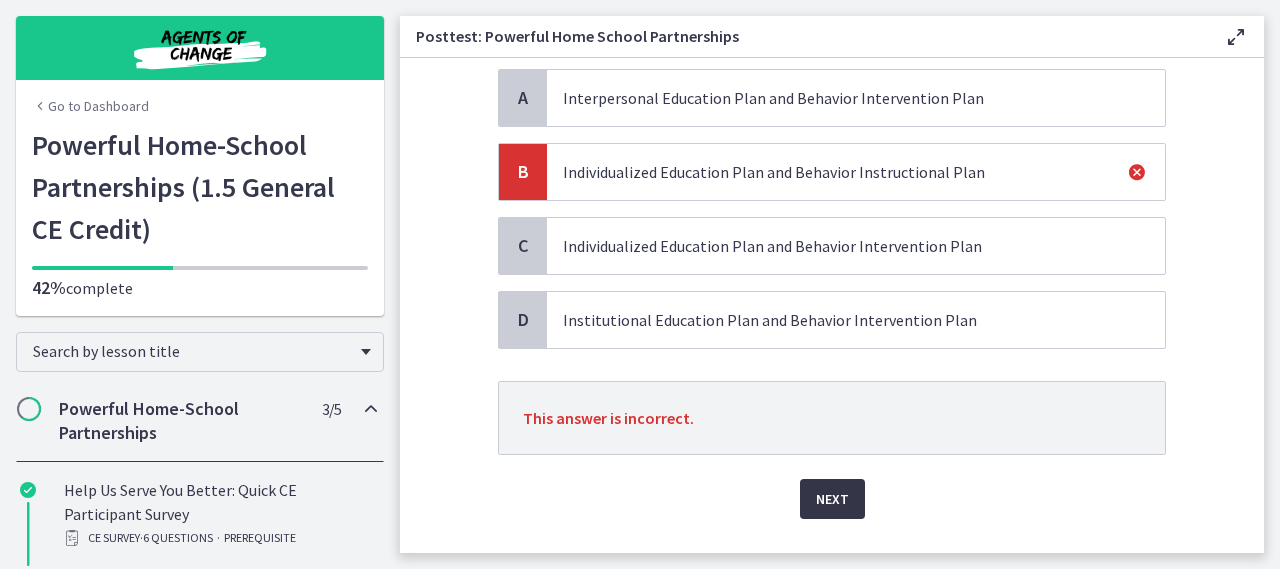 scroll, scrollTop: 237, scrollLeft: 0, axis: vertical 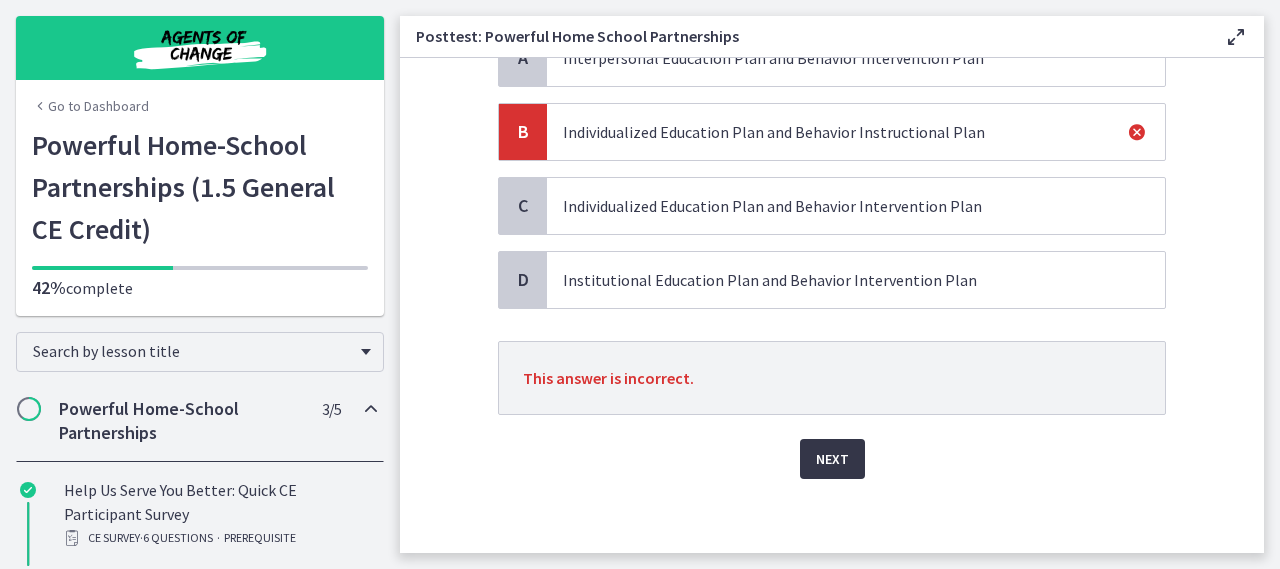 click on "Next" at bounding box center (832, 459) 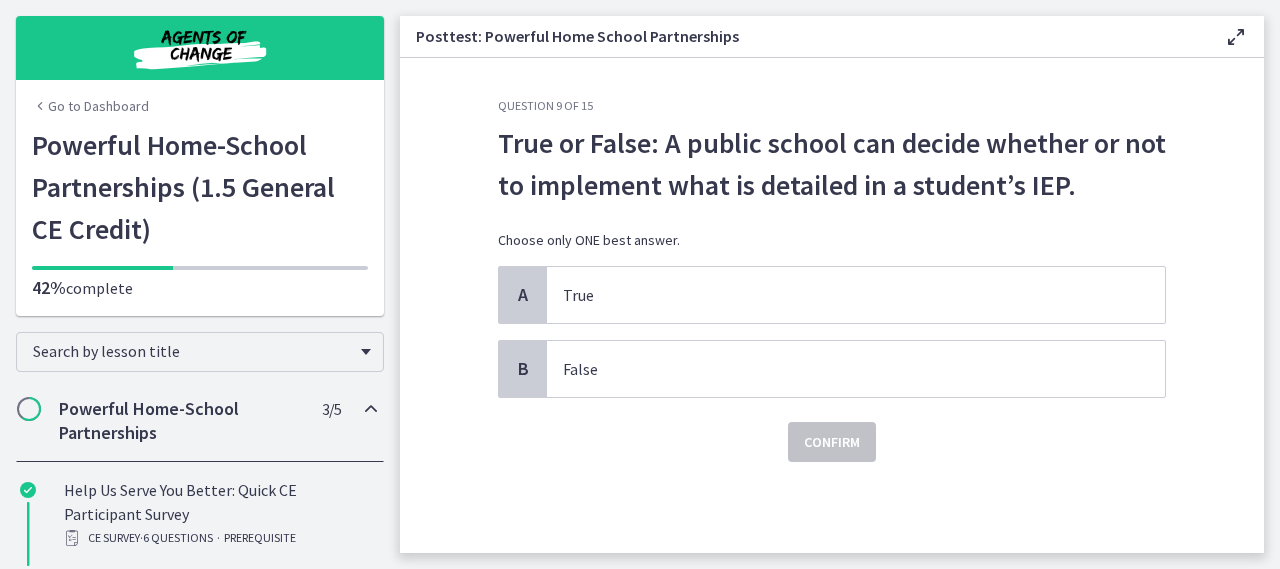 scroll, scrollTop: 0, scrollLeft: 0, axis: both 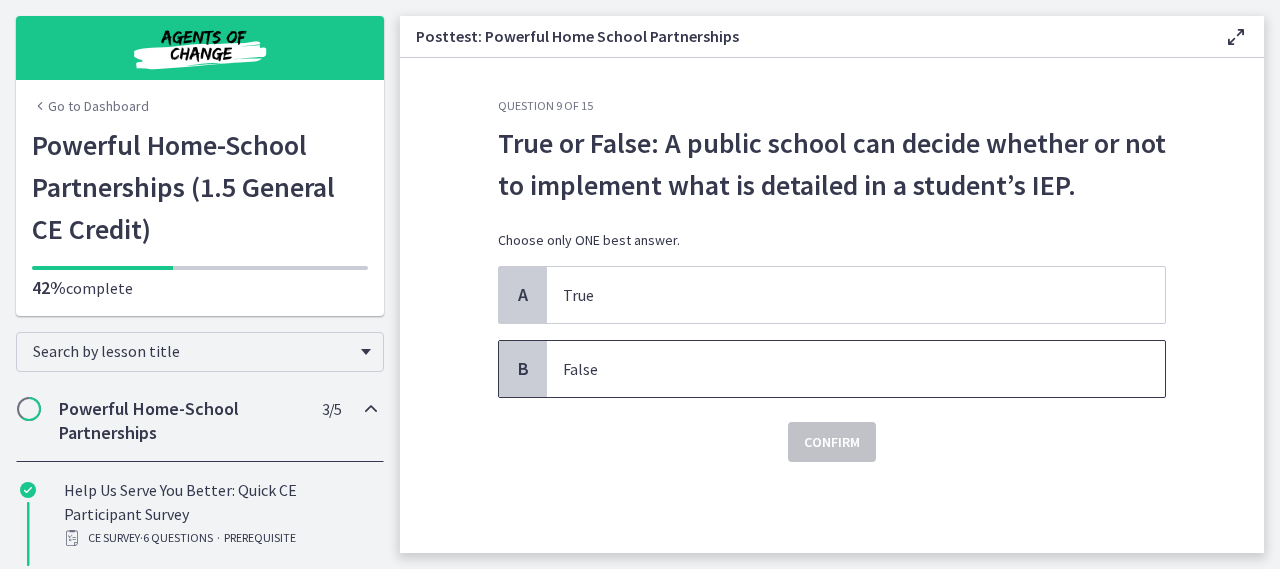 click on "False" at bounding box center [836, 369] 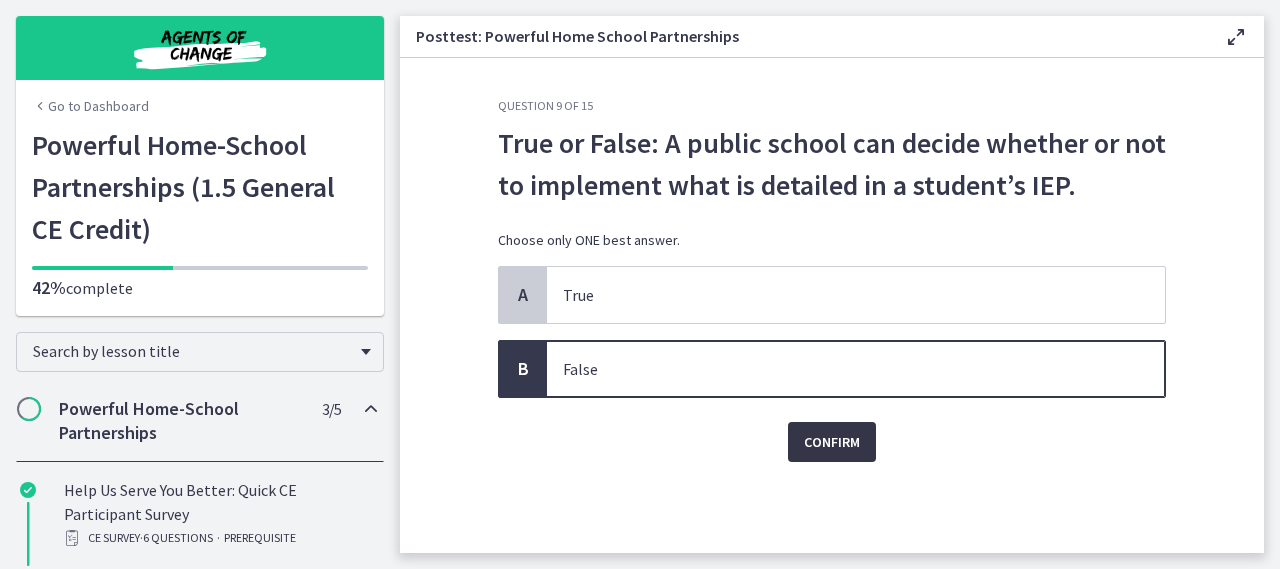 click on "Confirm" at bounding box center (832, 442) 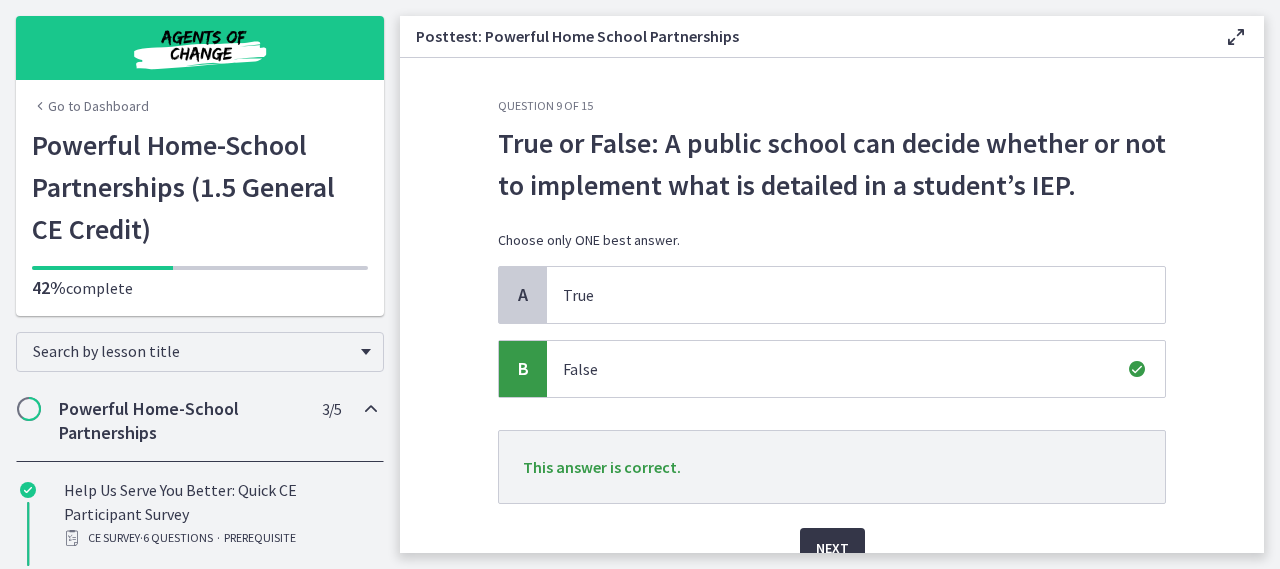 click on "Next" at bounding box center (832, 548) 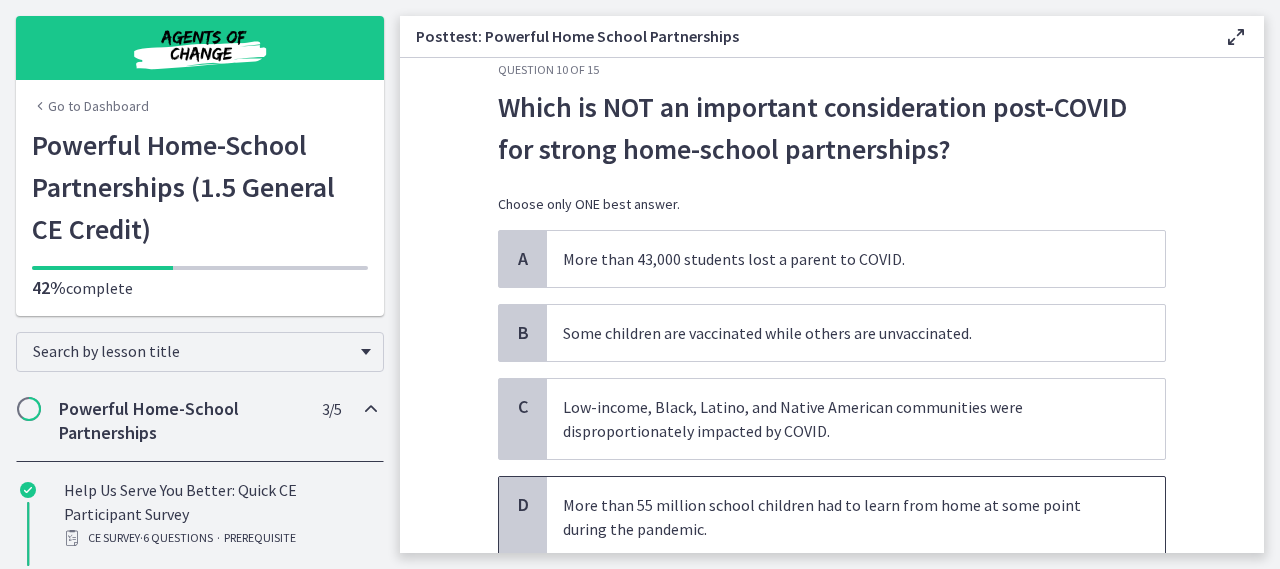 scroll, scrollTop: 0, scrollLeft: 0, axis: both 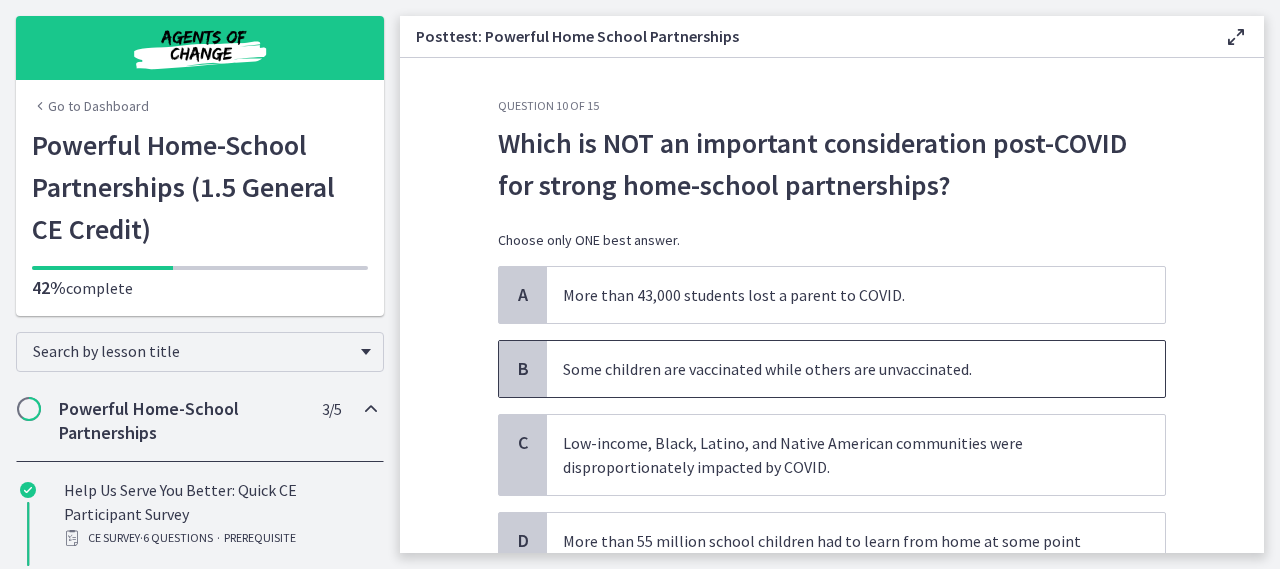 click on "Some children are vaccinated while others are unvaccinated." at bounding box center (836, 369) 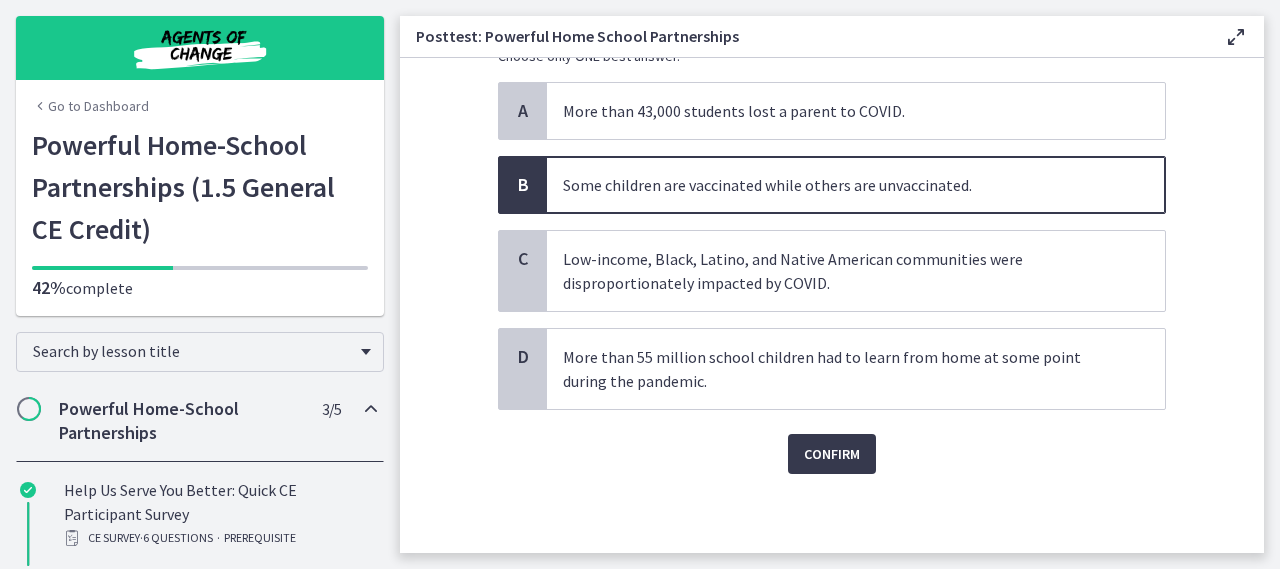 scroll, scrollTop: 185, scrollLeft: 0, axis: vertical 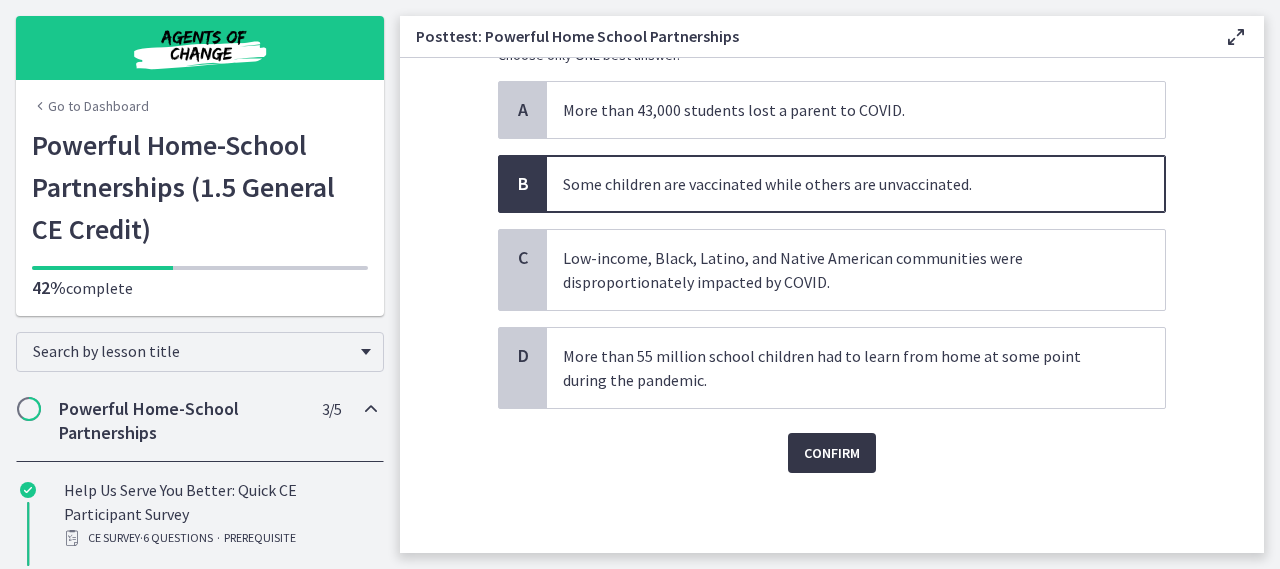 click on "Confirm" at bounding box center (832, 453) 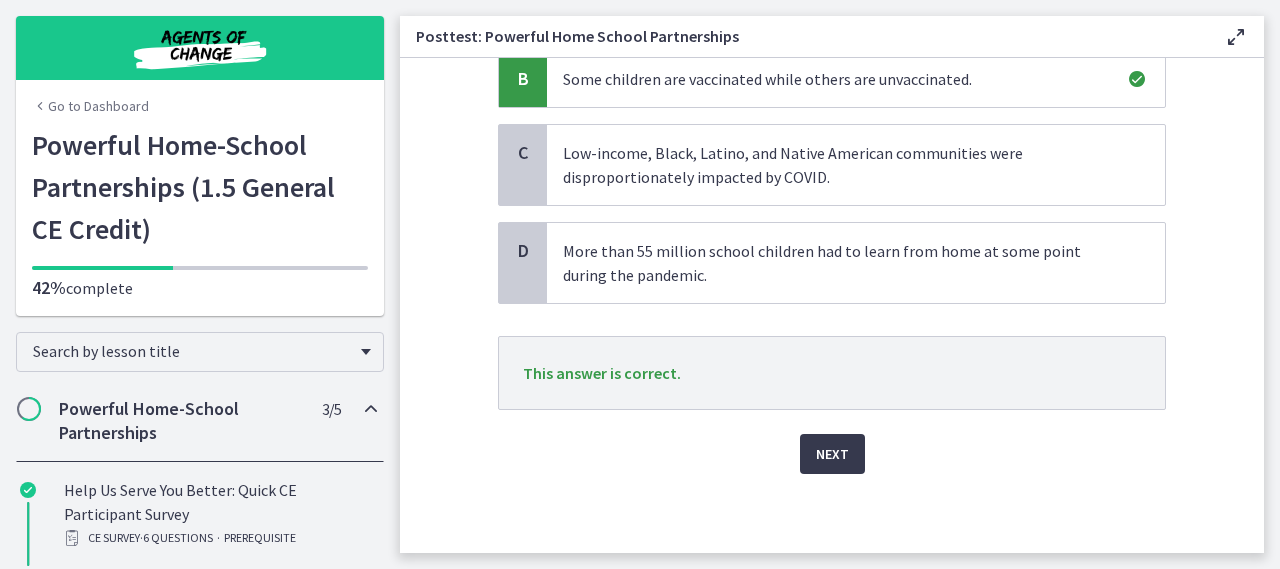 scroll, scrollTop: 291, scrollLeft: 0, axis: vertical 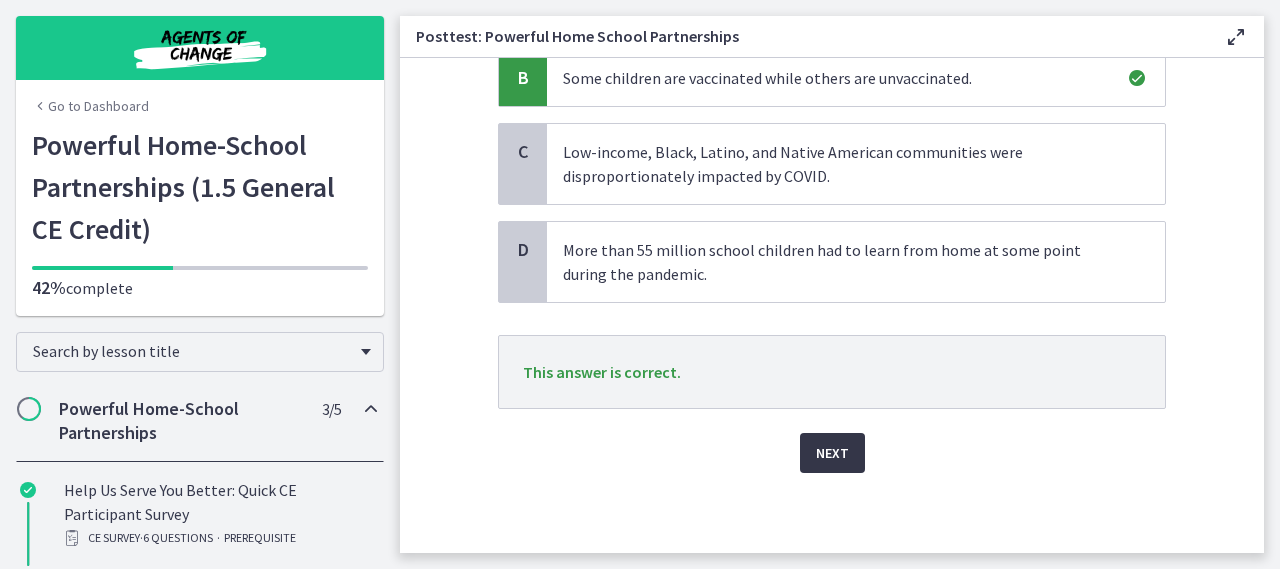 click on "Next" at bounding box center [832, 453] 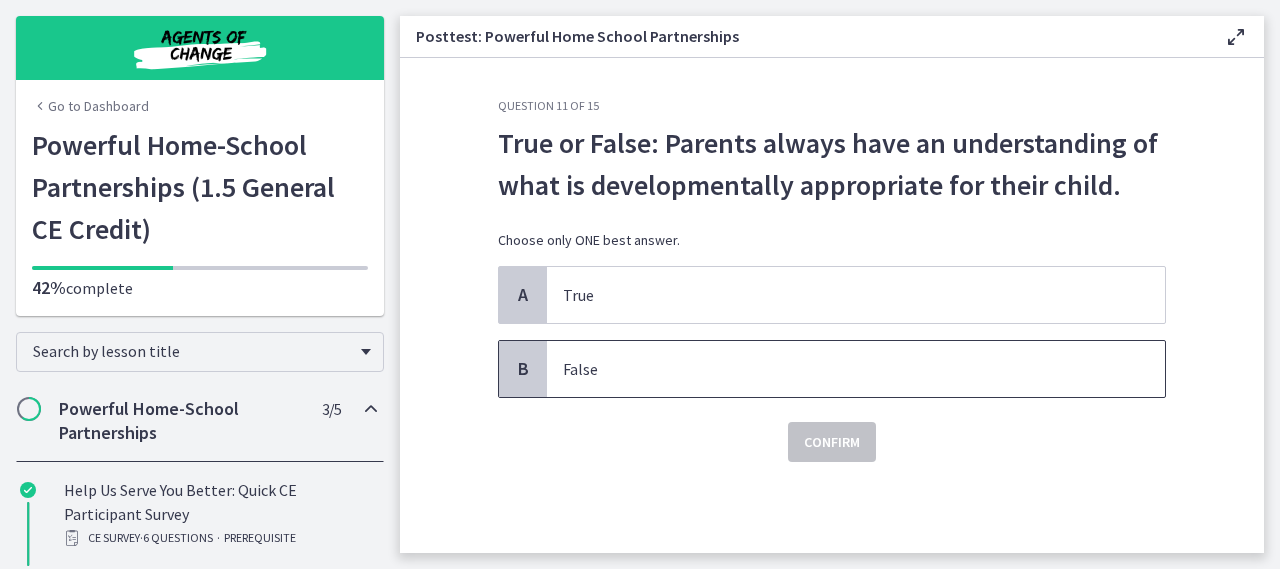 click on "False" at bounding box center (856, 369) 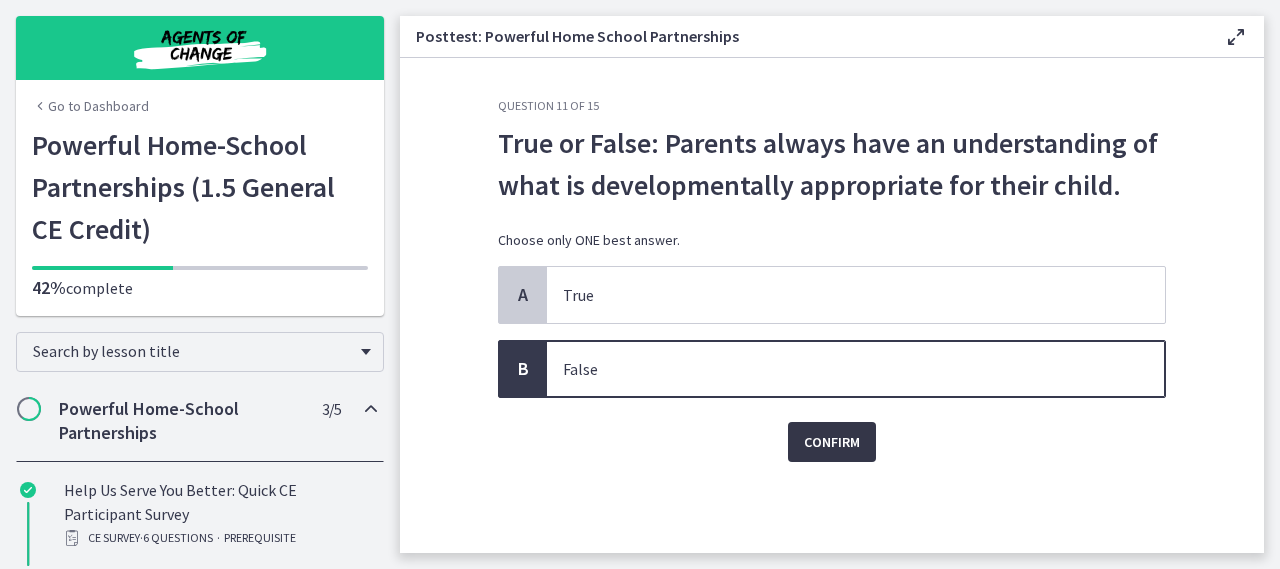 drag, startPoint x: 821, startPoint y: 475, endPoint x: 820, endPoint y: 452, distance: 23.021729 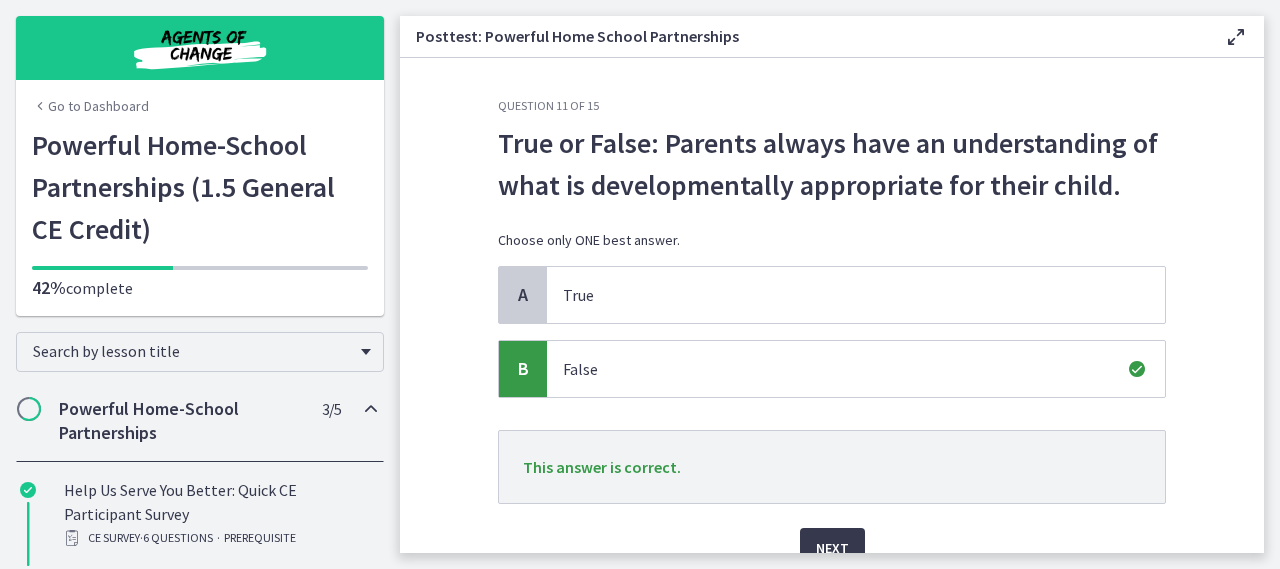 click on "Posttest: Powerful Home School Partnerships
Enable fullscreen
Question   11   of   15
True or False: Parents always have an understanding of what is developmentally appropriate for their child.
Choose only ONE best answer.
A
True
B
False
This answer is correct.
Next" at bounding box center [840, 284] 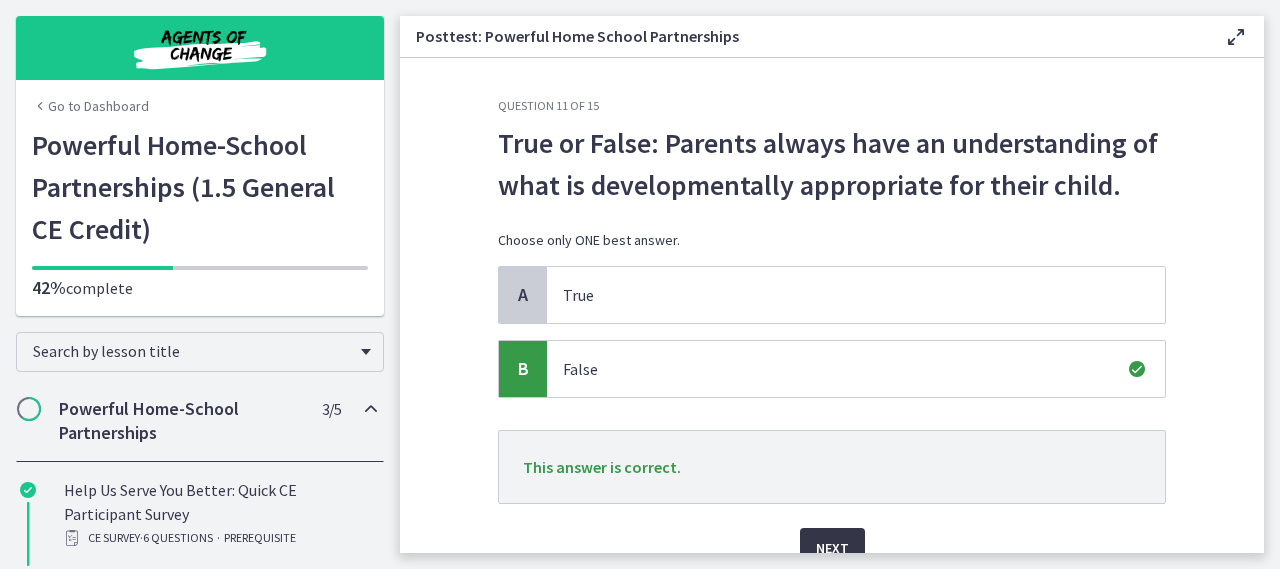 click on "Next" at bounding box center (832, 548) 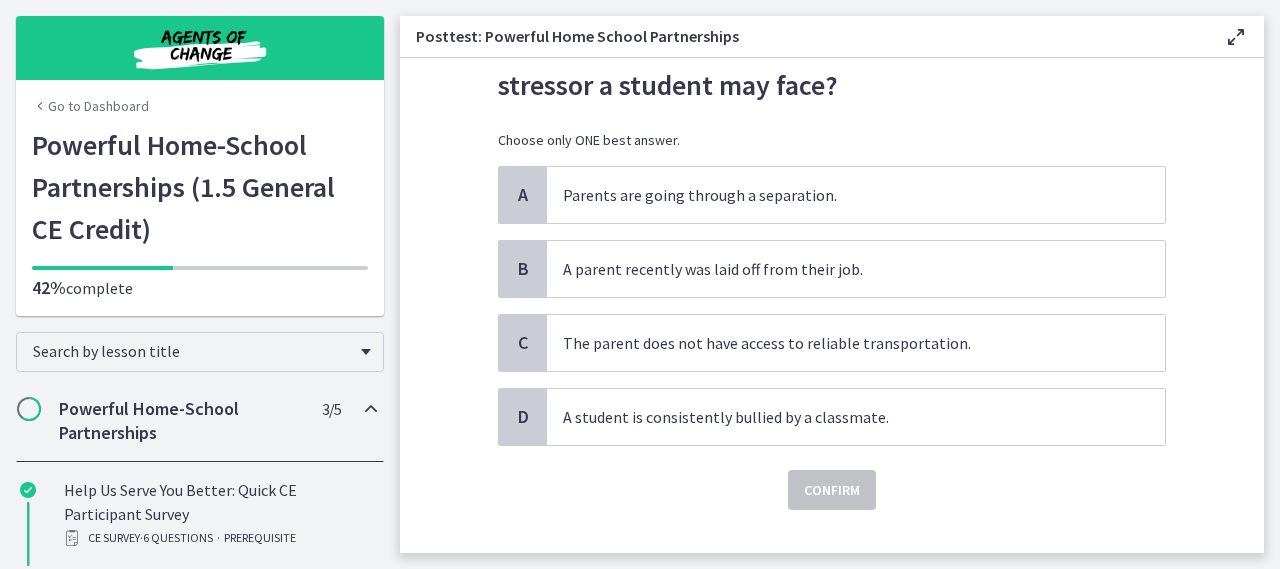 scroll, scrollTop: 0, scrollLeft: 0, axis: both 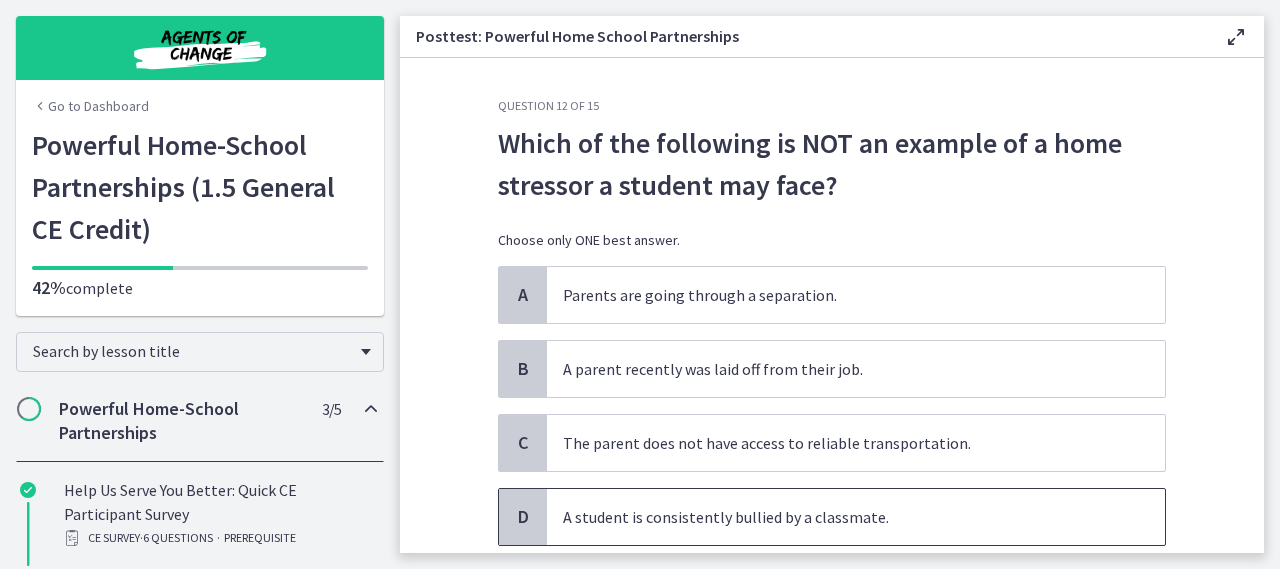click on "A student is consistently bullied by a classmate." at bounding box center (836, 517) 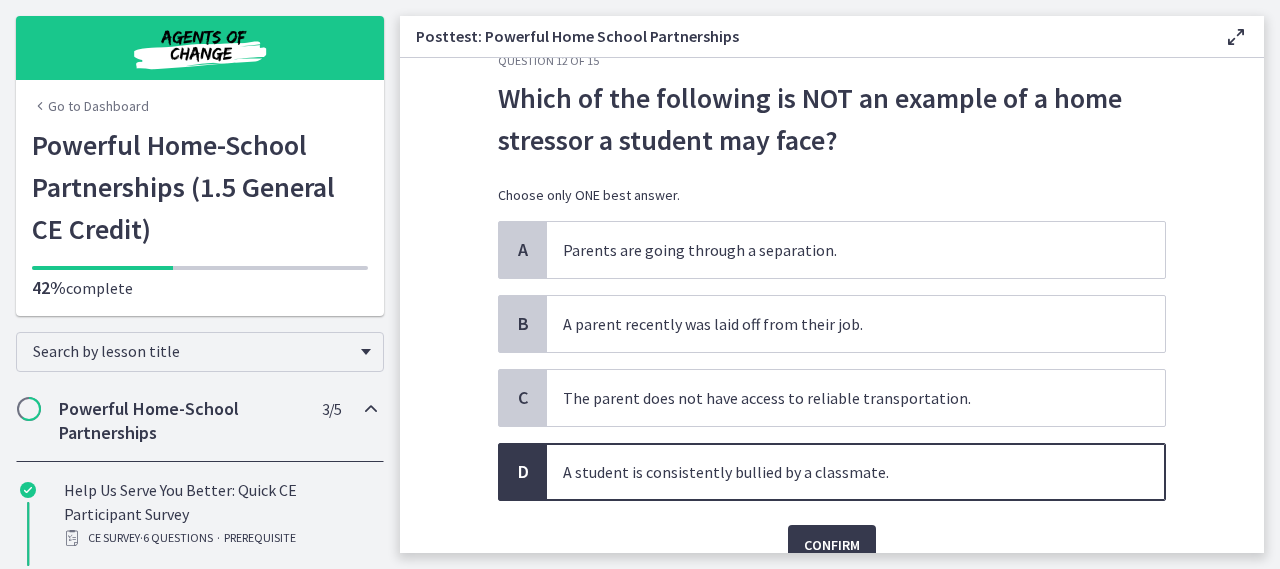 scroll, scrollTop: 100, scrollLeft: 0, axis: vertical 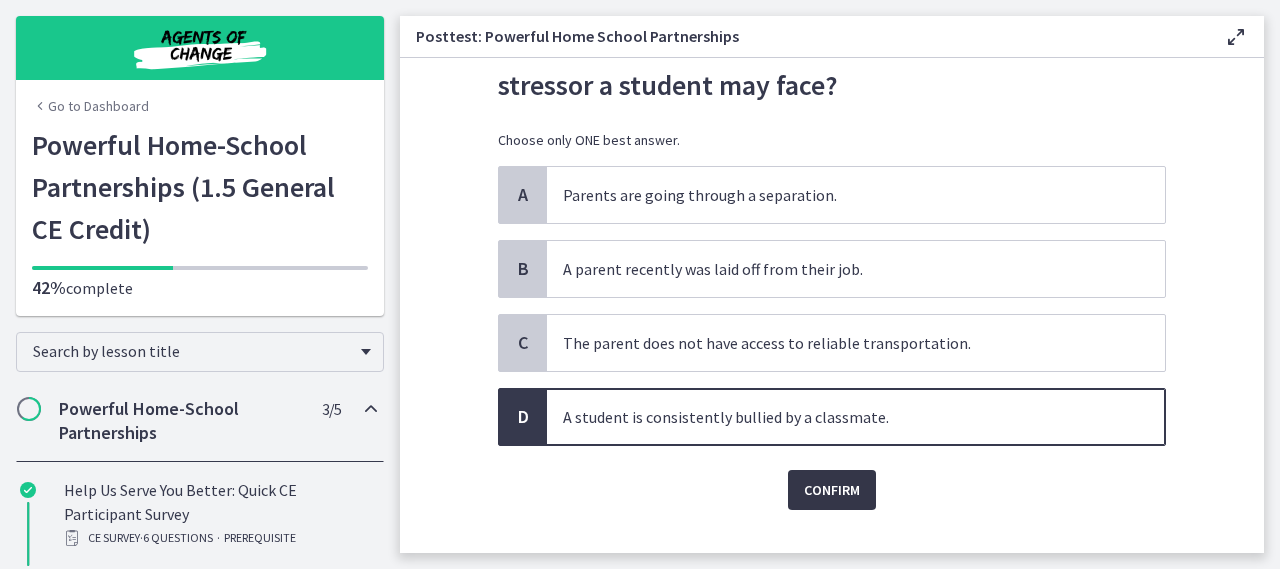 click on "Confirm" at bounding box center [832, 490] 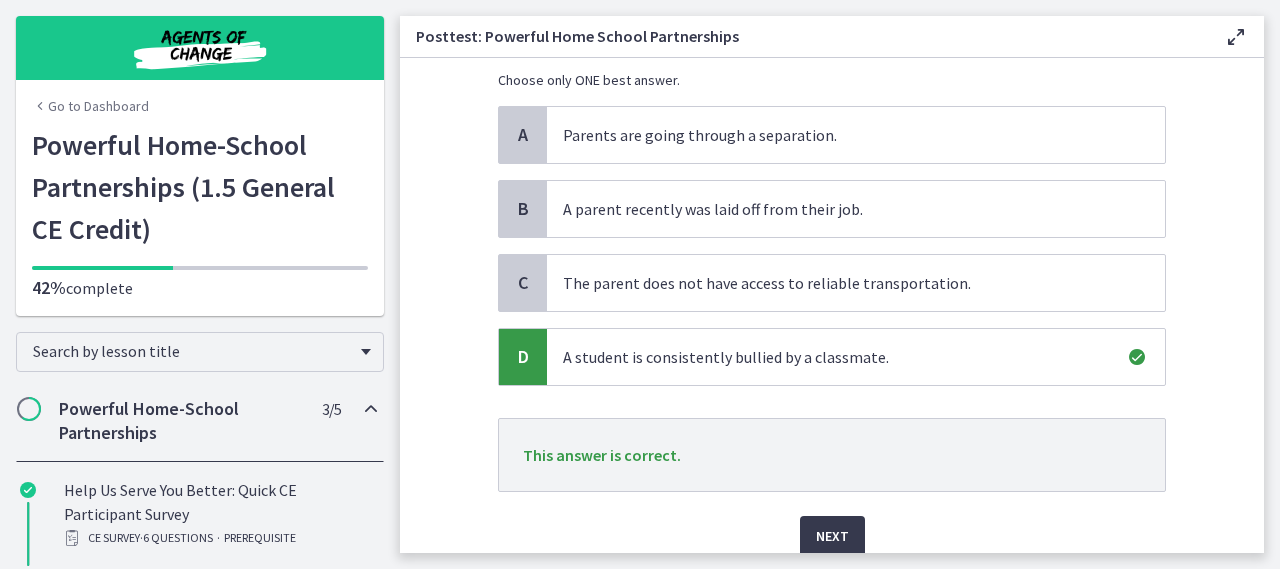 scroll, scrollTop: 200, scrollLeft: 0, axis: vertical 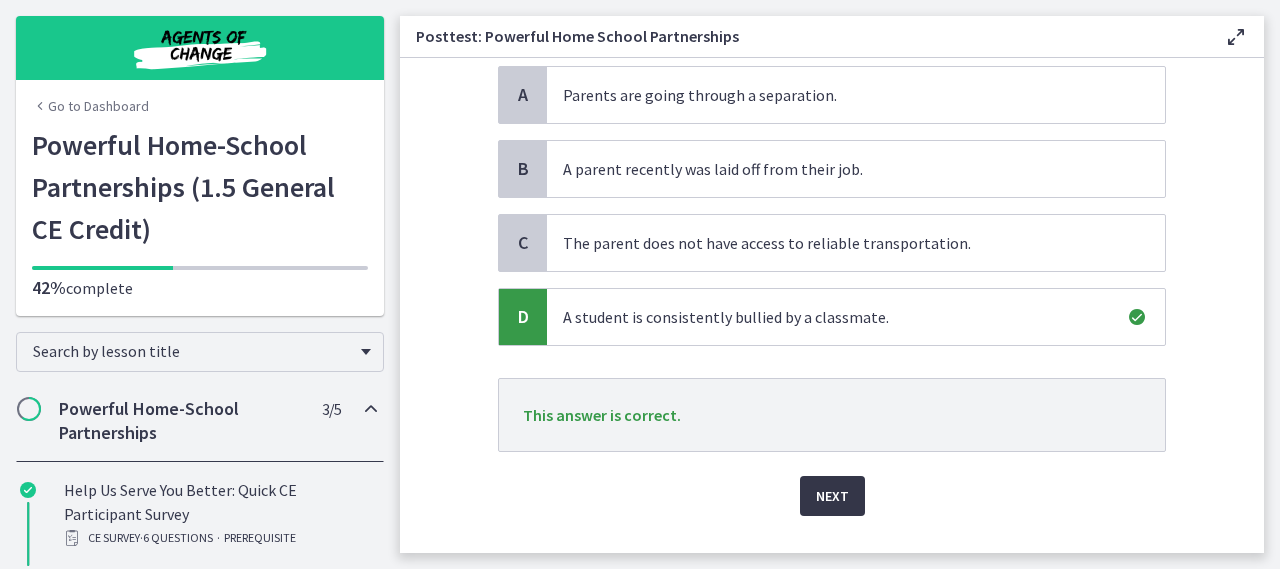 click on "Next" at bounding box center [832, 496] 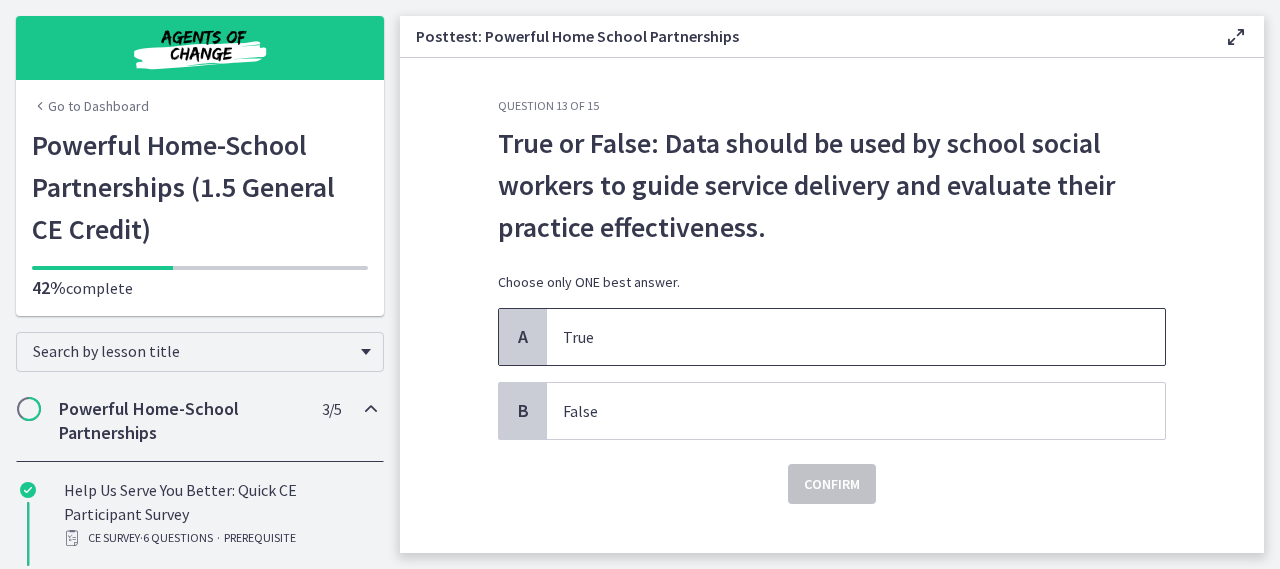 drag, startPoint x: 687, startPoint y: 251, endPoint x: 672, endPoint y: 318, distance: 68.65858 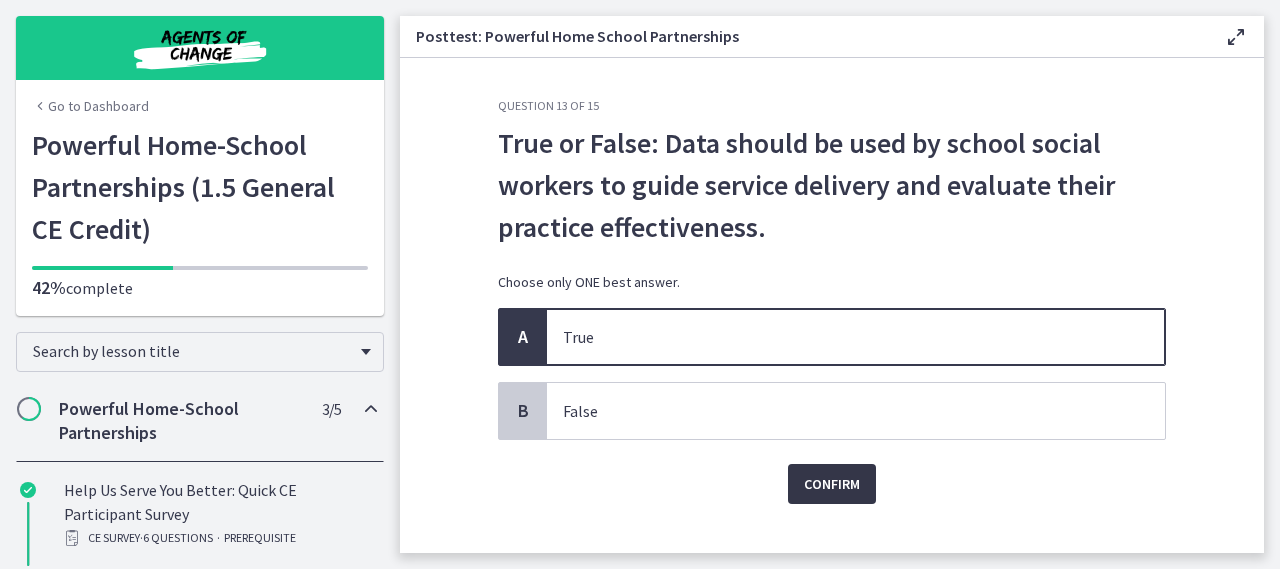 click on "Confirm" at bounding box center (832, 484) 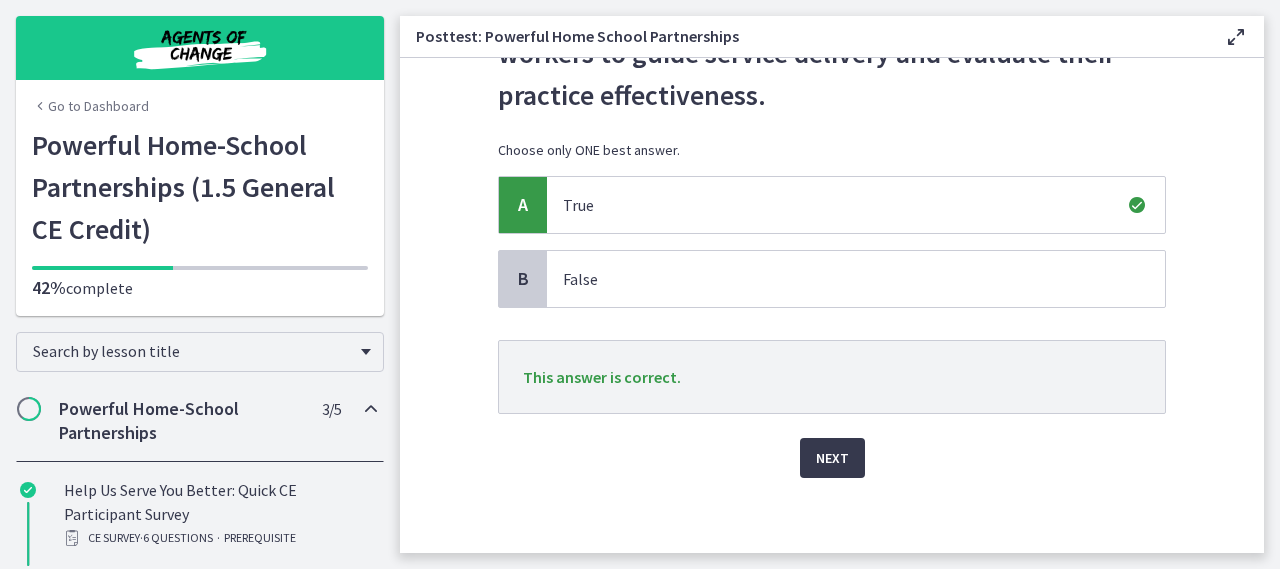 scroll, scrollTop: 137, scrollLeft: 0, axis: vertical 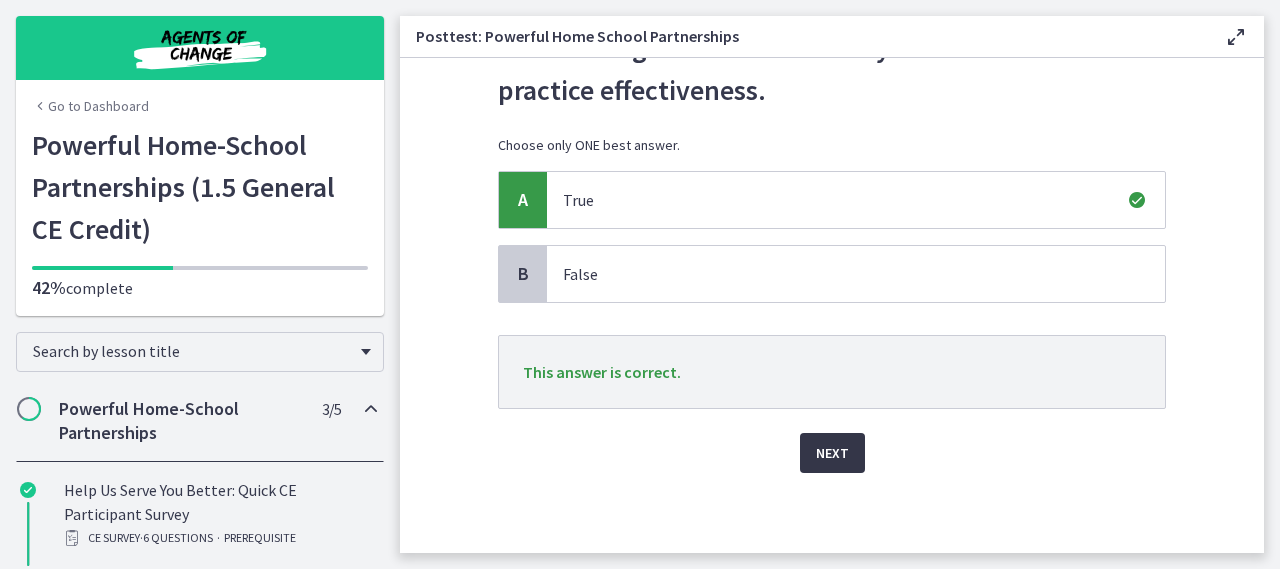click on "Next" at bounding box center [832, 453] 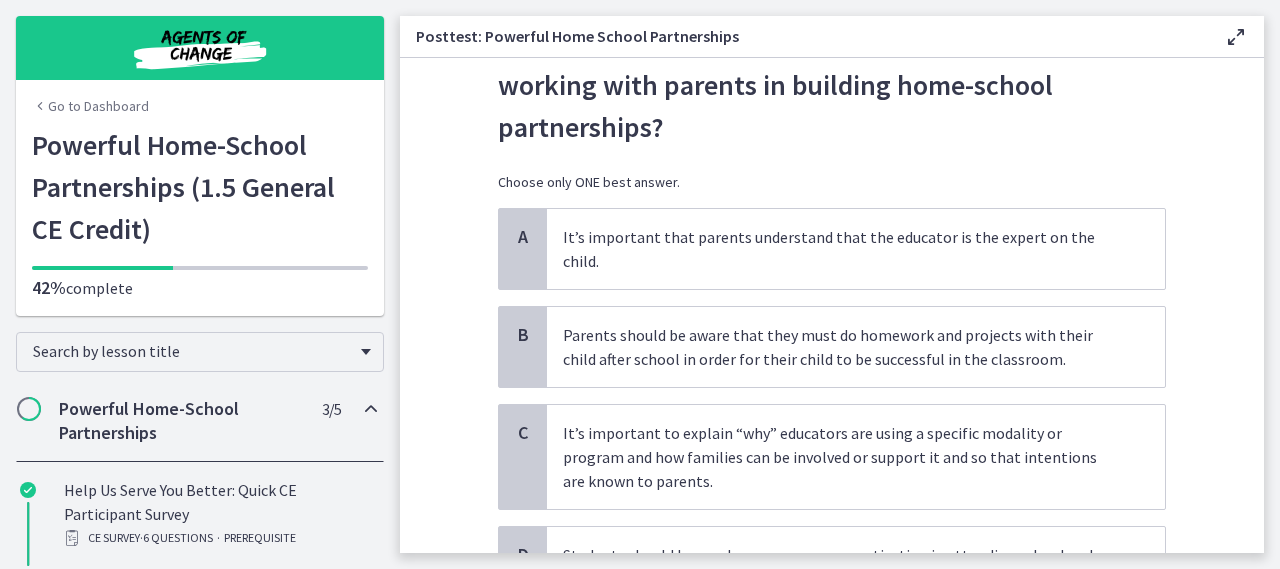 scroll, scrollTop: 200, scrollLeft: 0, axis: vertical 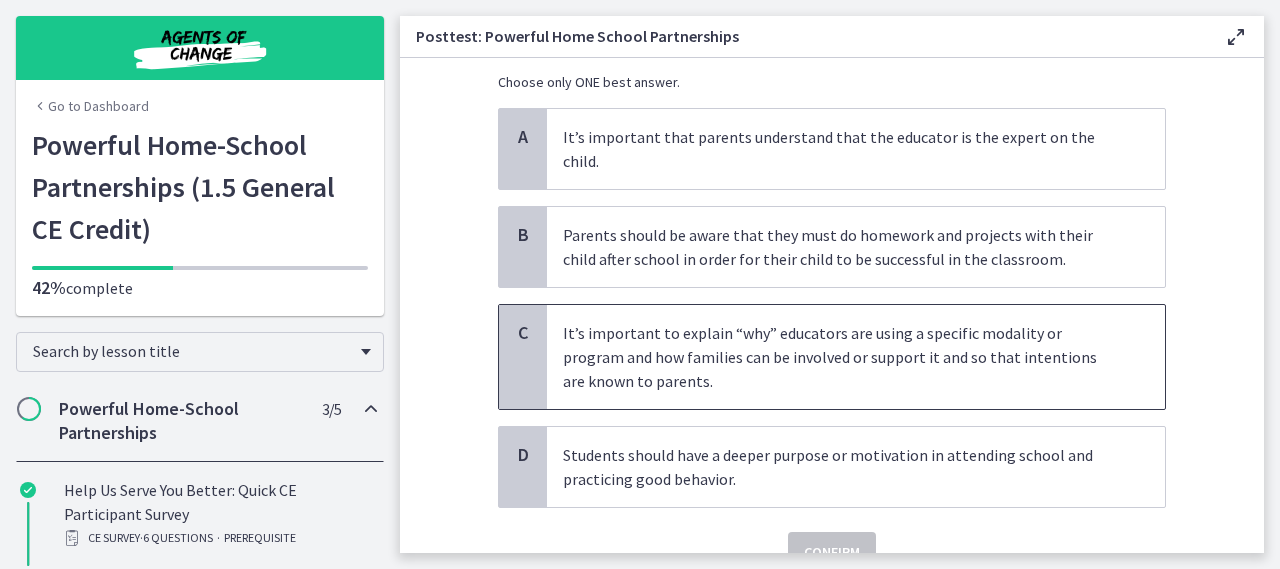 click on "It’s important to explain “why” educators are using a specific modality or program and how families can be involved or support it and so that intentions are known to parents." at bounding box center (836, 357) 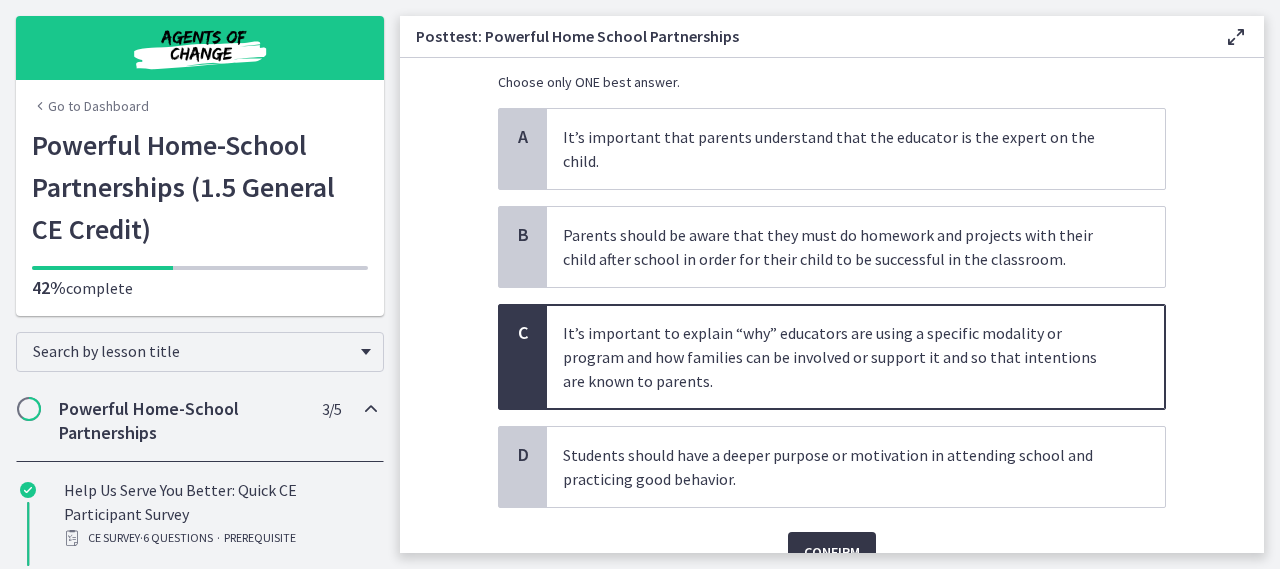 click on "Confirm" at bounding box center (832, 552) 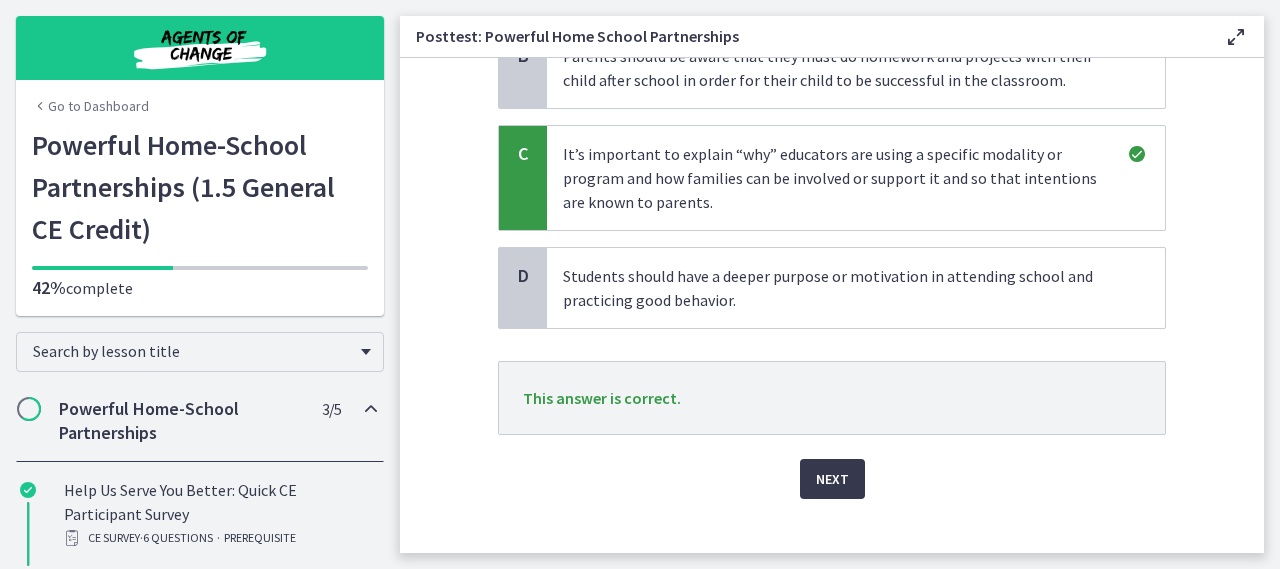 scroll, scrollTop: 381, scrollLeft: 0, axis: vertical 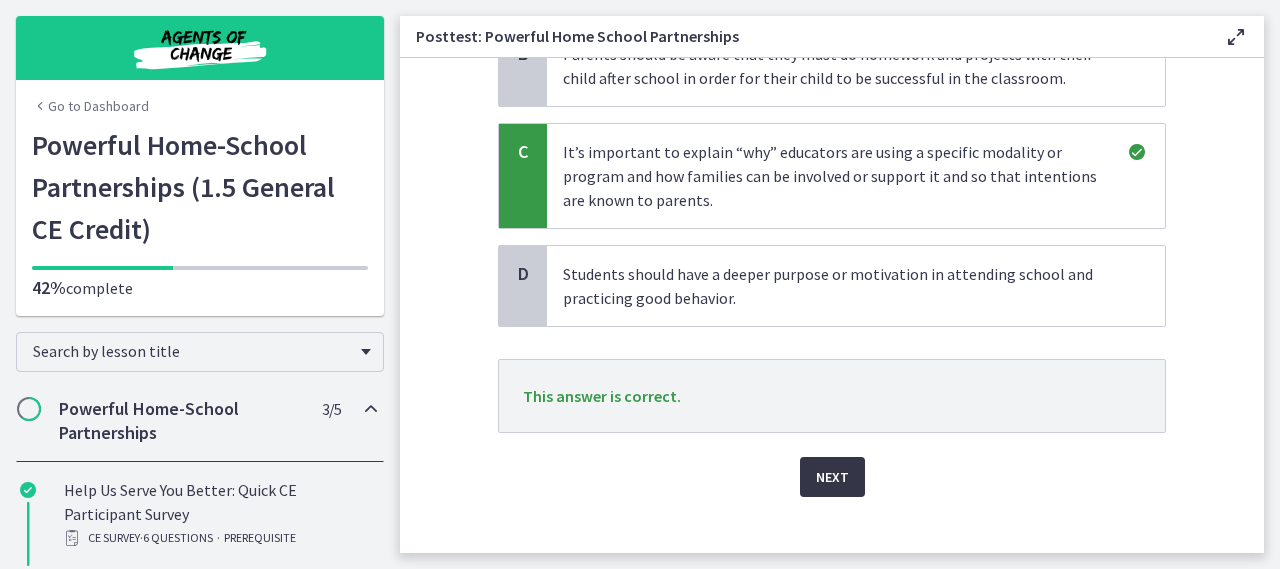click on "Next" at bounding box center [832, 477] 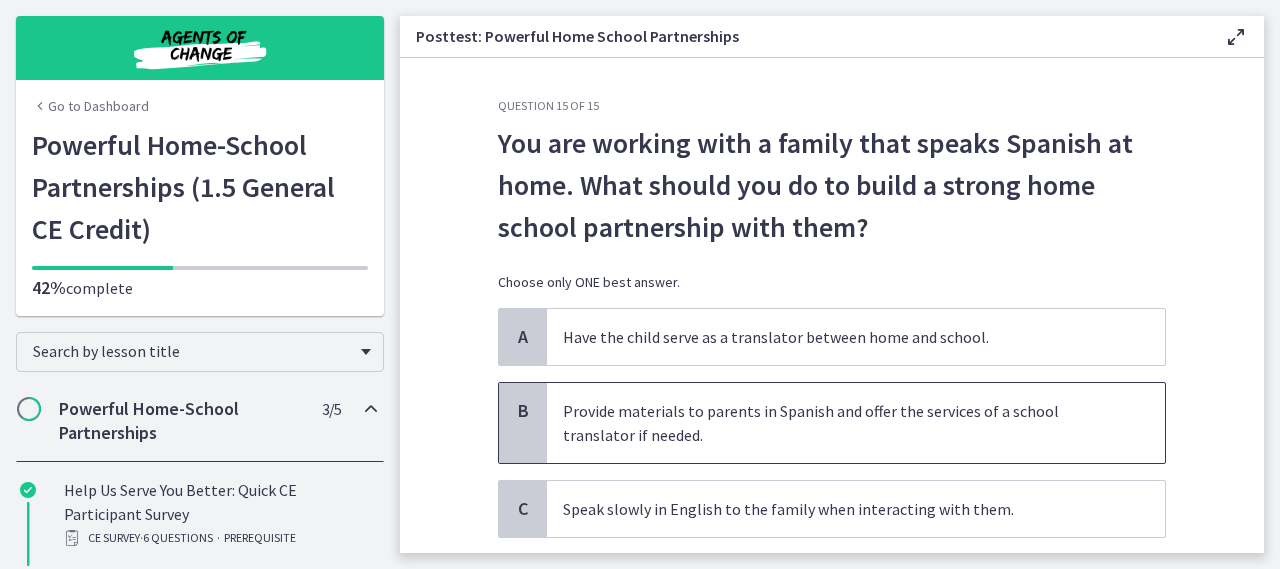 click on "Provide materials to parents in Spanish and offer the services of a school translator if needed." at bounding box center [836, 423] 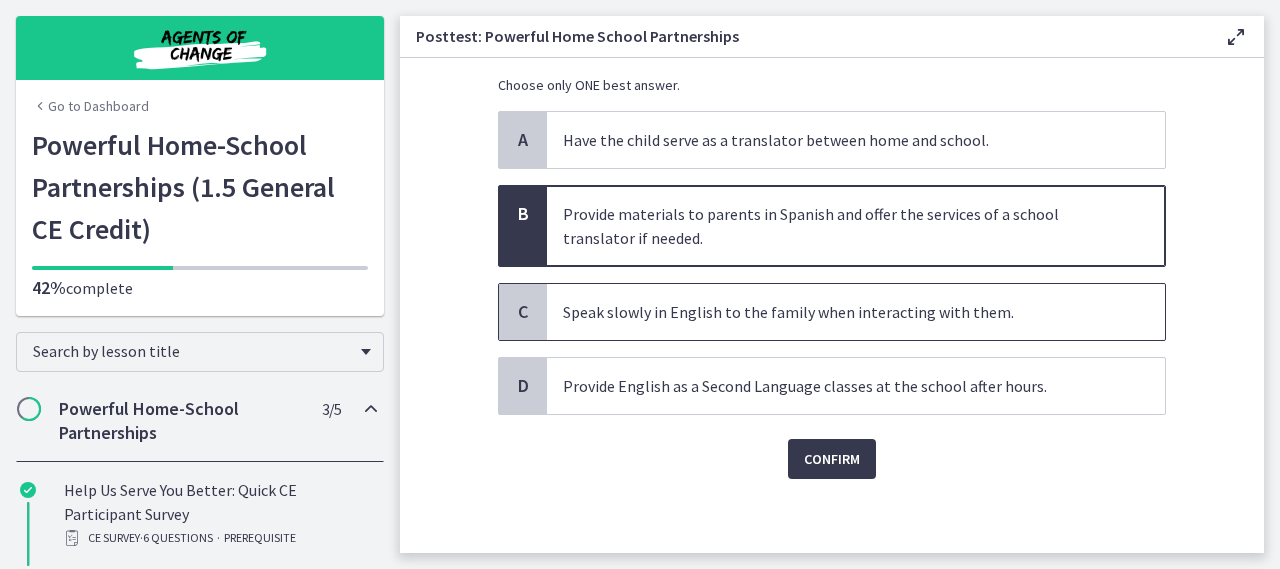 scroll, scrollTop: 200, scrollLeft: 0, axis: vertical 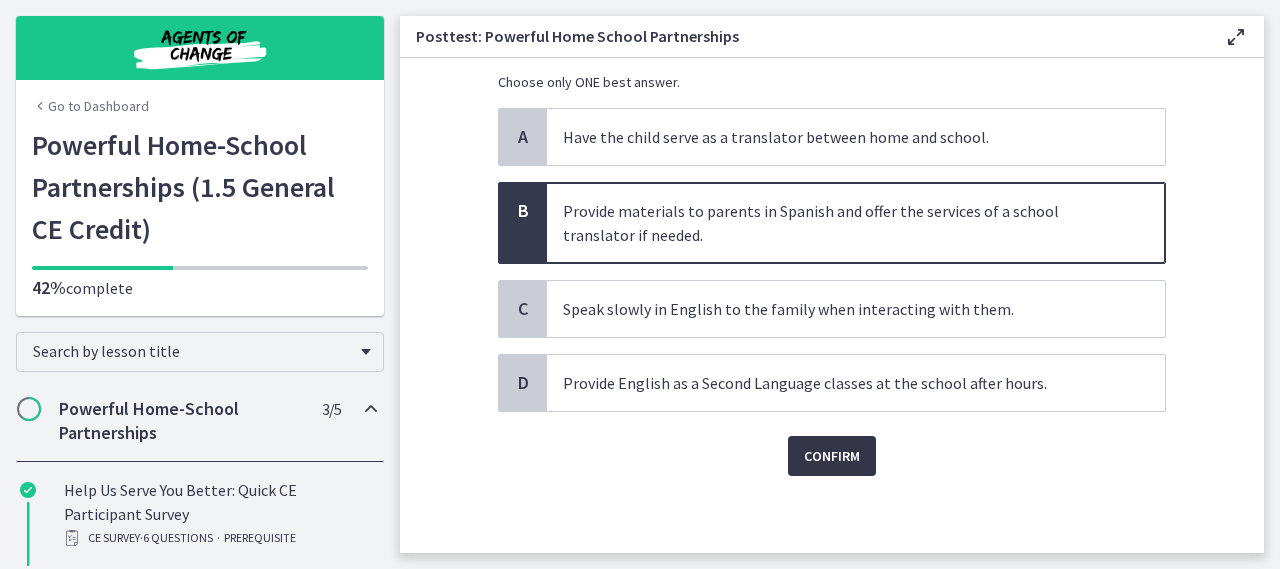 click on "Confirm" at bounding box center [832, 456] 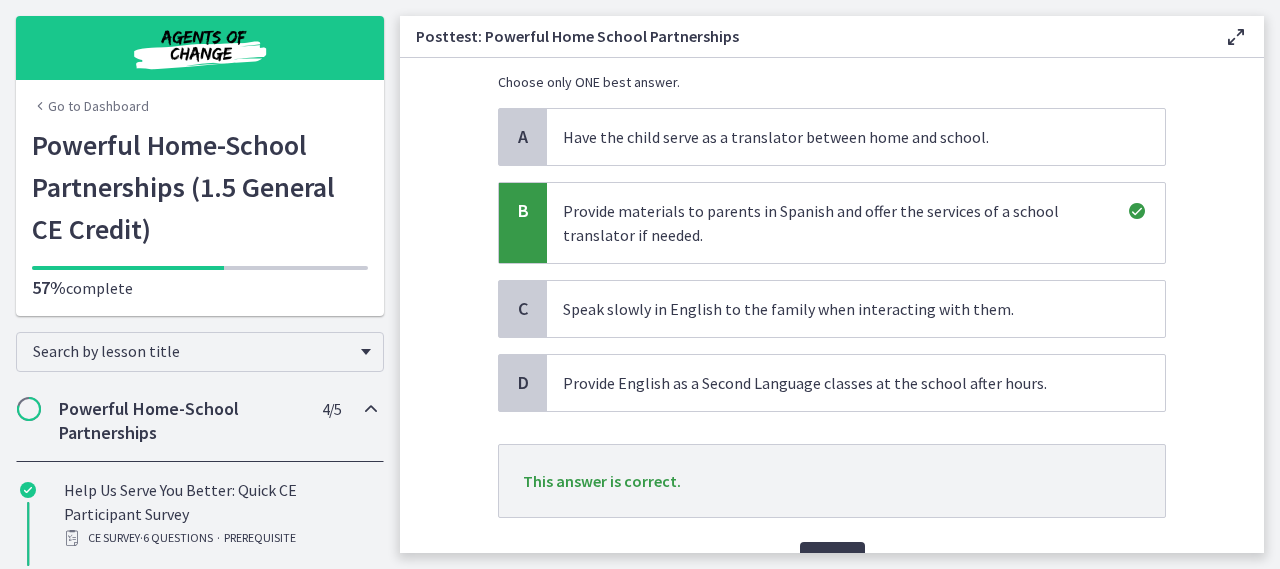 click on "Posttest: Powerful Home School Partnerships
Enable fullscreen
Question   15   of   15
You are working with a family that speaks Spanish at home. What should you do to build a strong home school partnership with them?
Choose only ONE best answer.
A
Have the child serve as a translator between home and school.
B
Provide materials to parents in Spanish and offer the services of a school translator if needed.
C
Speak slowly in English to the family when interacting with them." at bounding box center (840, 284) 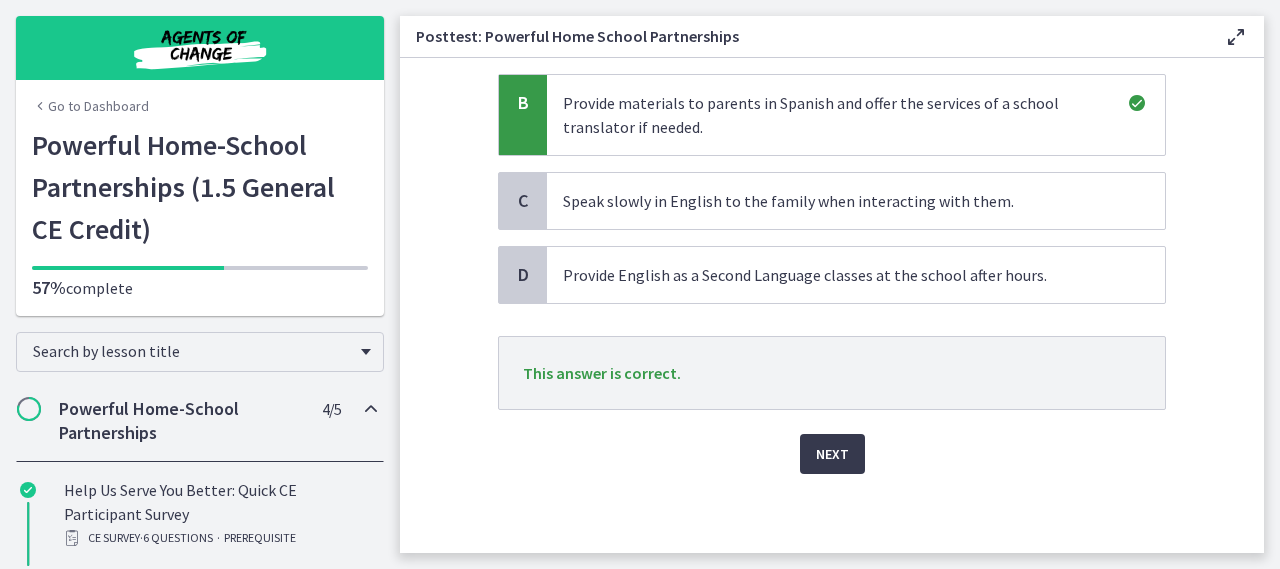 scroll, scrollTop: 309, scrollLeft: 0, axis: vertical 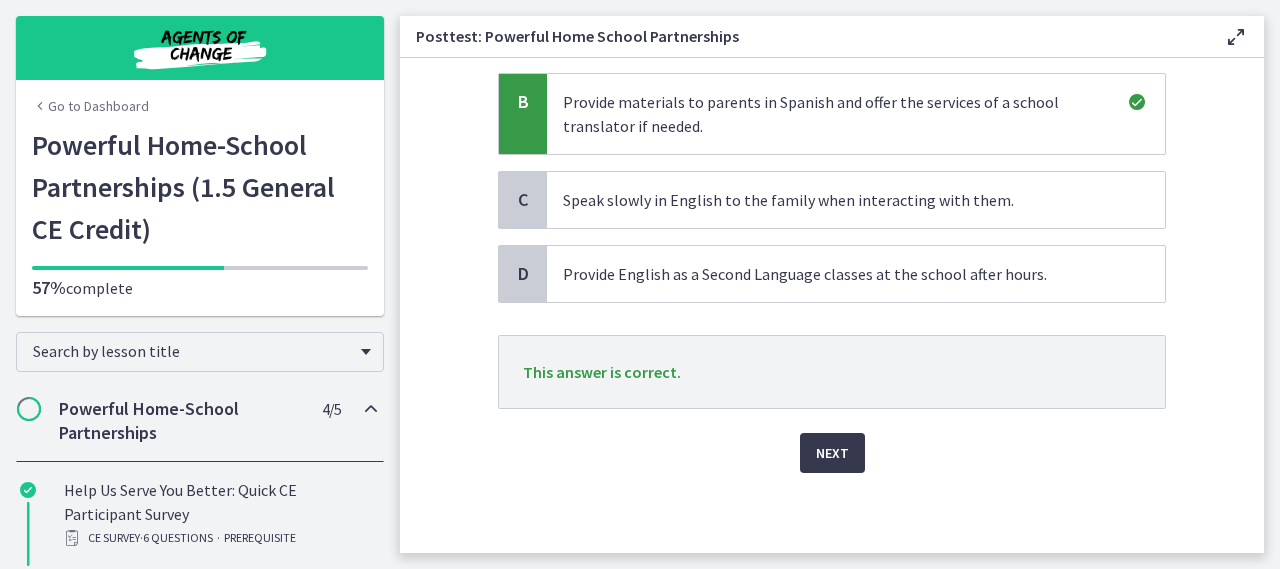 click on "Next" at bounding box center (832, 441) 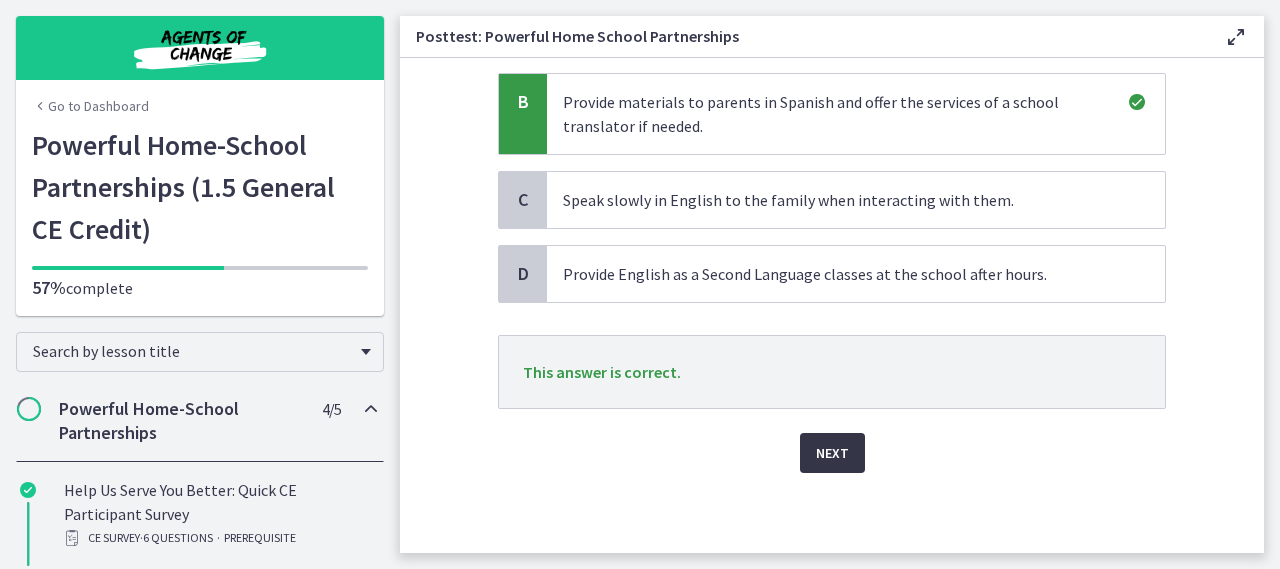 click on "Next" at bounding box center [832, 453] 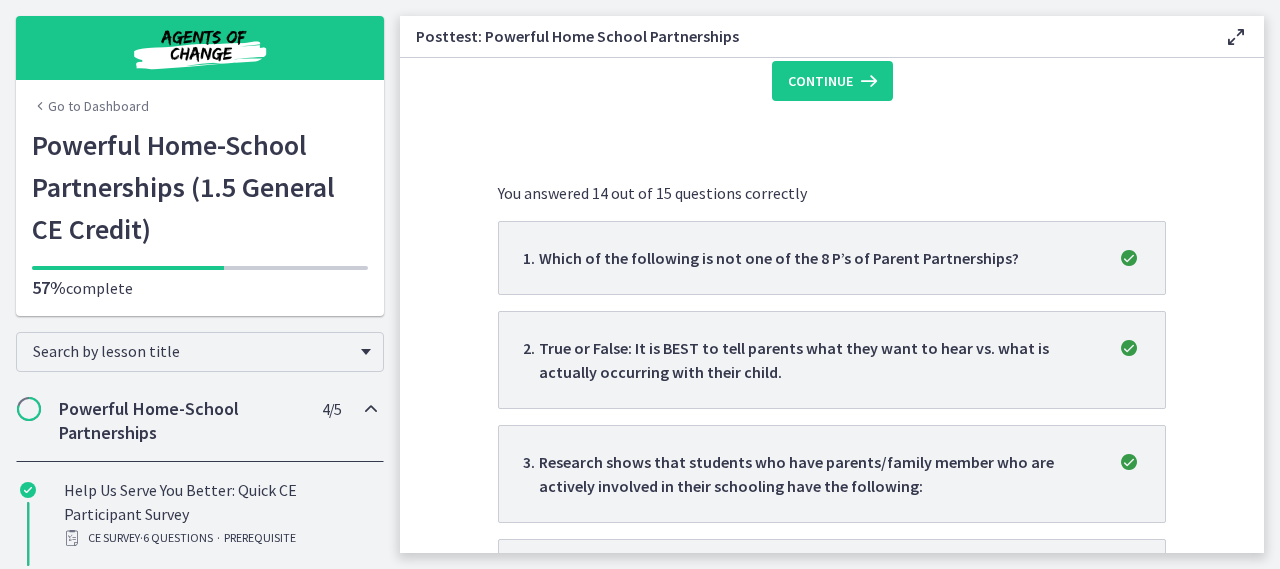 scroll, scrollTop: 0, scrollLeft: 0, axis: both 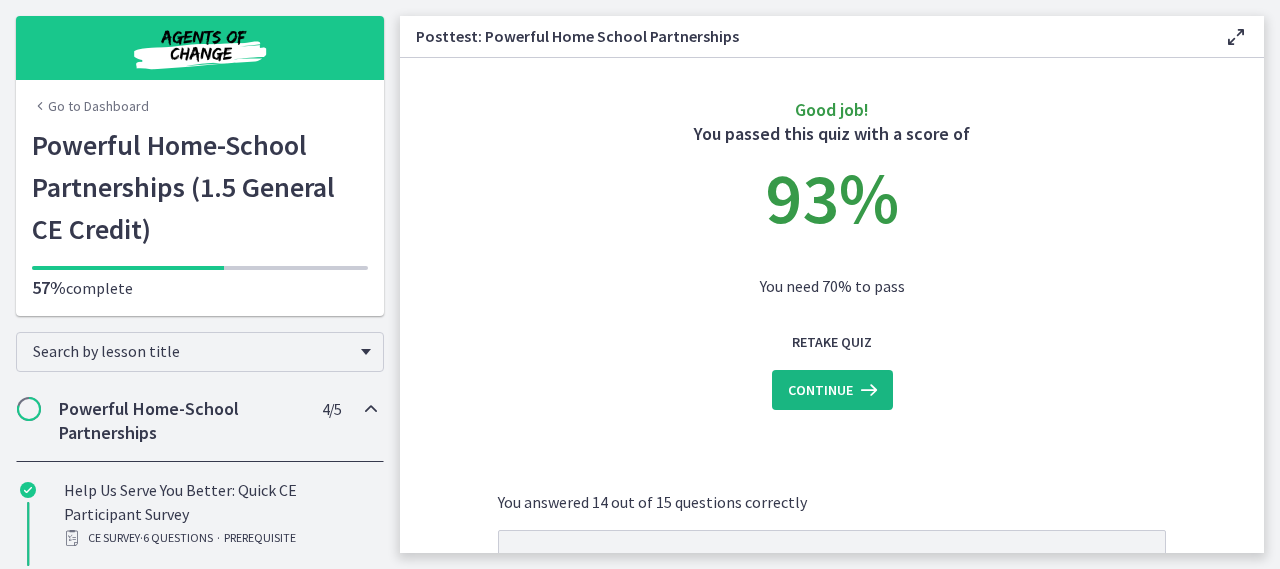 click at bounding box center [867, 390] 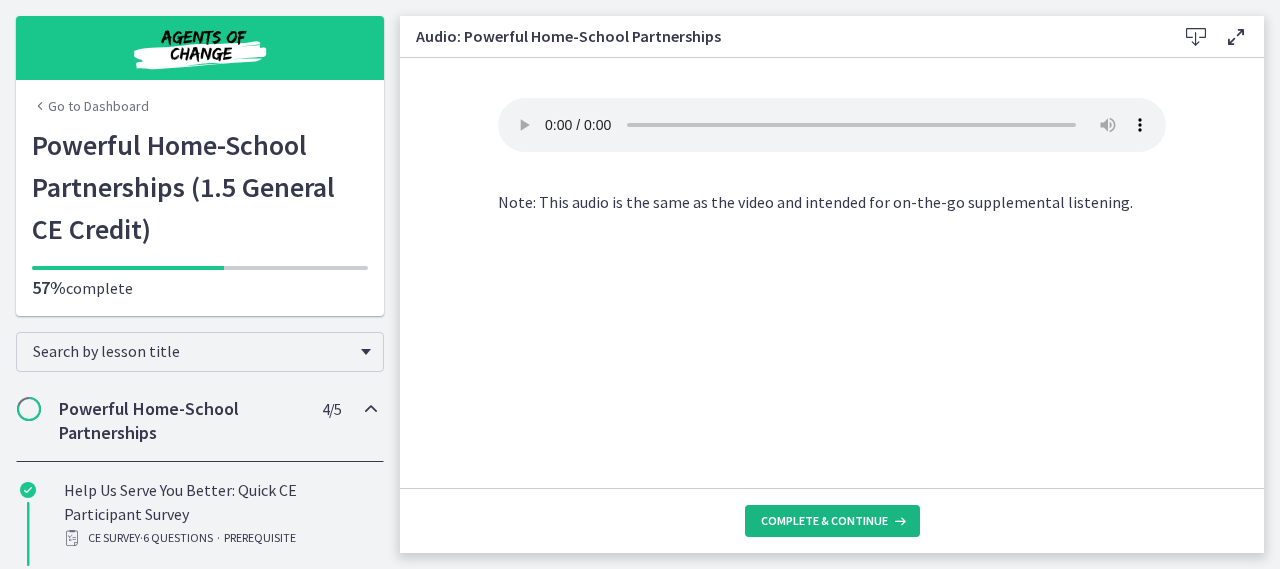 click on "Complete & continue" at bounding box center (824, 521) 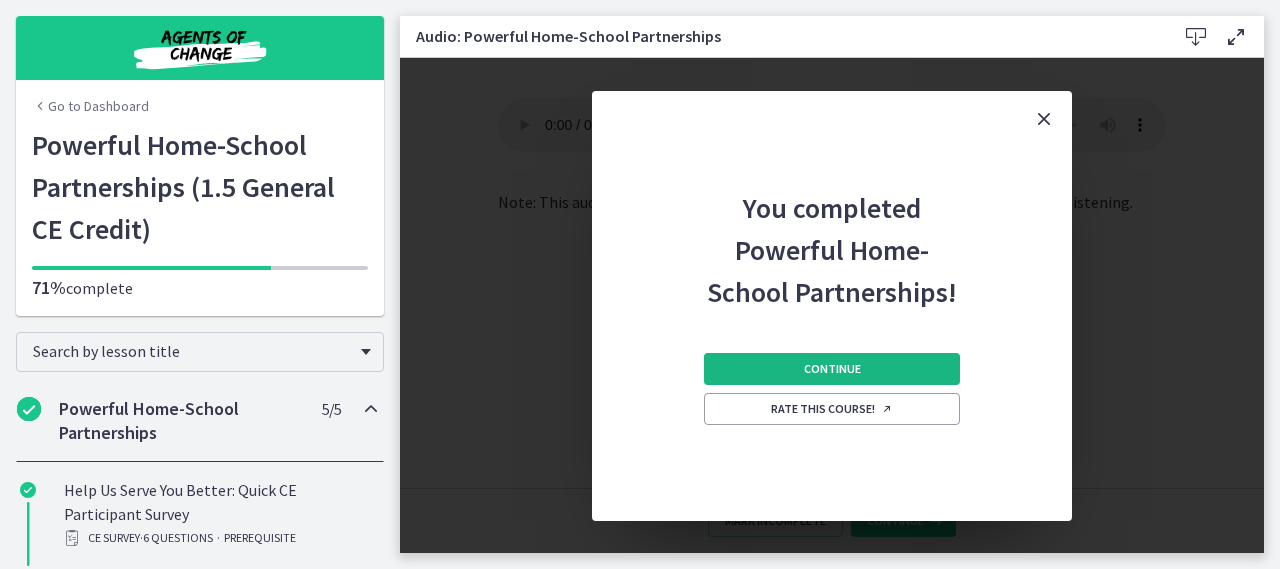 click on "Continue" at bounding box center (832, 369) 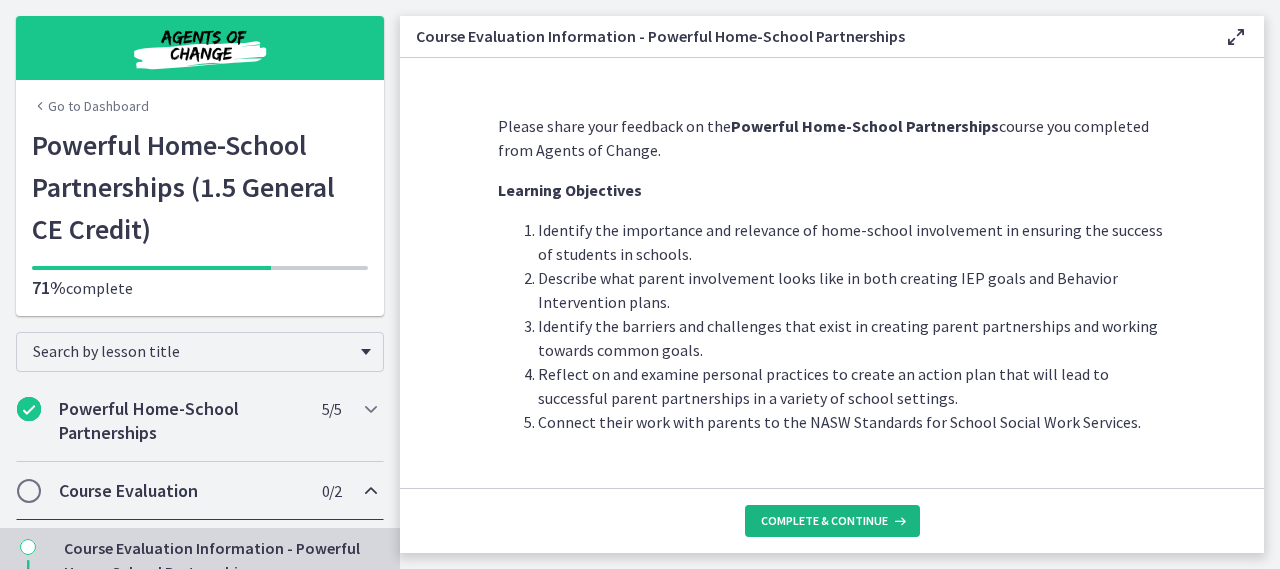 drag, startPoint x: 816, startPoint y: 491, endPoint x: 821, endPoint y: 517, distance: 26.476404 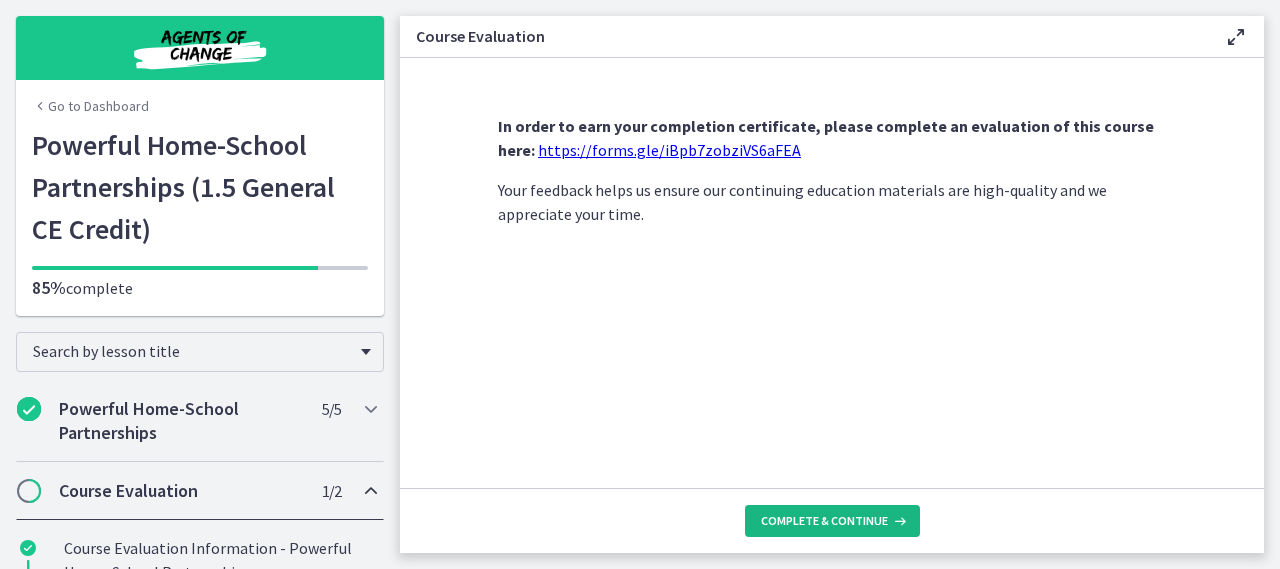 click on "Complete & continue" at bounding box center (824, 521) 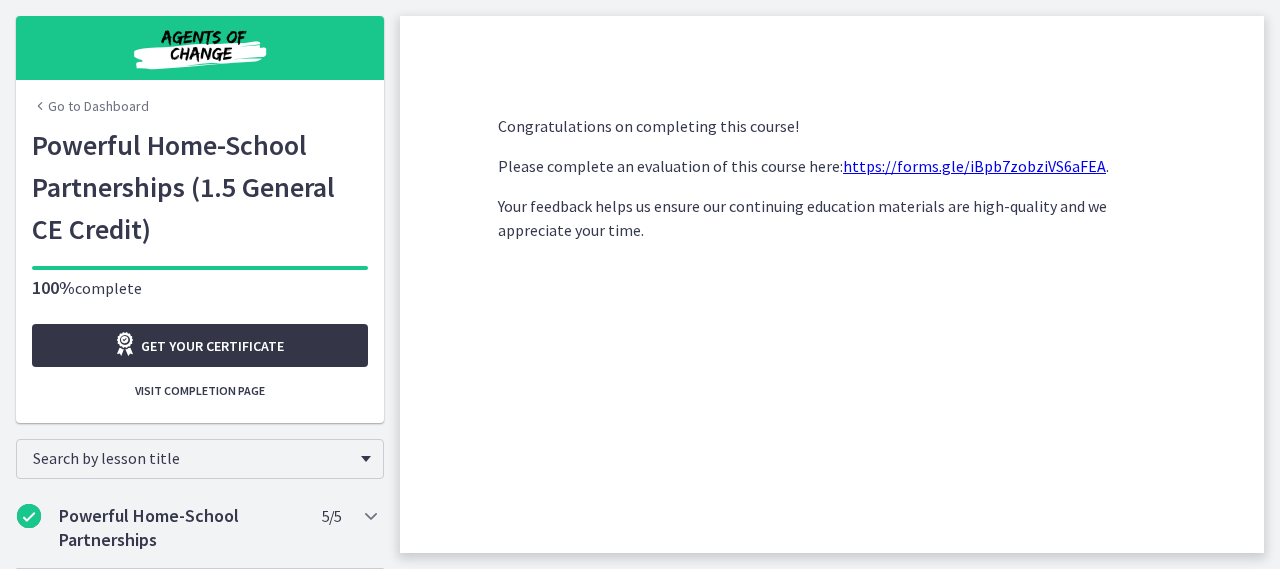 click on "Get your certificate" at bounding box center (212, 346) 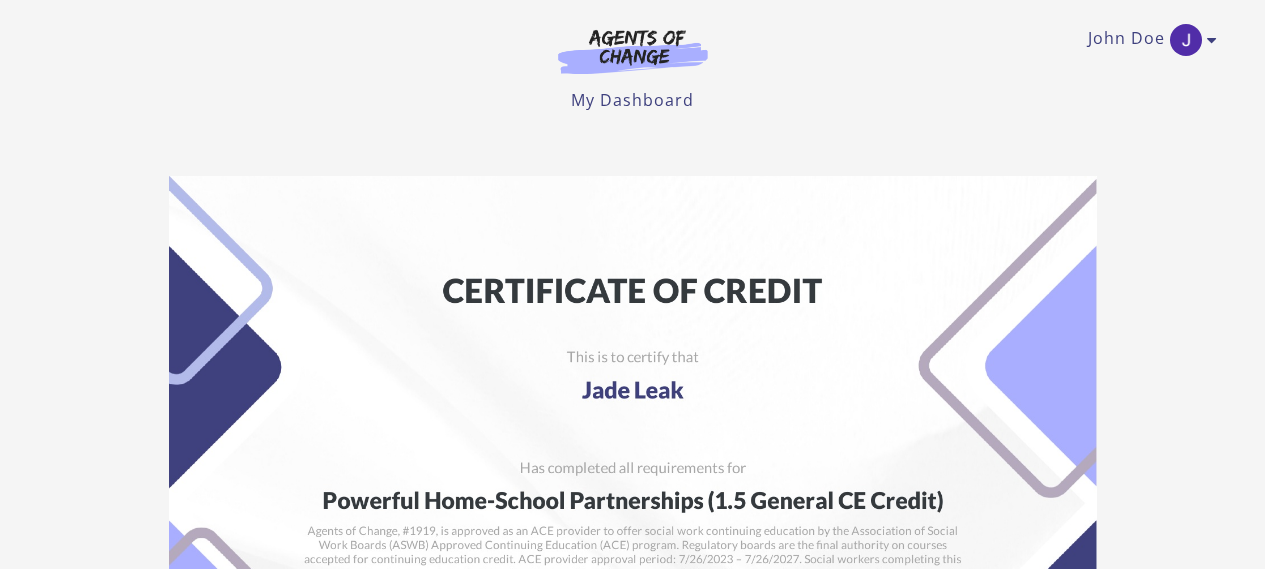 scroll, scrollTop: 0, scrollLeft: 0, axis: both 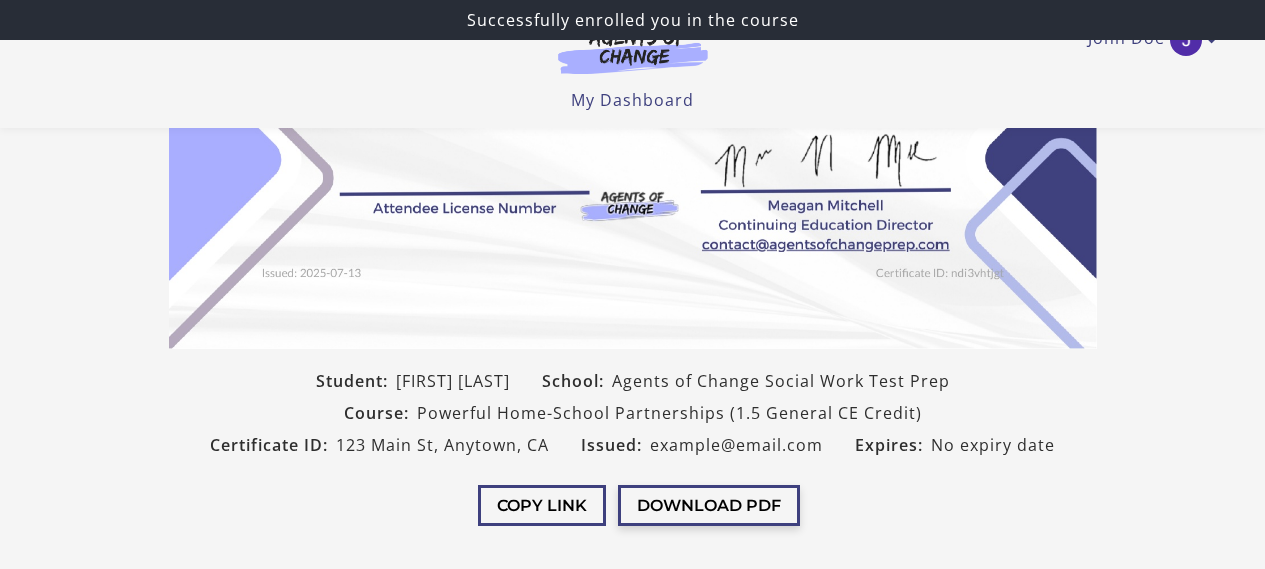 click on "Download PDF" at bounding box center (709, 505) 